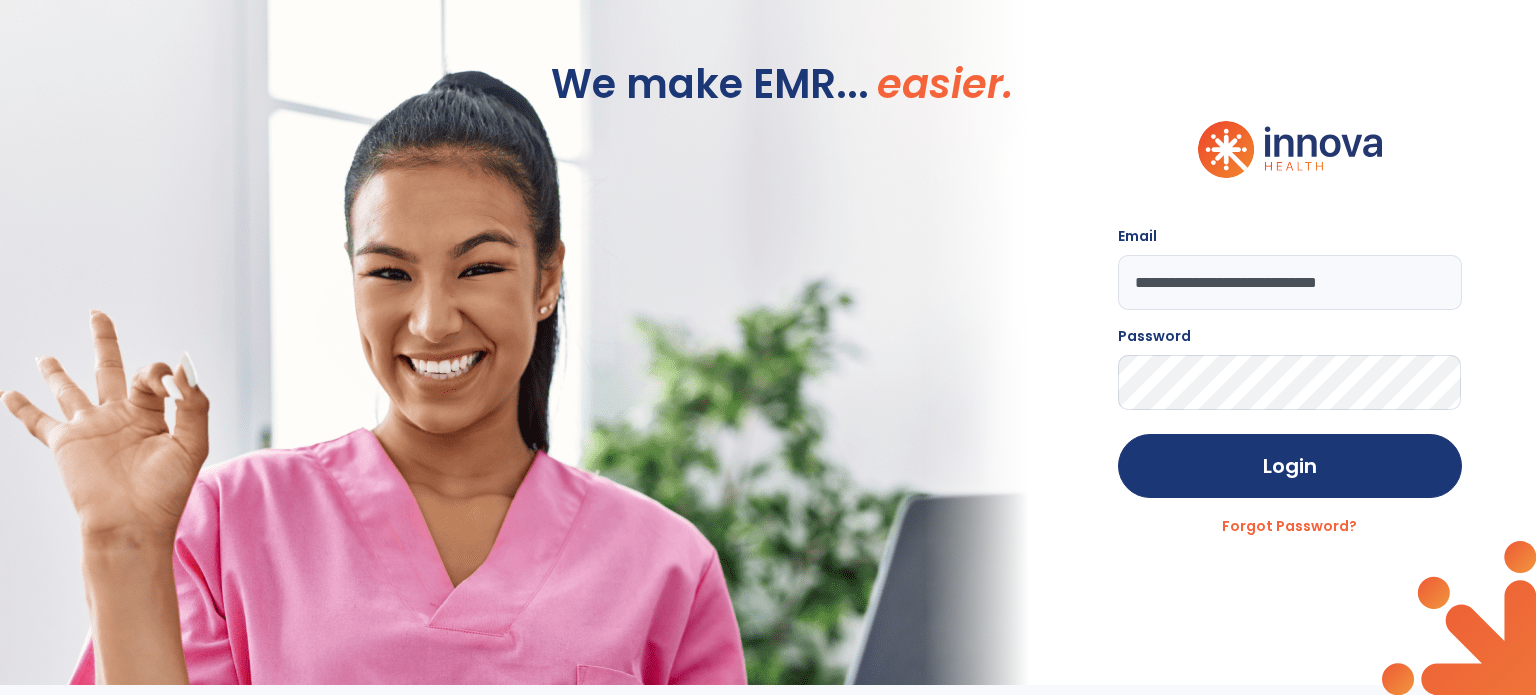 scroll, scrollTop: 0, scrollLeft: 0, axis: both 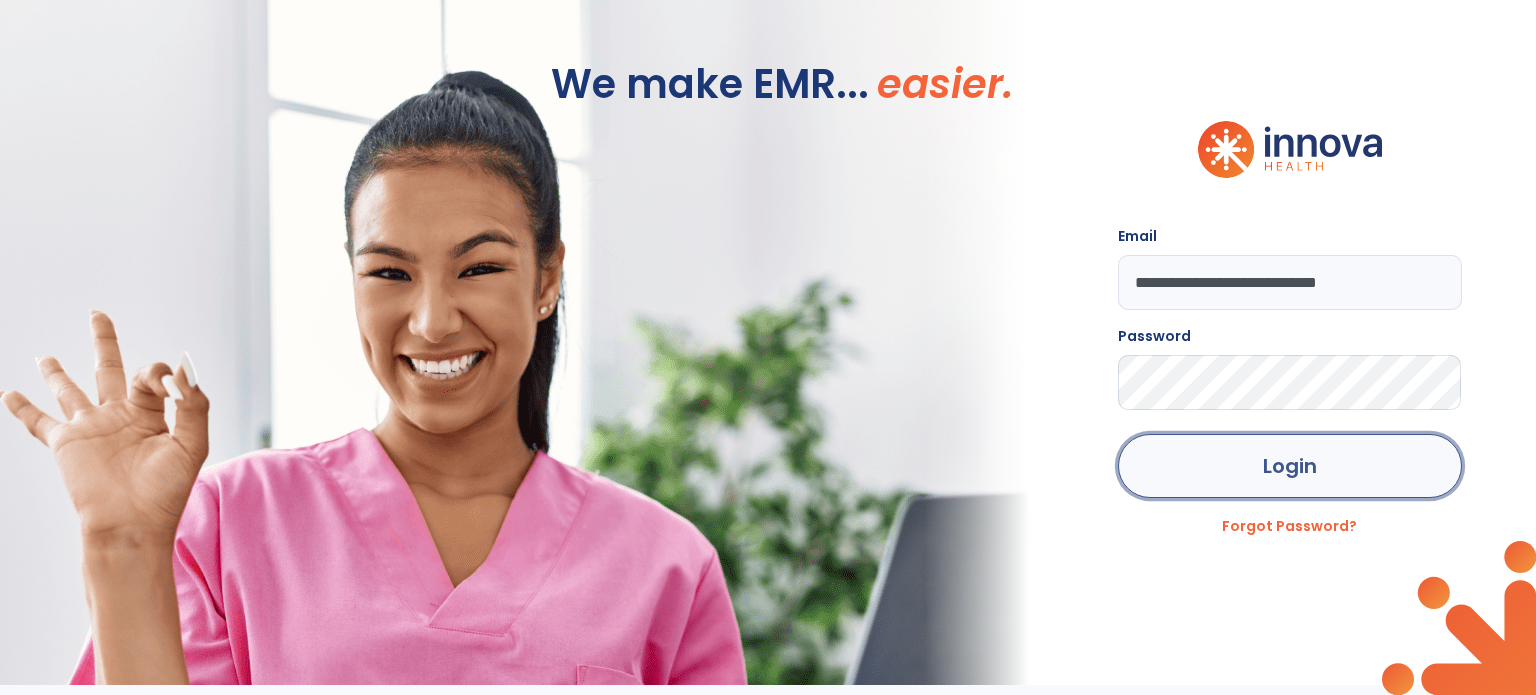click on "Login" 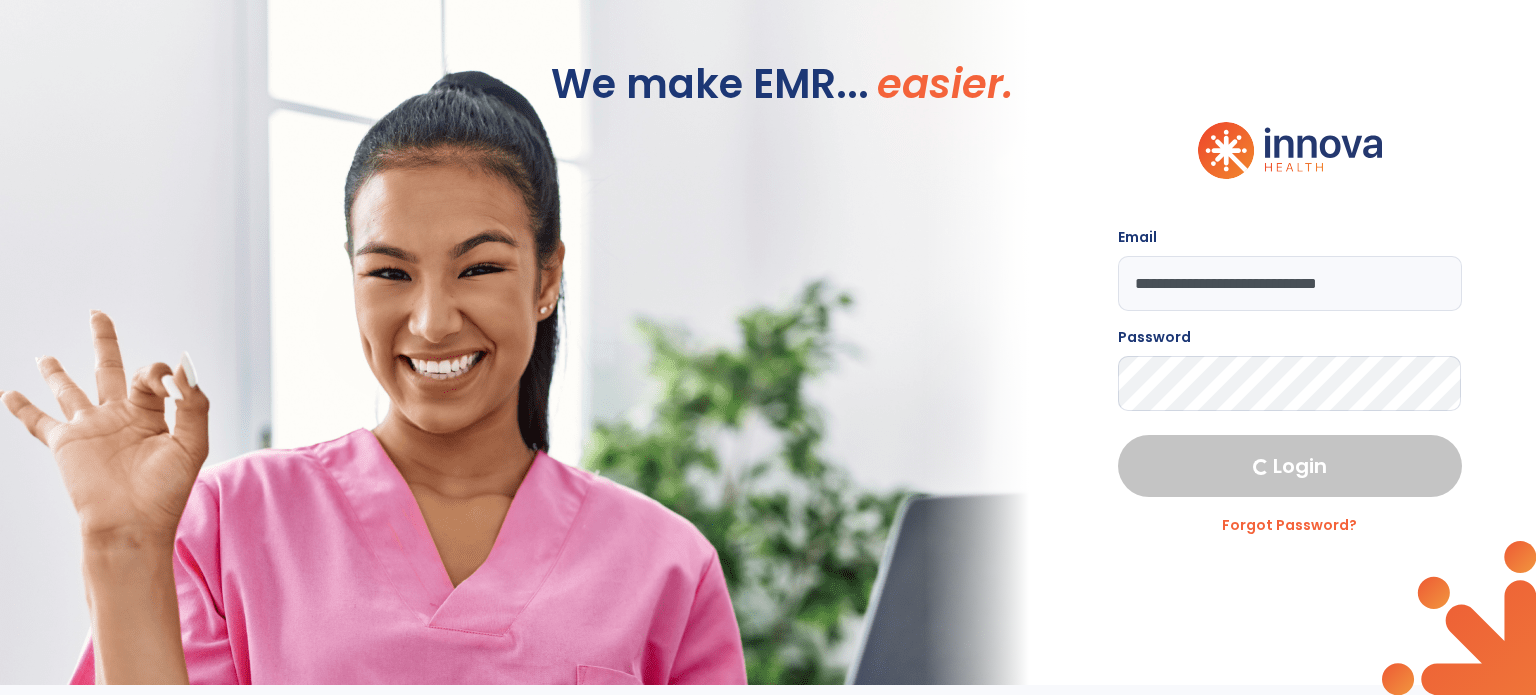select on "****" 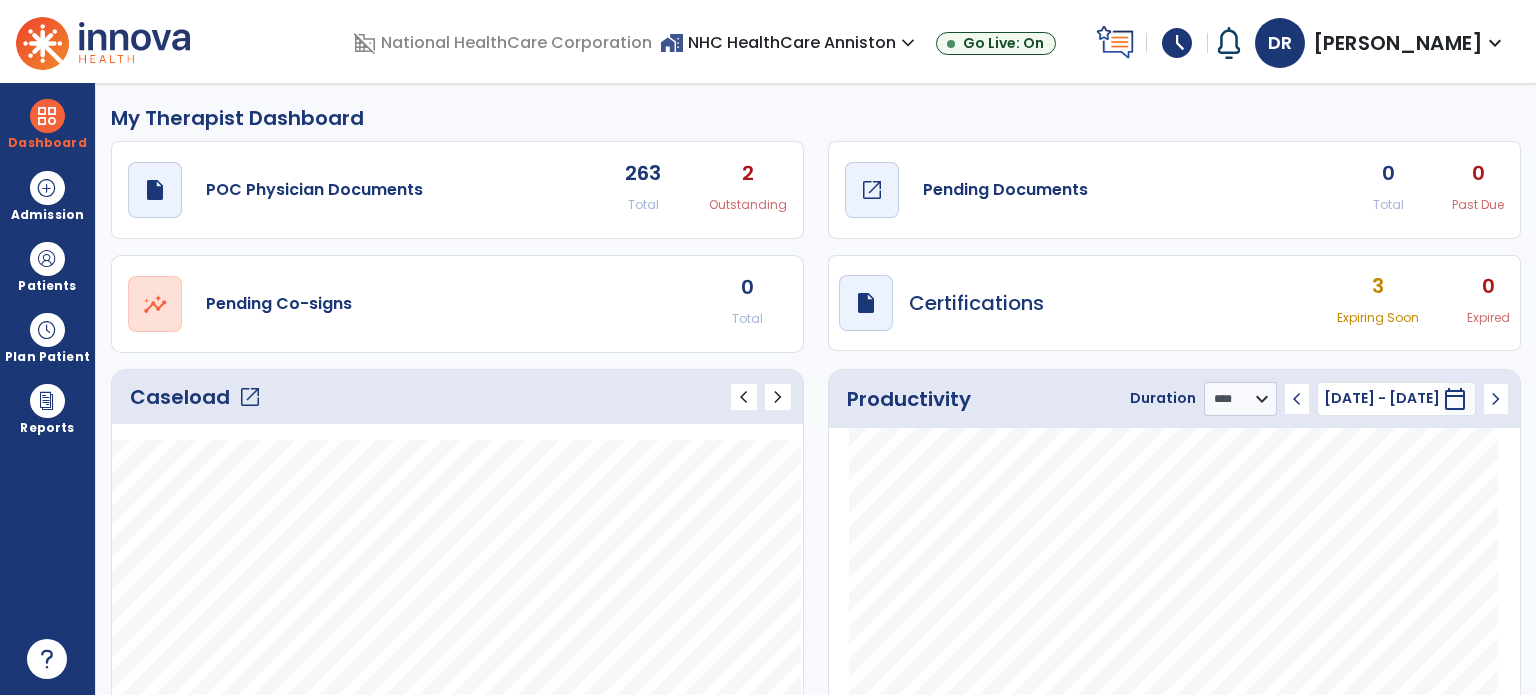 click on "open_in_new" 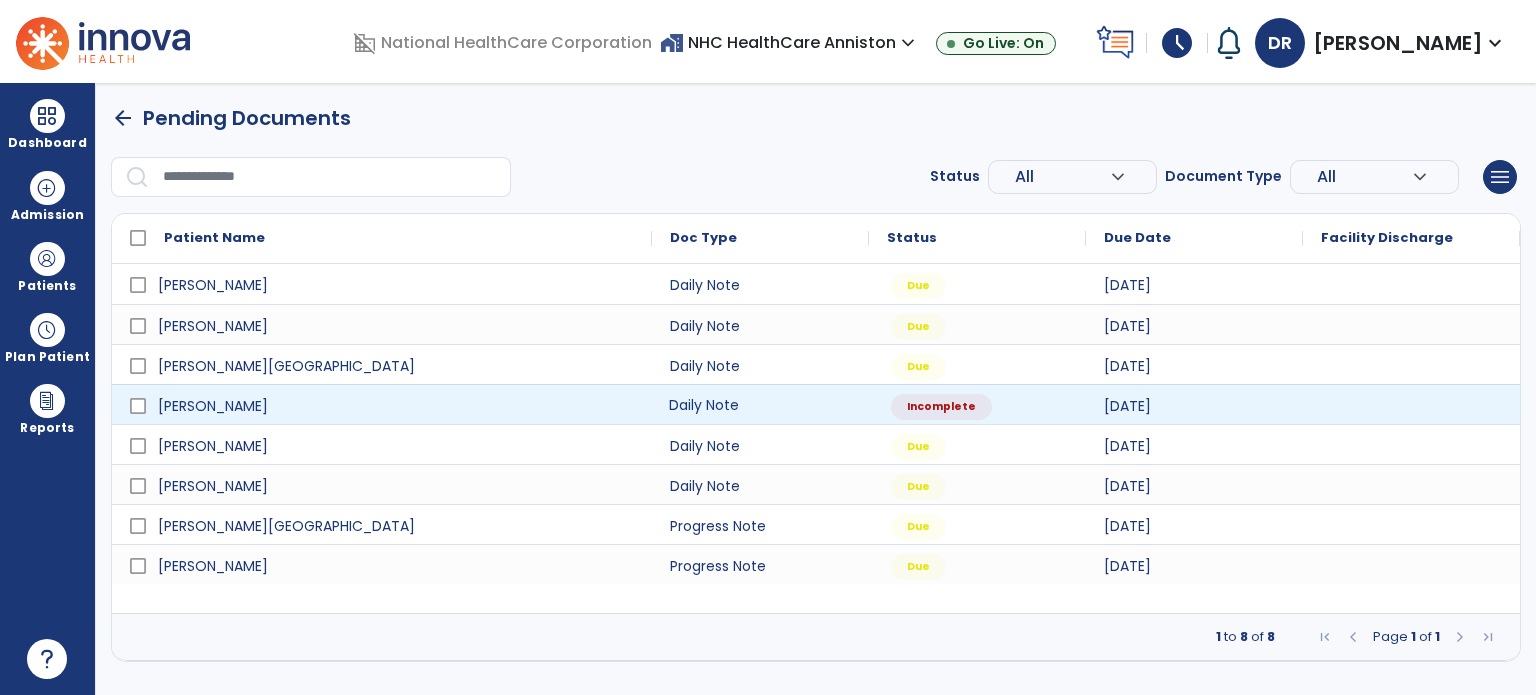click on "Daily Note" at bounding box center [760, 404] 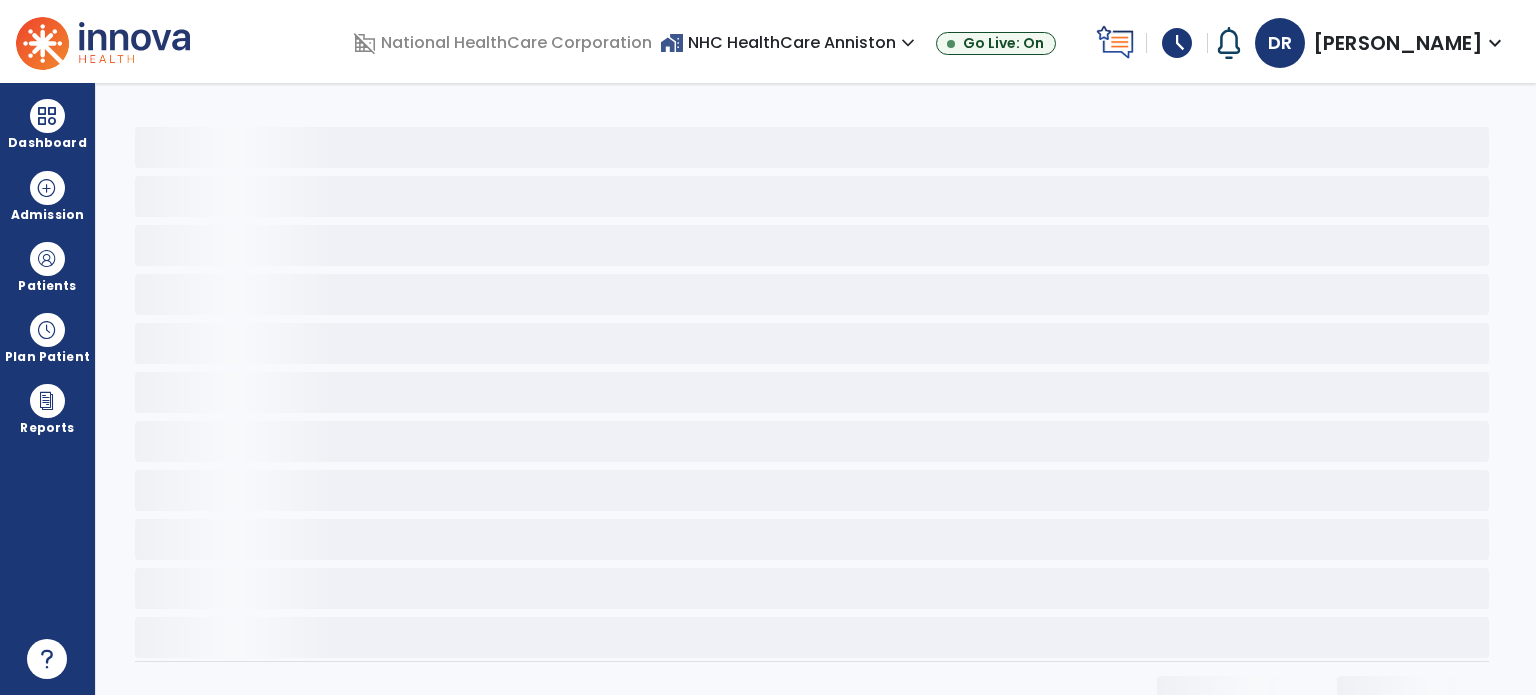 select on "*" 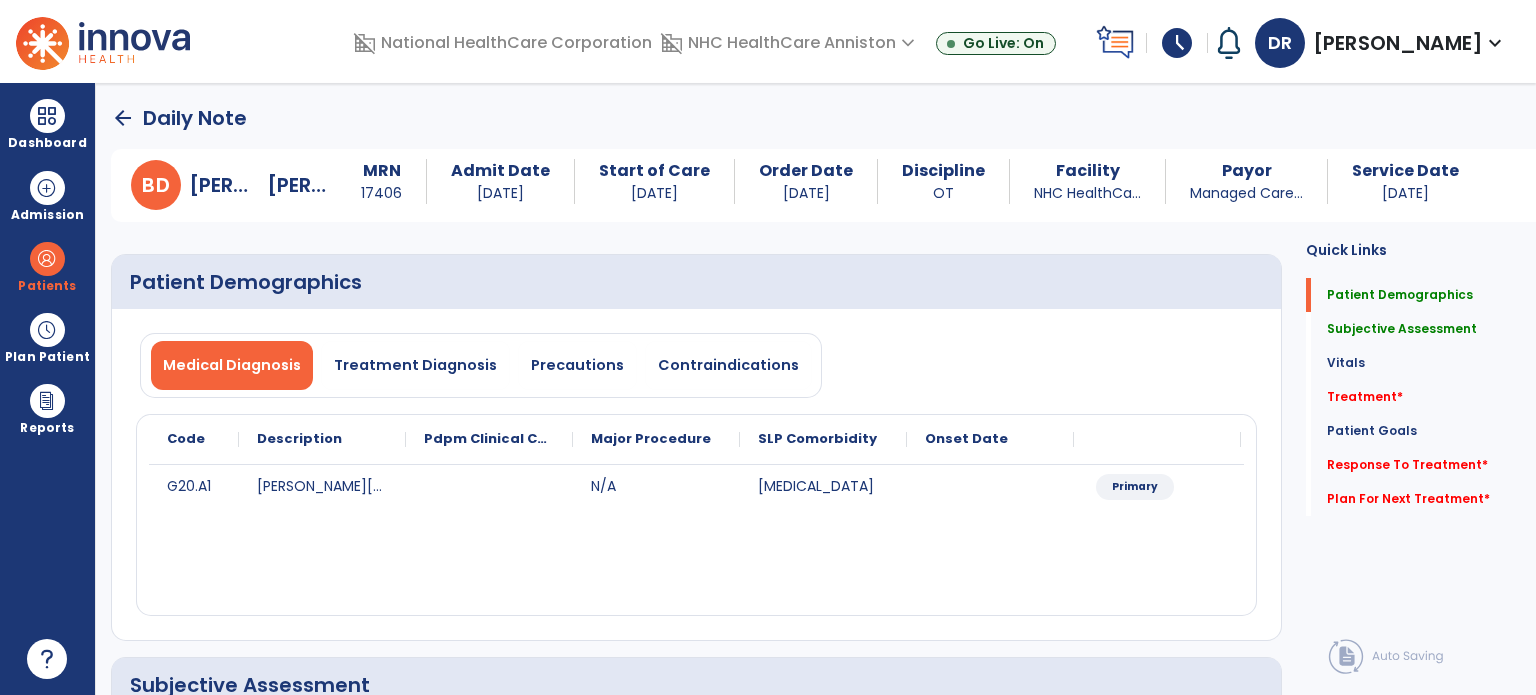 click on "arrow_back" 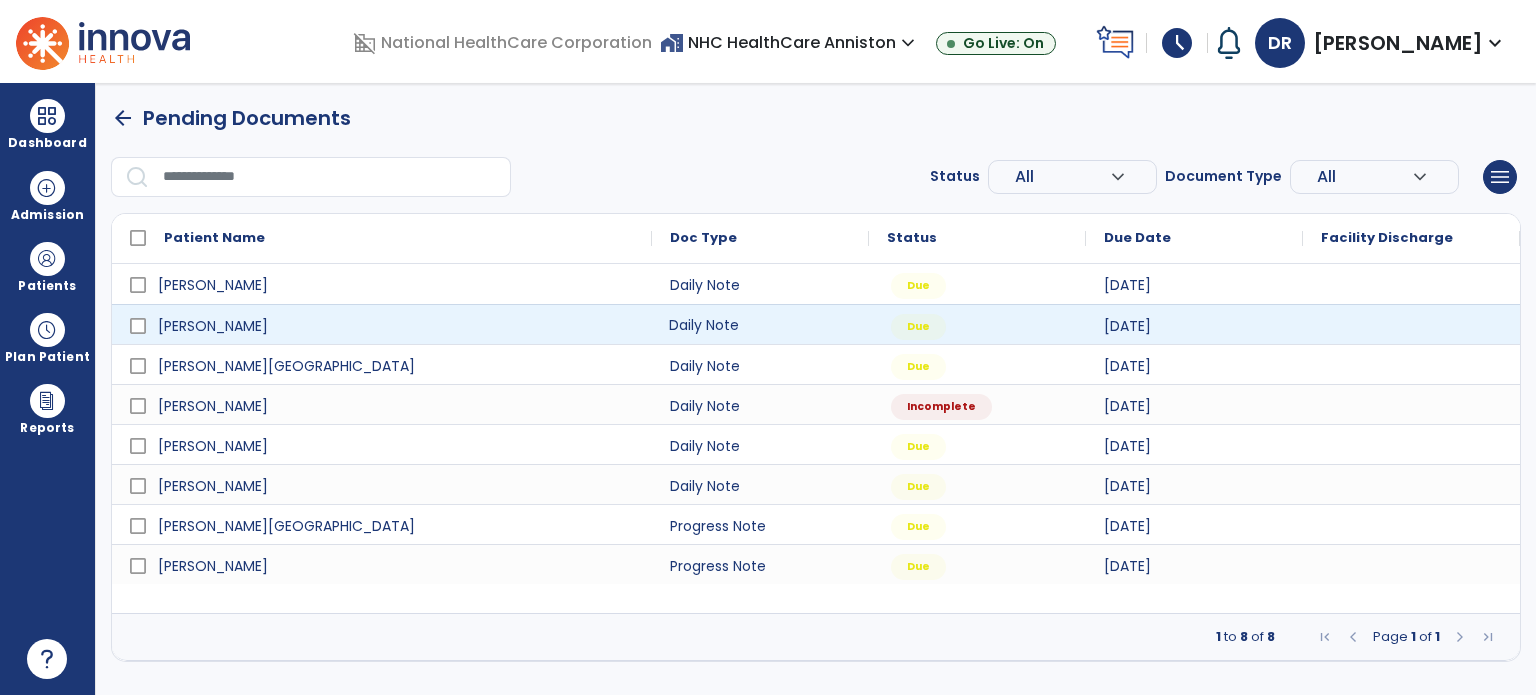 click on "Daily Note" at bounding box center (760, 324) 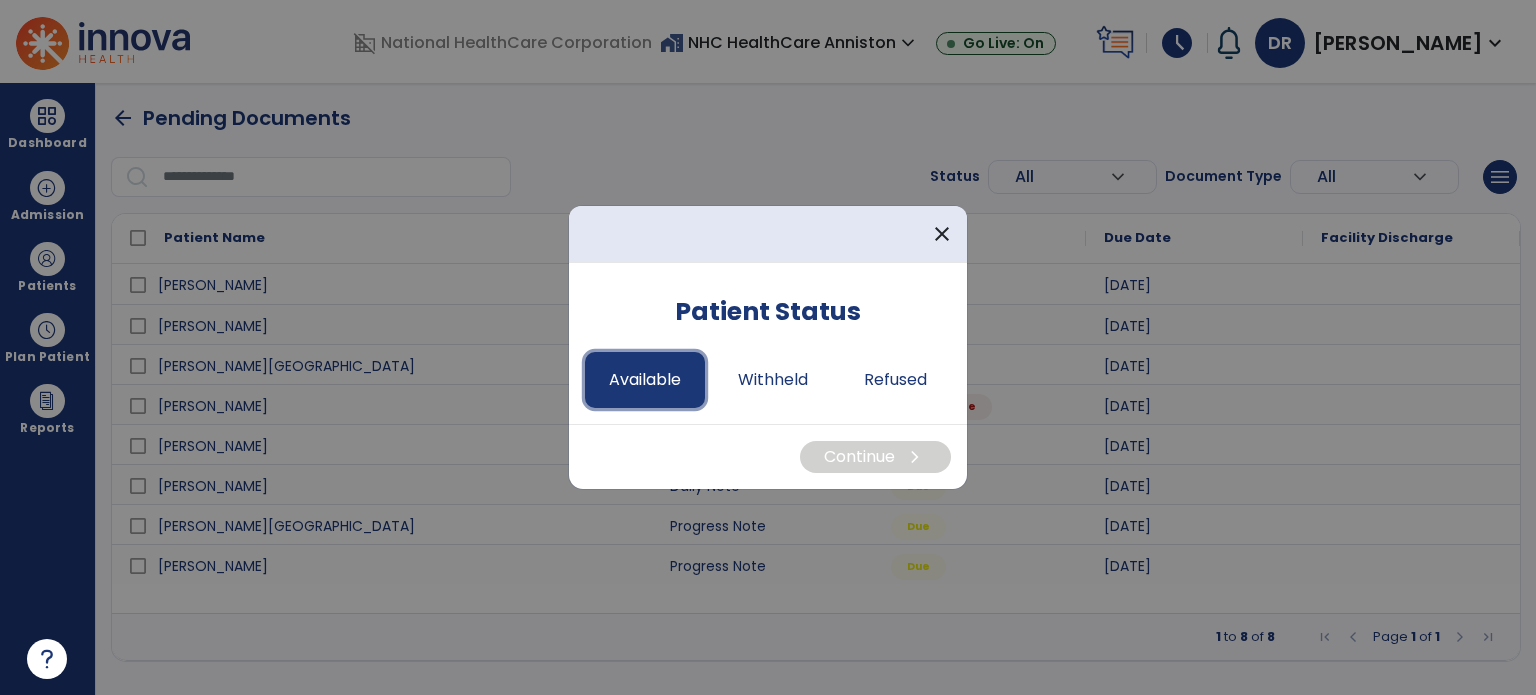 click on "Available" at bounding box center (645, 380) 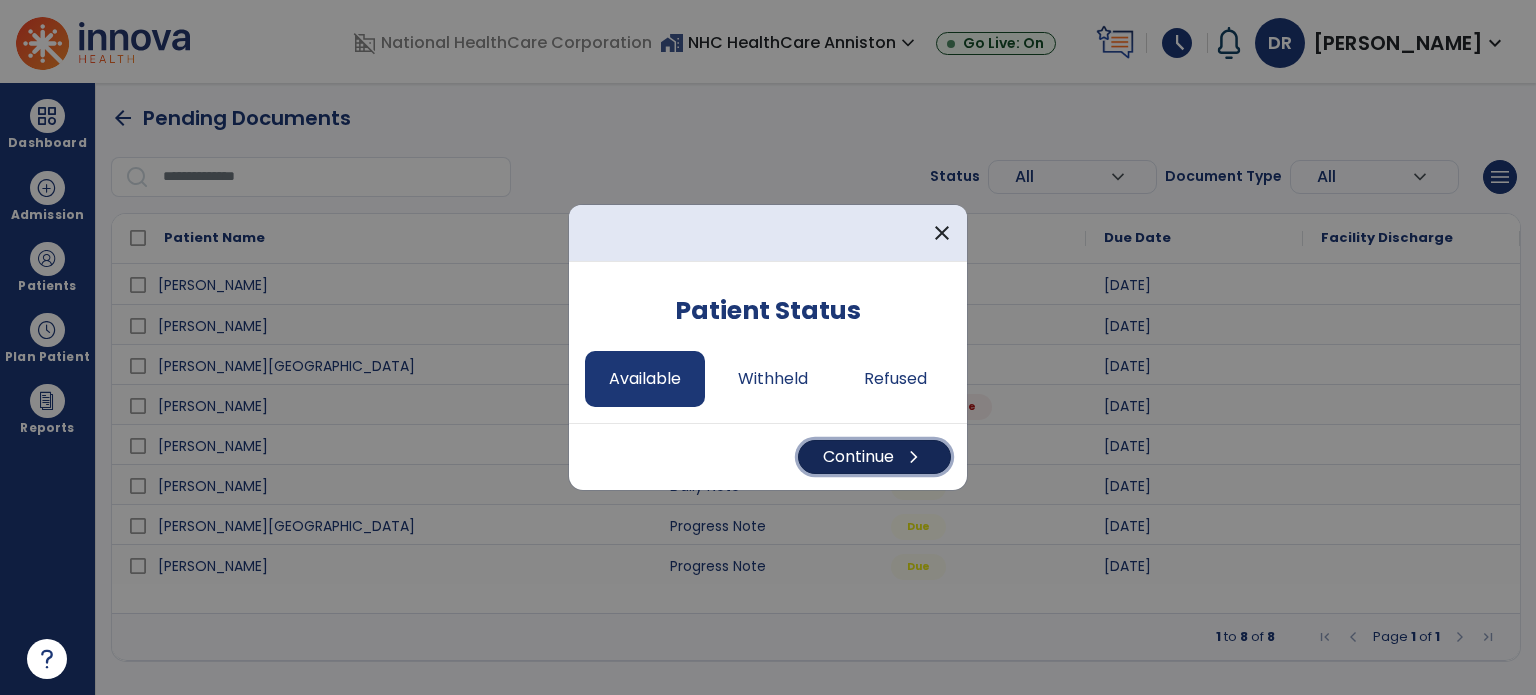 click on "Continue   chevron_right" at bounding box center (874, 457) 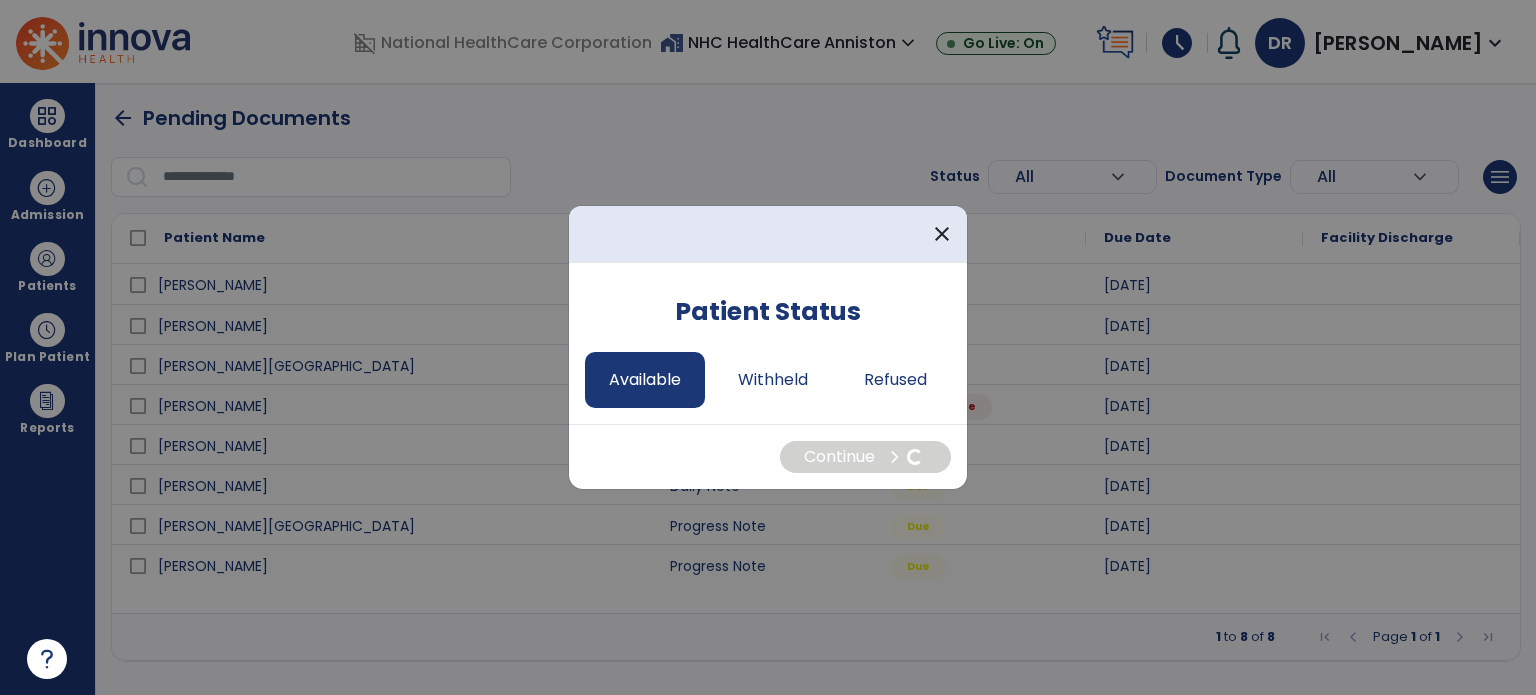 select on "*" 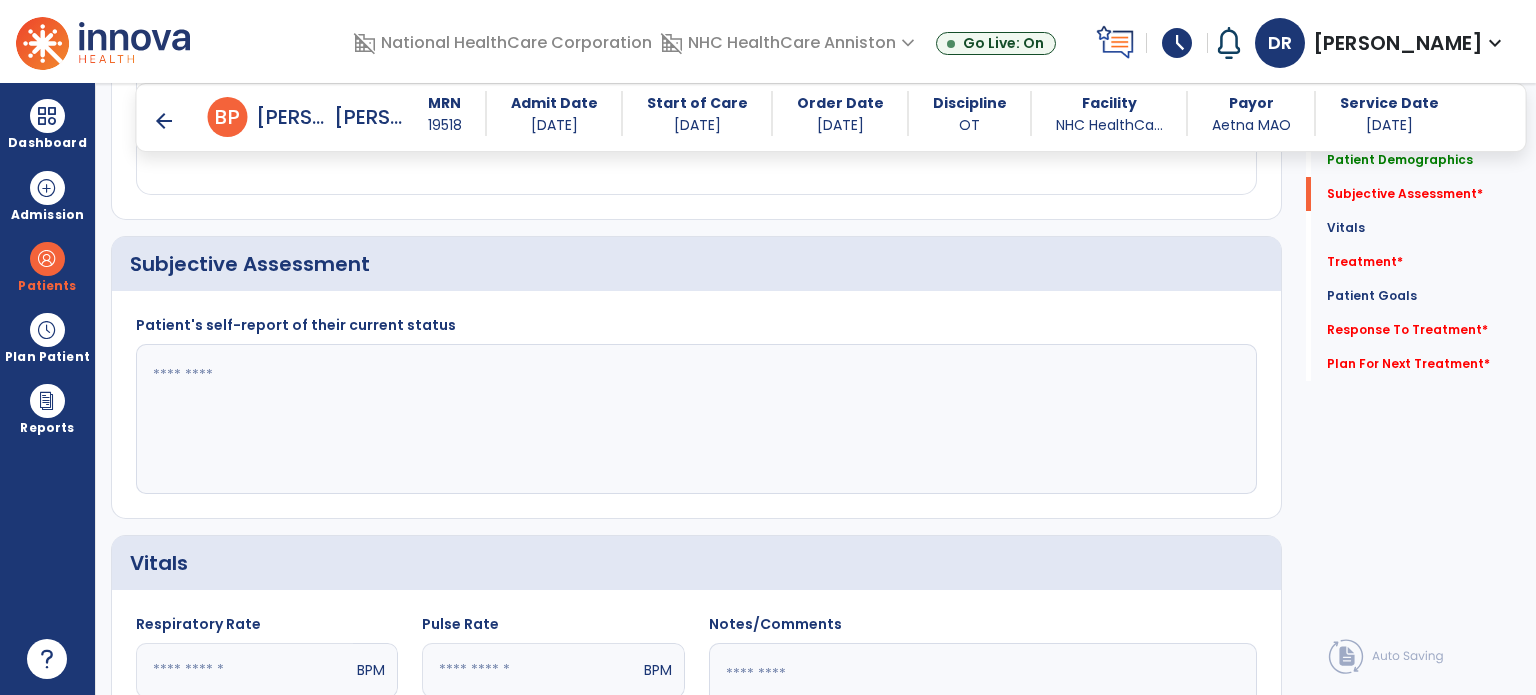 scroll, scrollTop: 400, scrollLeft: 0, axis: vertical 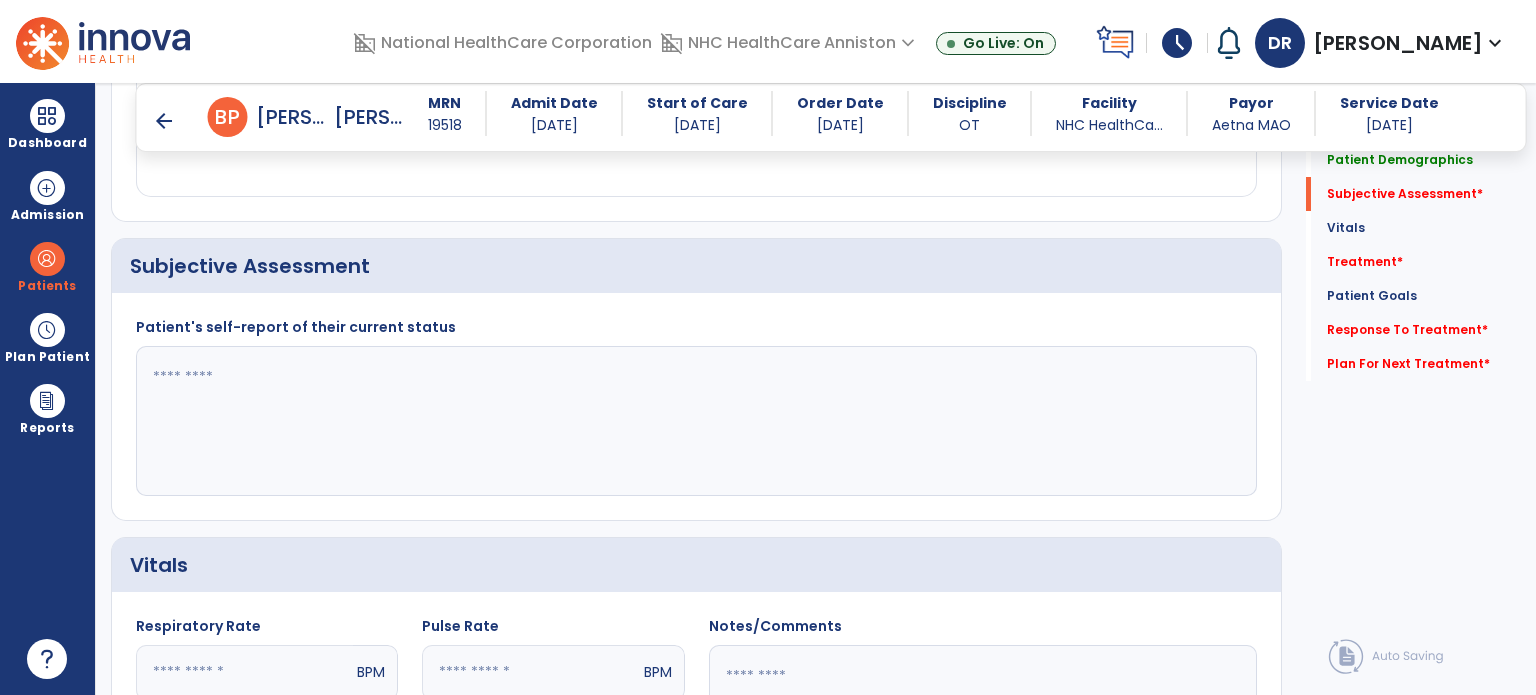 click 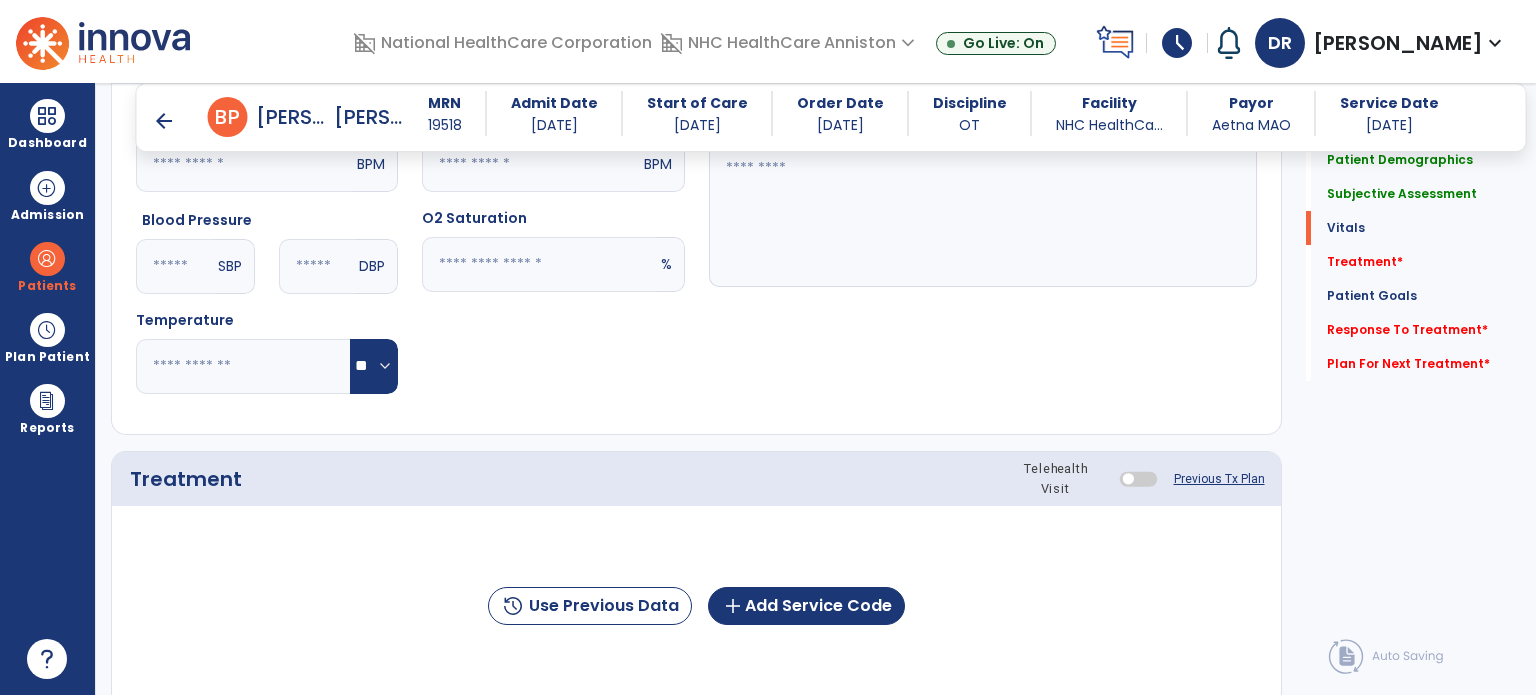 scroll, scrollTop: 908, scrollLeft: 0, axis: vertical 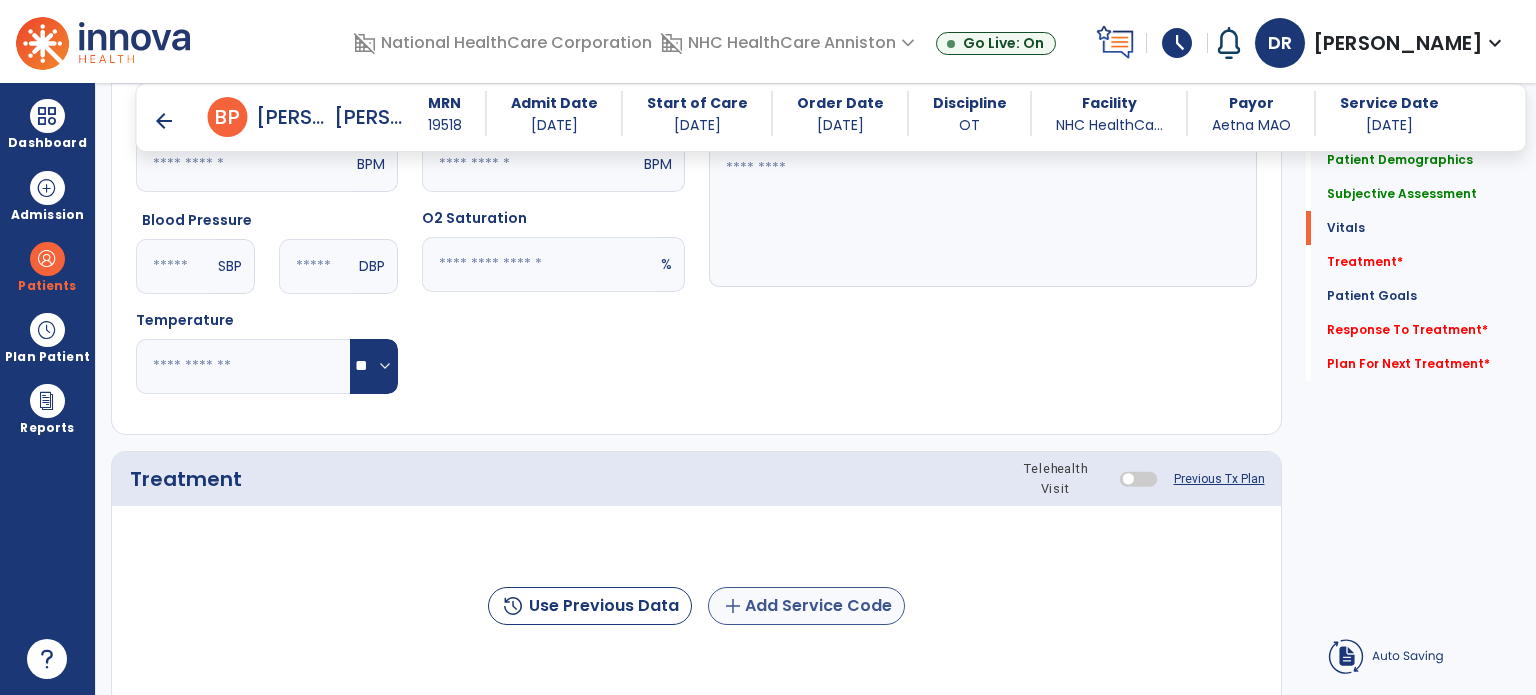 type on "**********" 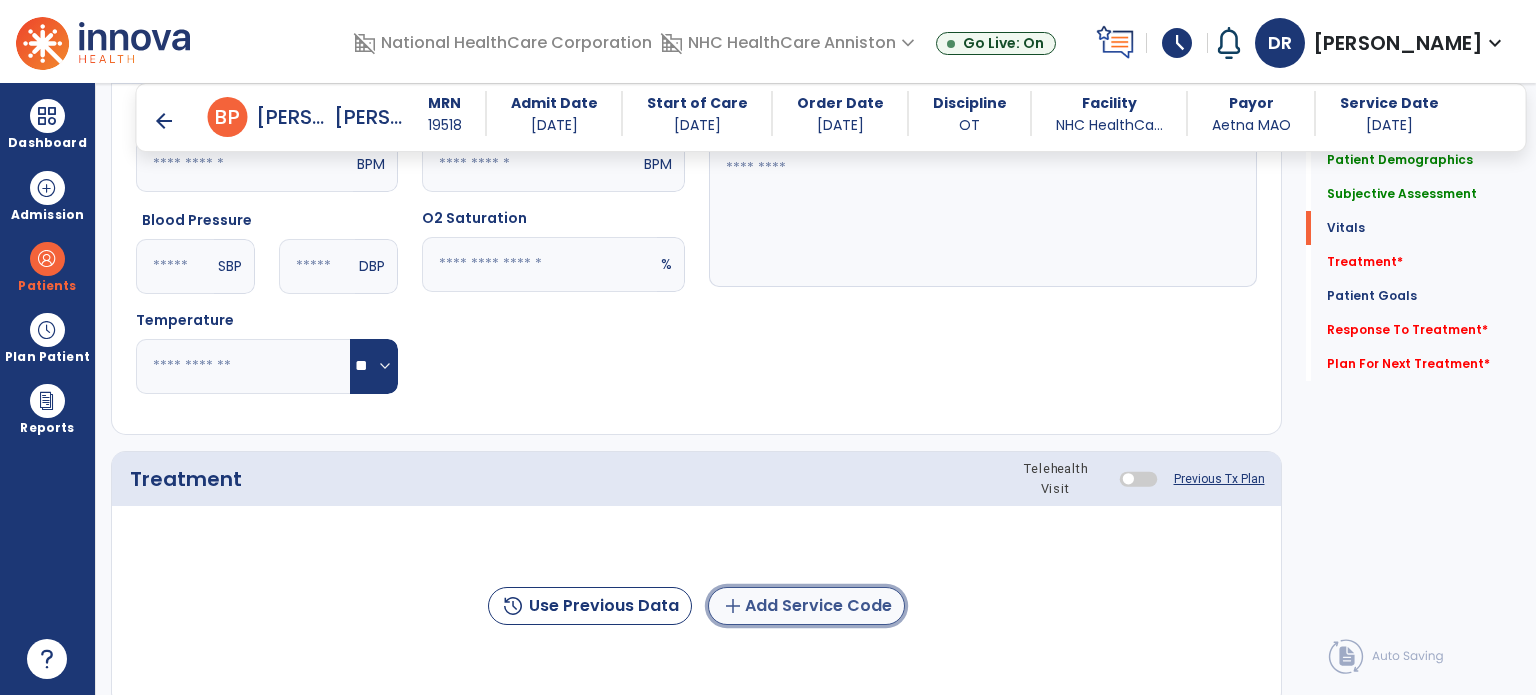 click on "add  Add Service Code" 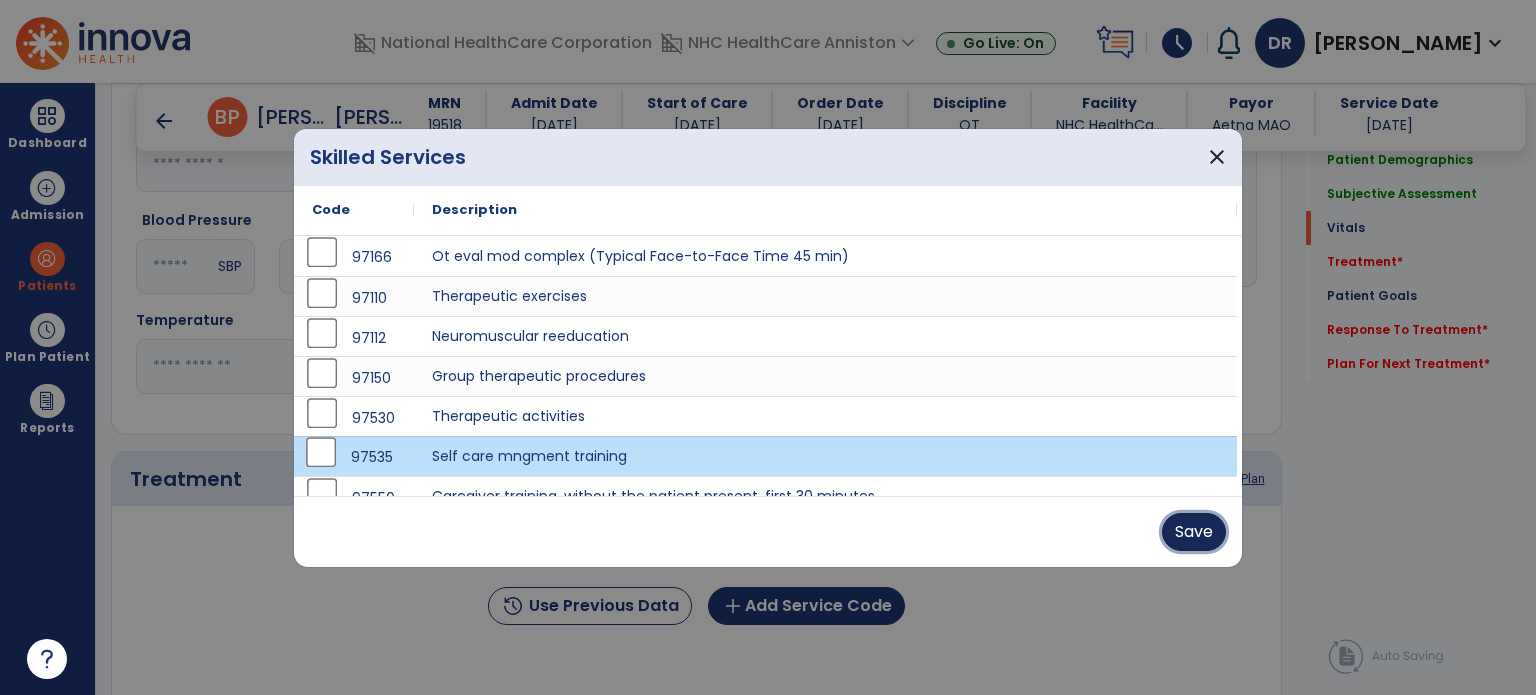 click on "Save" at bounding box center (1194, 532) 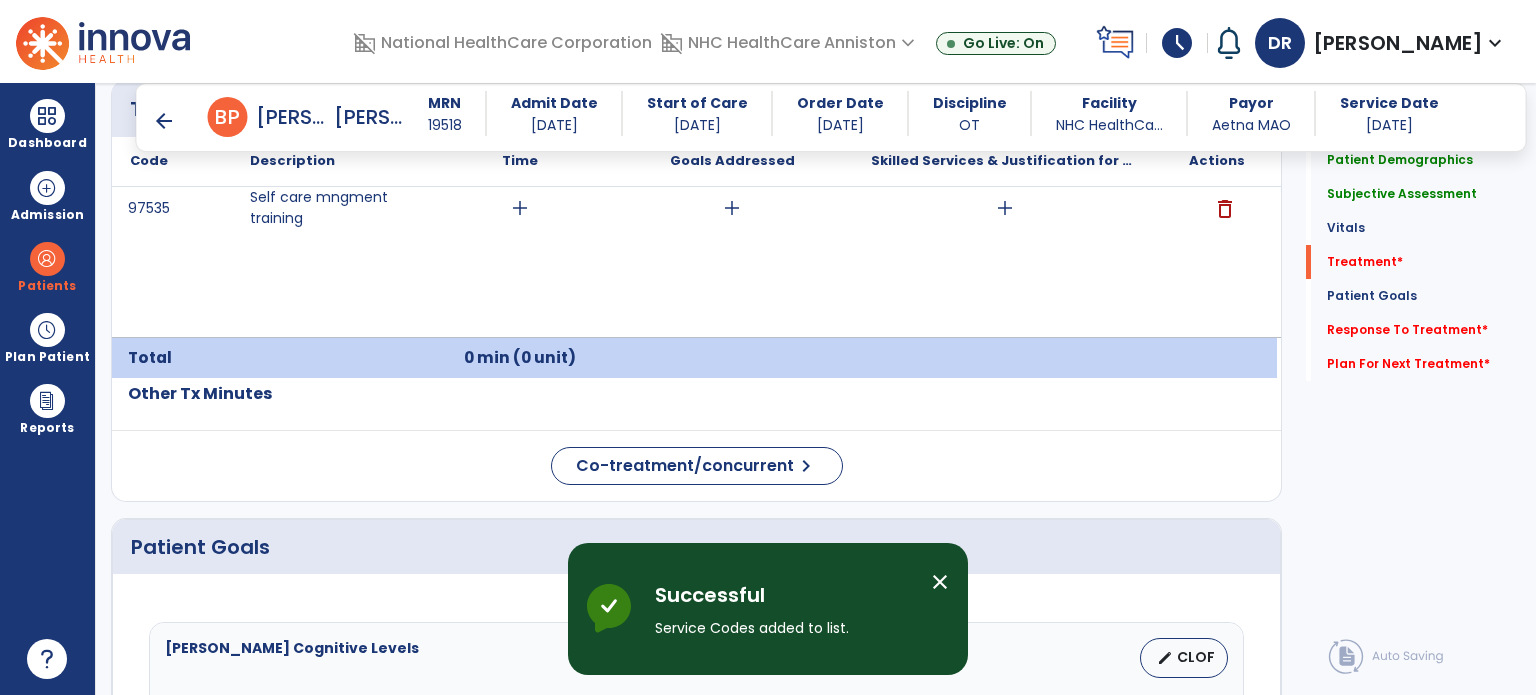 scroll, scrollTop: 1284, scrollLeft: 0, axis: vertical 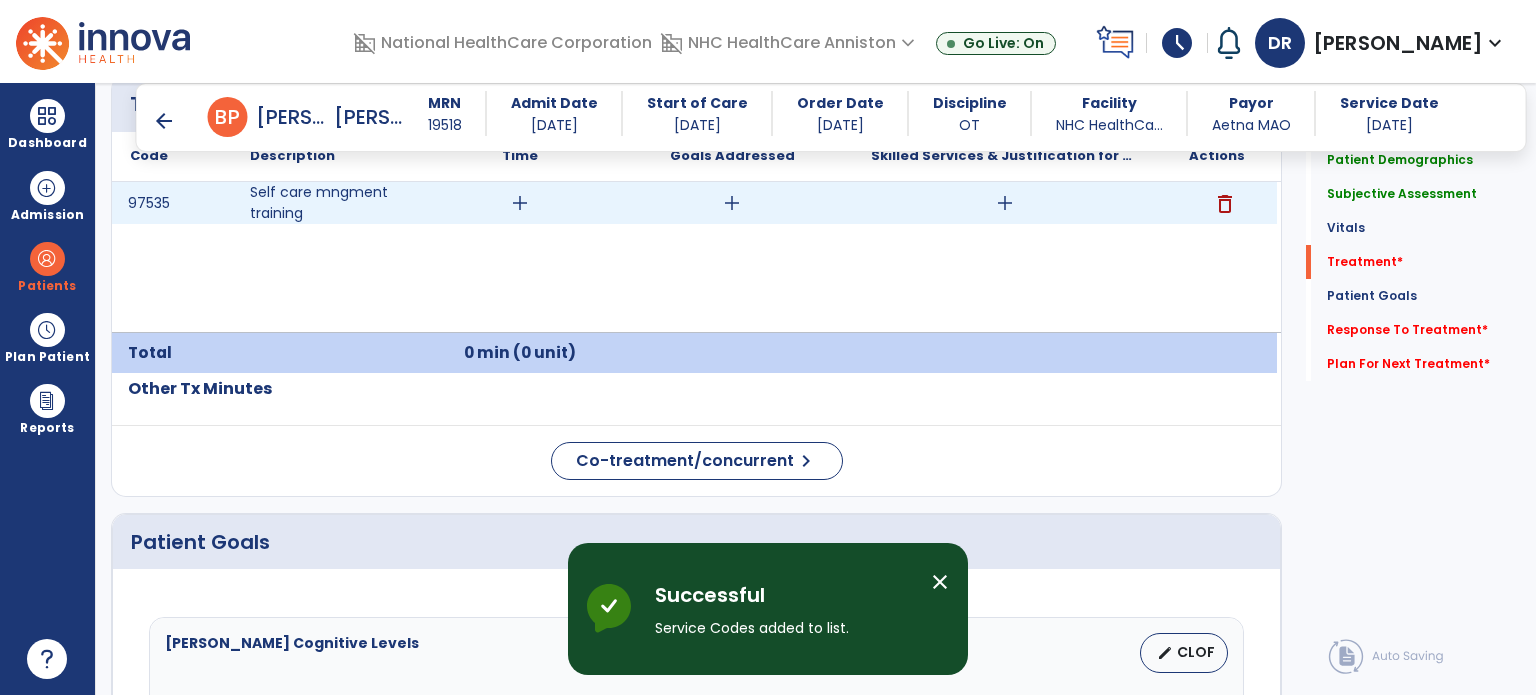 click on "add" at bounding box center (520, 203) 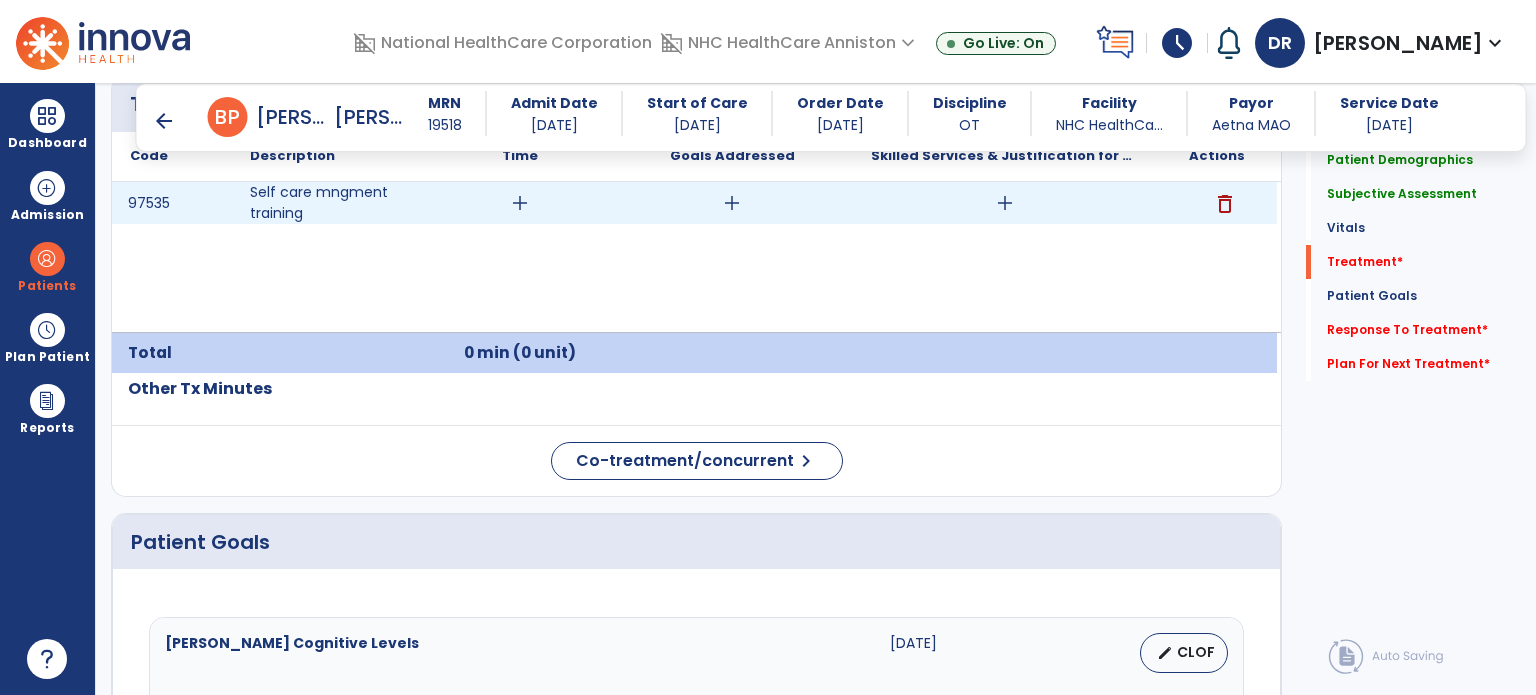 click on "add" at bounding box center [520, 203] 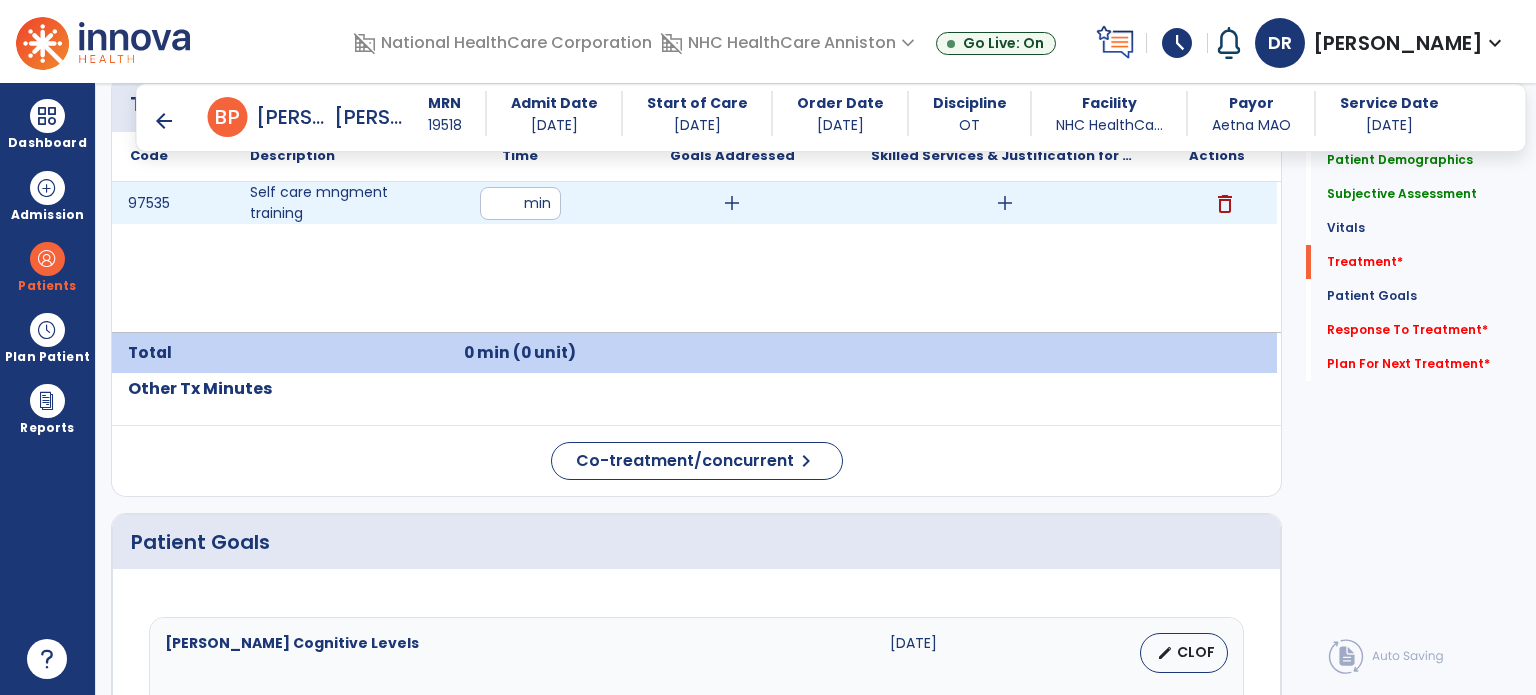 type on "**" 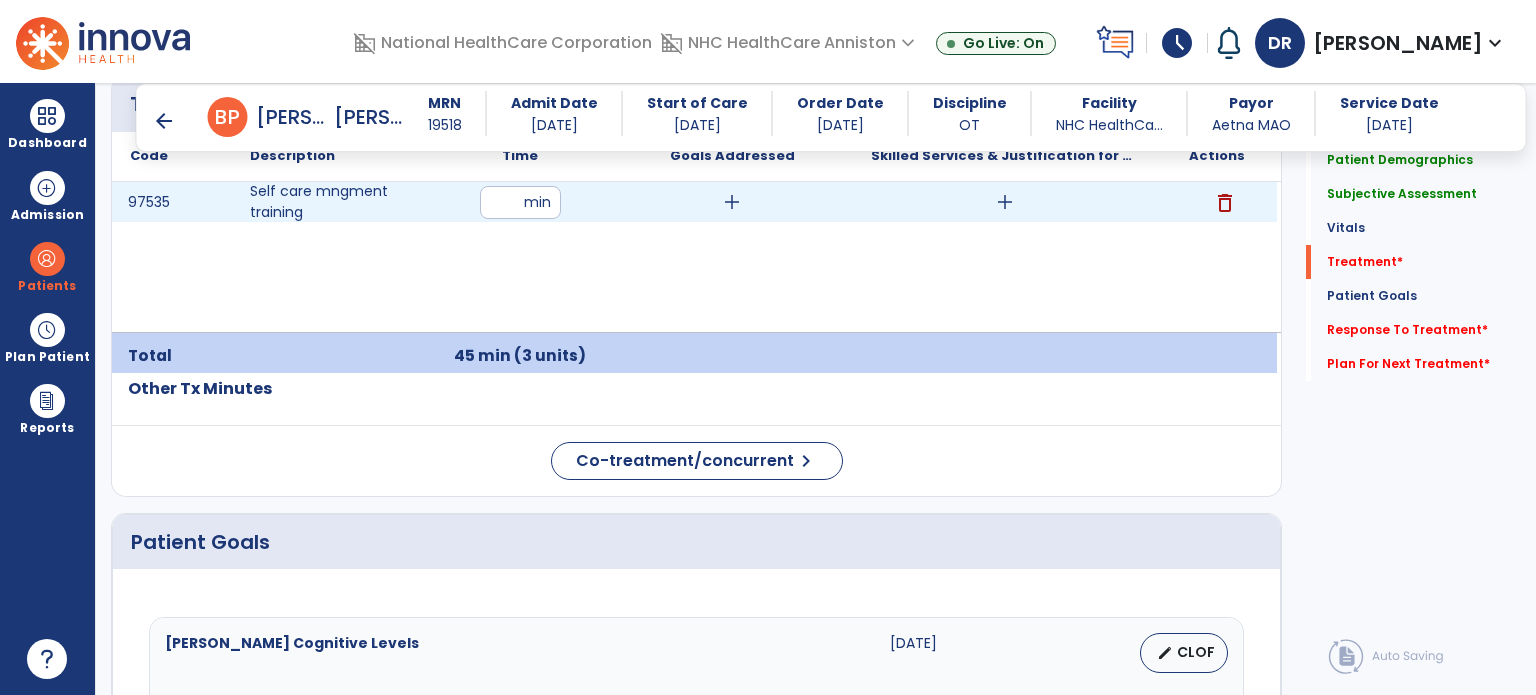 click on "add" at bounding box center [732, 202] 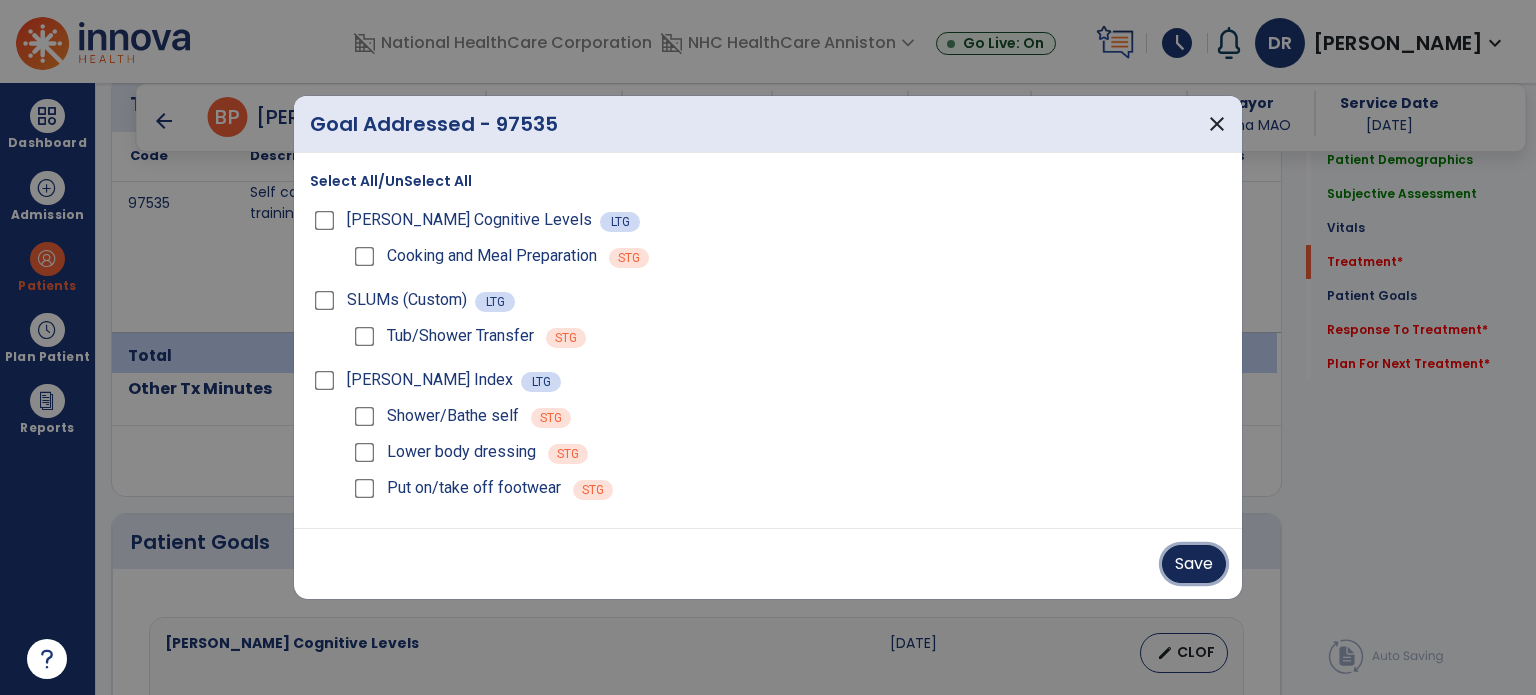 click on "Save" at bounding box center [1194, 564] 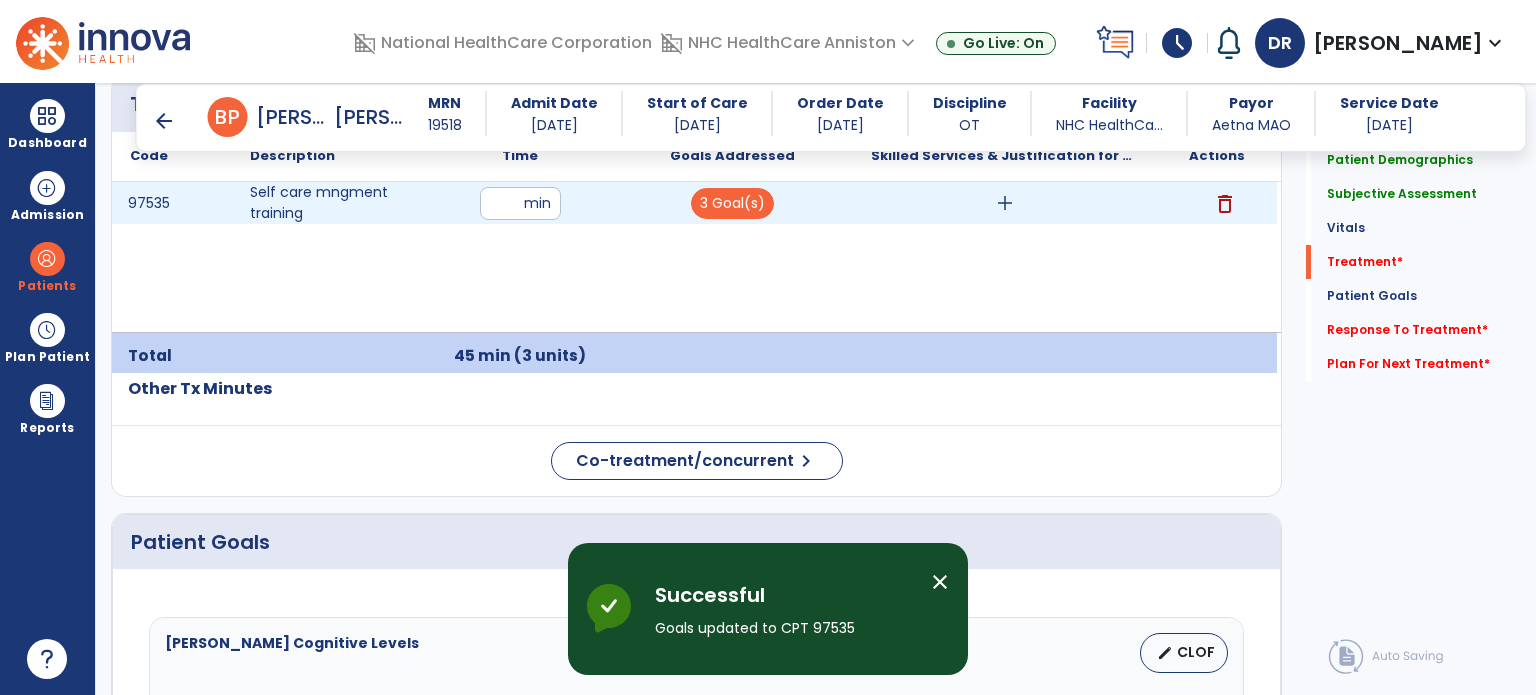 click on "add" at bounding box center (1005, 203) 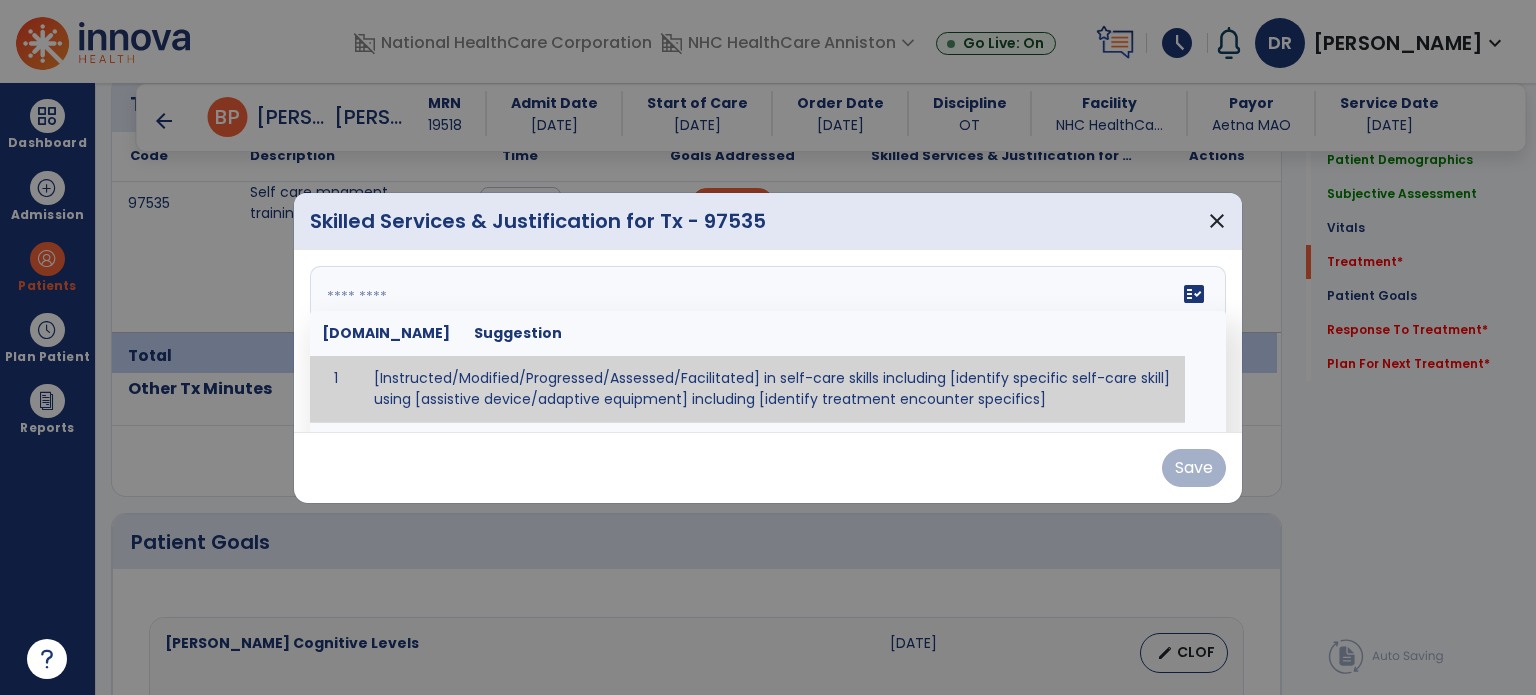 click at bounding box center (766, 341) 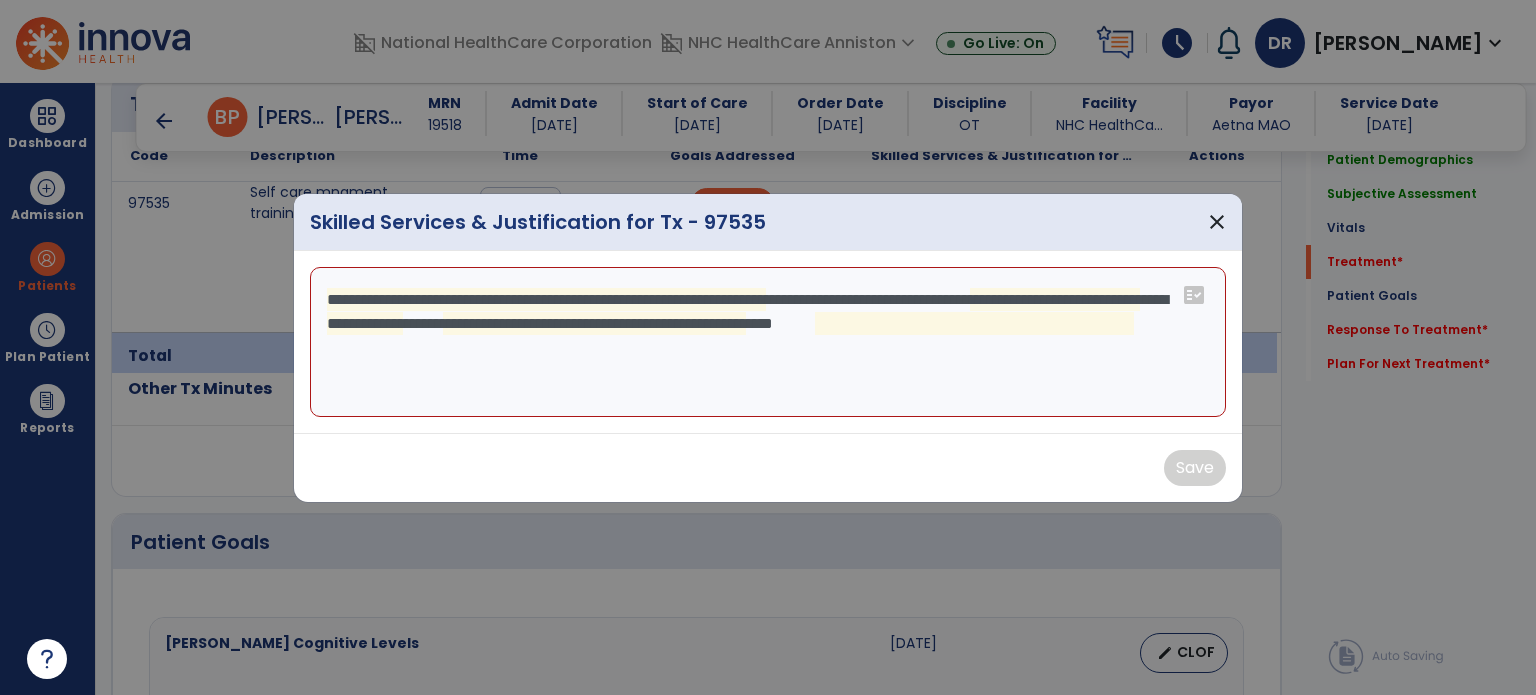 click on "**********" at bounding box center (768, 342) 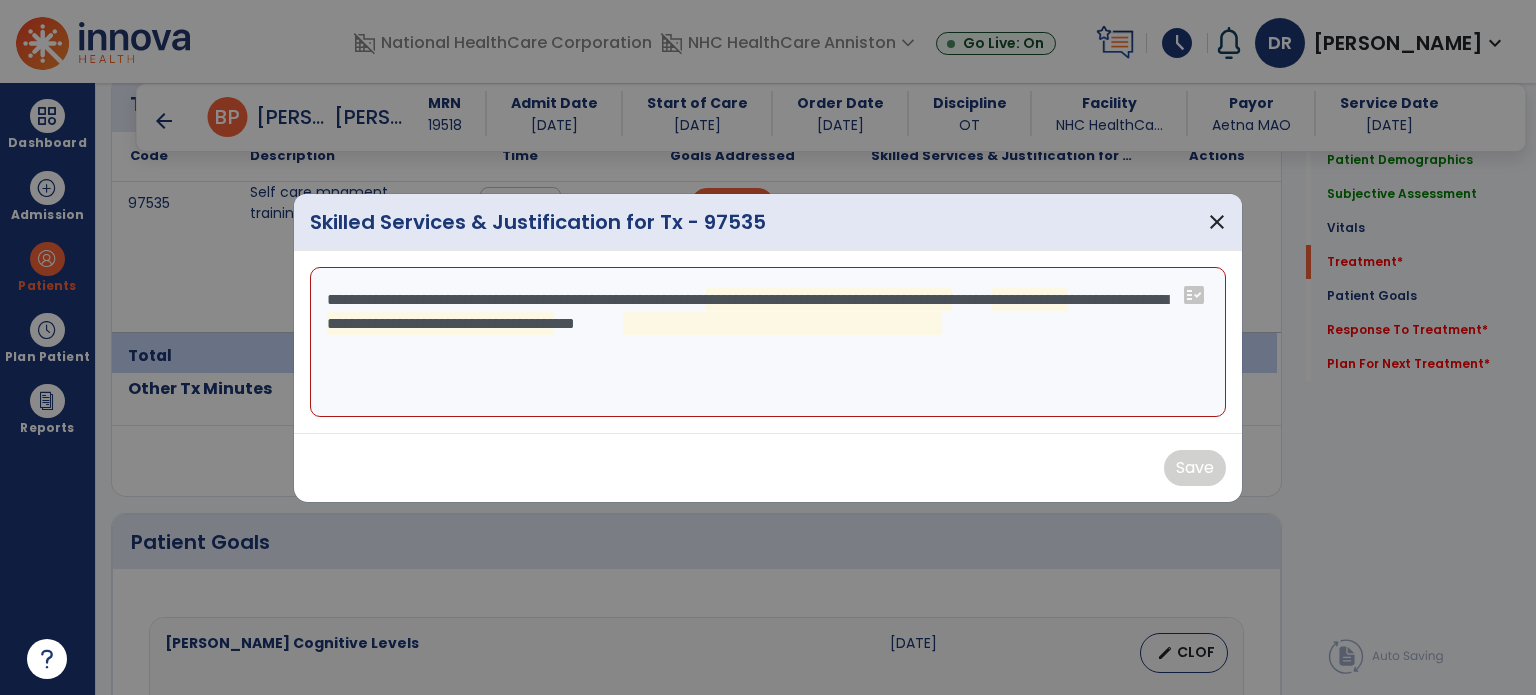 click on "**********" at bounding box center (768, 342) 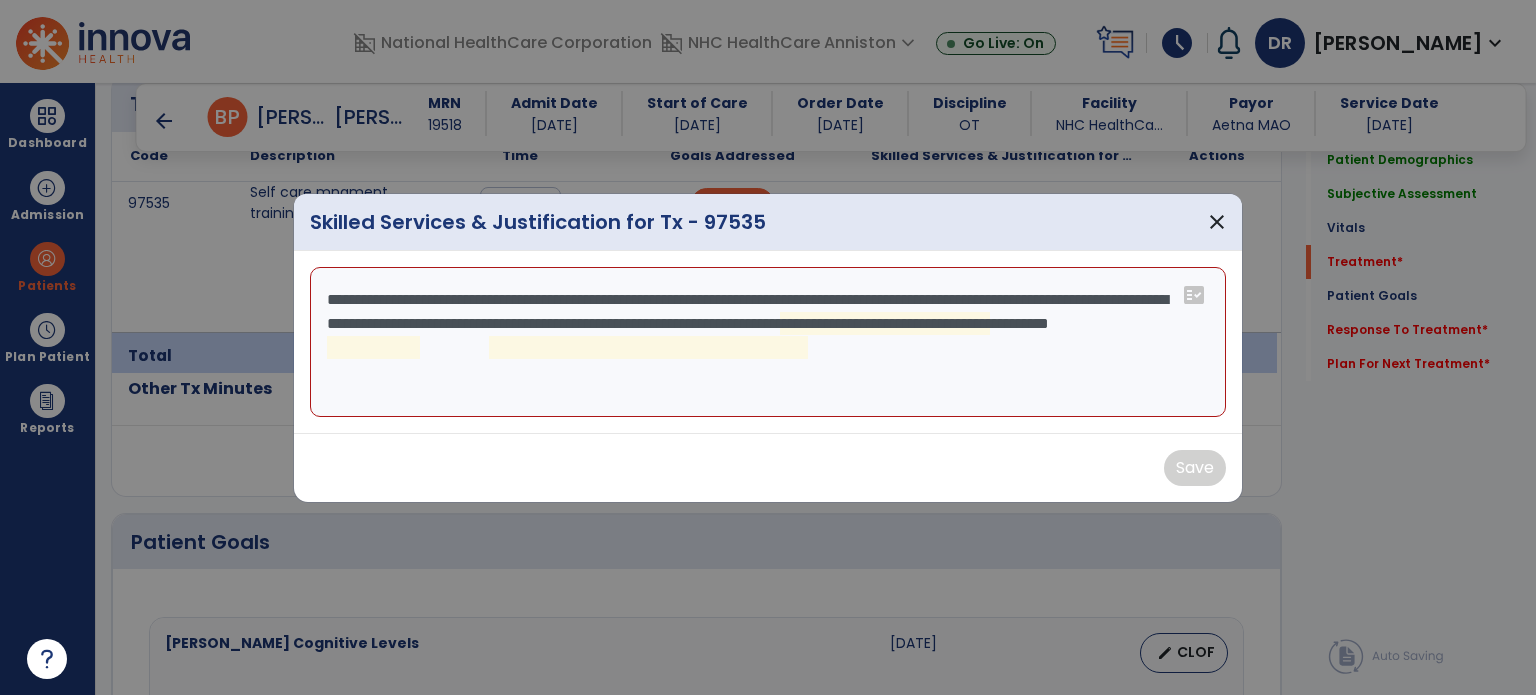 click on "**********" at bounding box center (768, 342) 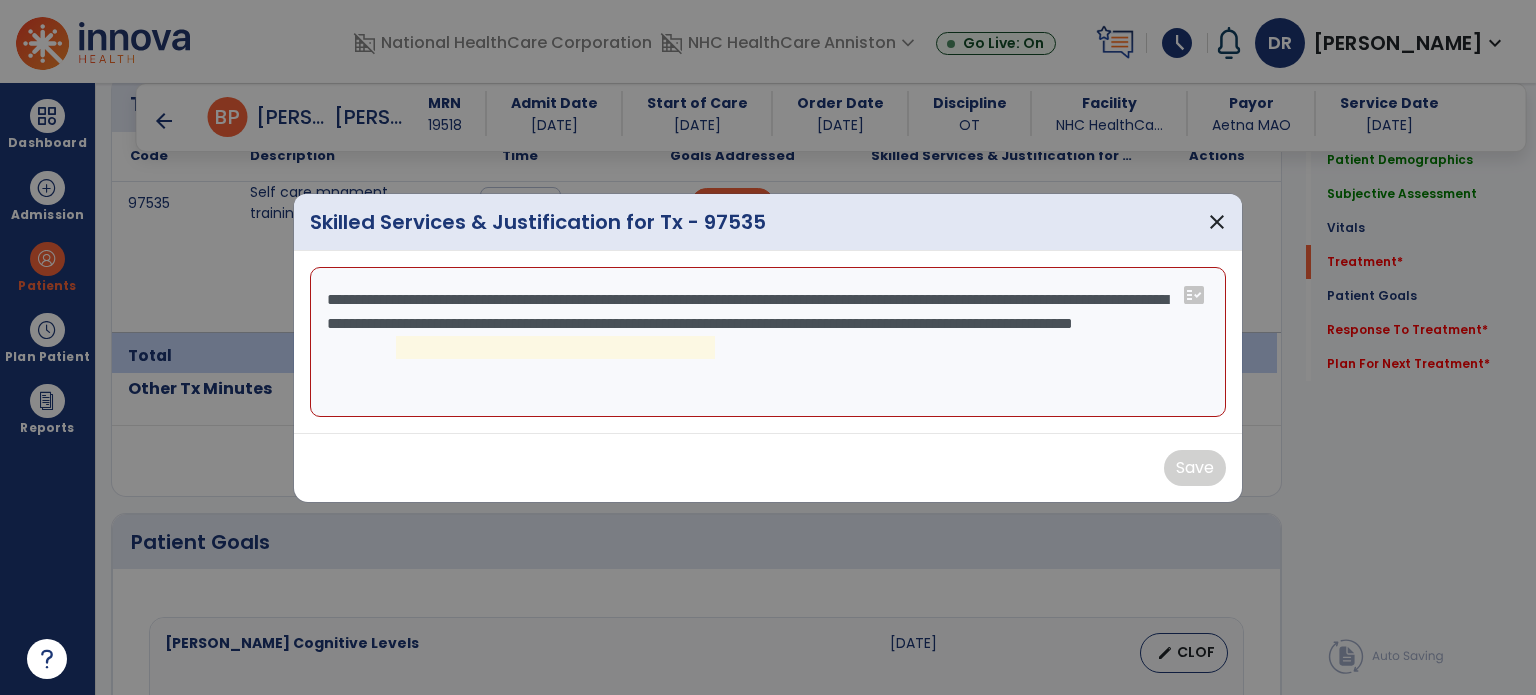 click on "**********" at bounding box center [768, 342] 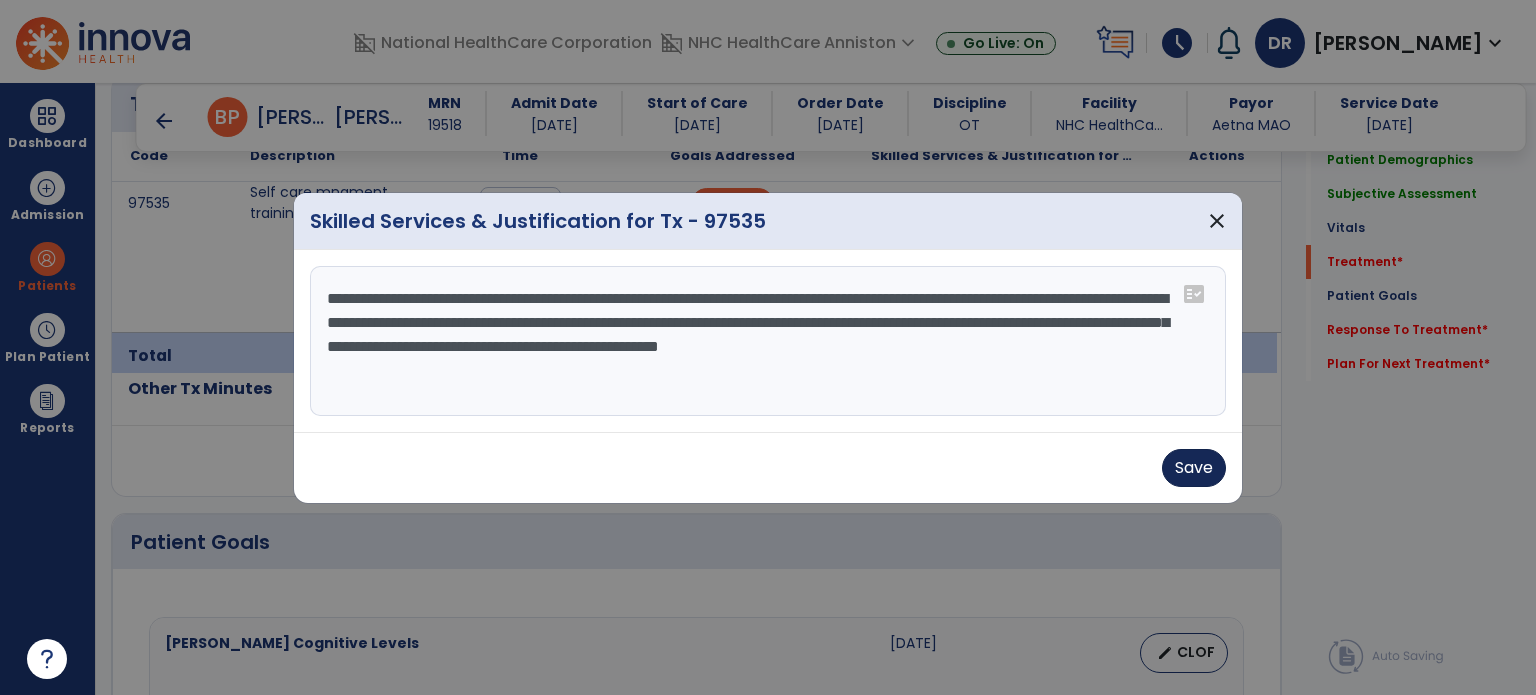 type on "**********" 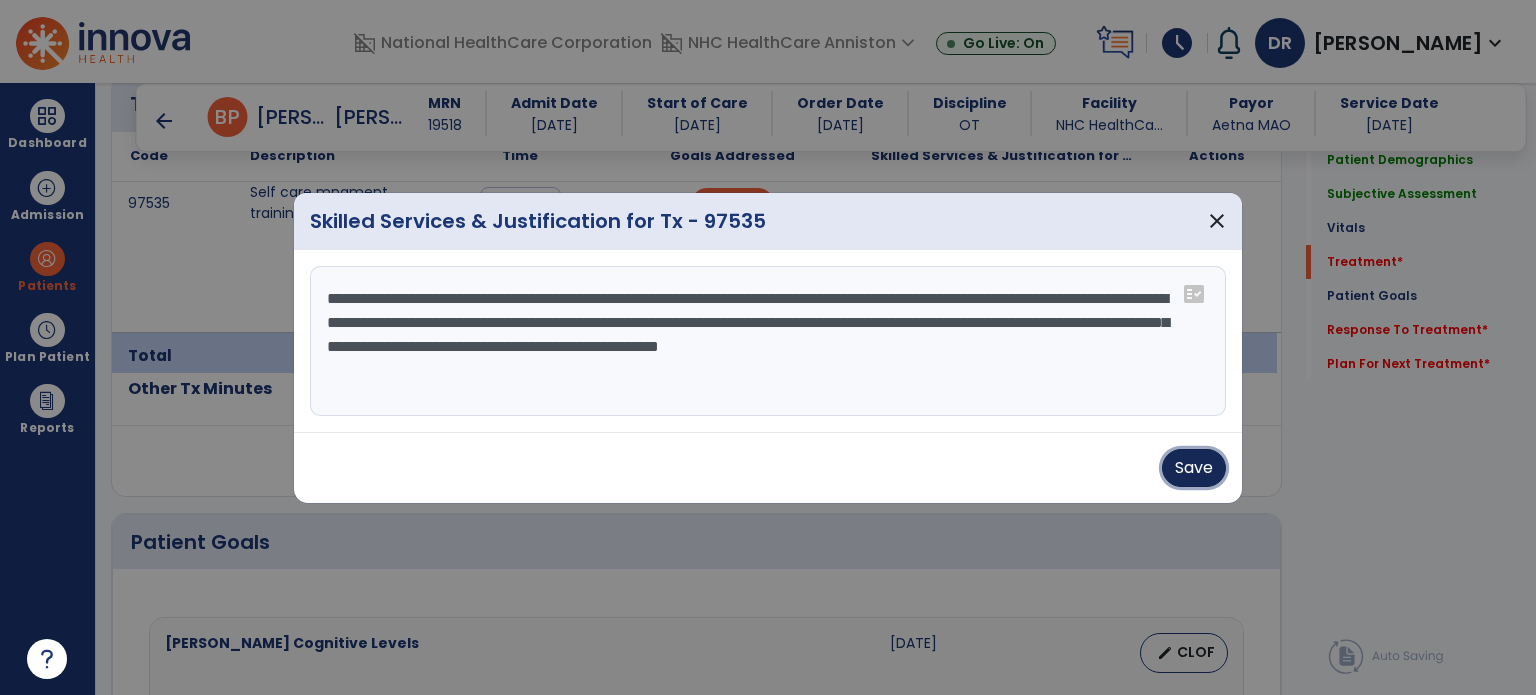 click on "Save" at bounding box center [1194, 468] 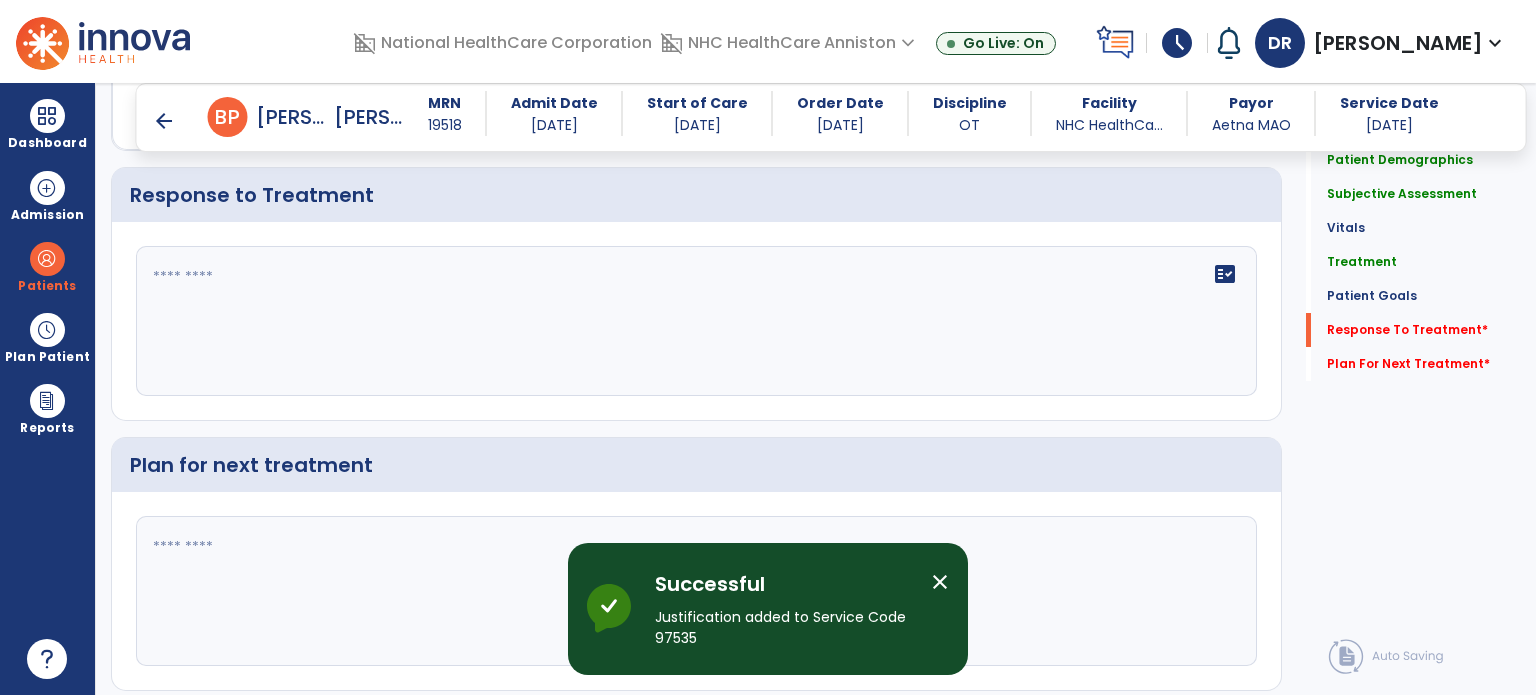 scroll, scrollTop: 2864, scrollLeft: 0, axis: vertical 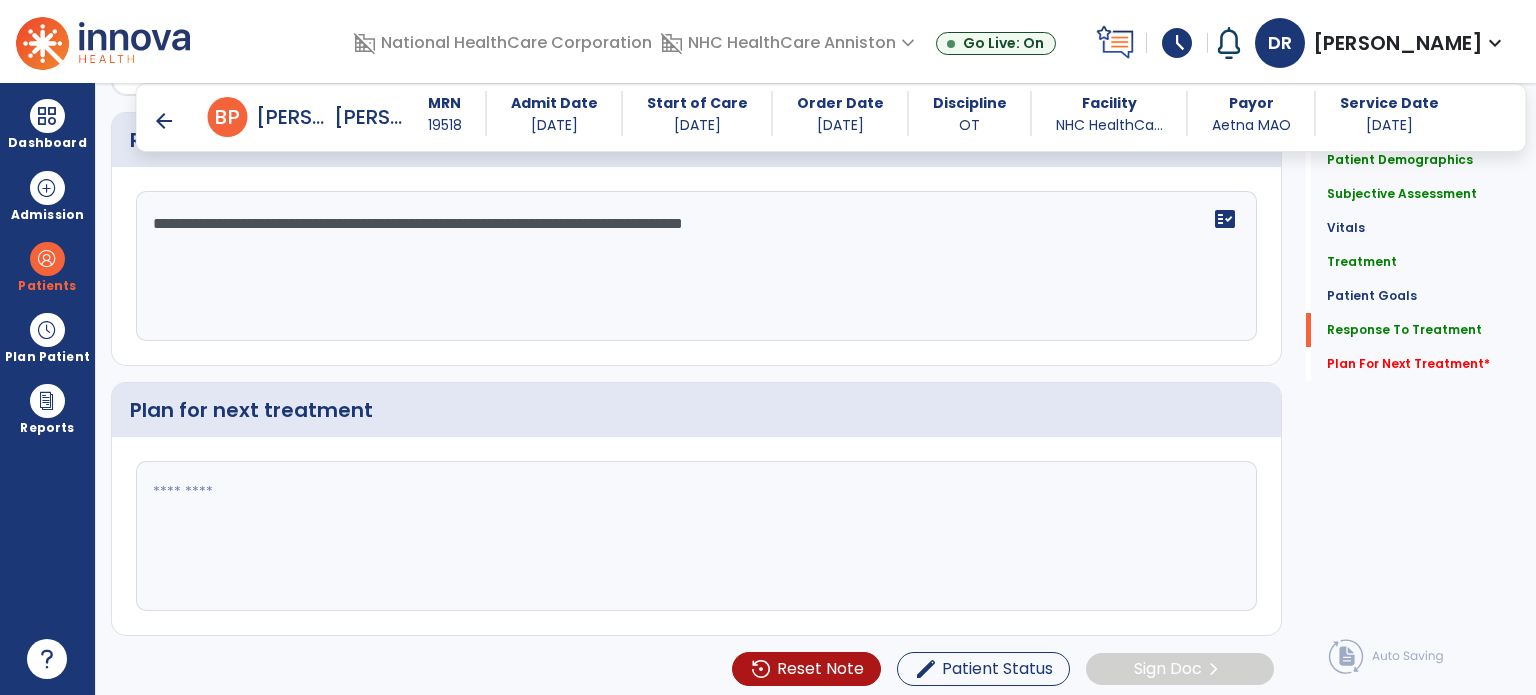 type on "**********" 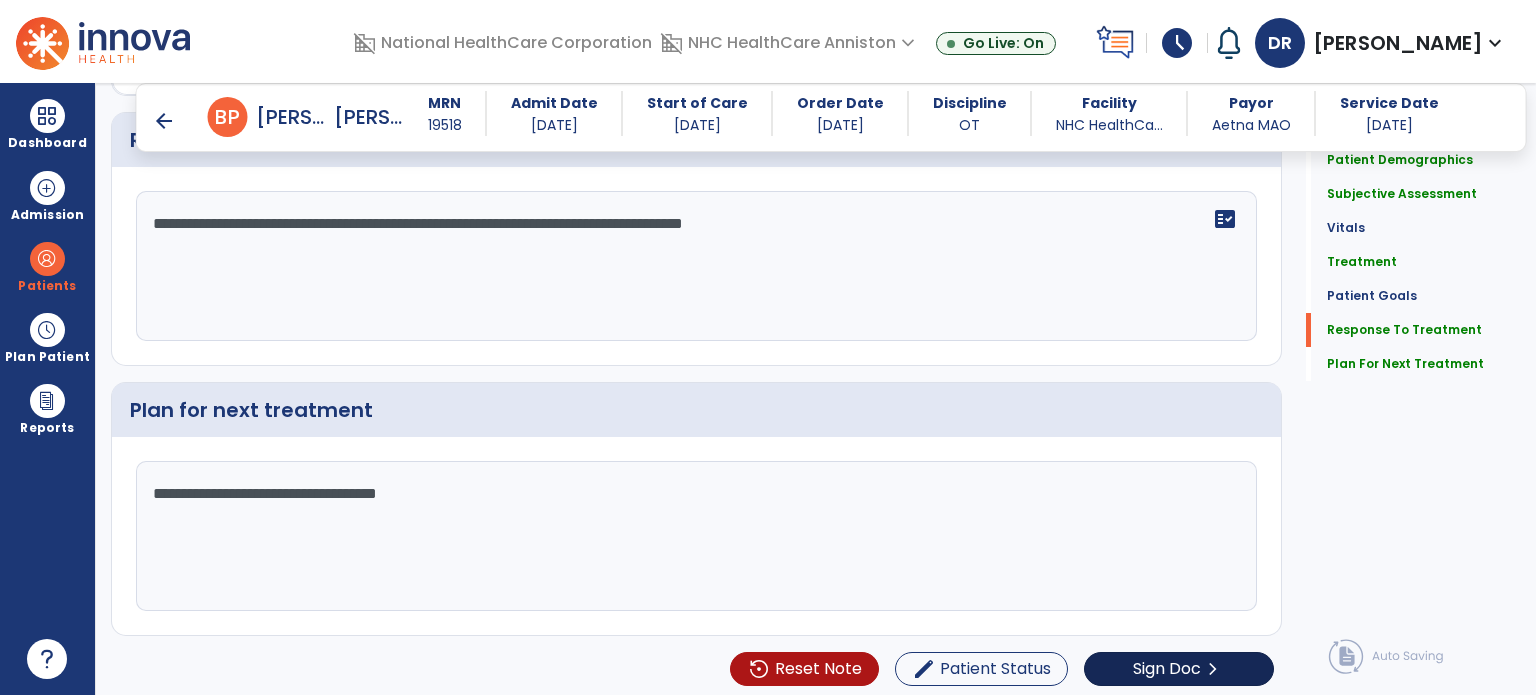 type on "**********" 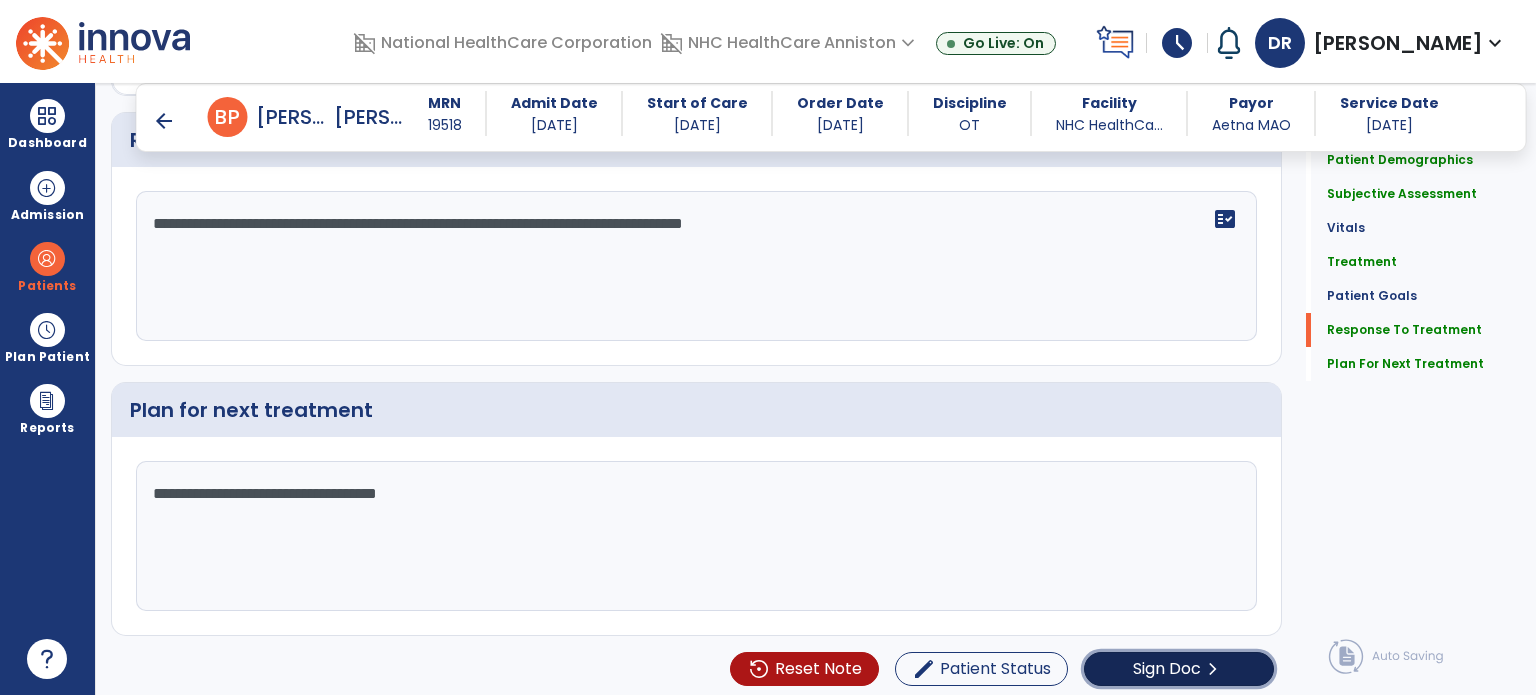 click on "Sign Doc" 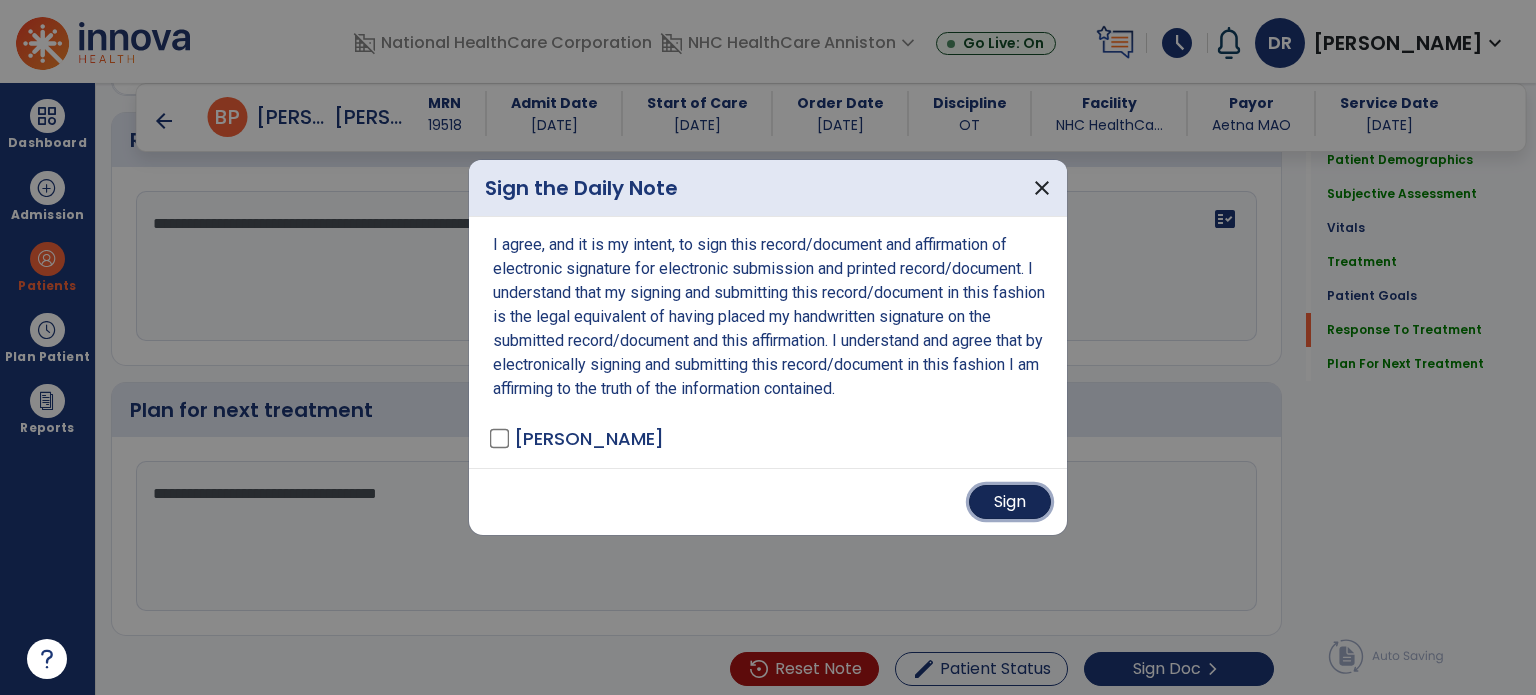 click on "Sign" at bounding box center [1010, 502] 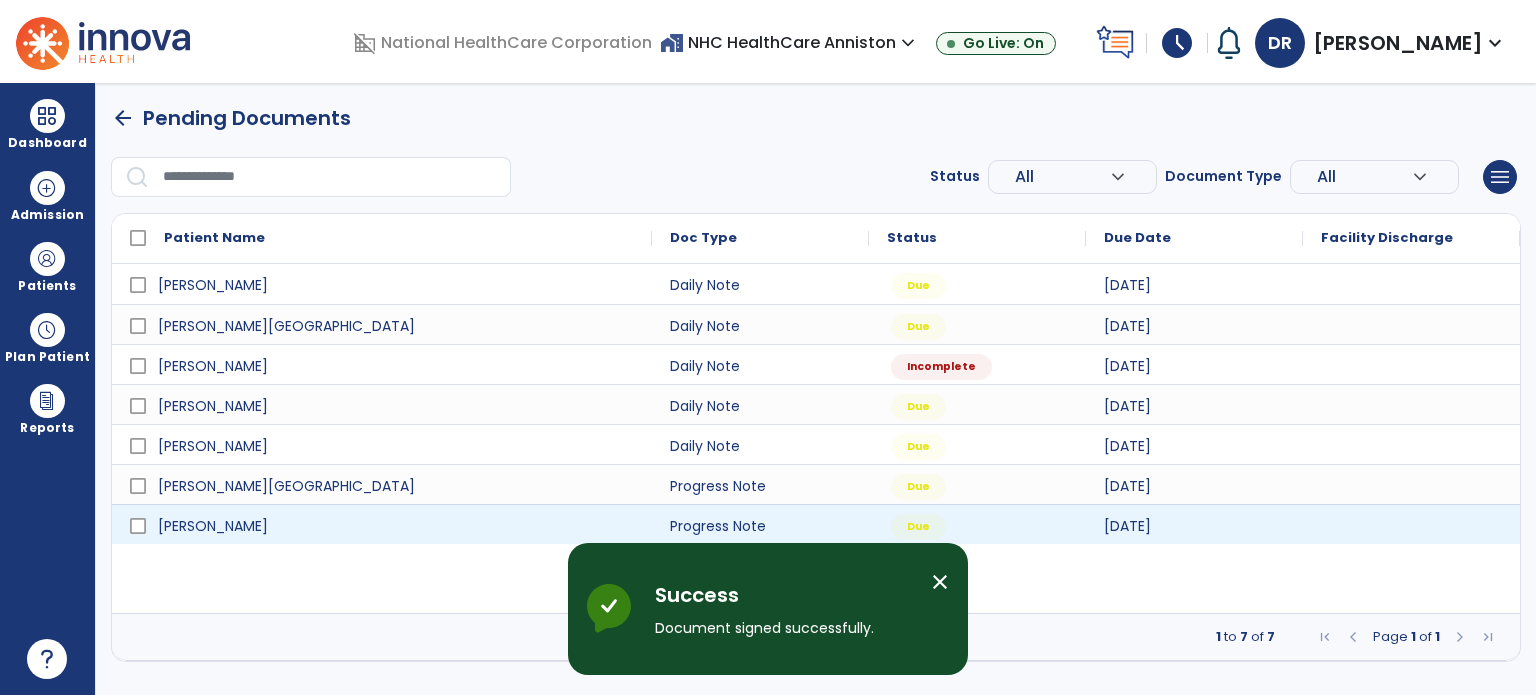 scroll, scrollTop: 0, scrollLeft: 0, axis: both 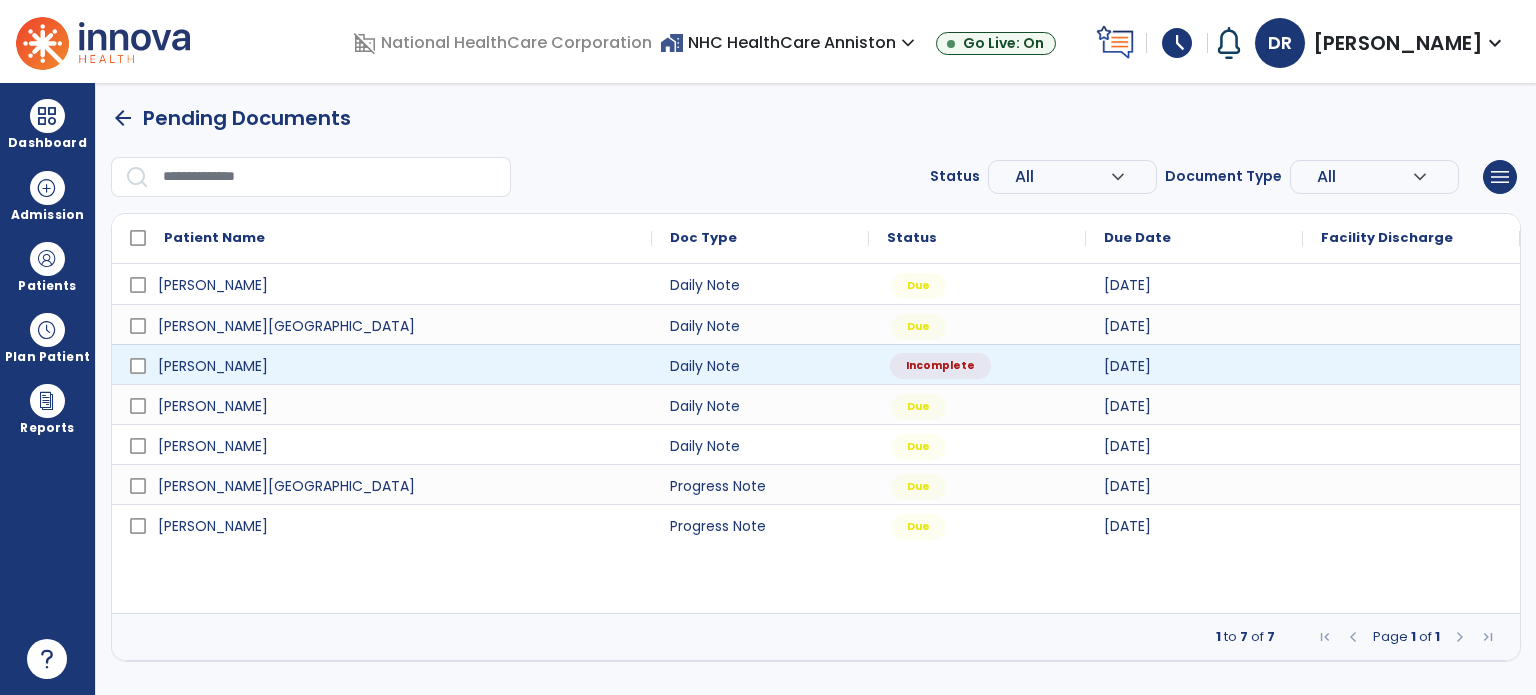 click on "Incomplete" at bounding box center [940, 366] 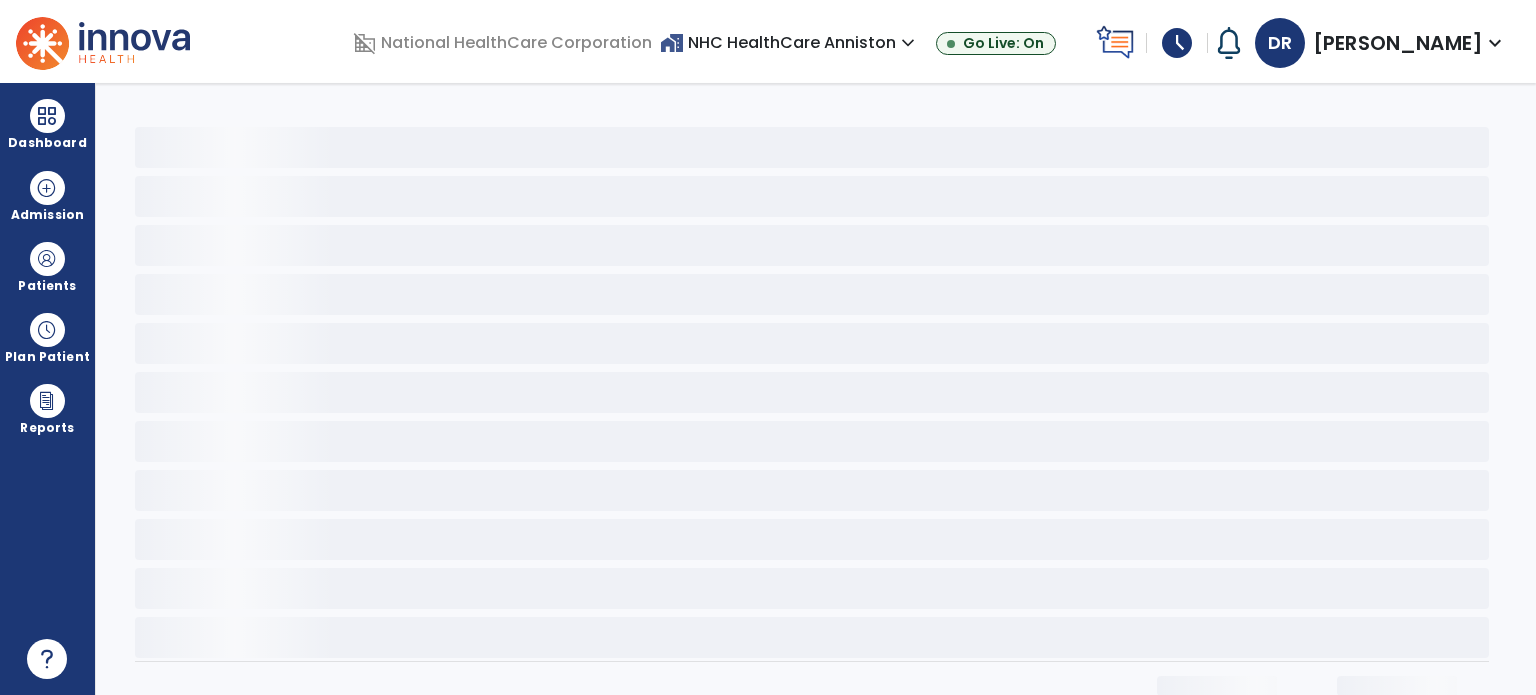 select on "*" 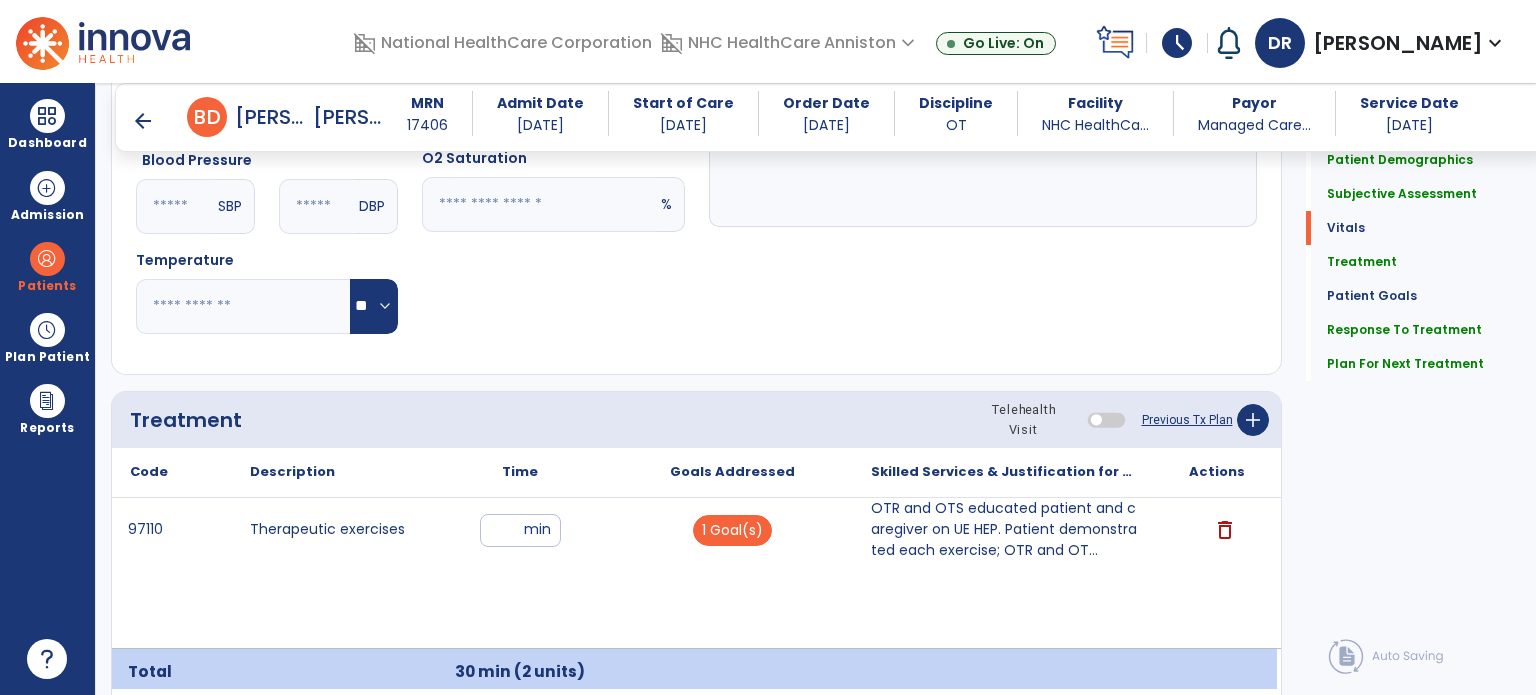 scroll, scrollTop: 991, scrollLeft: 0, axis: vertical 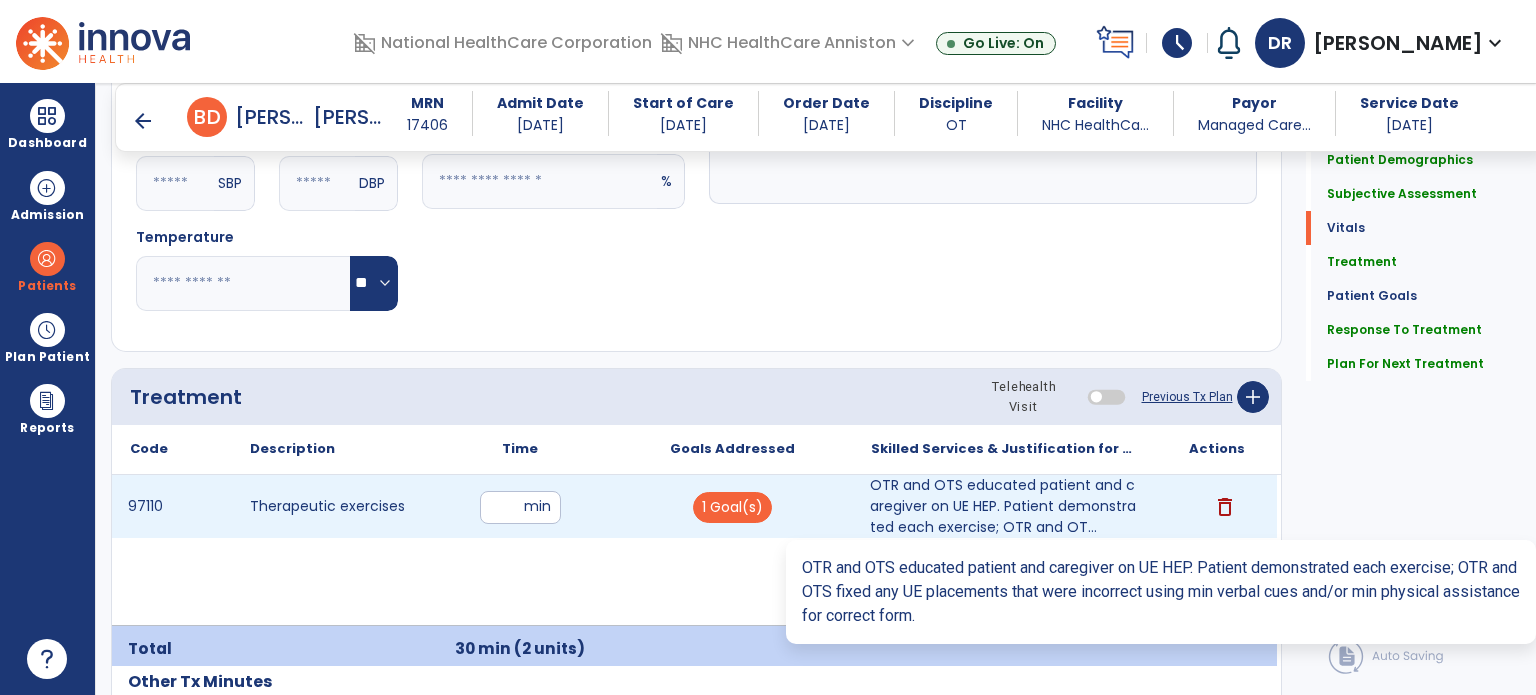 click on "OTR and OTS educated patient and caregiver on UE HEP. Patient demonstrated each exercise; OTR and OT..." at bounding box center (1004, 506) 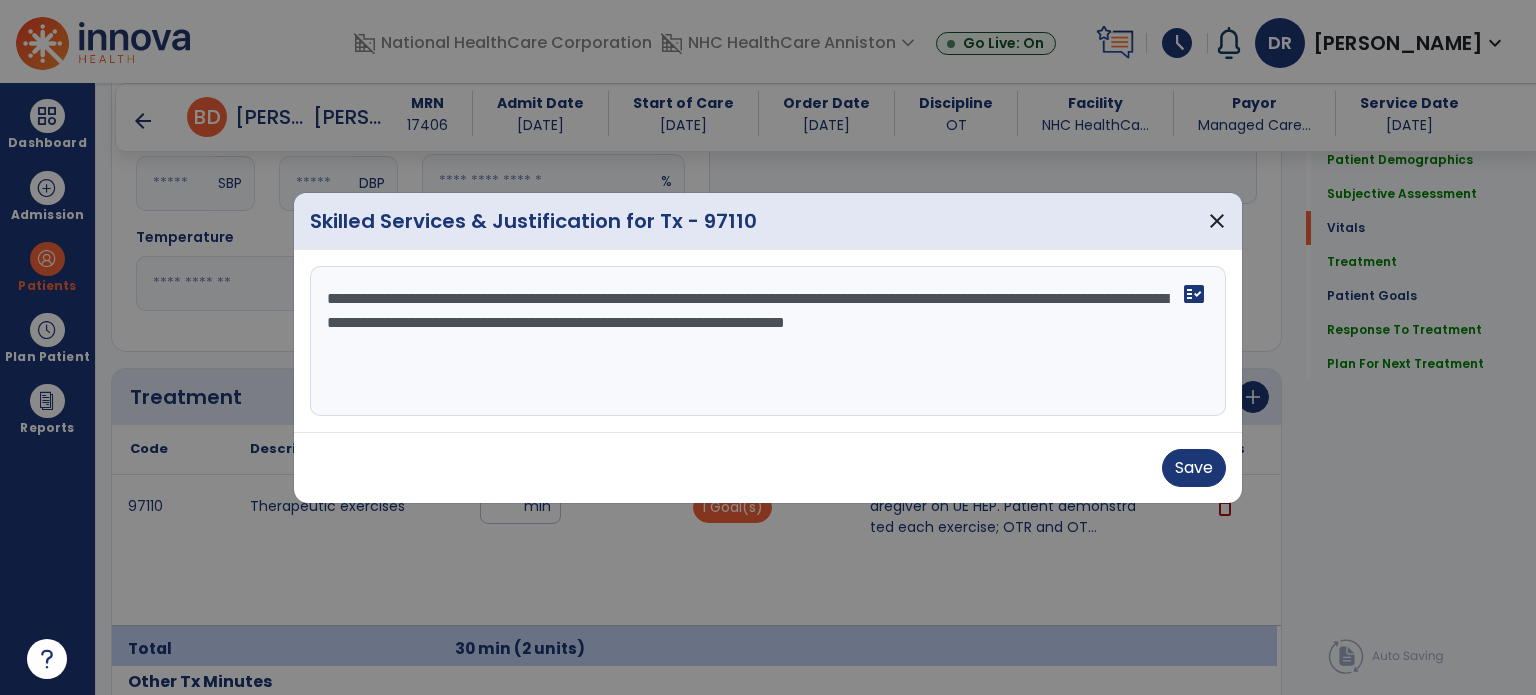 click on "Skilled Services & Justification for Tx - 97110   close" at bounding box center (768, 221) 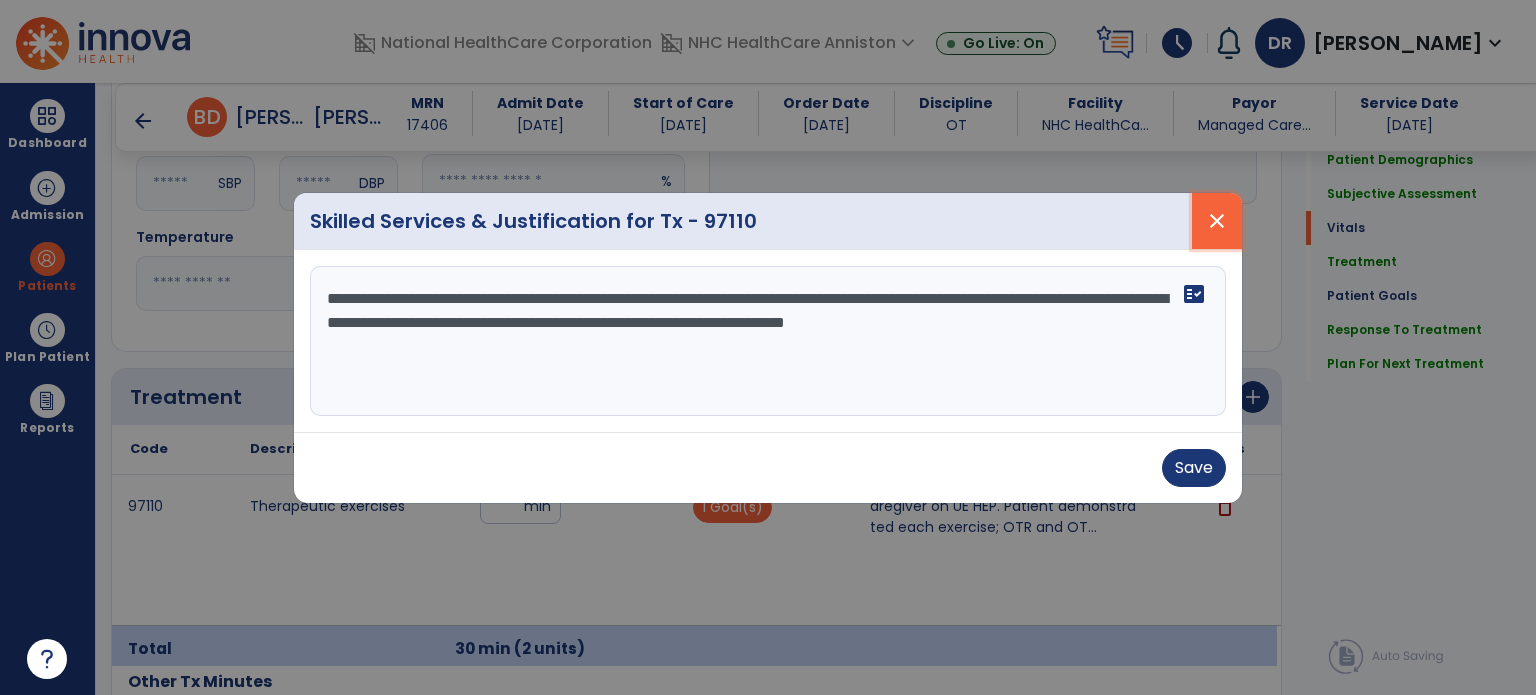 click on "close" at bounding box center [1217, 221] 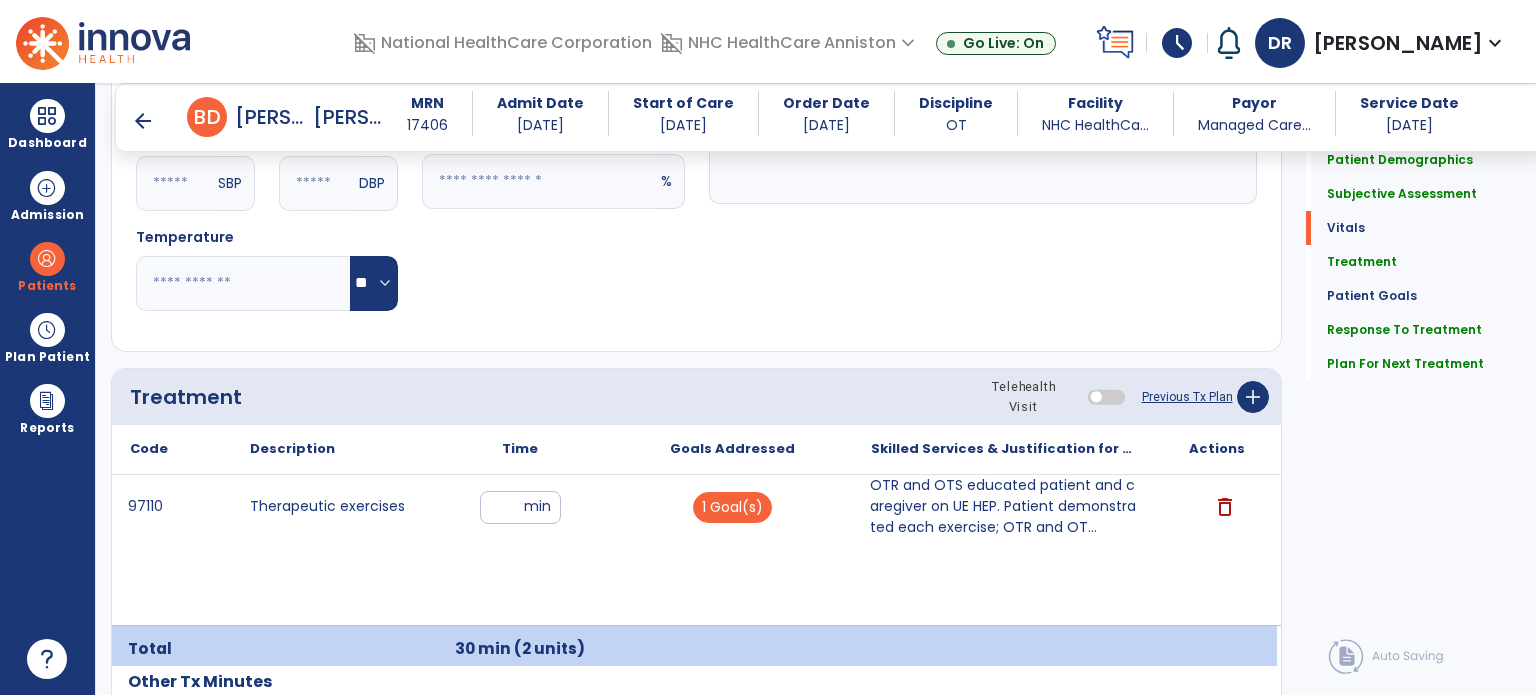 click on "arrow_back" at bounding box center [143, 121] 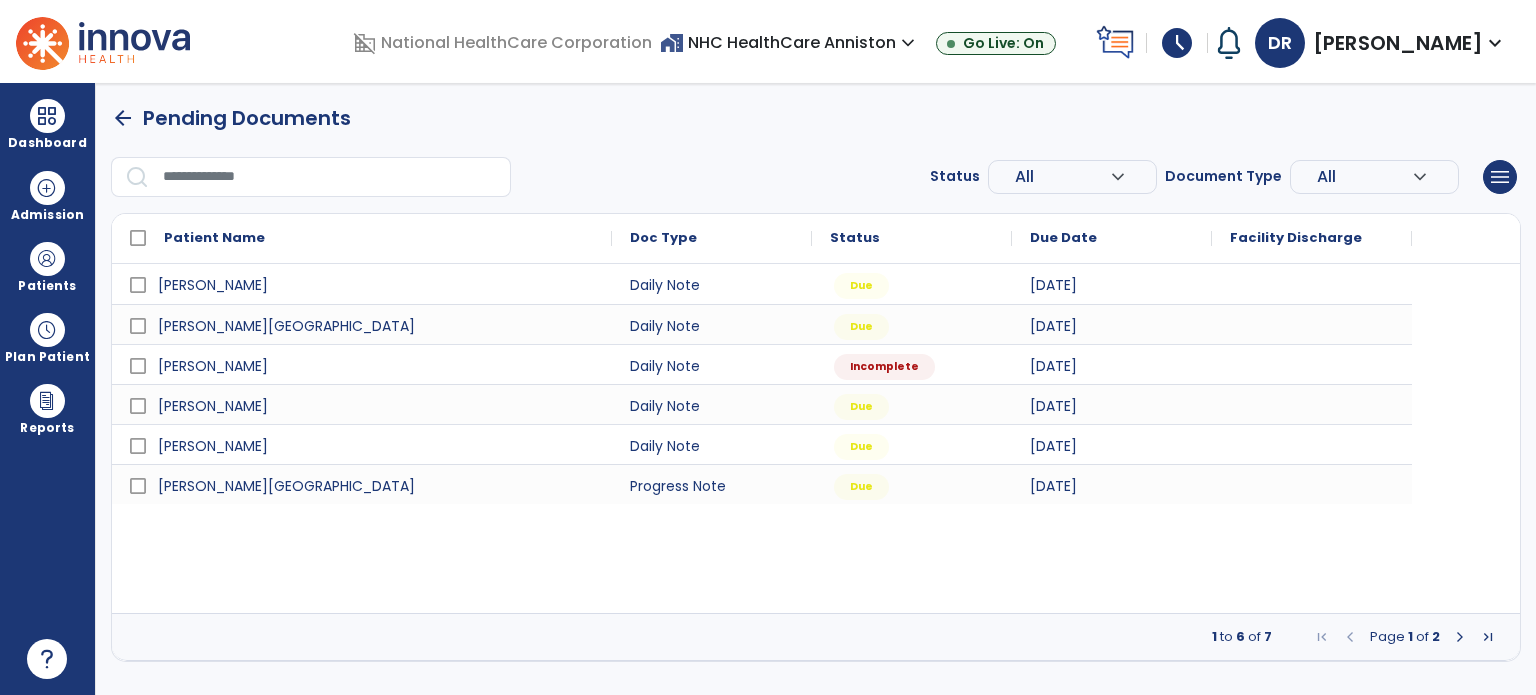 scroll, scrollTop: 0, scrollLeft: 0, axis: both 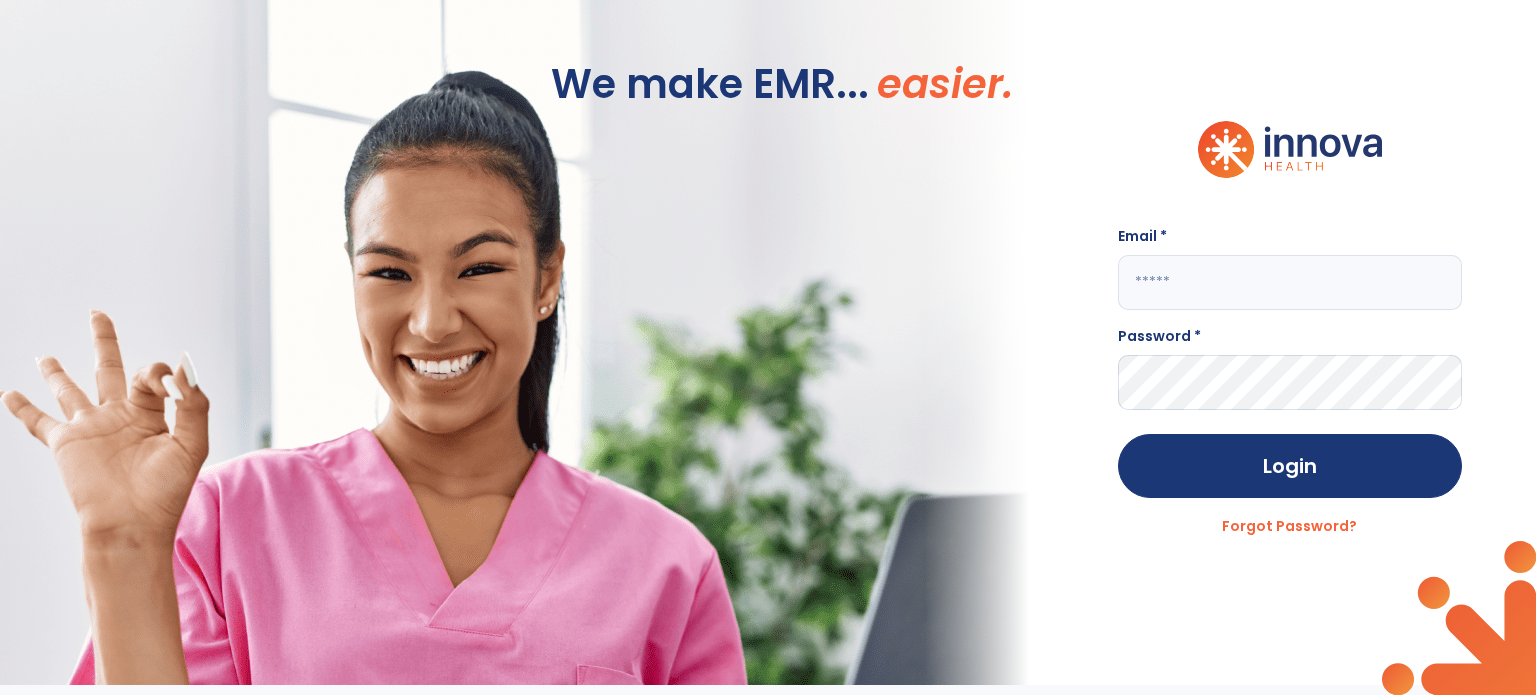 type on "**********" 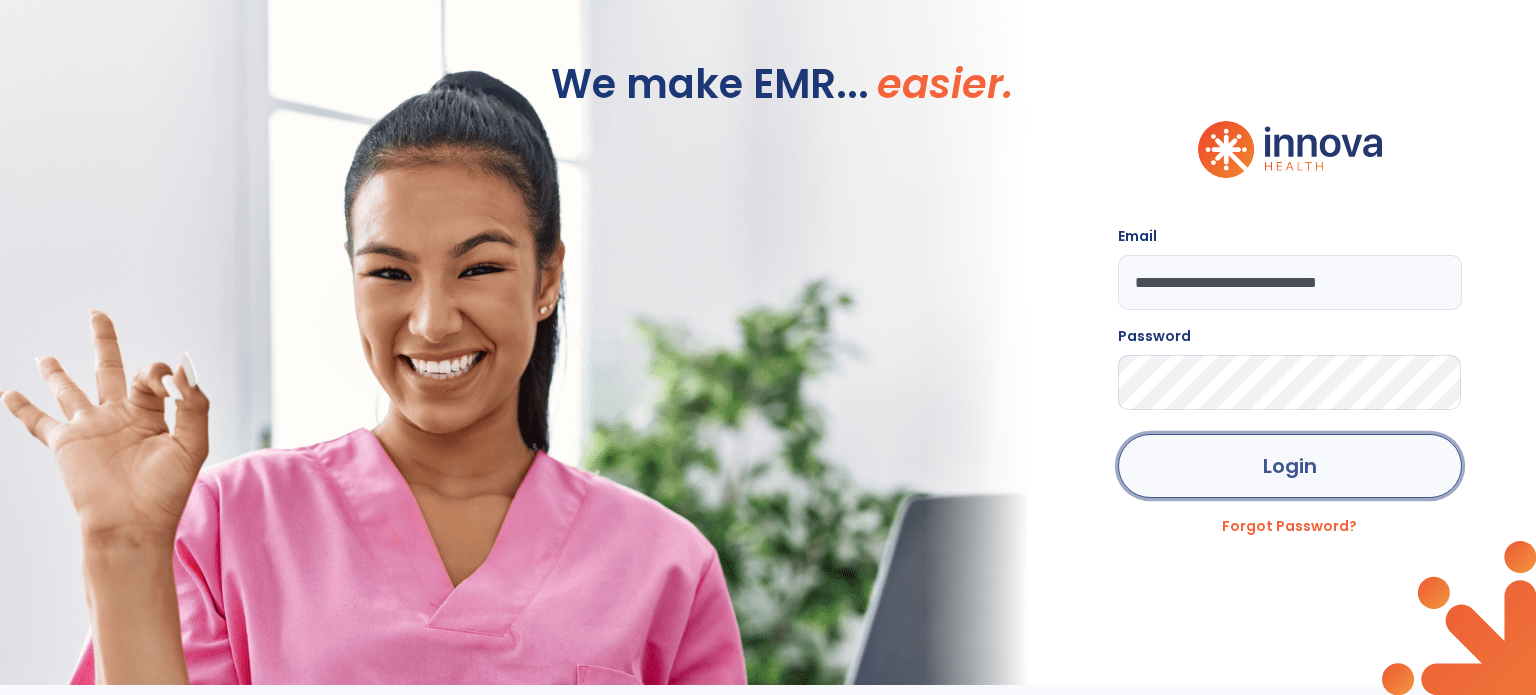 click on "Login" 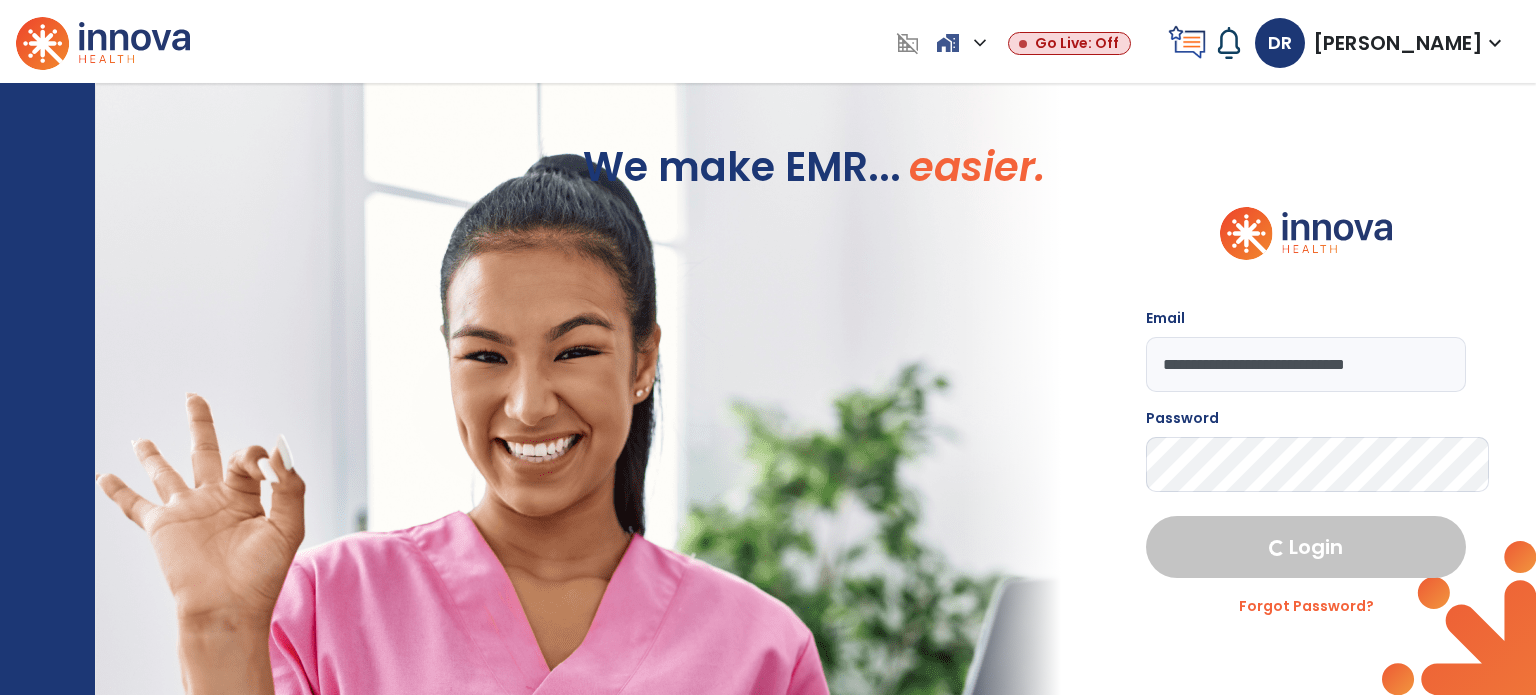 select on "****" 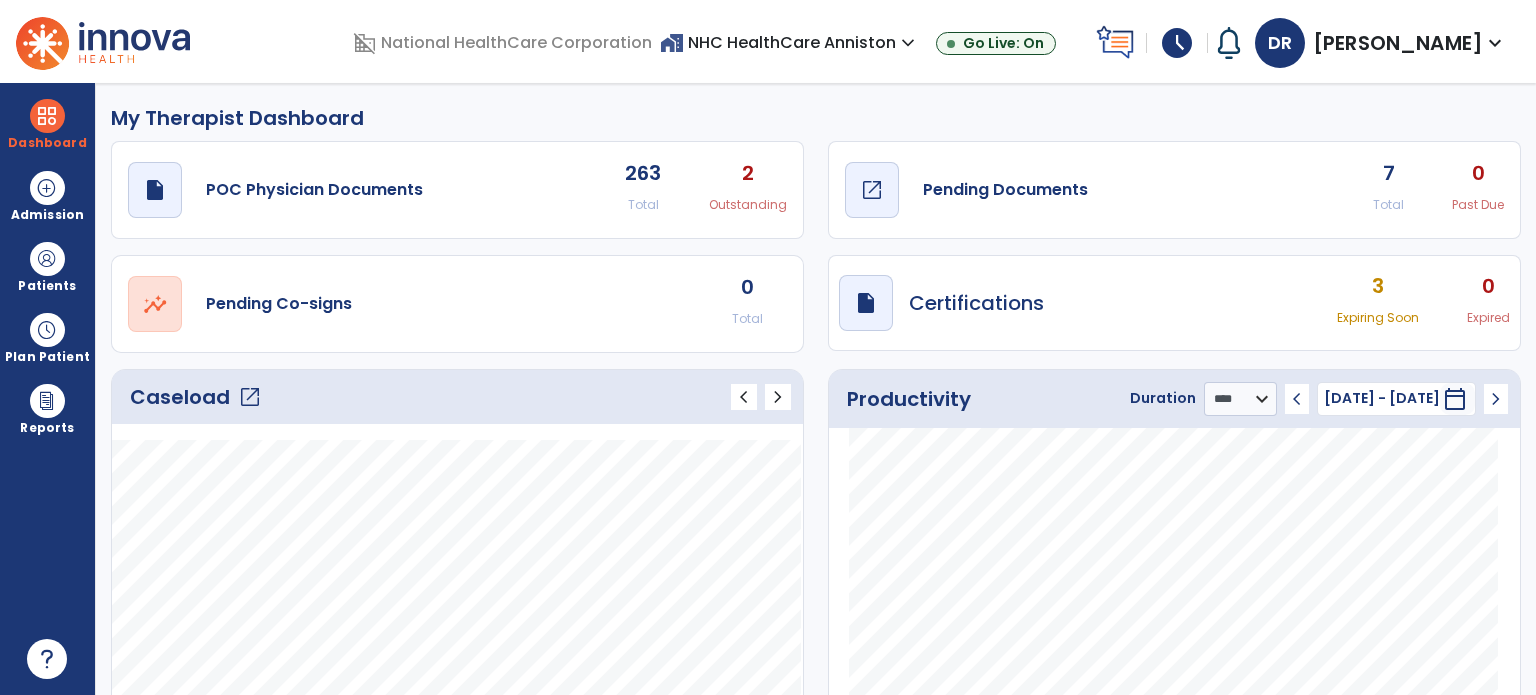 click on "open_in_new" 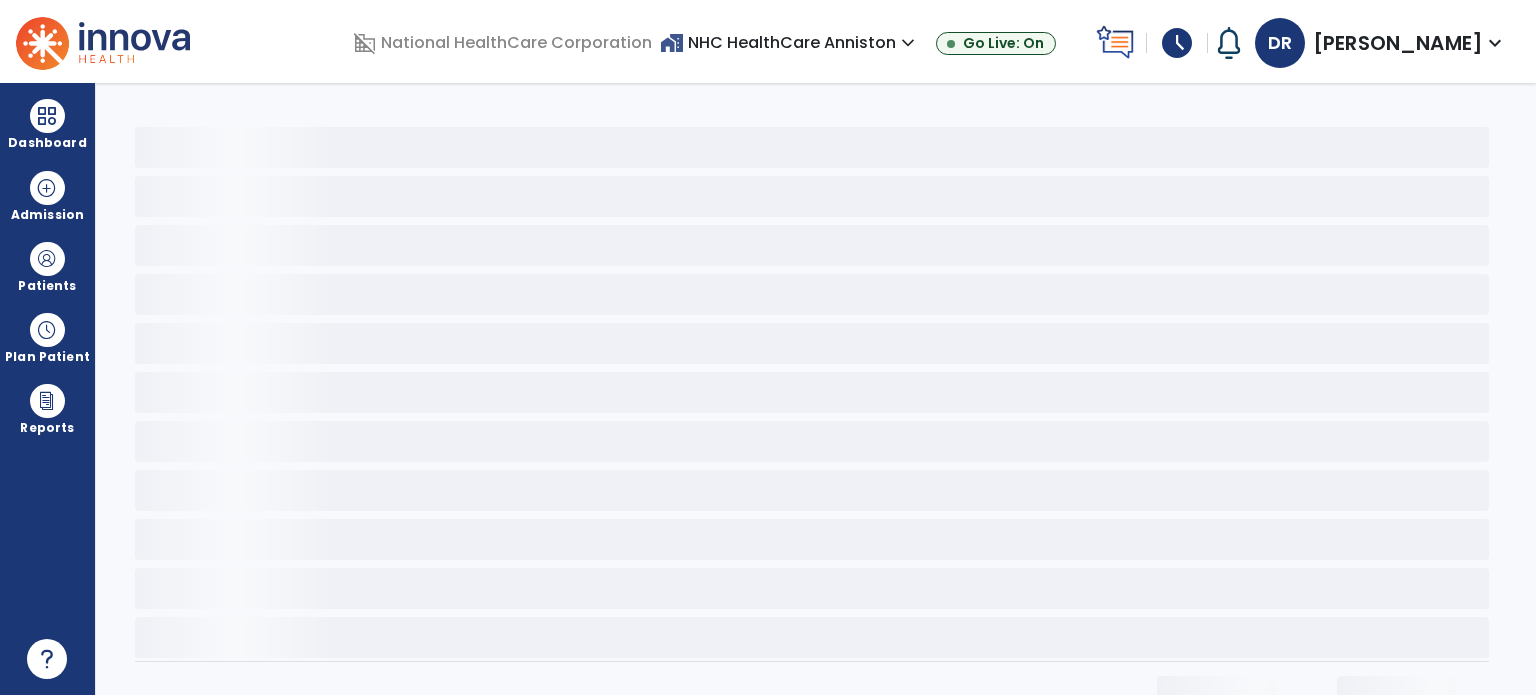 click 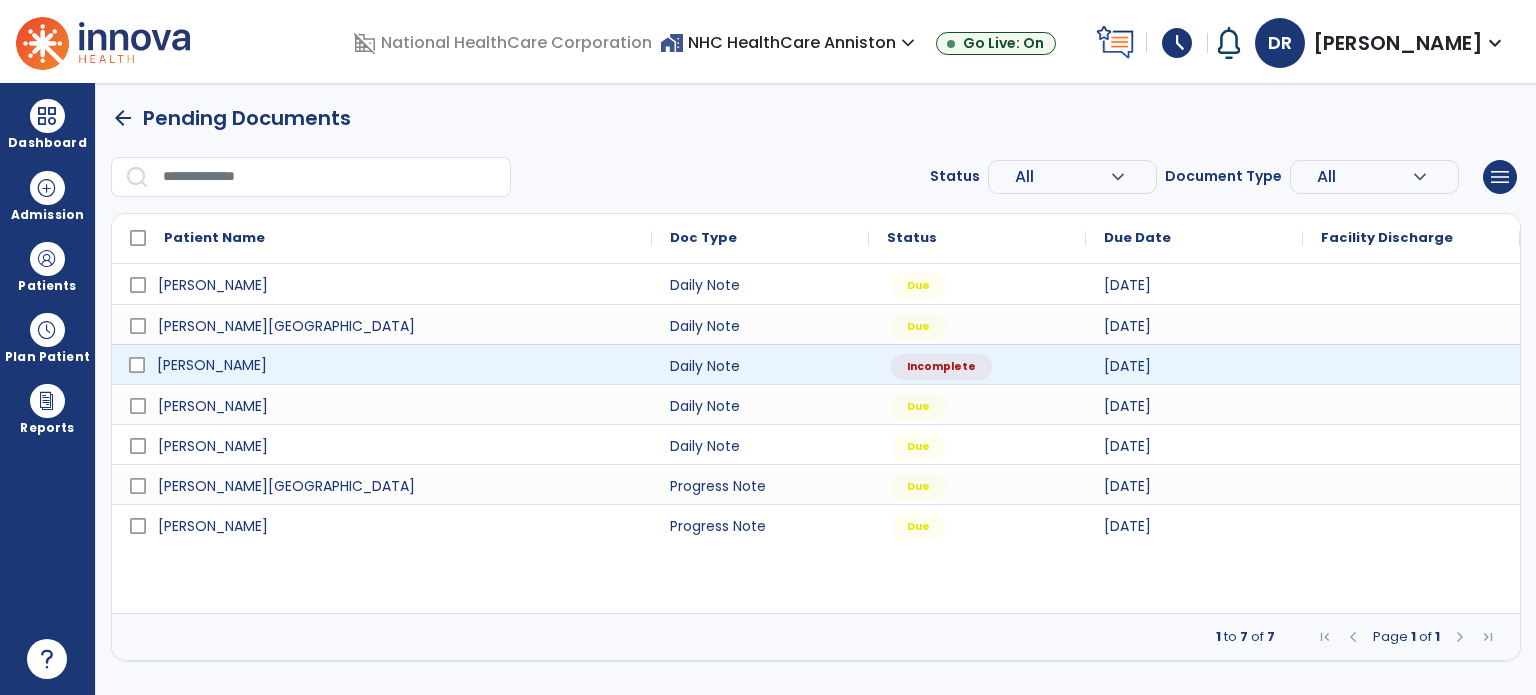 click on "[PERSON_NAME]" at bounding box center (396, 365) 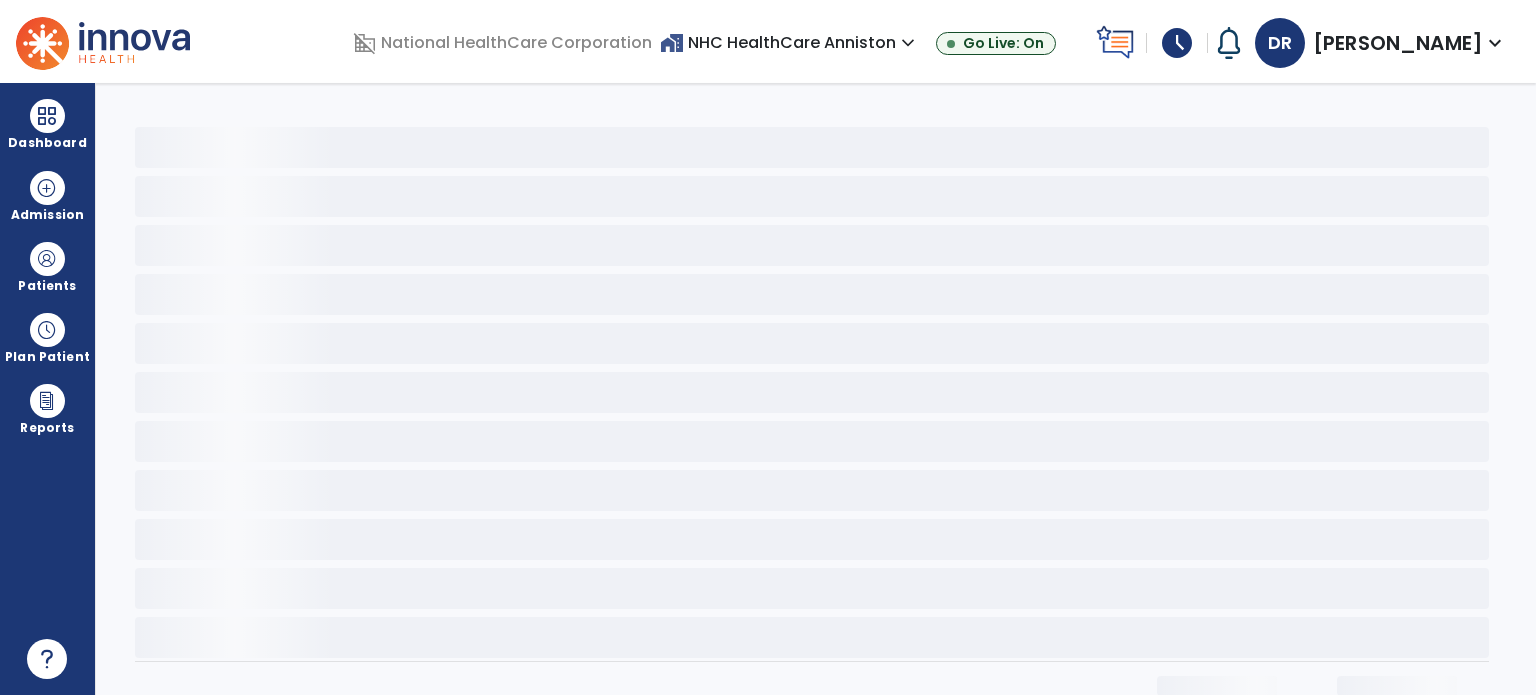 select on "*" 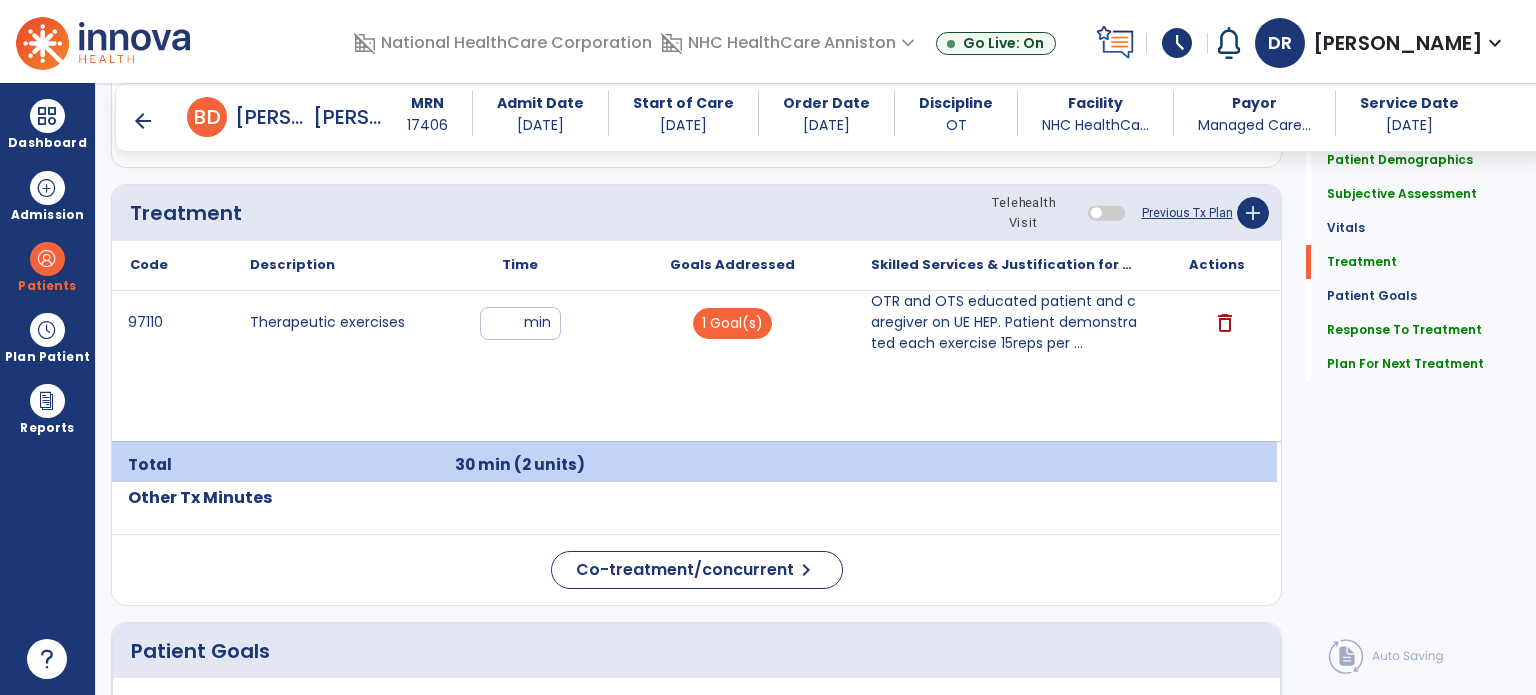 scroll, scrollTop: 1174, scrollLeft: 0, axis: vertical 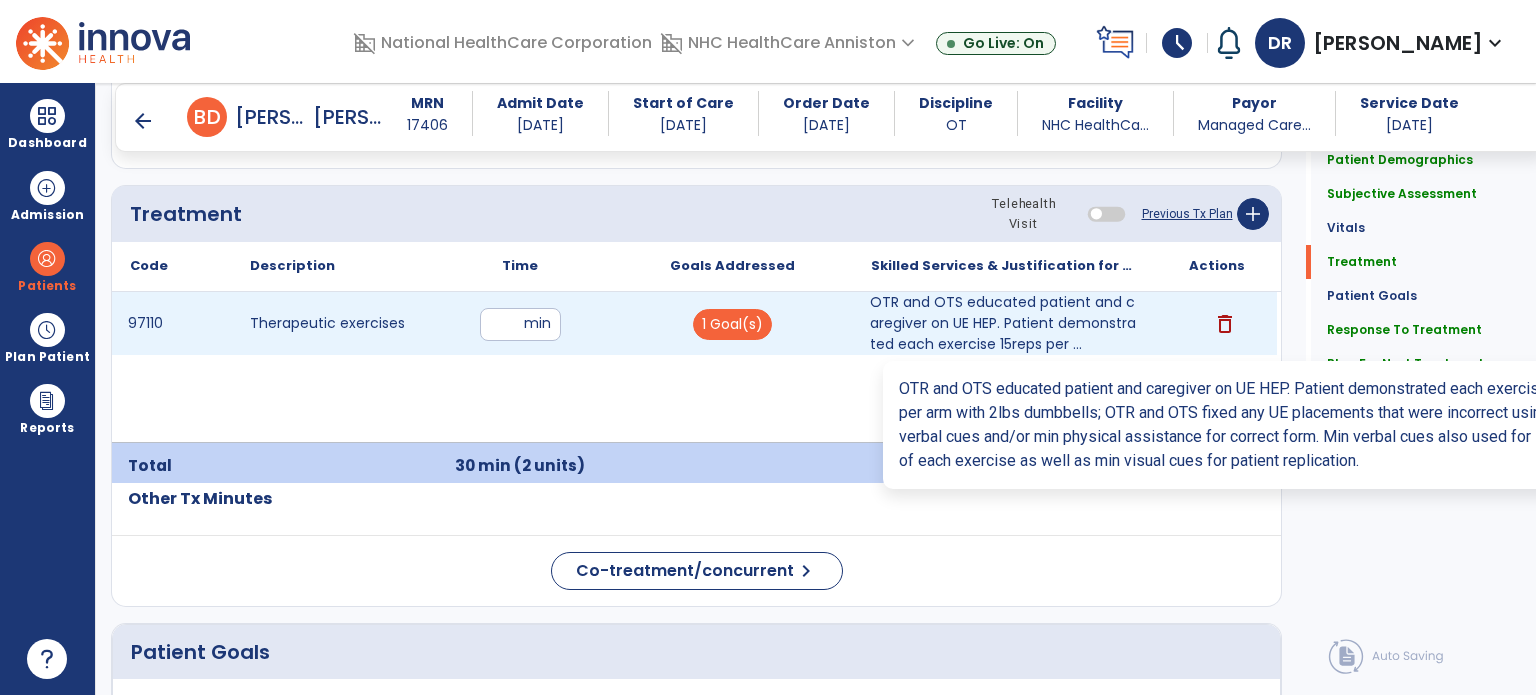 click on "OTR and OTS educated patient and caregiver on UE HEP. Patient demonstrated each exercise 15reps per ..." at bounding box center (1004, 323) 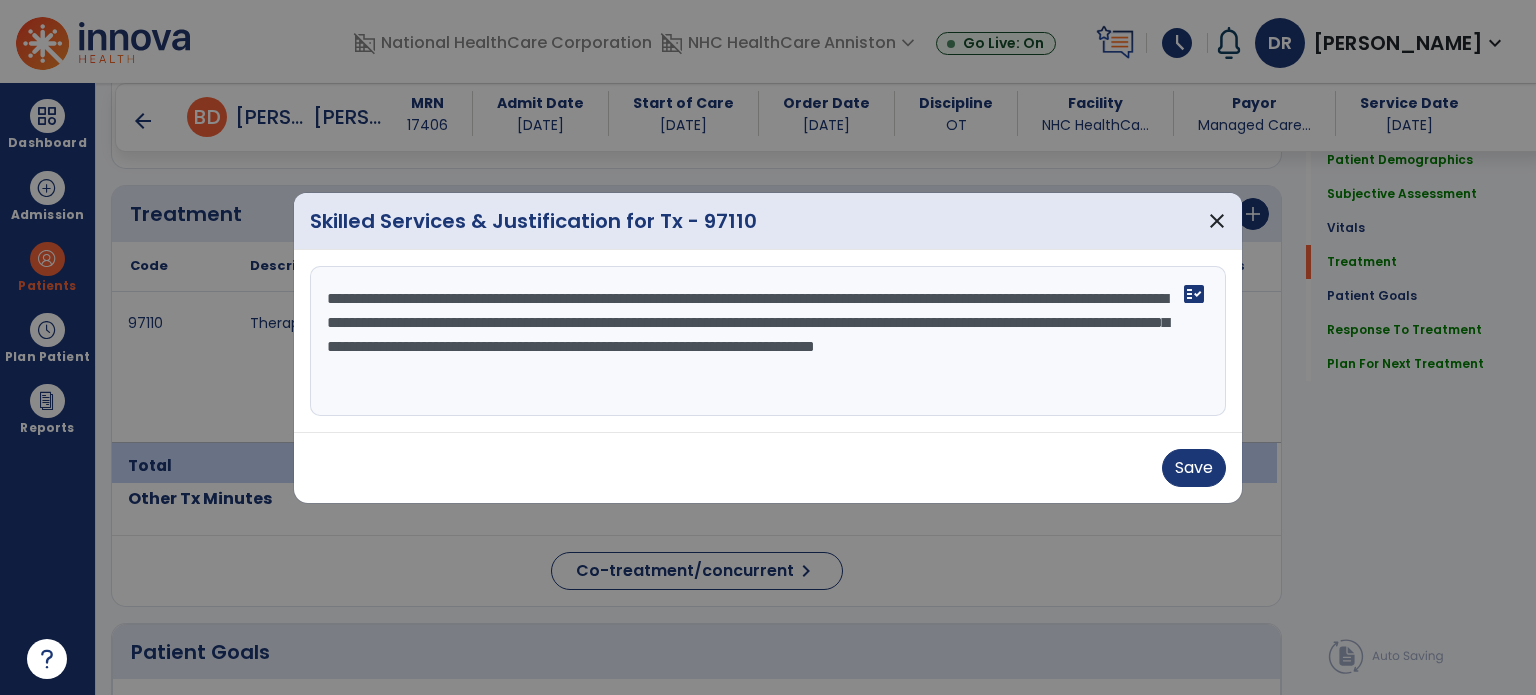 click on "**********" at bounding box center (768, 341) 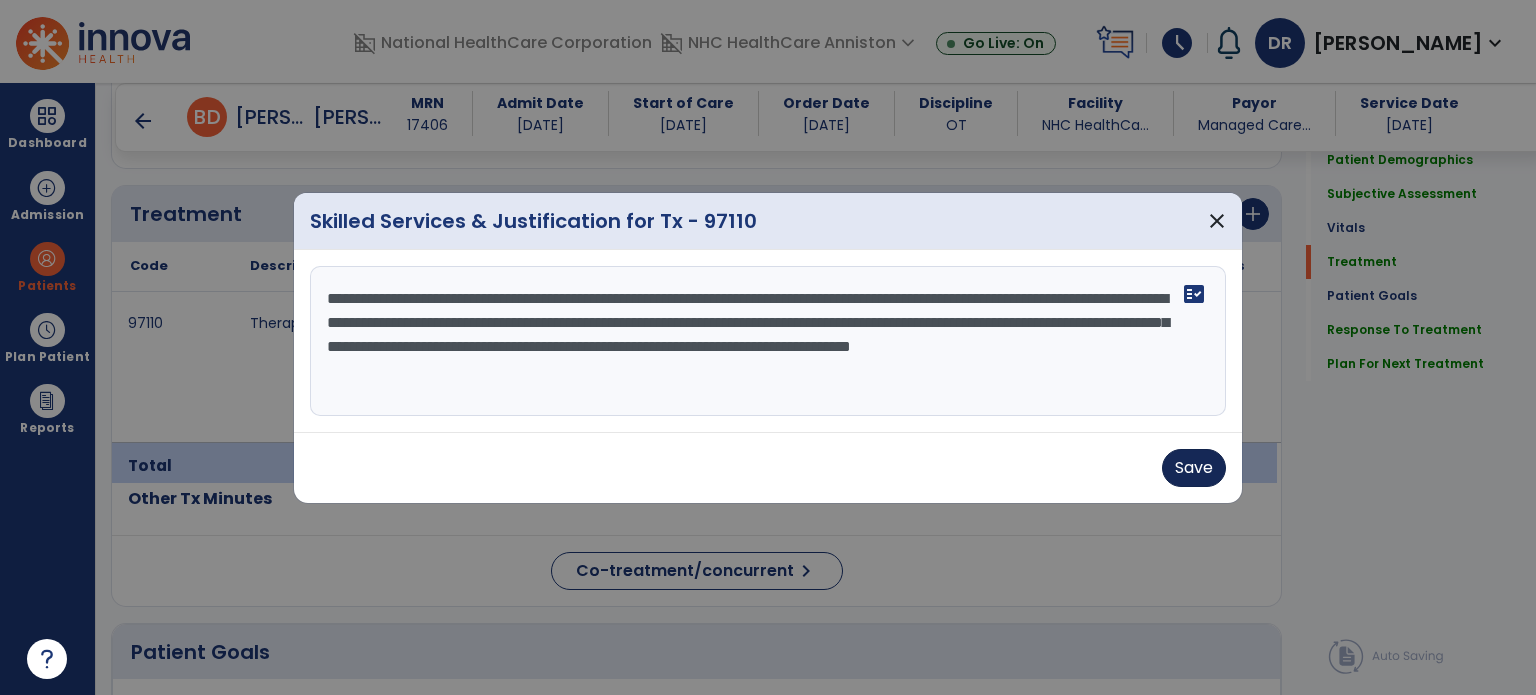 type on "**********" 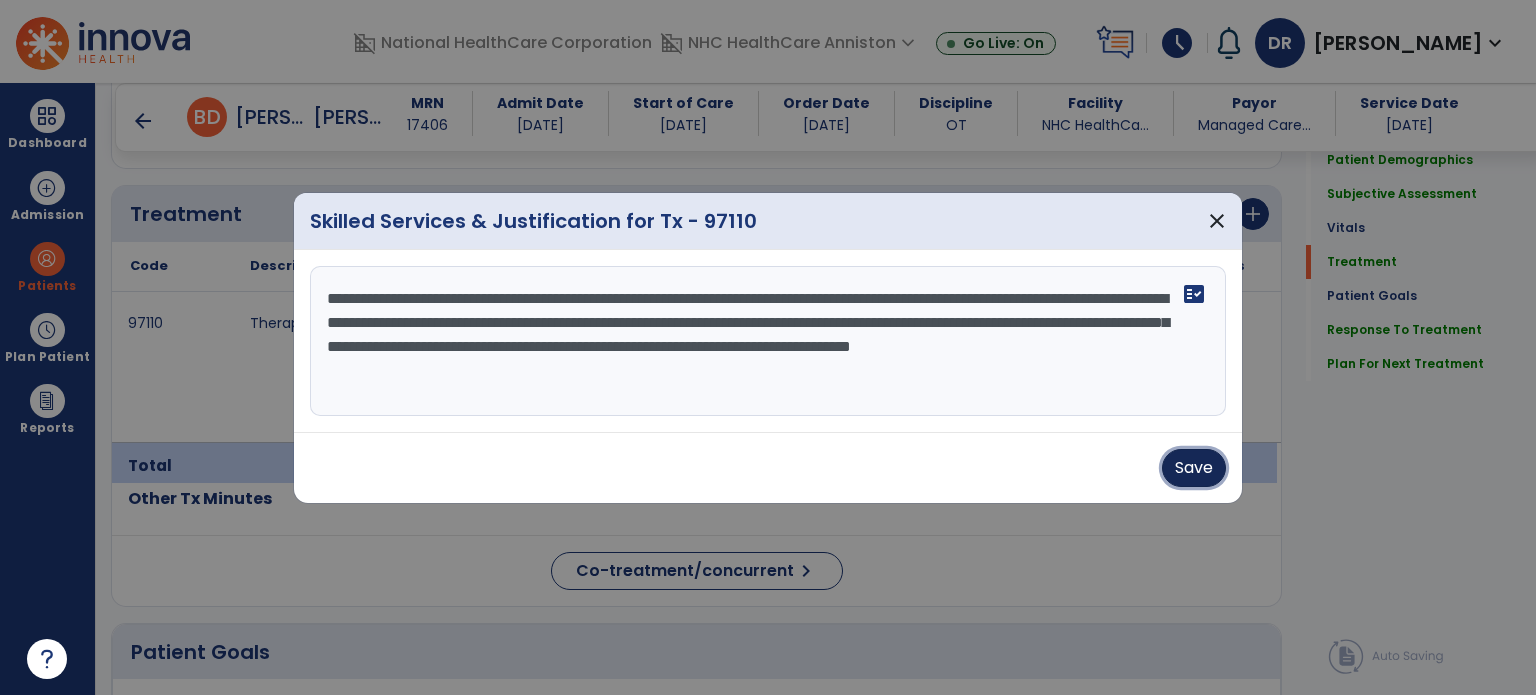 click on "Save" at bounding box center [1194, 468] 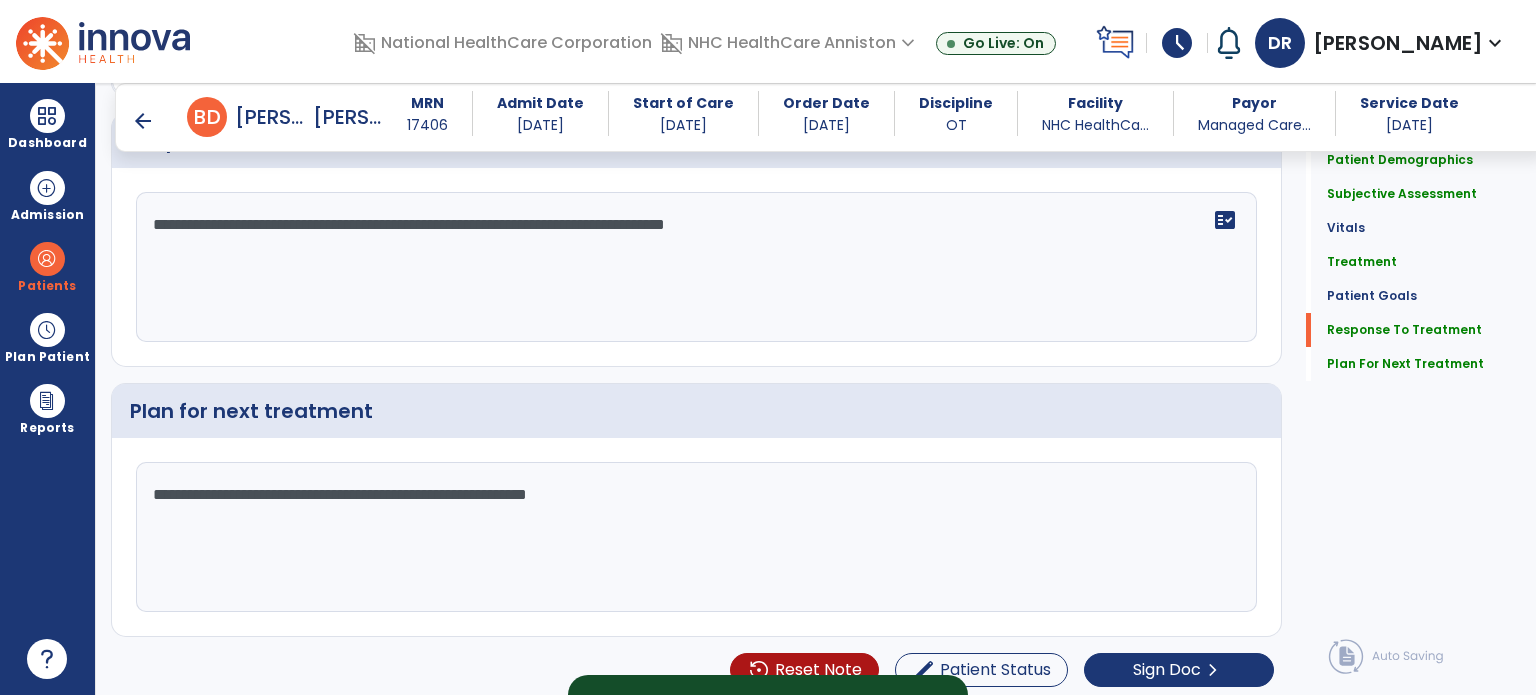 scroll, scrollTop: 2666, scrollLeft: 0, axis: vertical 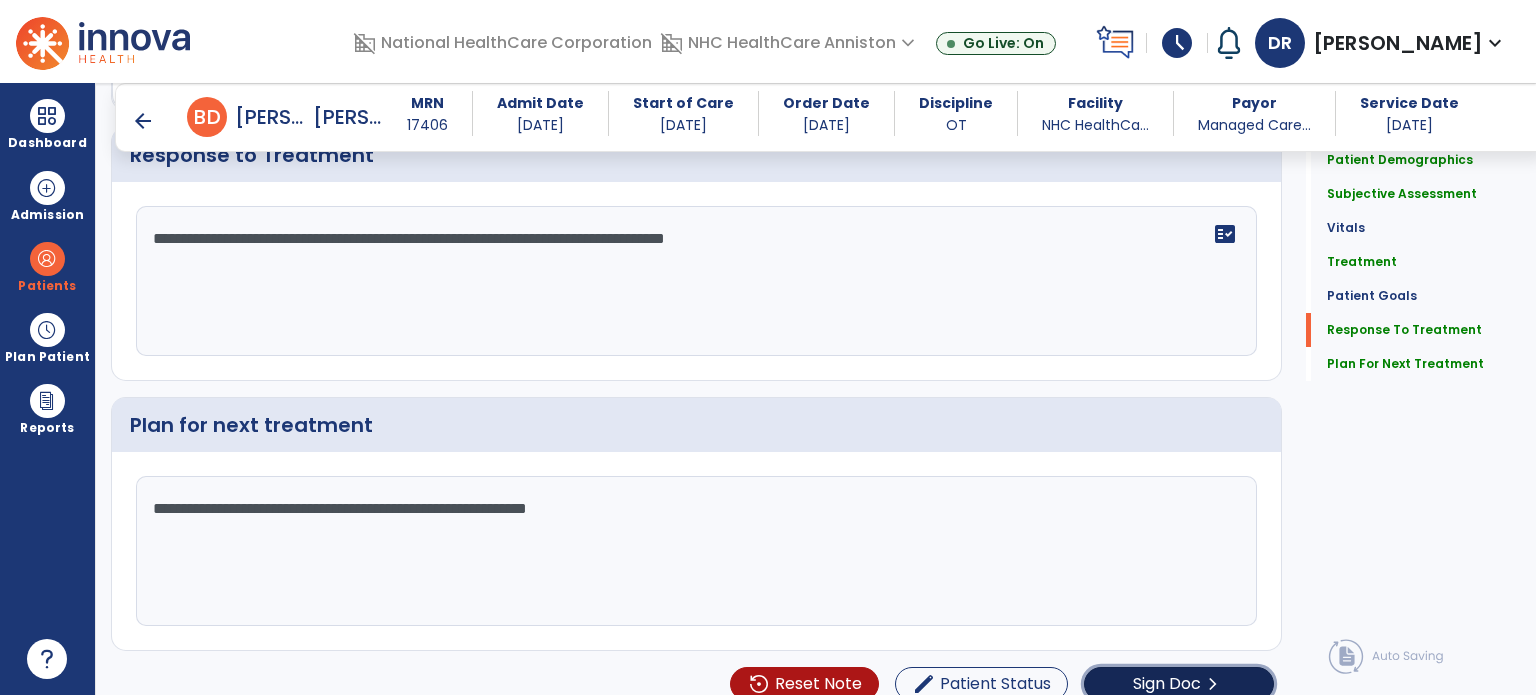 click on "Sign Doc" 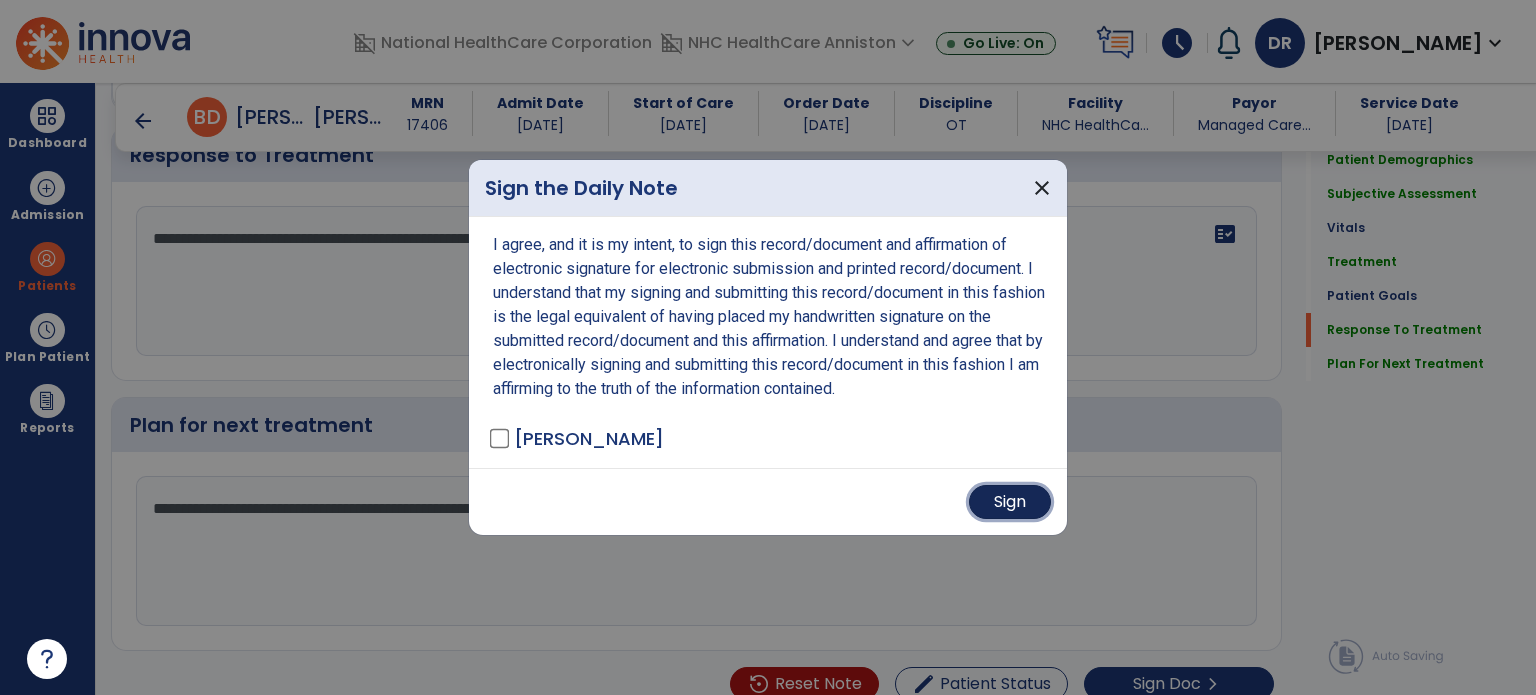 click on "Sign" at bounding box center [1010, 502] 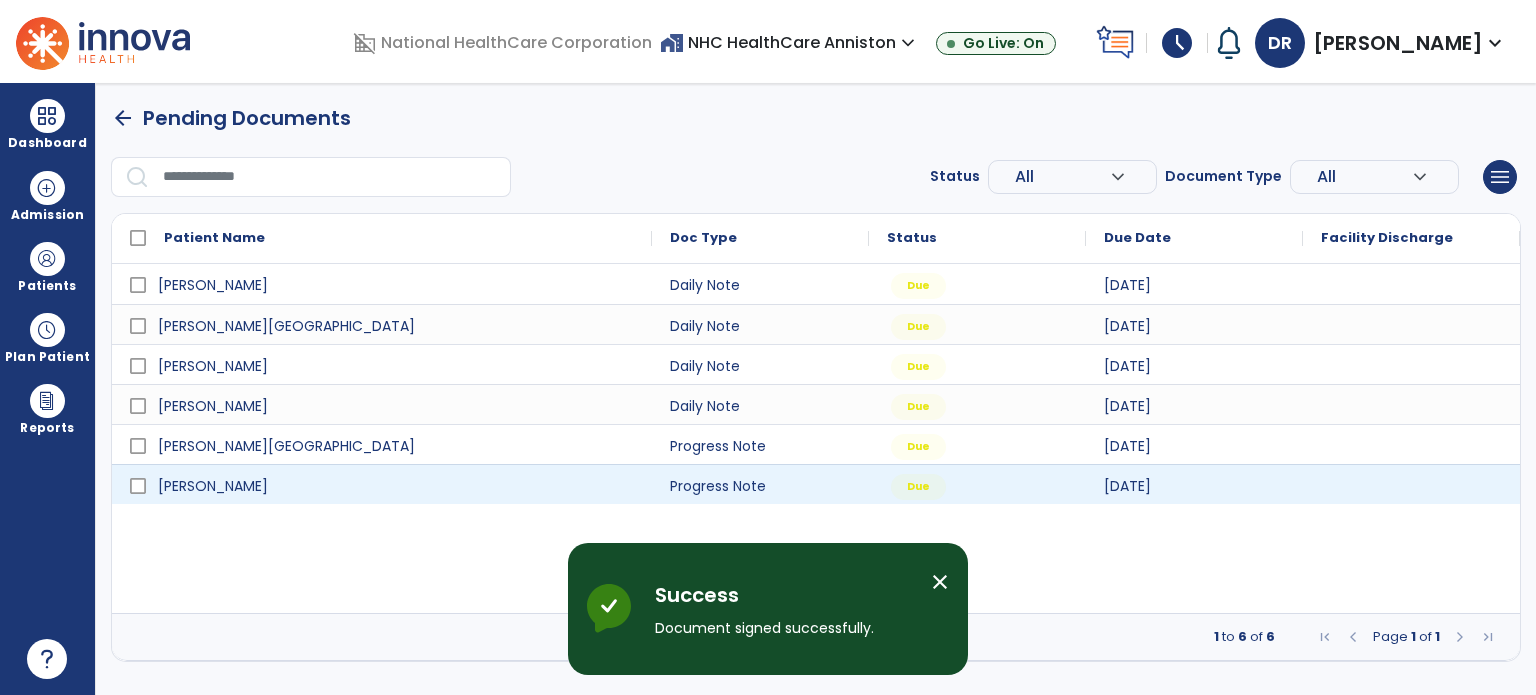 scroll, scrollTop: 0, scrollLeft: 0, axis: both 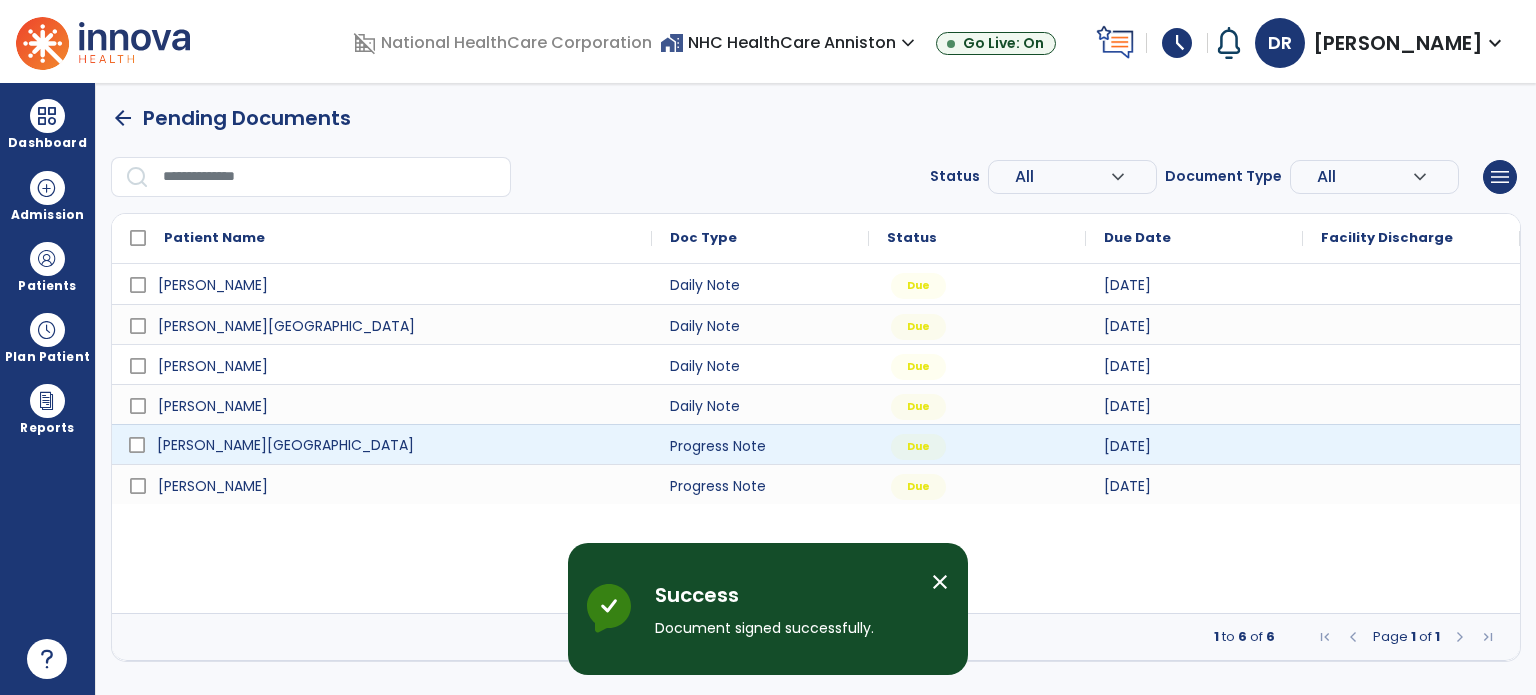 click on "[PERSON_NAME][GEOGRAPHIC_DATA]" at bounding box center (396, 445) 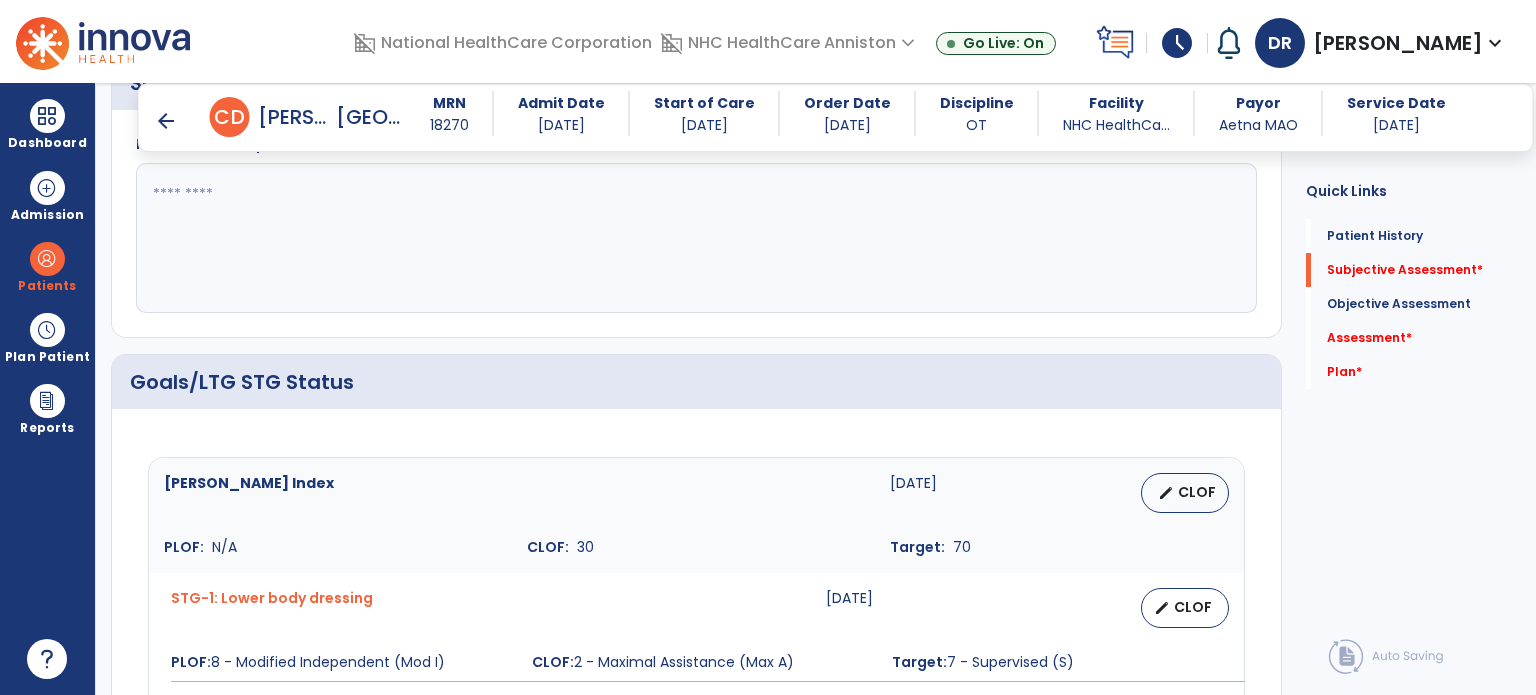 scroll, scrollTop: 582, scrollLeft: 0, axis: vertical 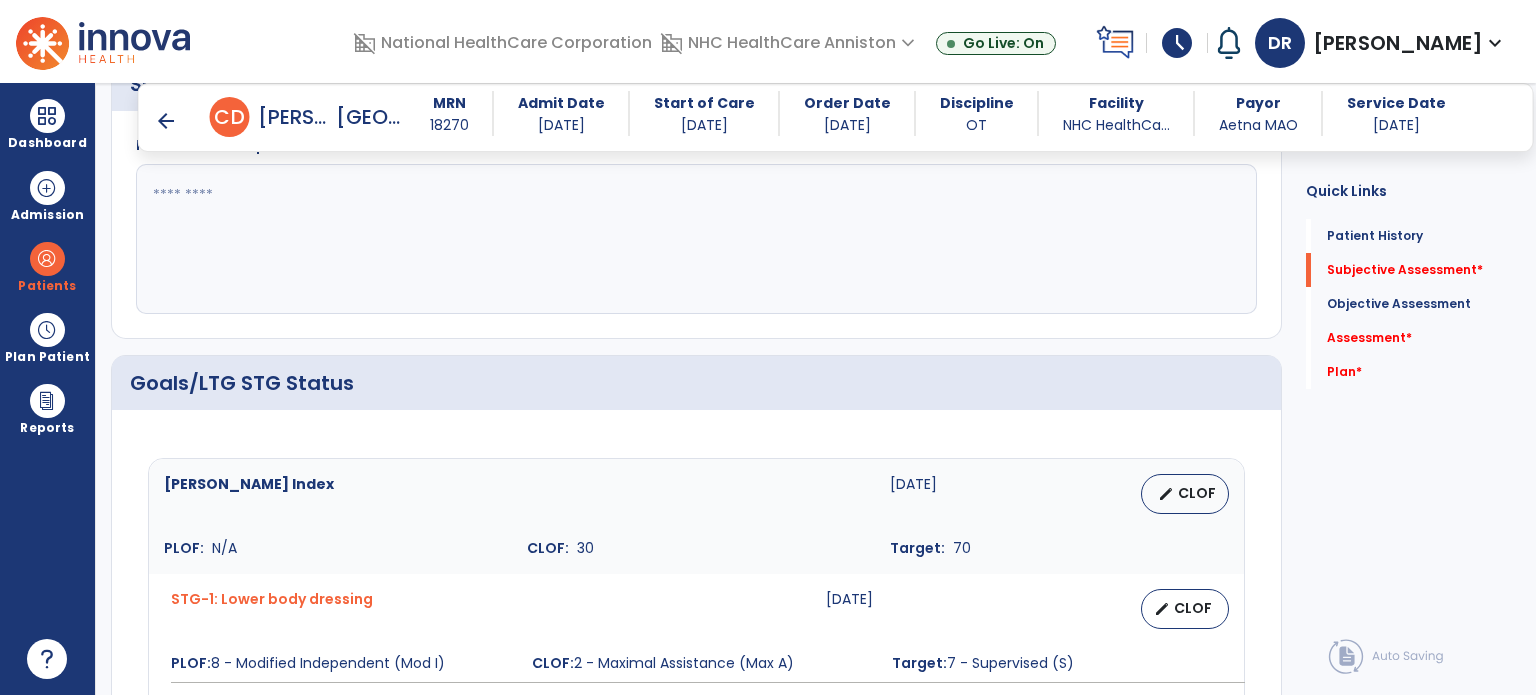click 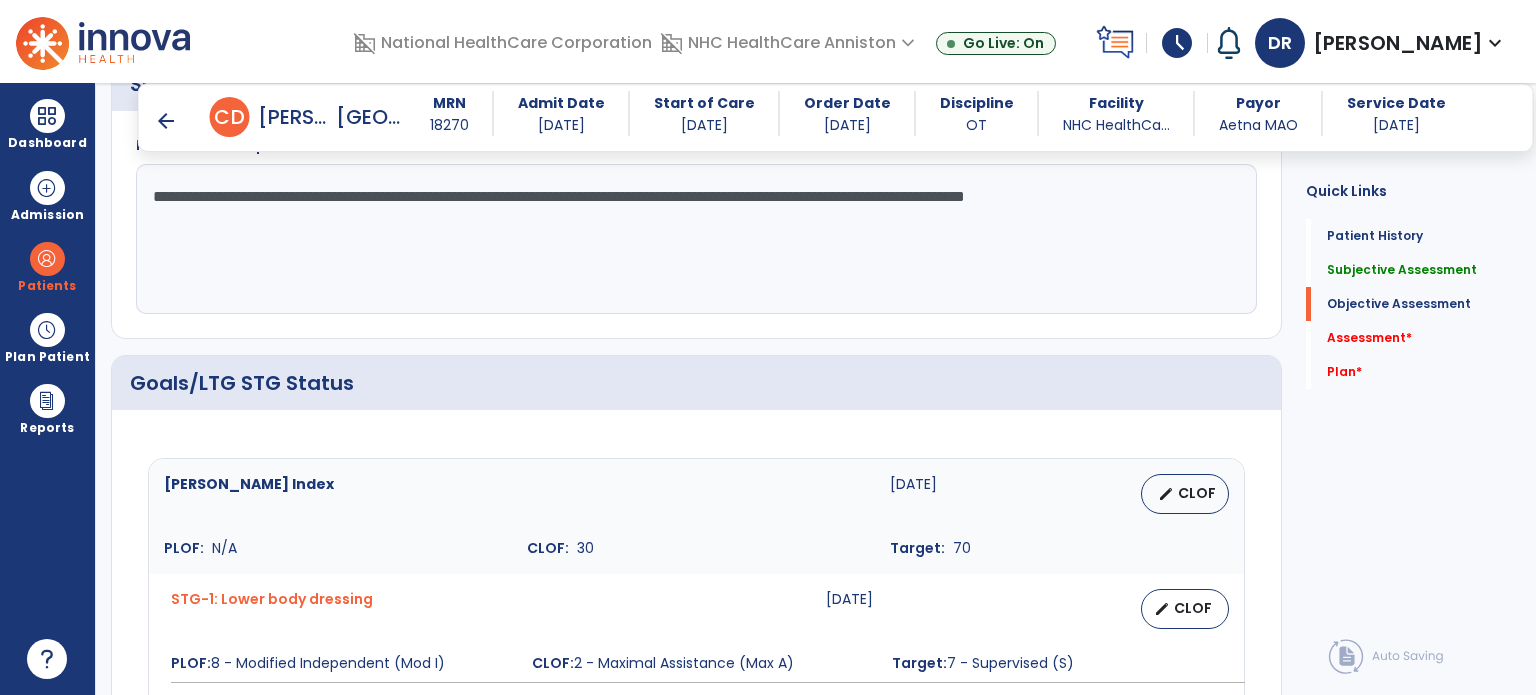 scroll, scrollTop: 799, scrollLeft: 0, axis: vertical 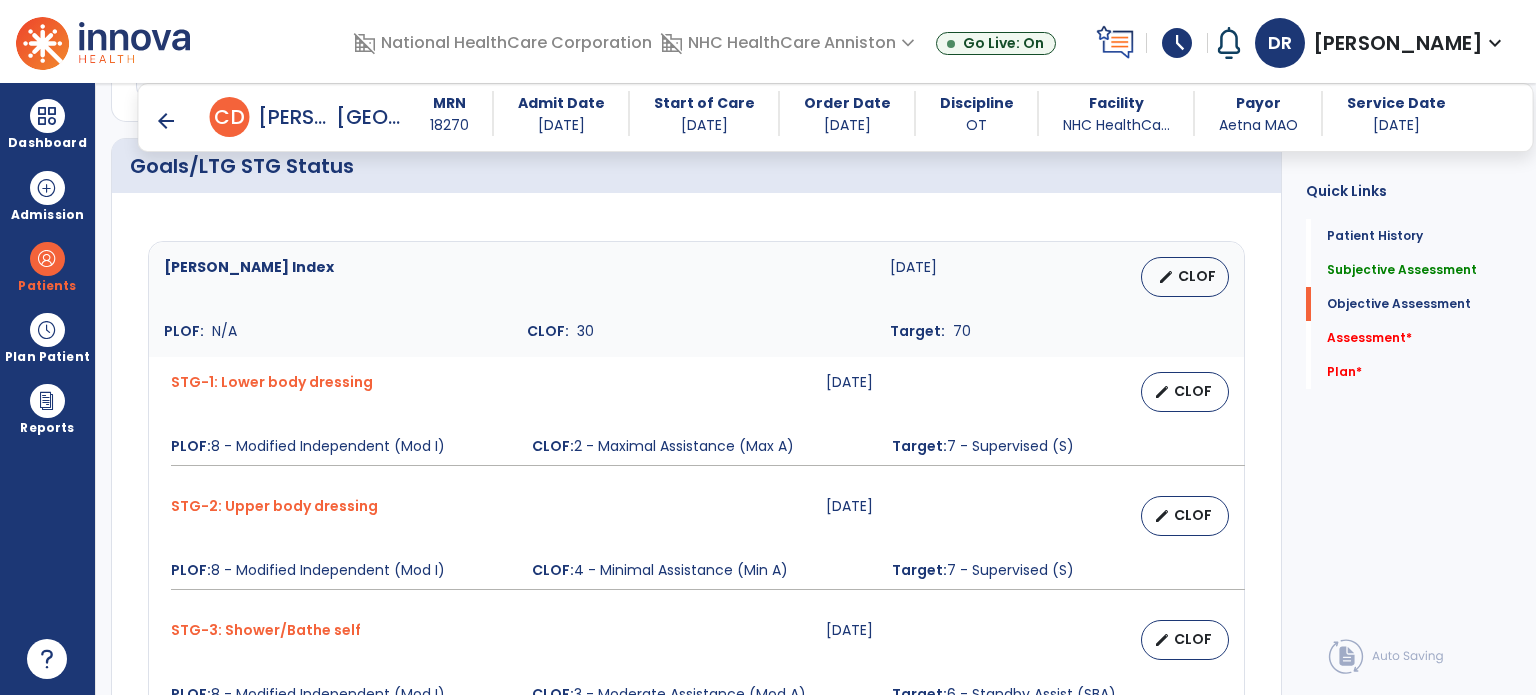 type on "**********" 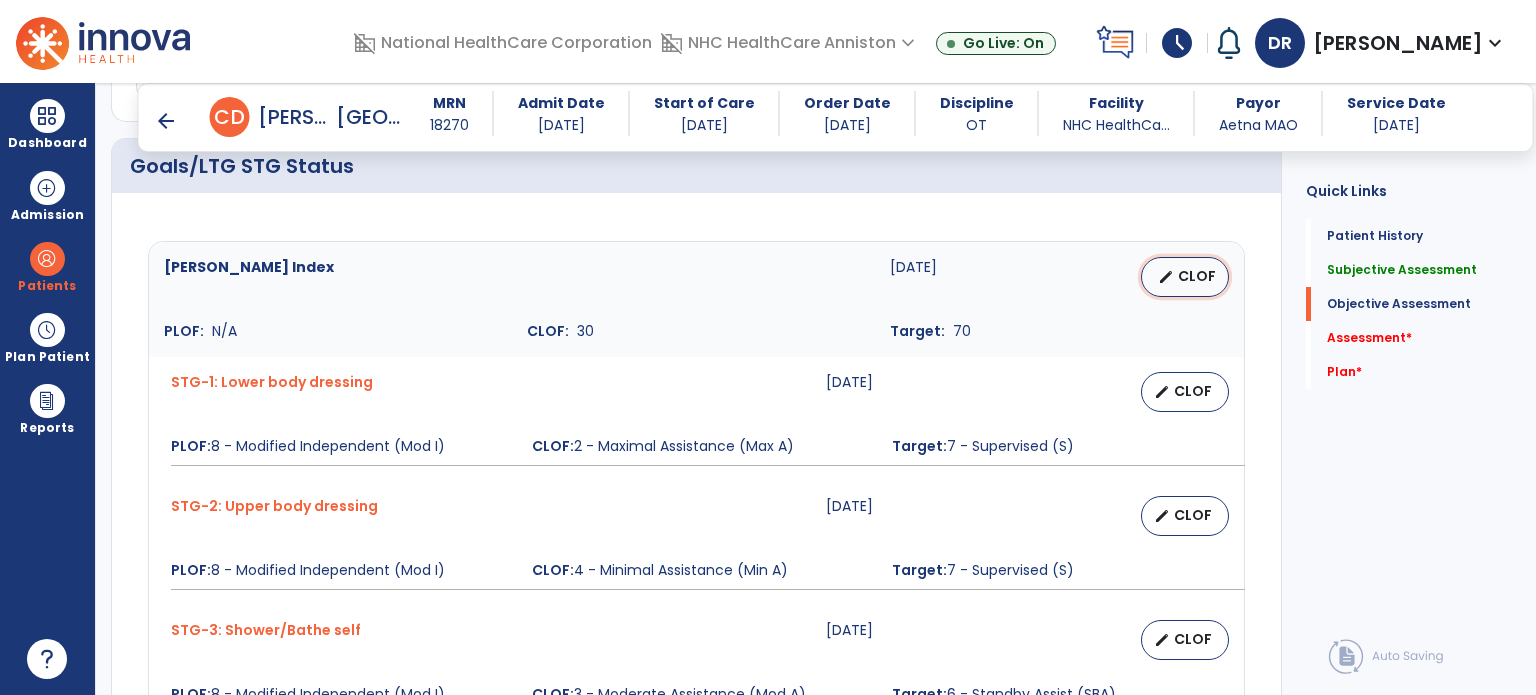 click on "edit   CLOF" at bounding box center (1185, 277) 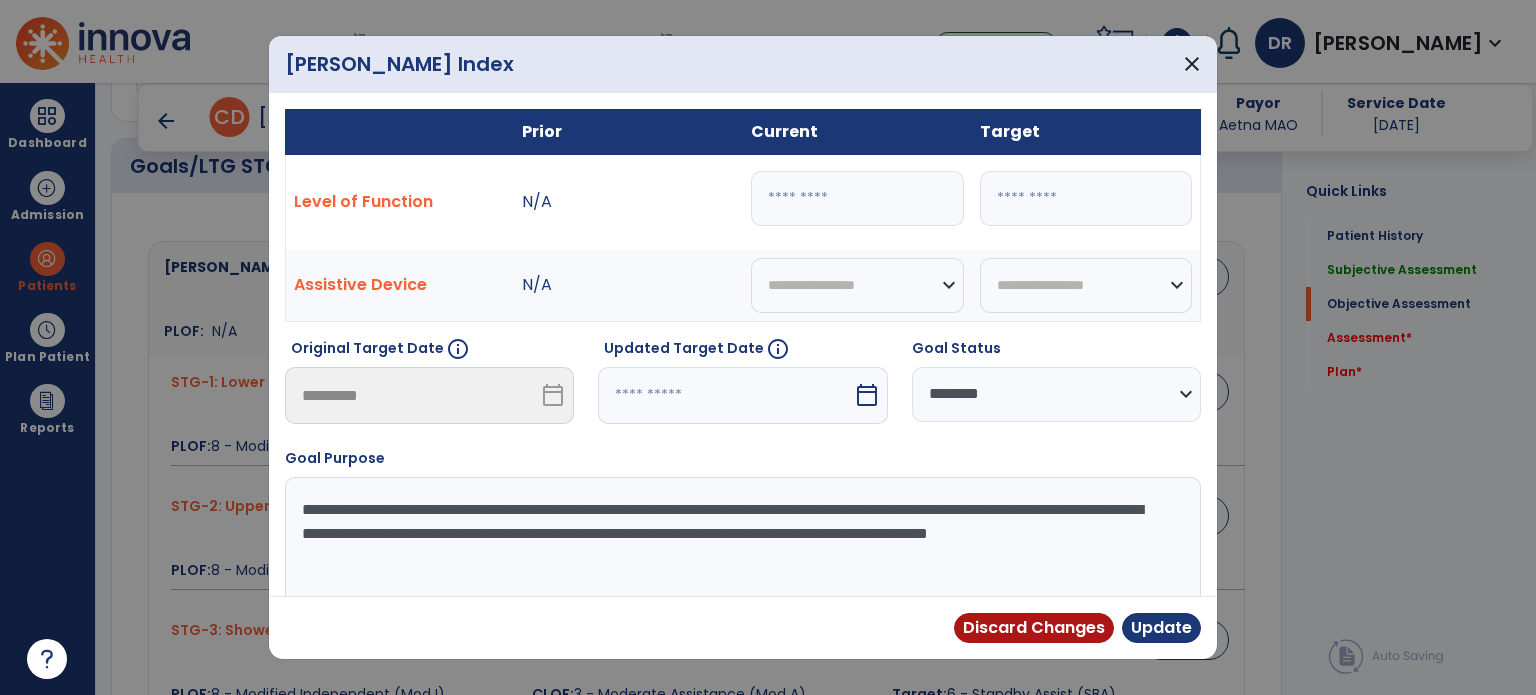 drag, startPoint x: 1060, startPoint y: 204, endPoint x: 928, endPoint y: 171, distance: 136.06248 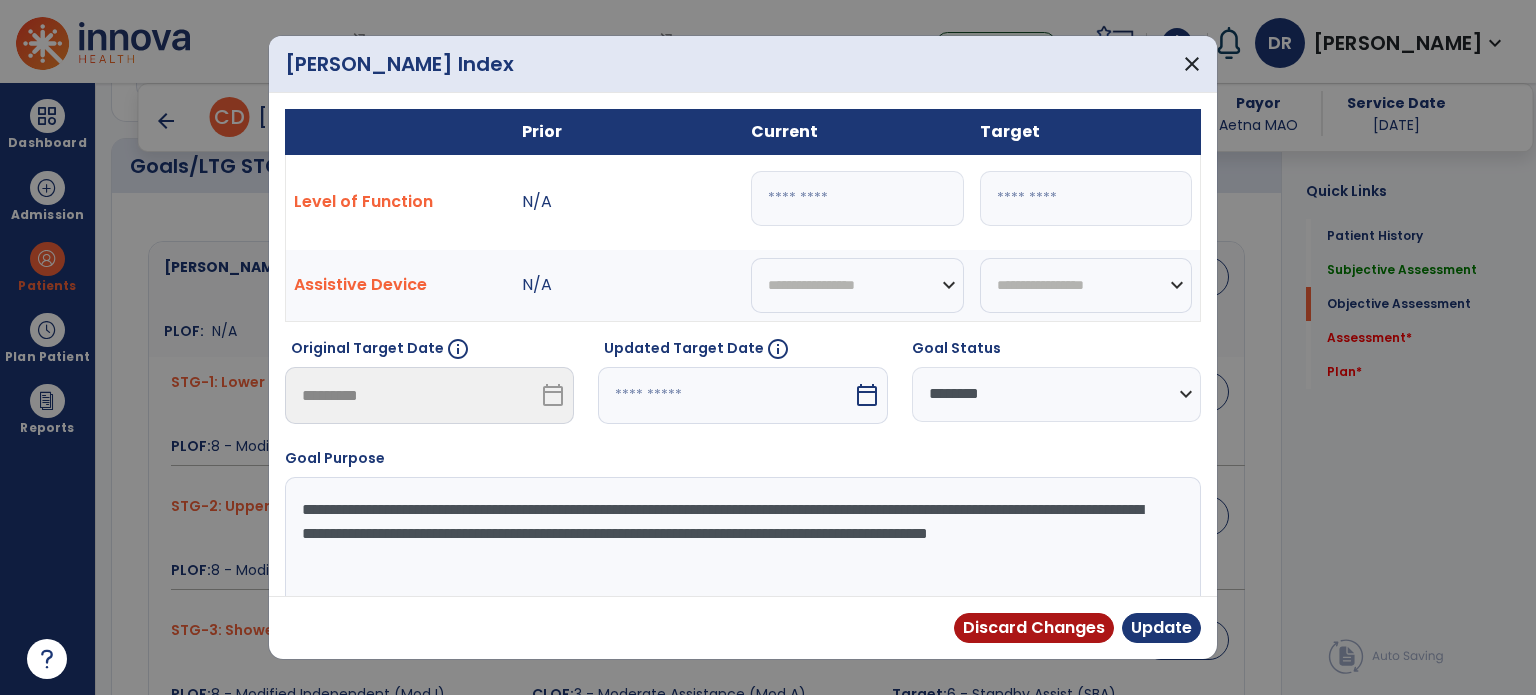 click on "Level of Function  N/A    **   **" at bounding box center (743, 202) 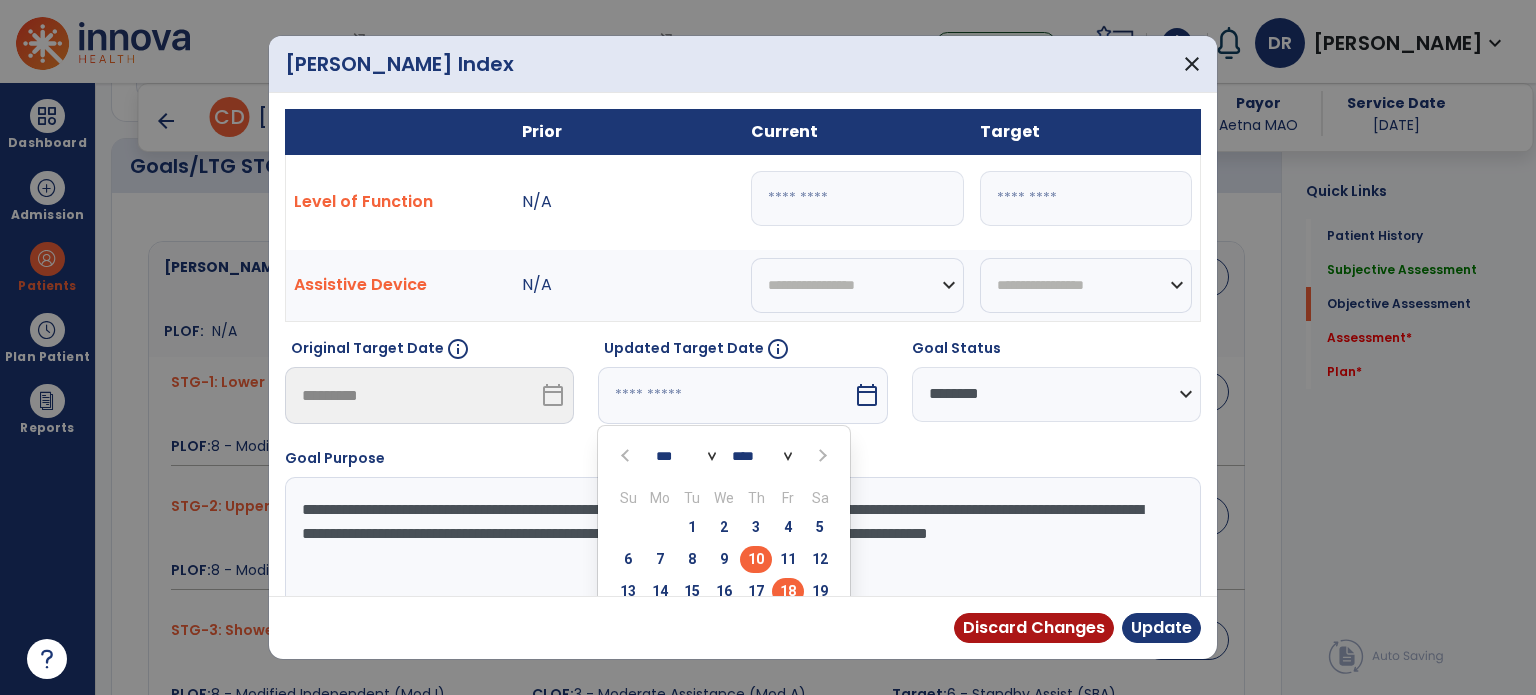 type on "*********" 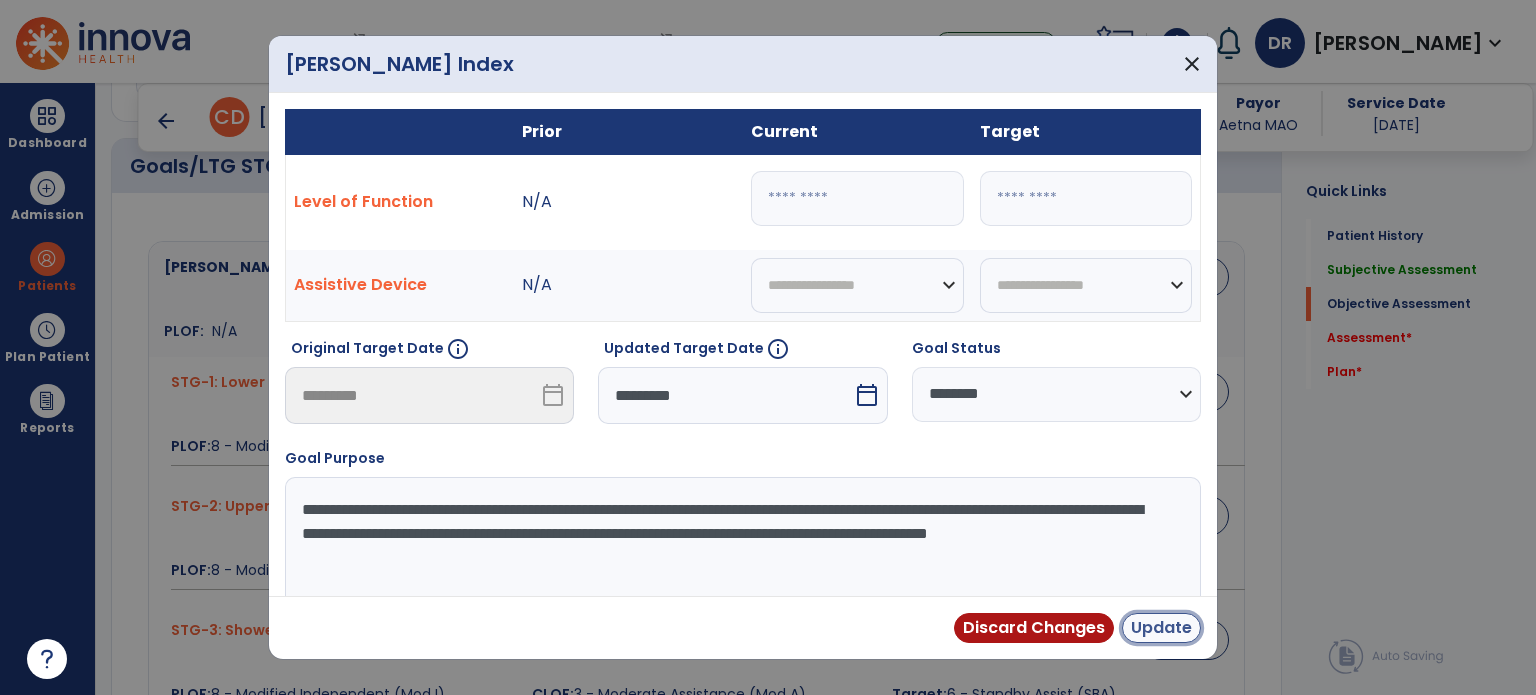 click on "Update" at bounding box center (1161, 628) 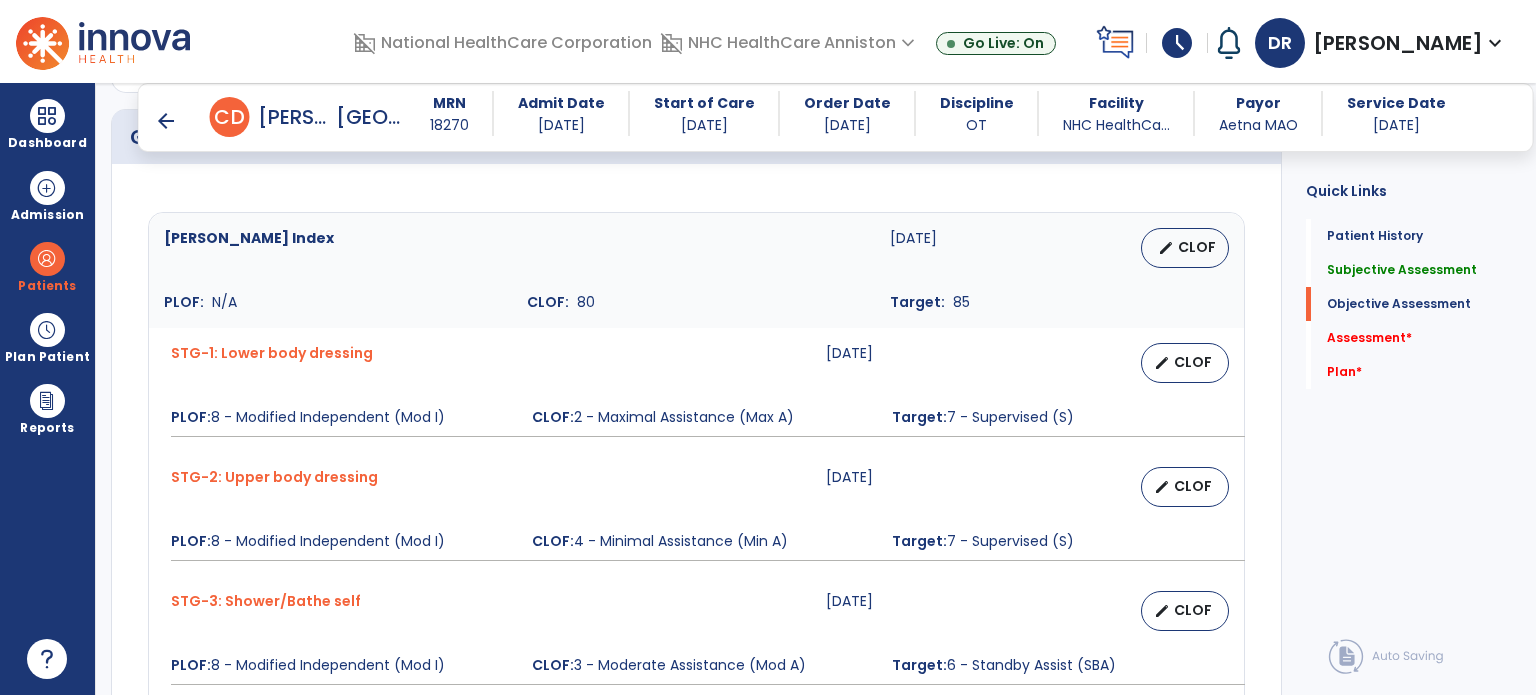 scroll, scrollTop: 823, scrollLeft: 0, axis: vertical 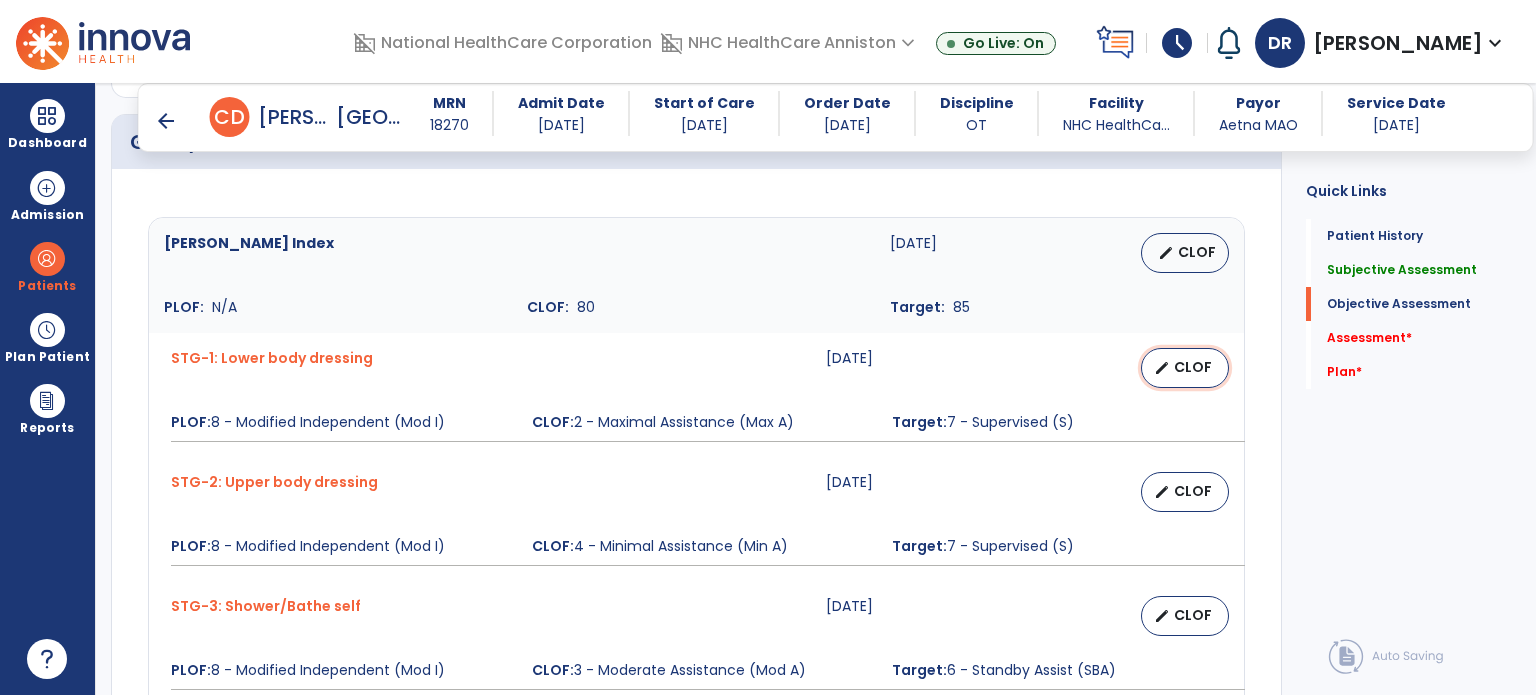 click on "CLOF" at bounding box center [1193, 367] 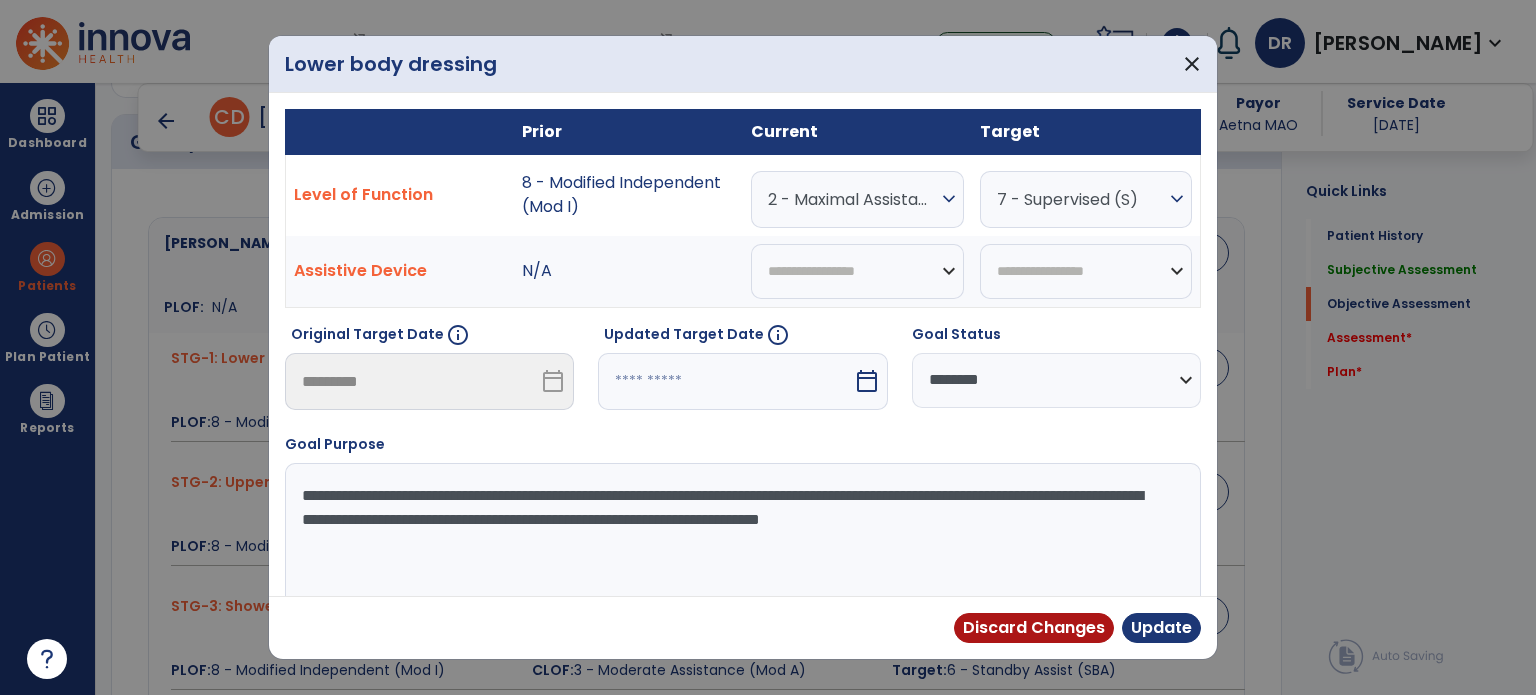 click on "expand_more" at bounding box center (949, 199) 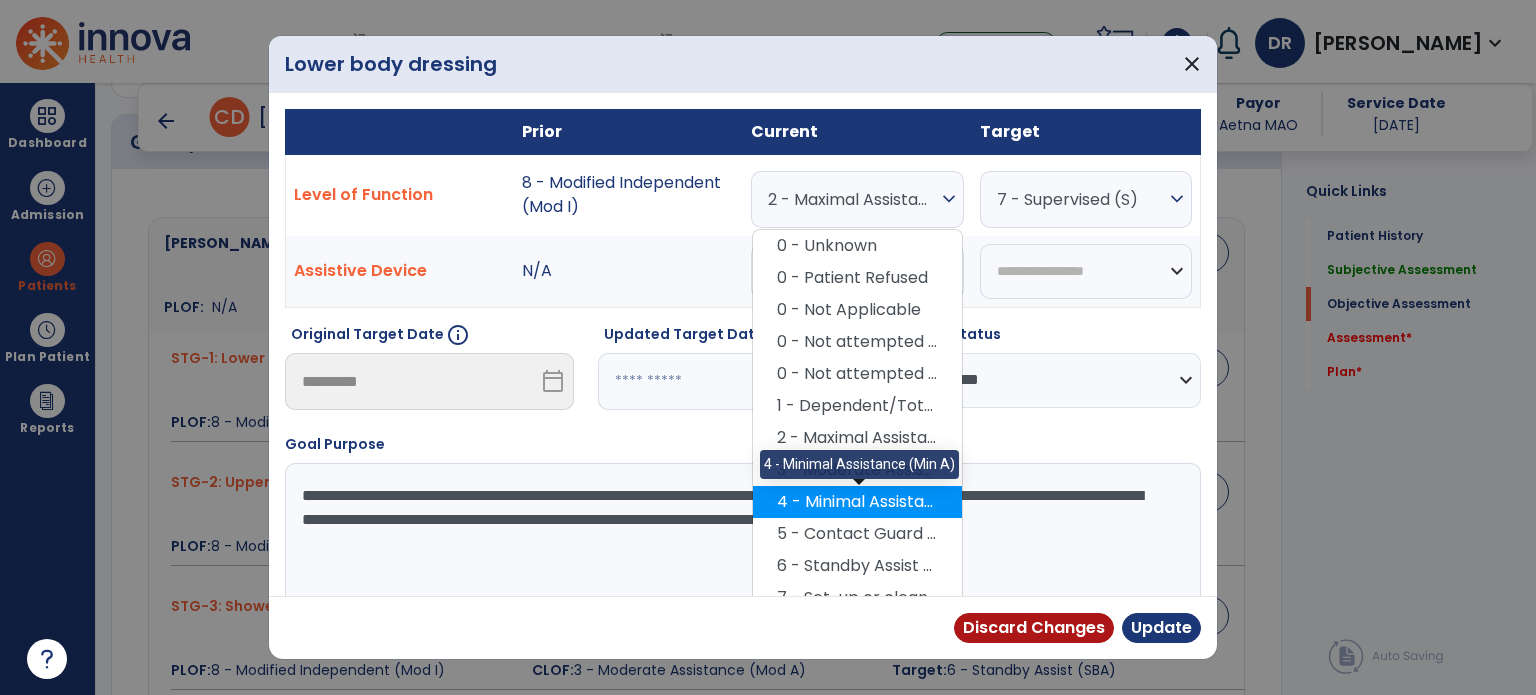 click on "4 - Minimal Assistance (Min A)" at bounding box center (857, 502) 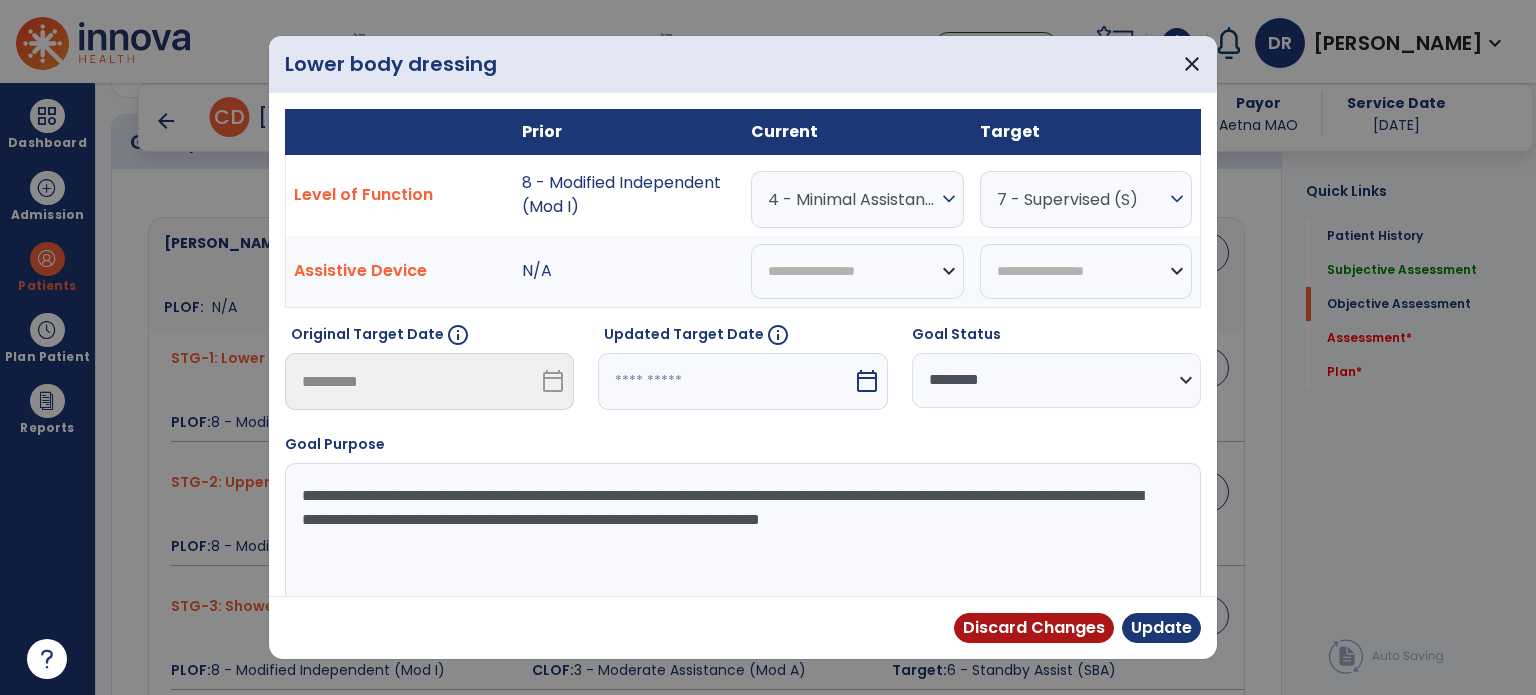 click at bounding box center [725, 381] 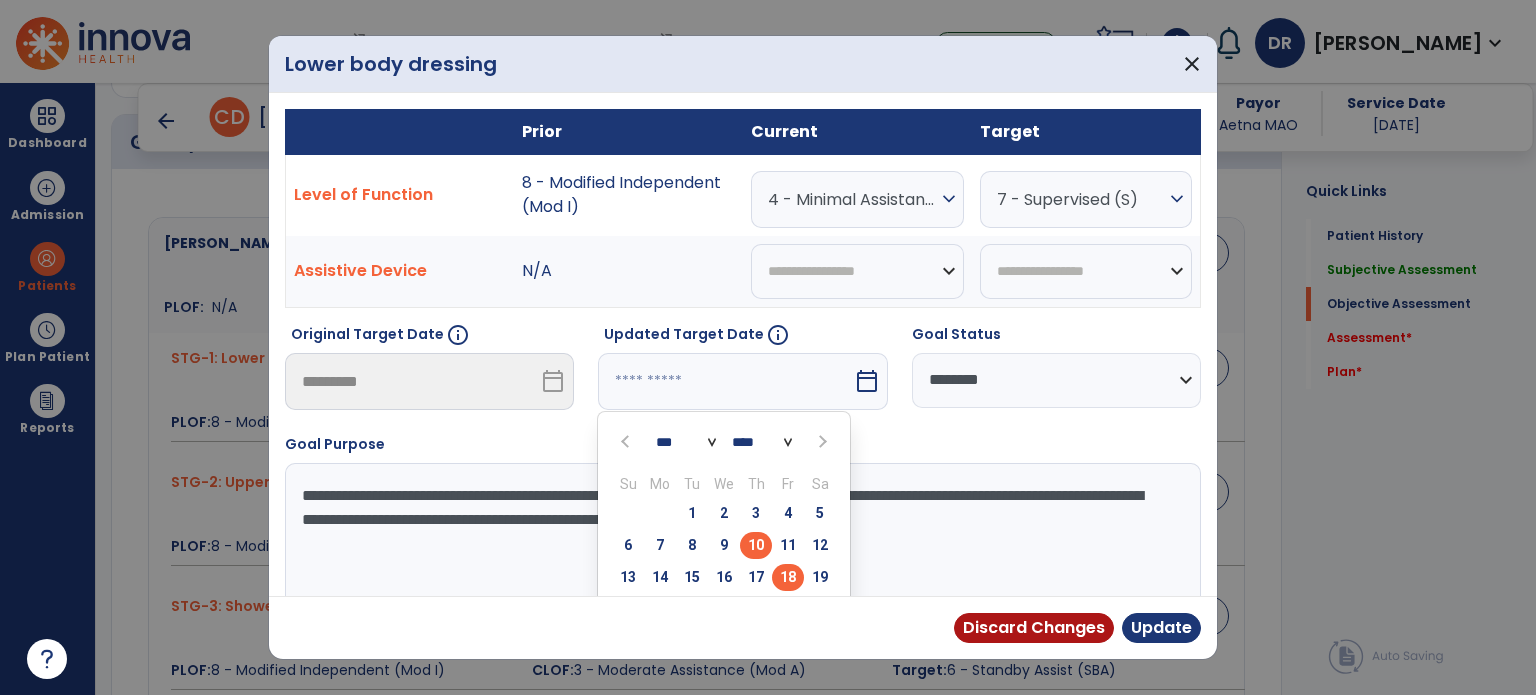 click on "18" at bounding box center (788, 577) 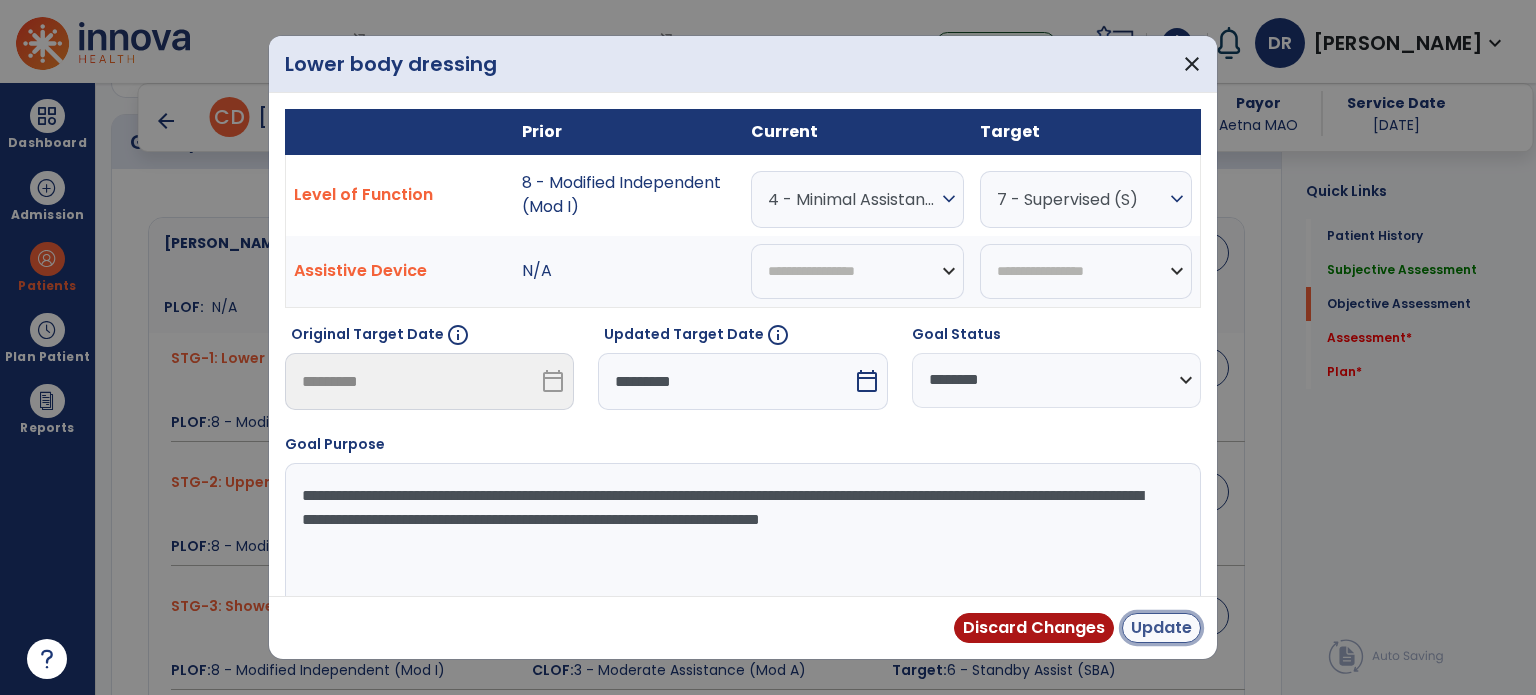 click on "Update" at bounding box center [1161, 628] 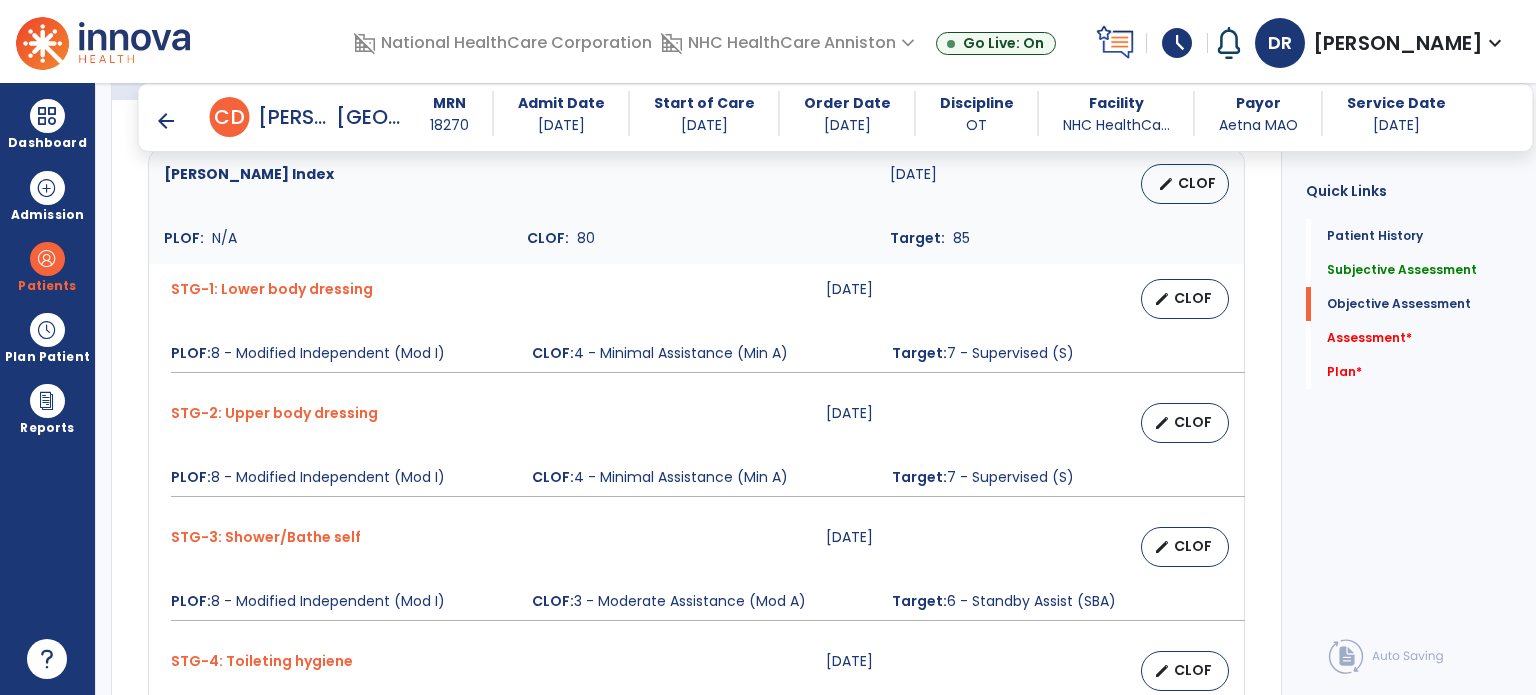 scroll, scrollTop: 892, scrollLeft: 0, axis: vertical 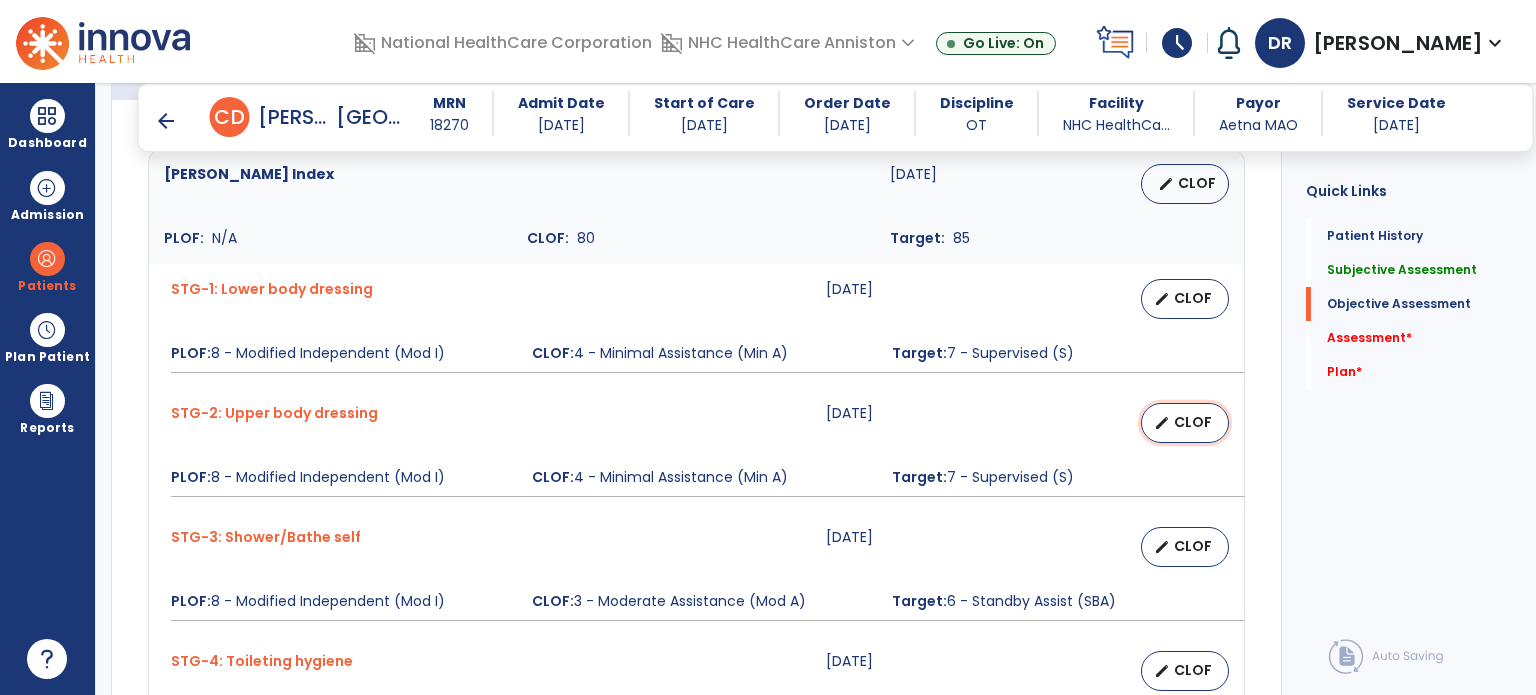 click on "edit   CLOF" at bounding box center [1185, 423] 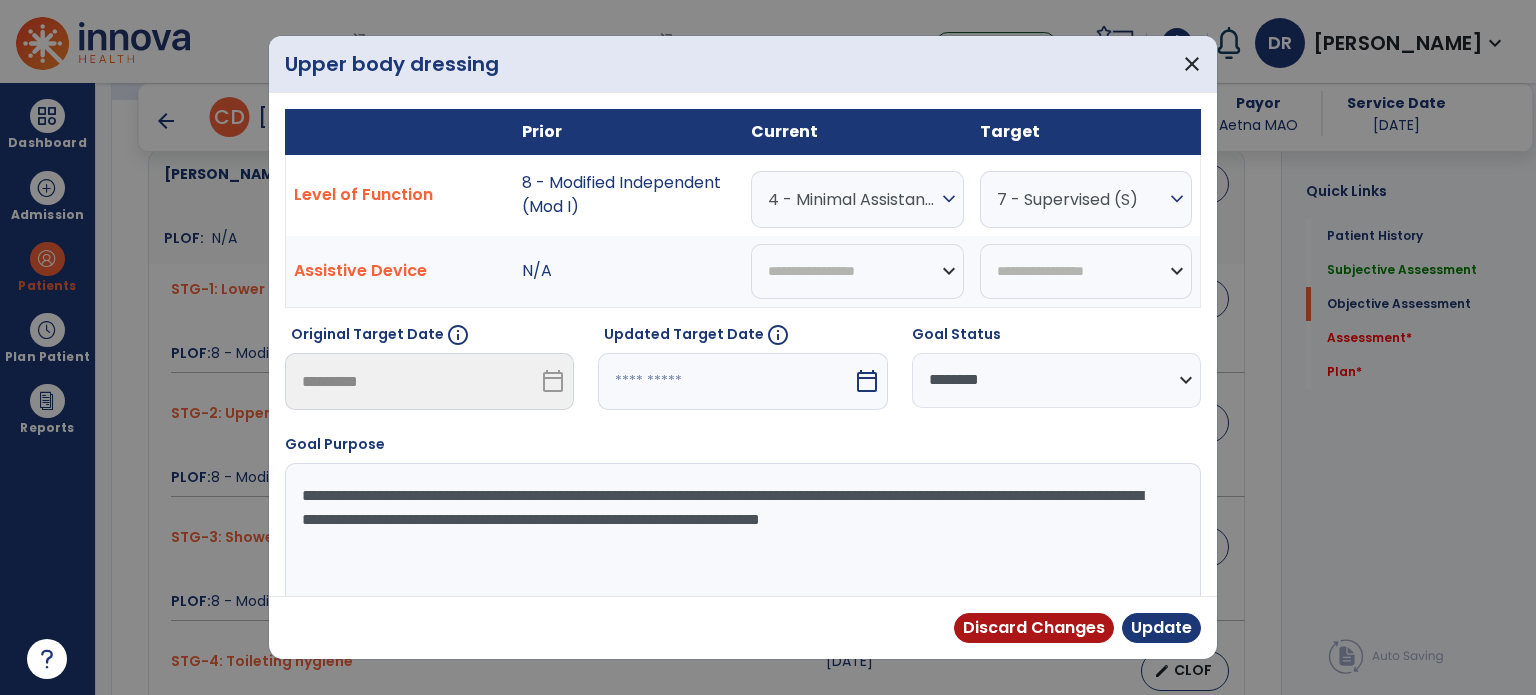 click on "4 - Minimal Assistance (Min A)" at bounding box center (852, 199) 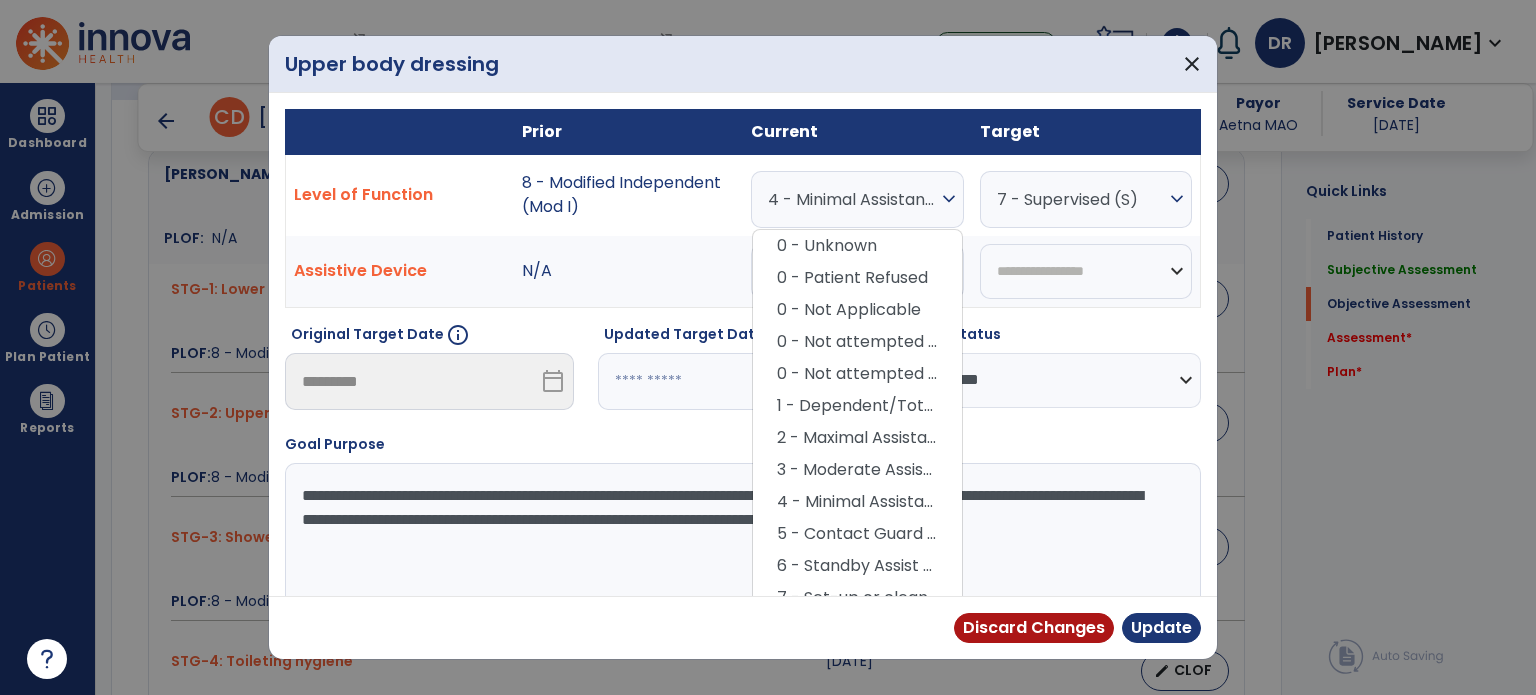 scroll, scrollTop: 112, scrollLeft: 0, axis: vertical 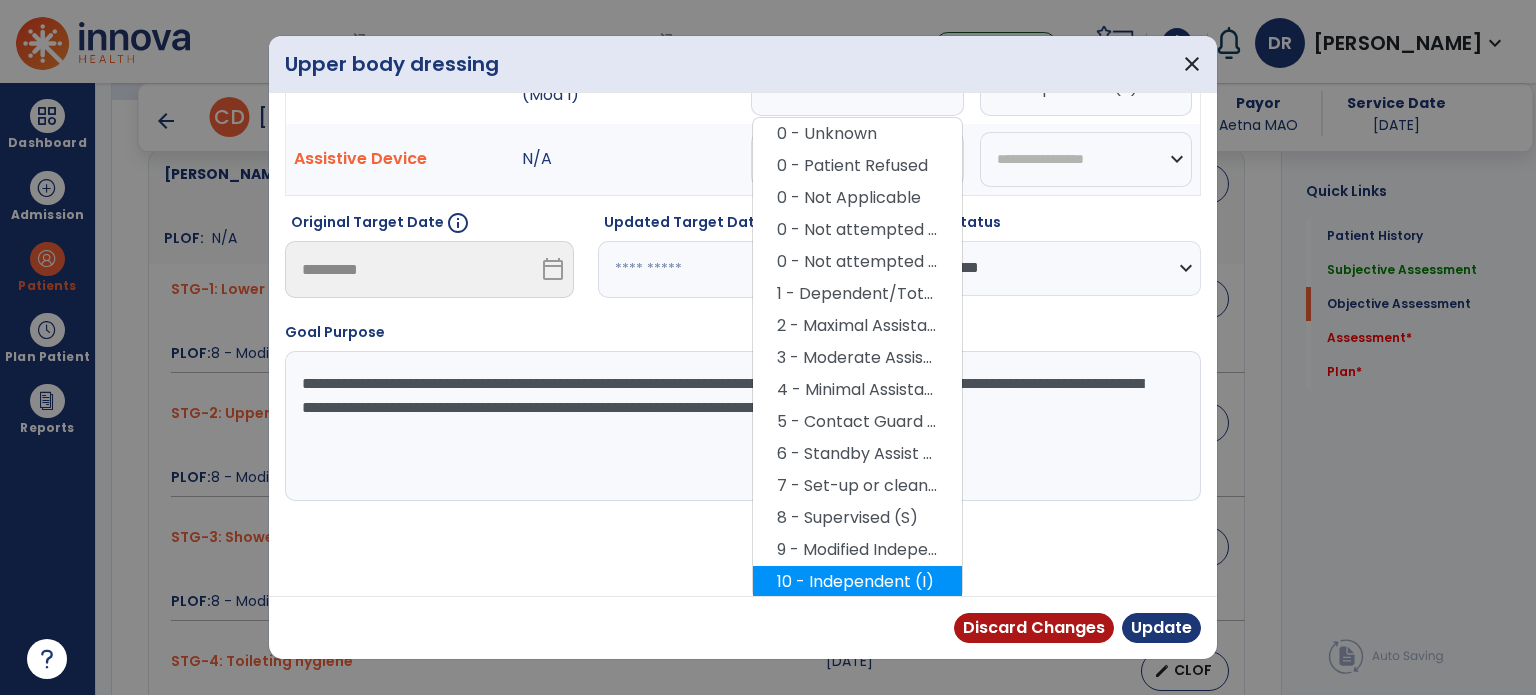 click on "10 - Independent (I)" at bounding box center (857, 582) 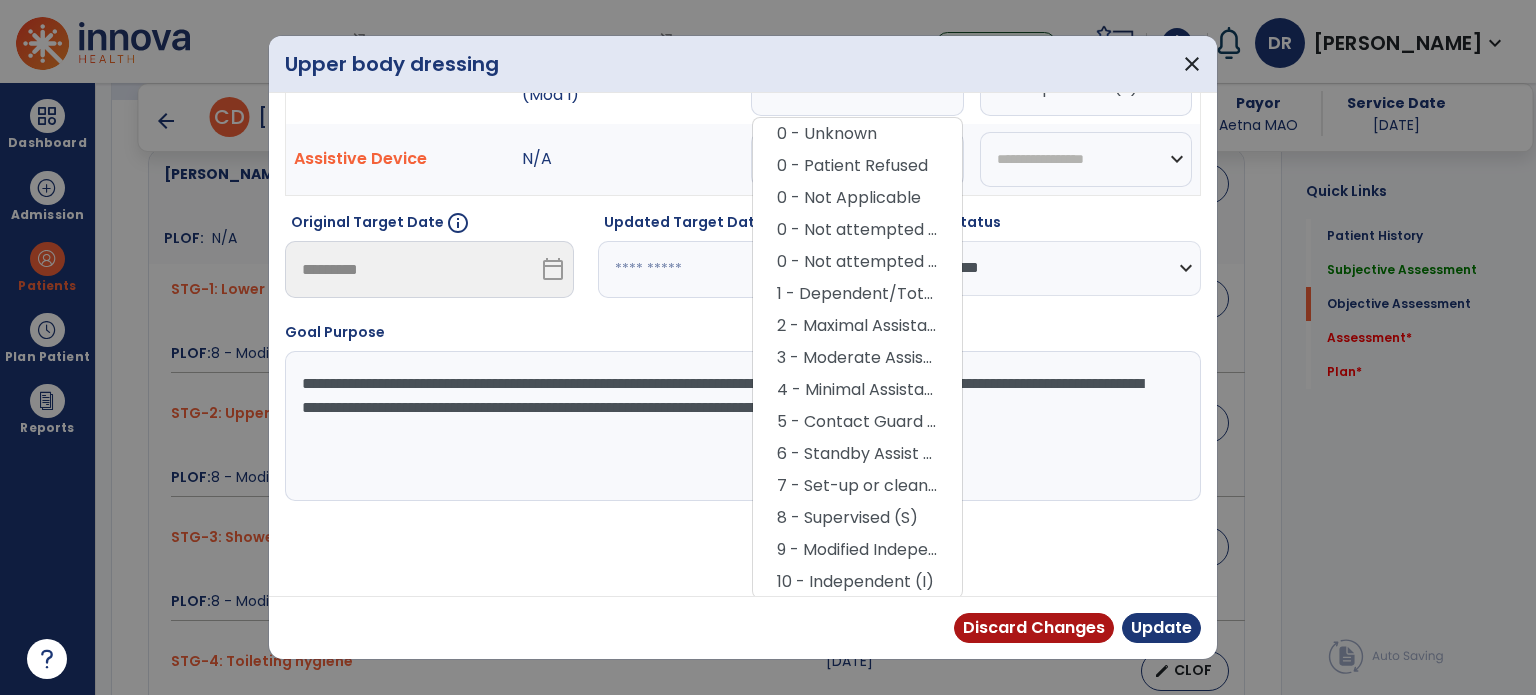 scroll, scrollTop: 29, scrollLeft: 0, axis: vertical 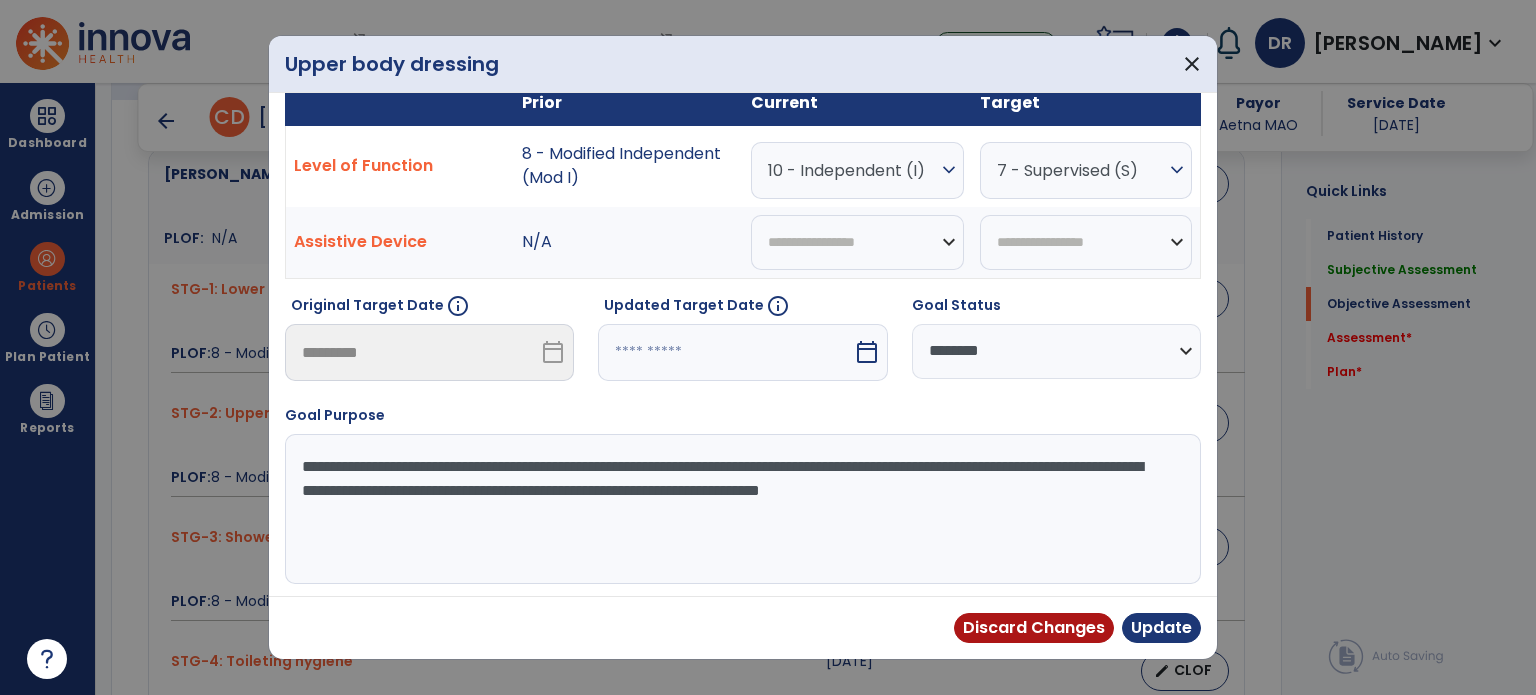 click on "**********" at bounding box center (1056, 351) 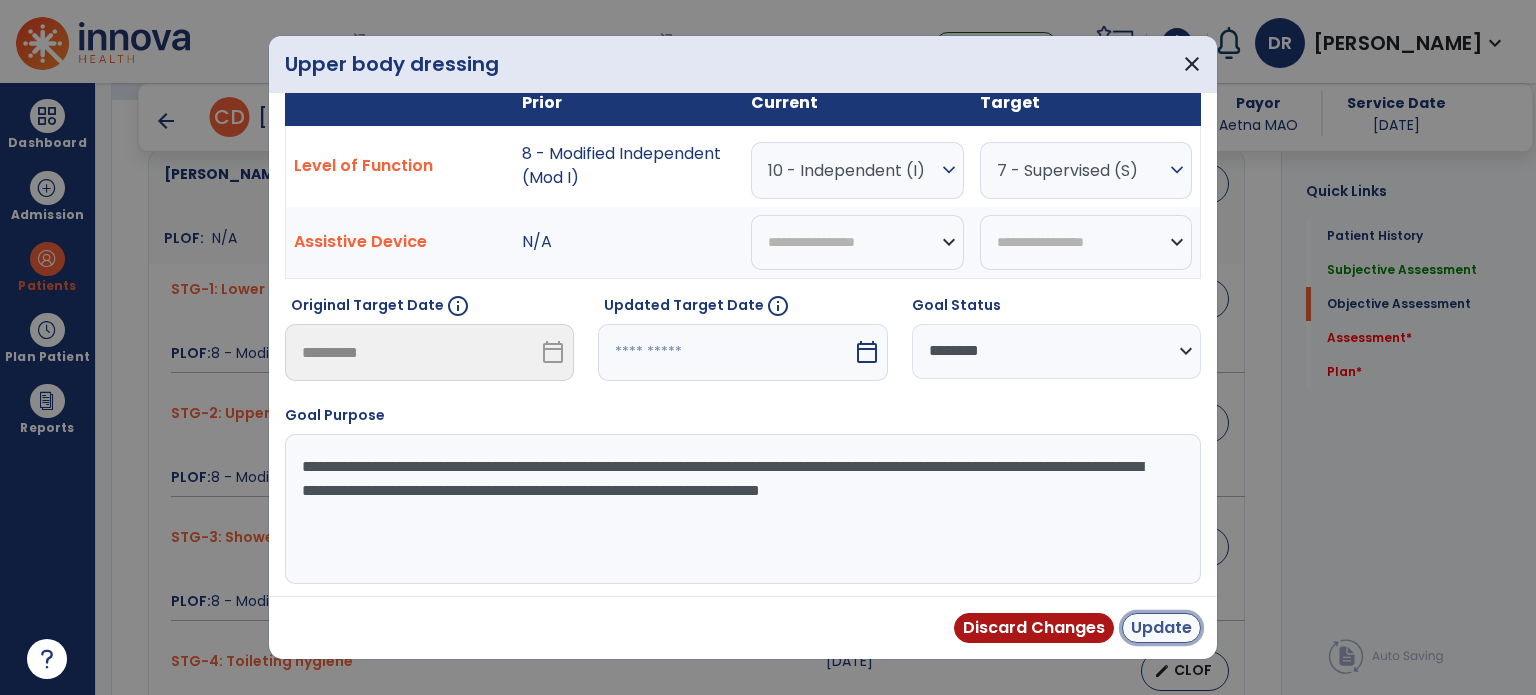 click on "Update" at bounding box center (1161, 628) 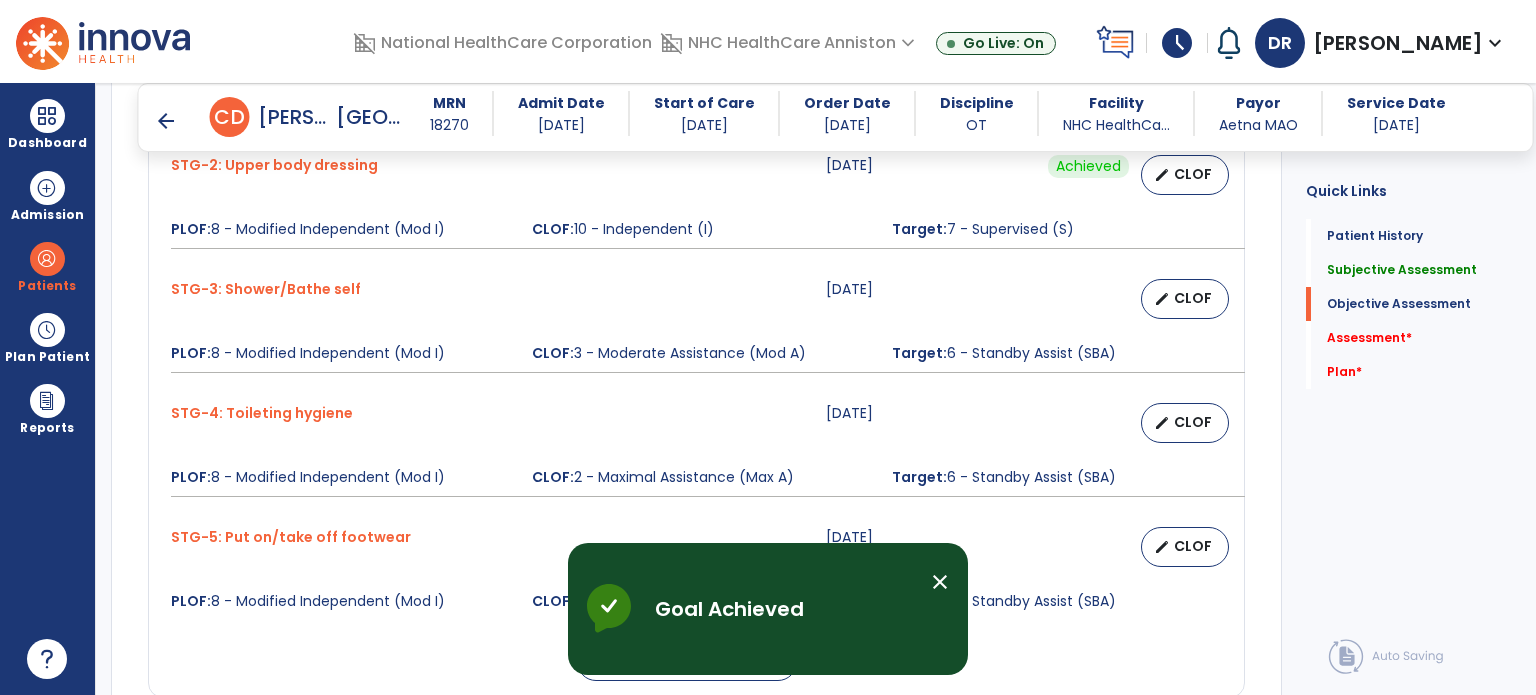 scroll, scrollTop: 1142, scrollLeft: 0, axis: vertical 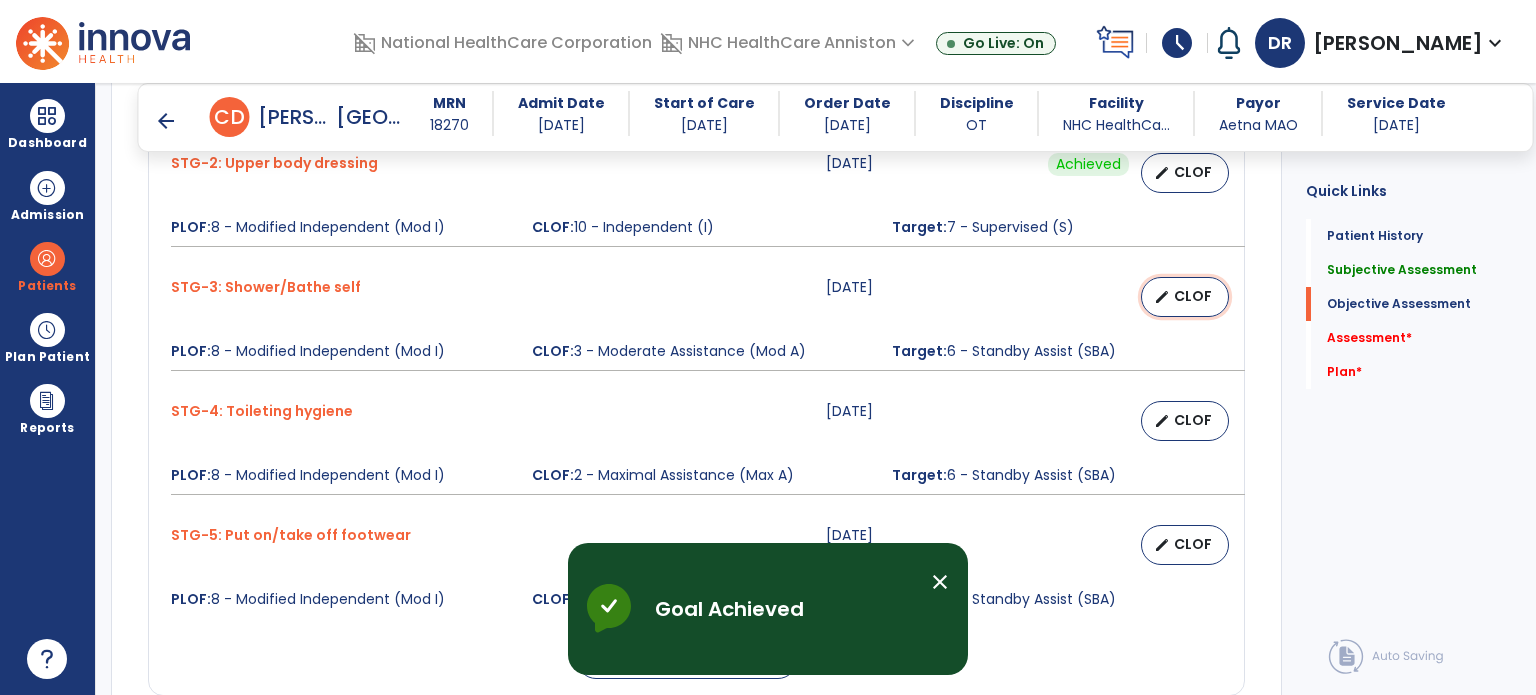 click on "CLOF" at bounding box center [1193, 296] 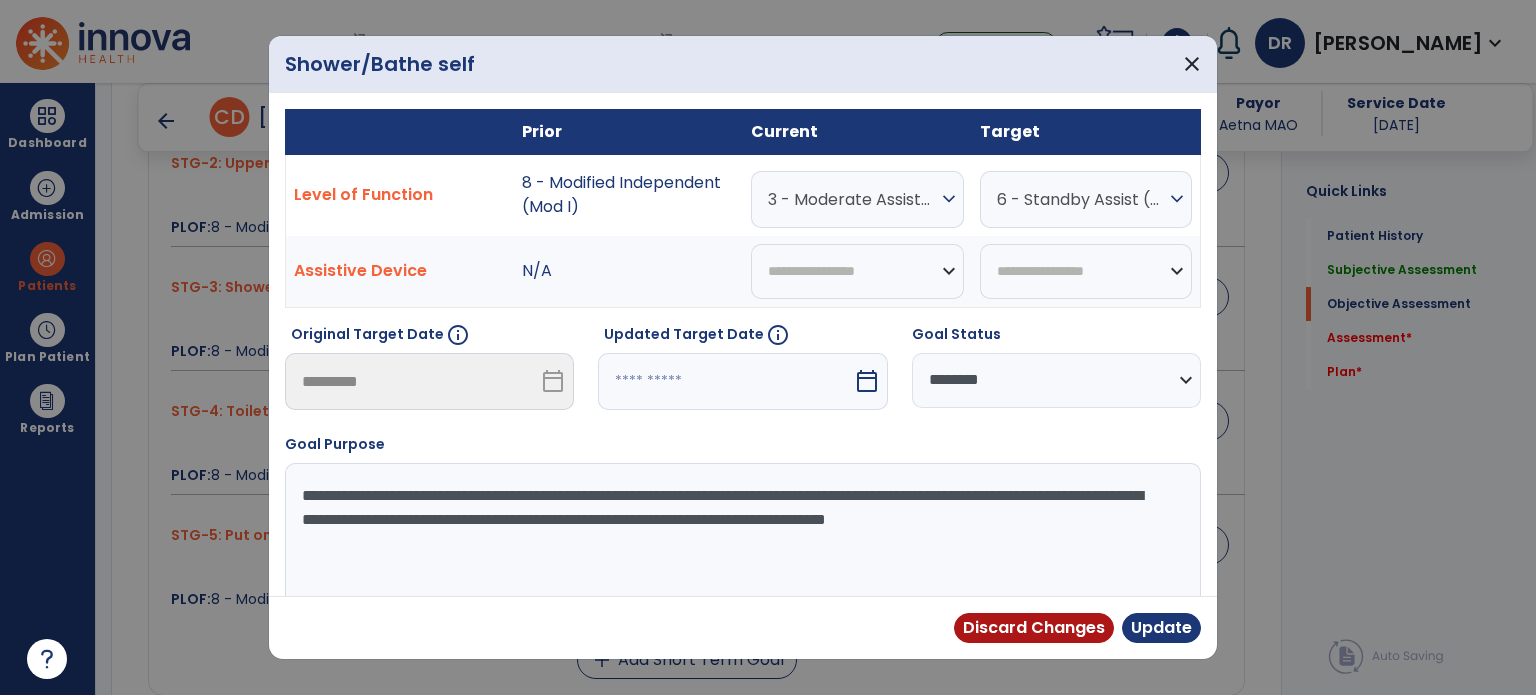 click on "3 - Moderate Assistance (Mod A)" at bounding box center (852, 199) 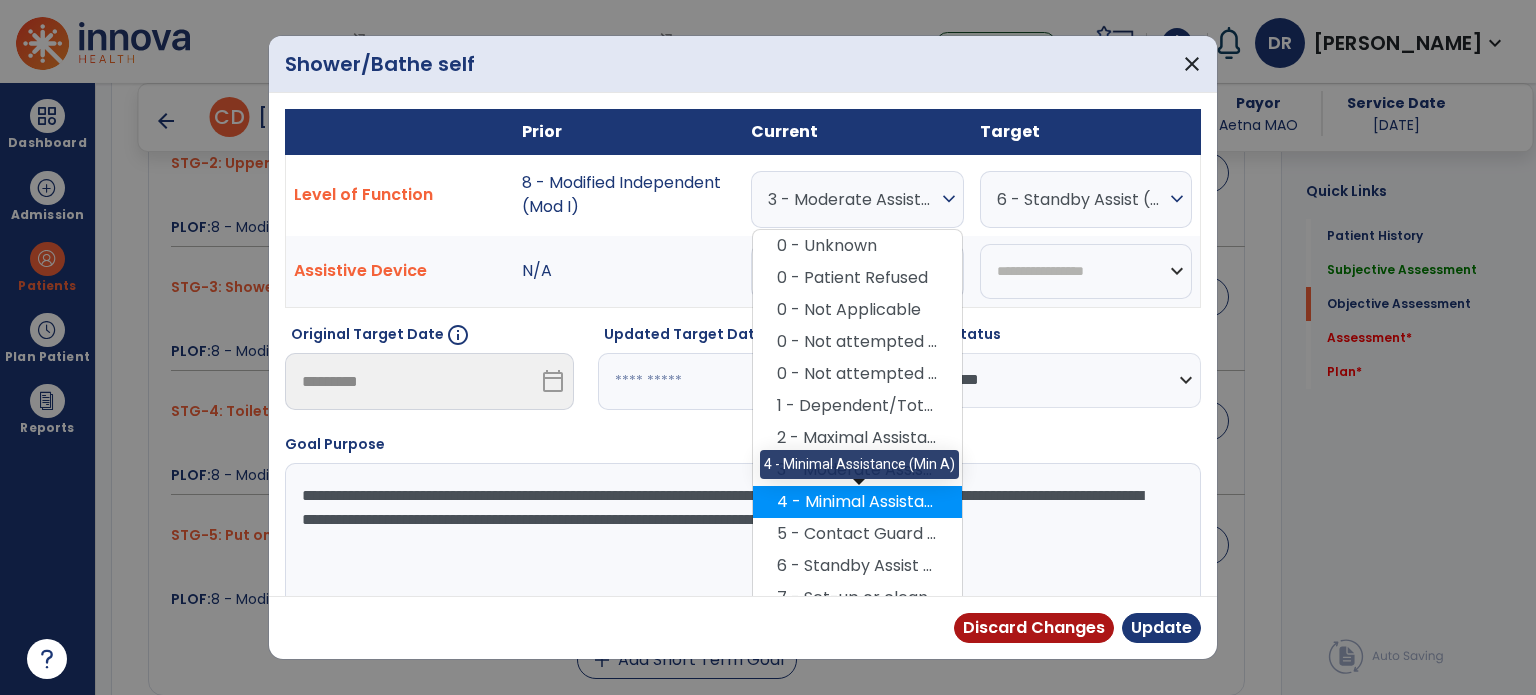 click on "4 - Minimal Assistance (Min A)" at bounding box center (857, 502) 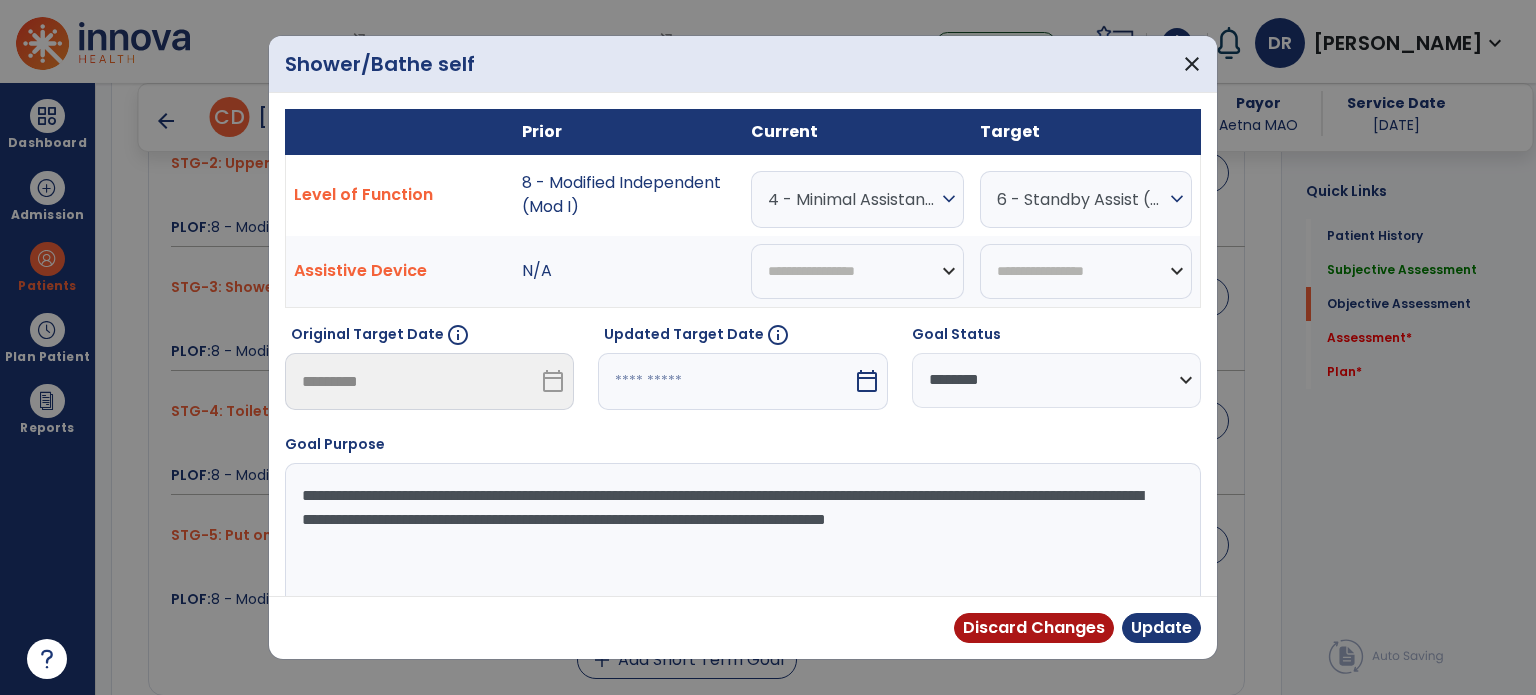 click on "calendar_today" at bounding box center (867, 381) 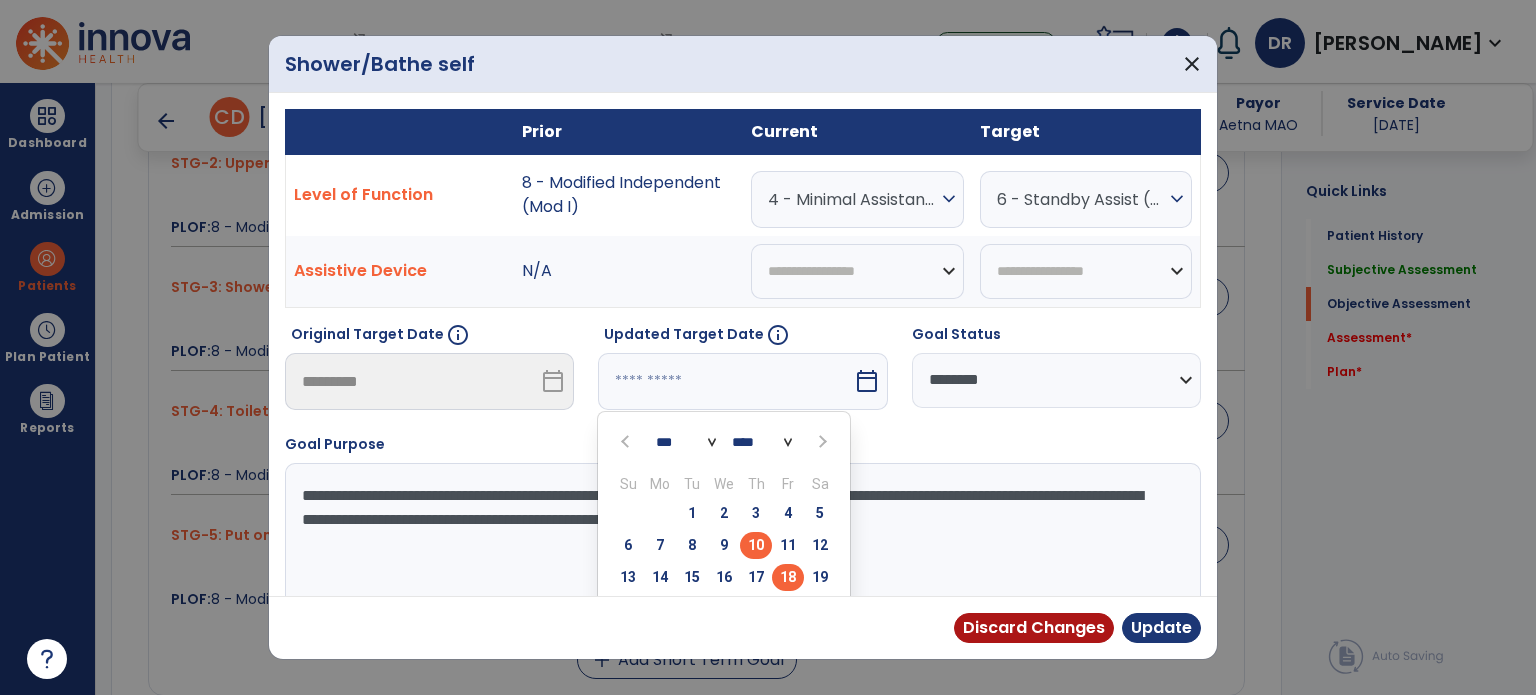click on "18" at bounding box center (788, 577) 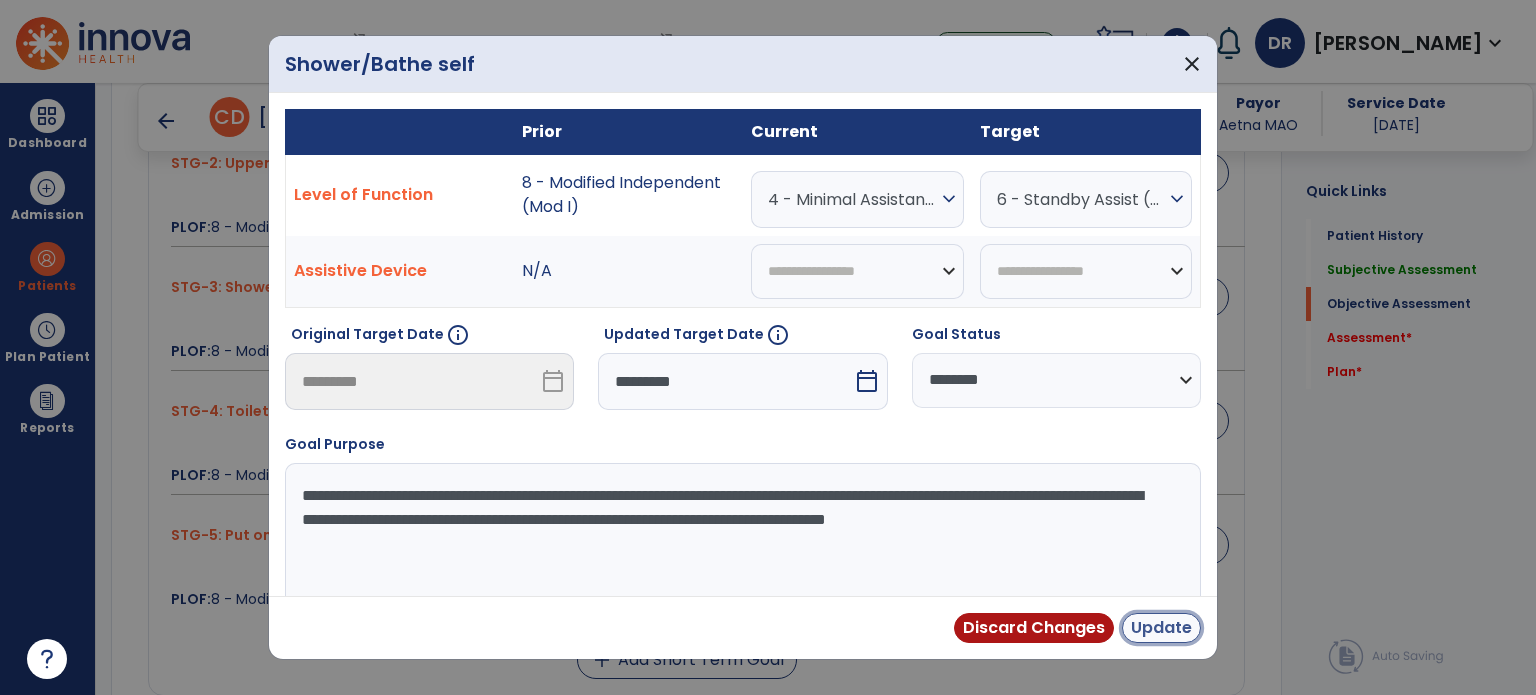click on "Update" at bounding box center [1161, 628] 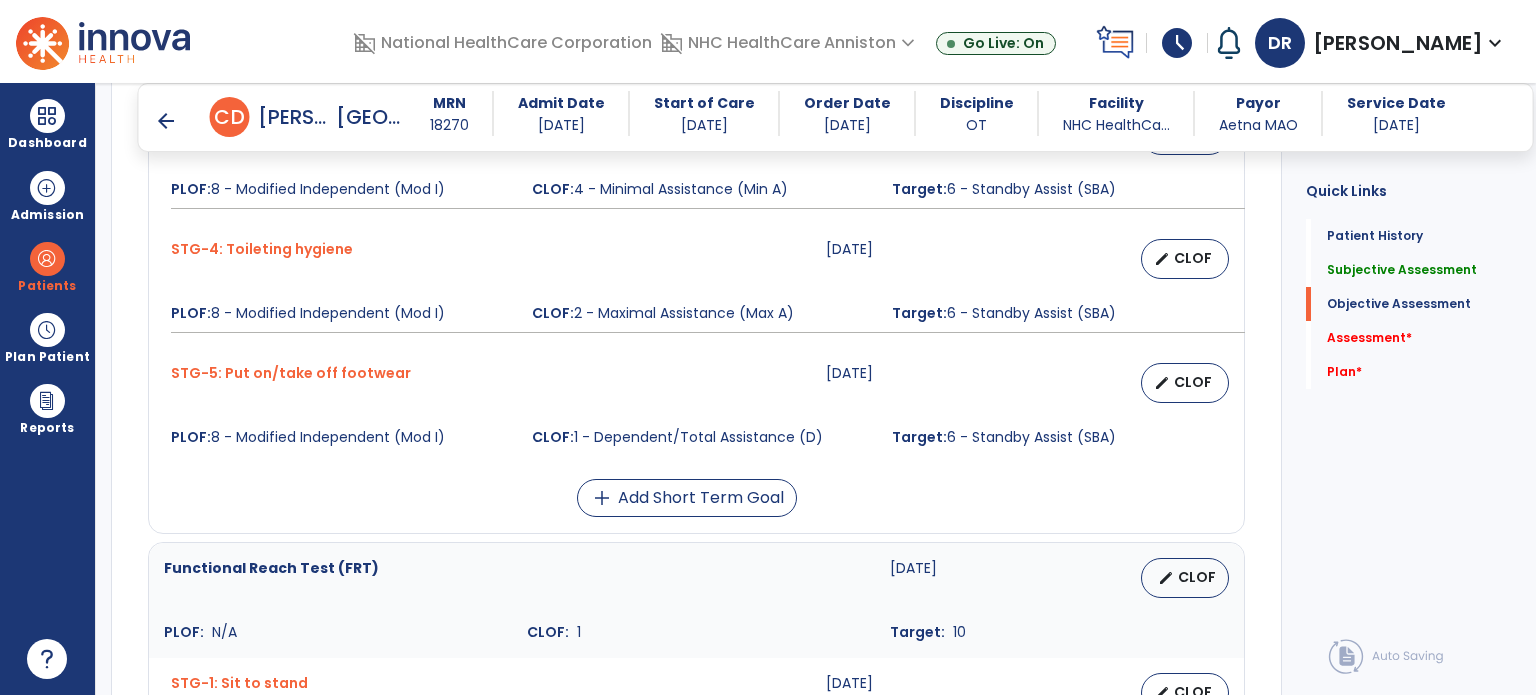 scroll, scrollTop: 1304, scrollLeft: 0, axis: vertical 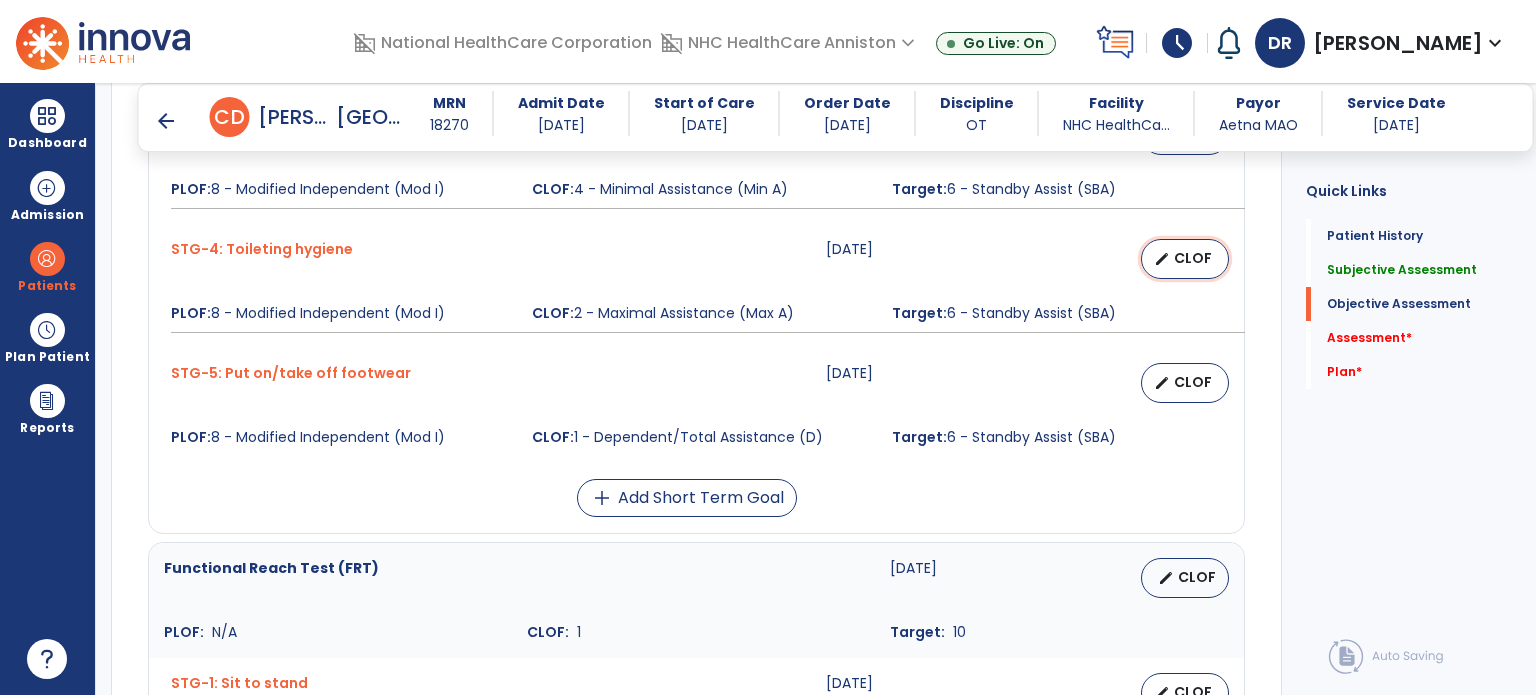 click on "edit   CLOF" at bounding box center (1185, 259) 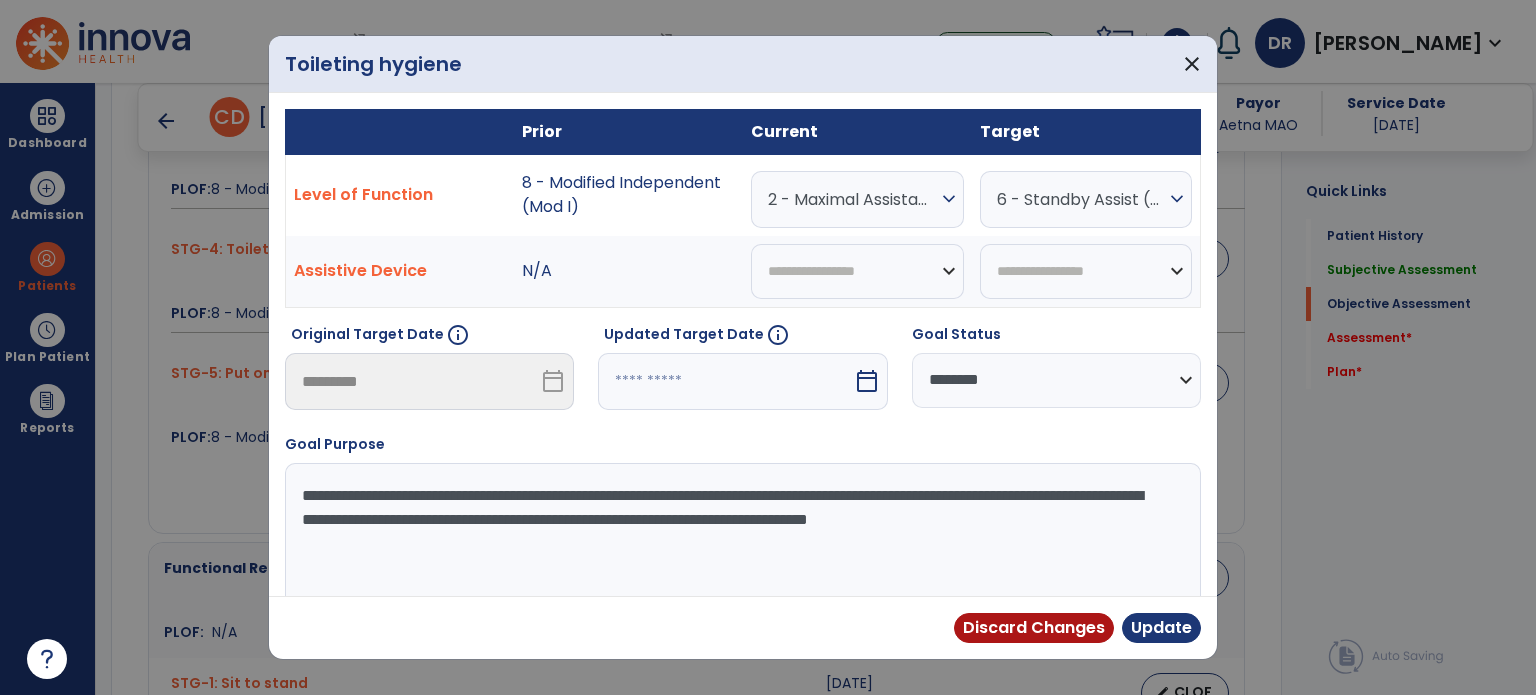 click on "expand_more" at bounding box center [949, 199] 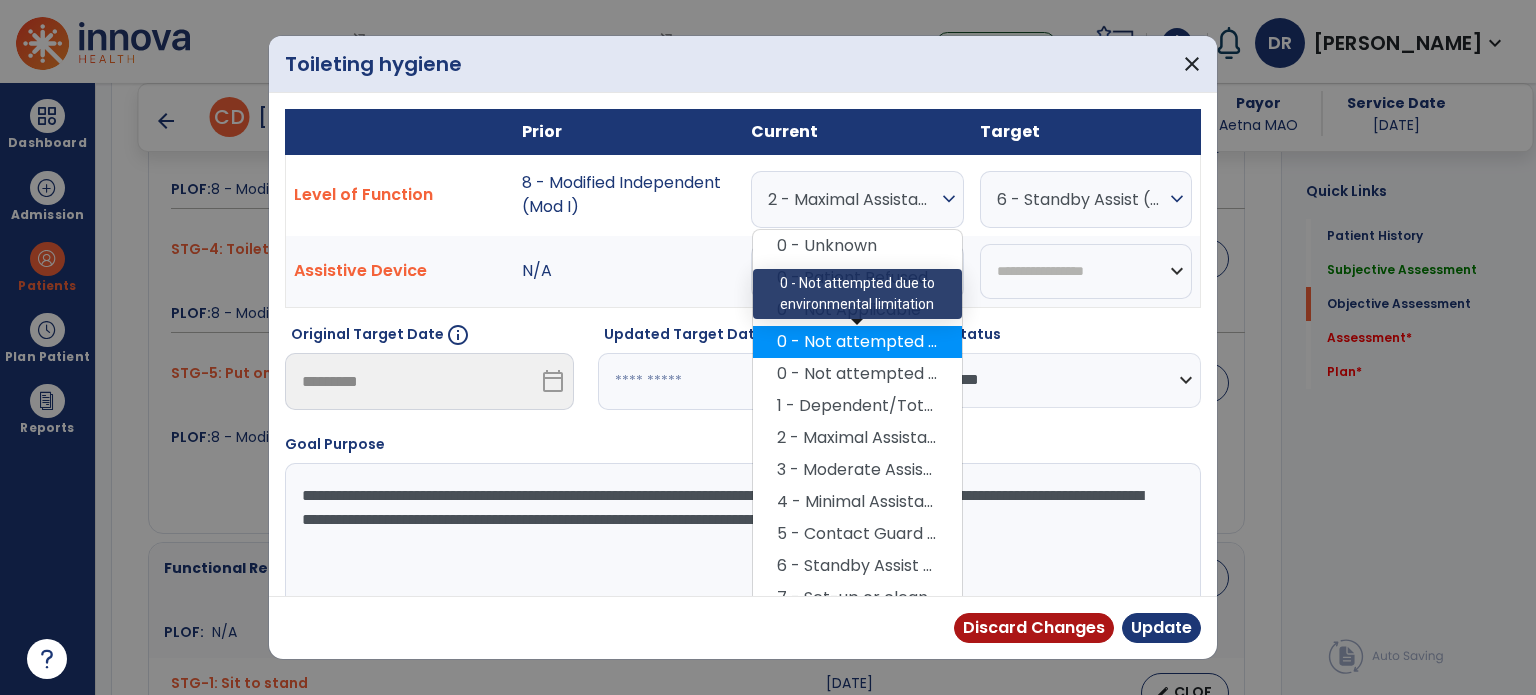scroll, scrollTop: 112, scrollLeft: 0, axis: vertical 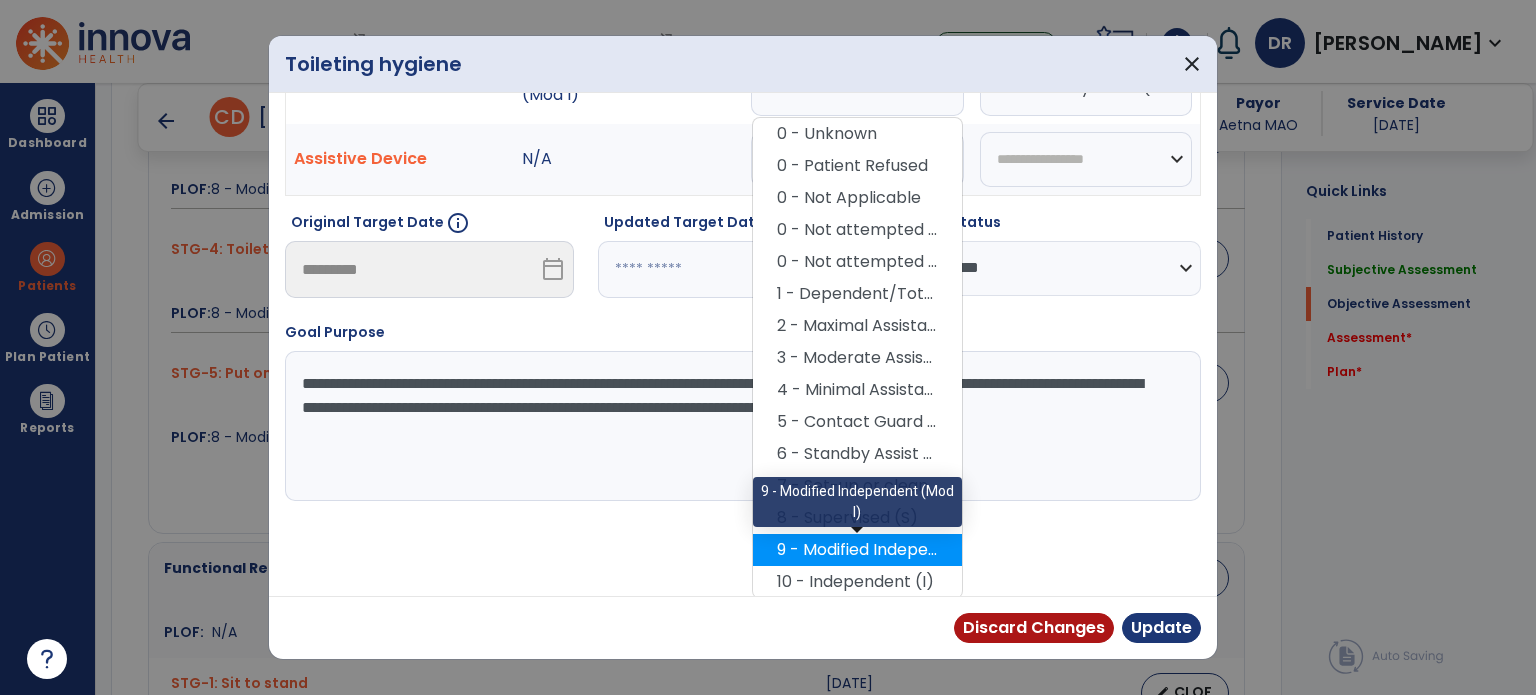 click on "9 - Modified Independent (Mod I)" at bounding box center (857, 550) 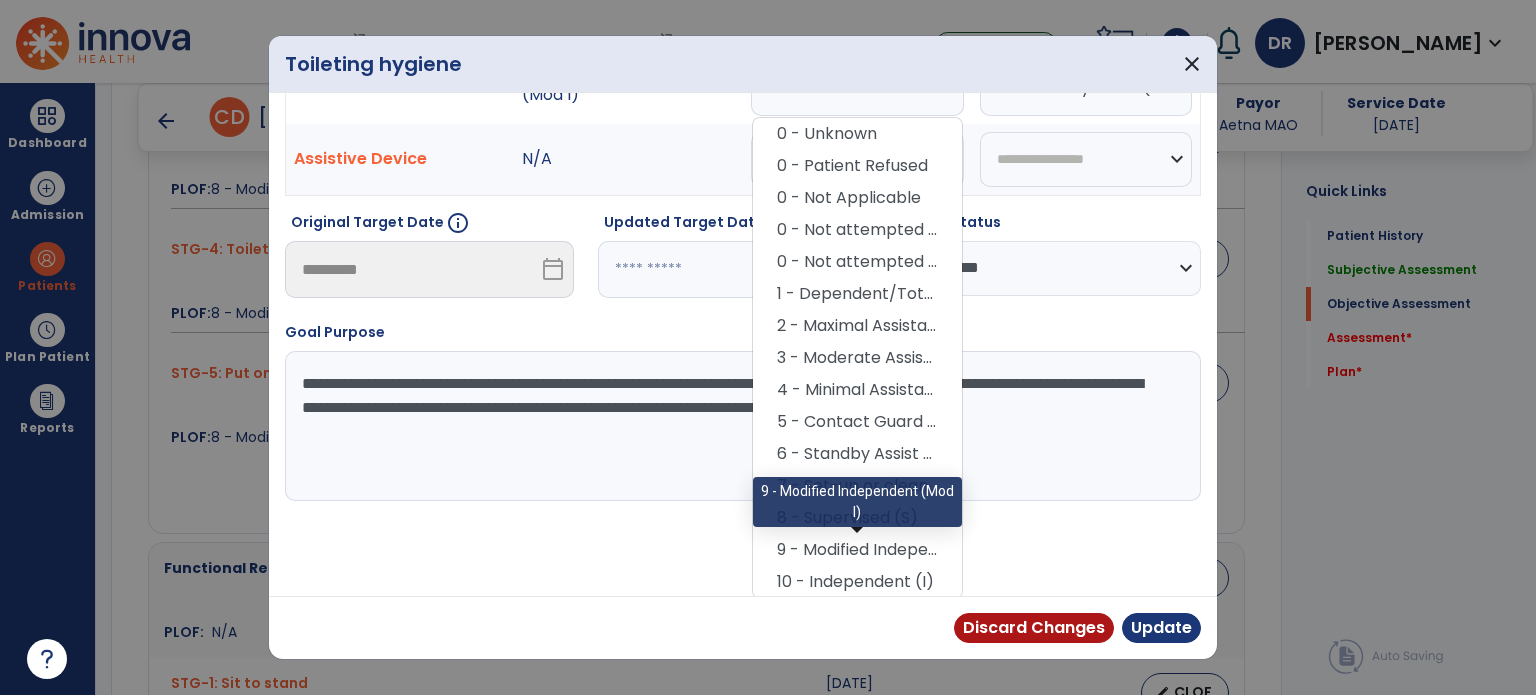 scroll, scrollTop: 29, scrollLeft: 0, axis: vertical 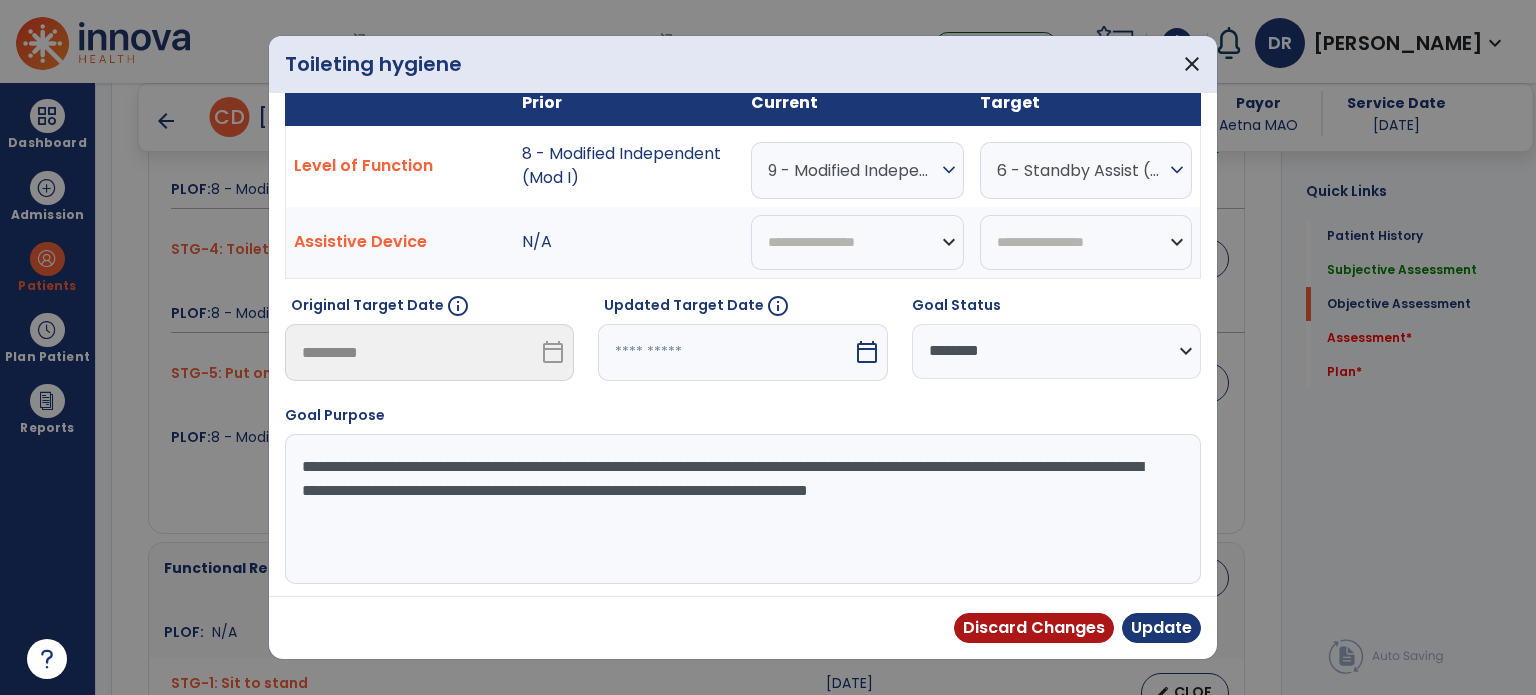 click on "**********" at bounding box center [1056, 351] 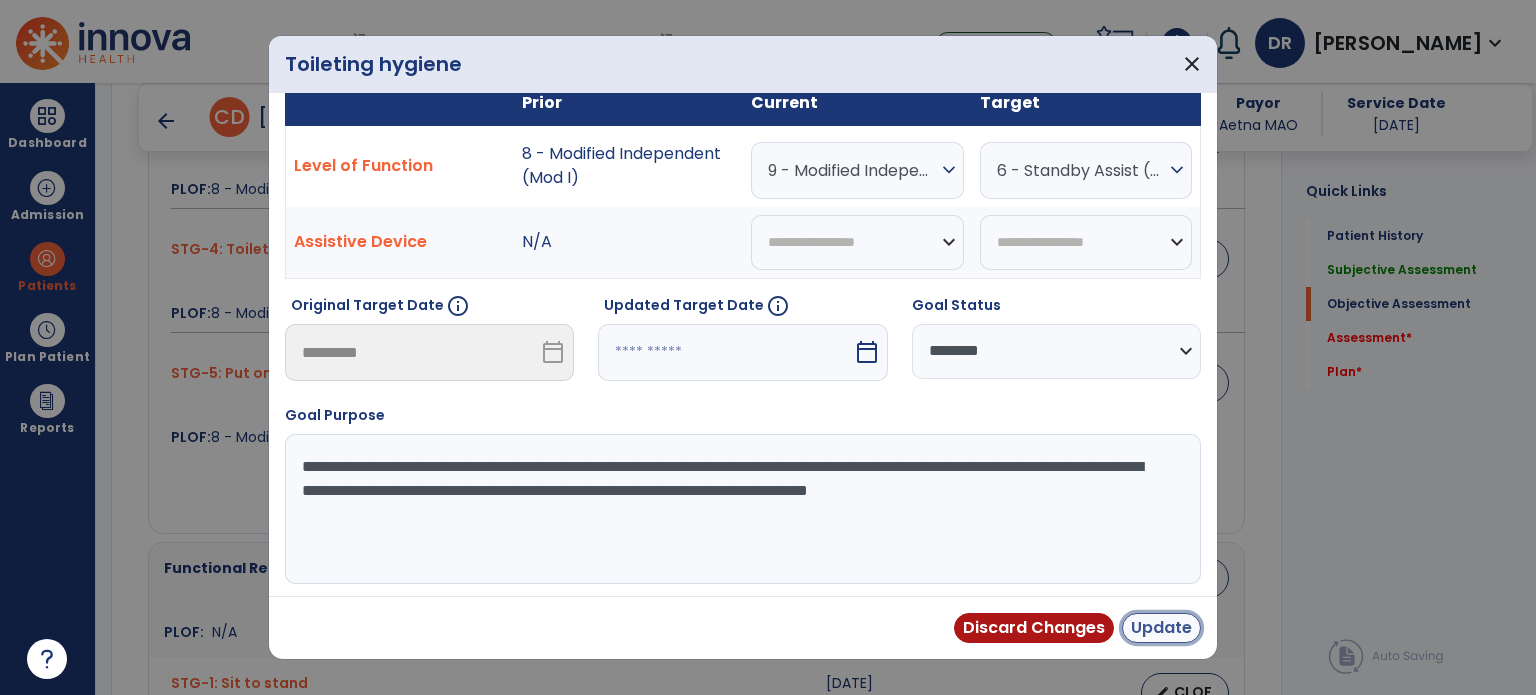 click on "Update" at bounding box center [1161, 628] 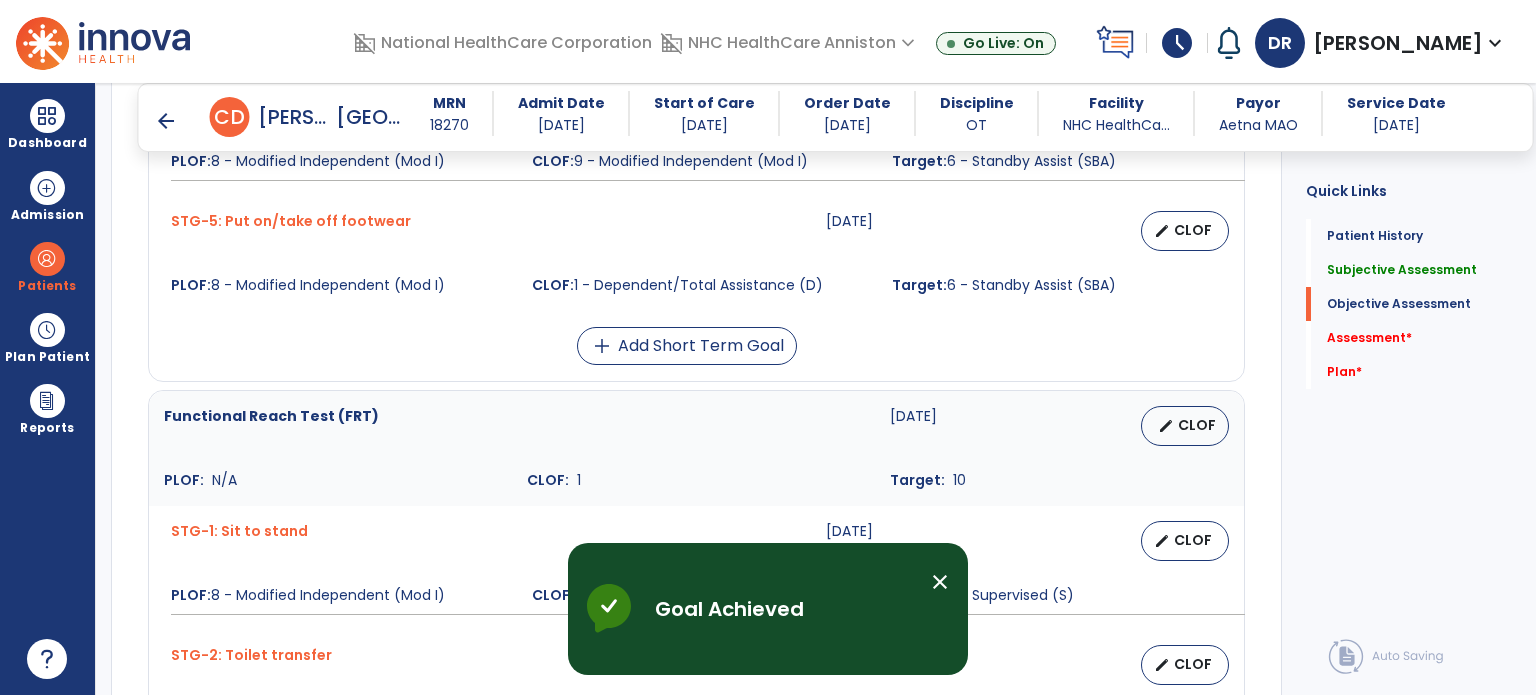 scroll, scrollTop: 1456, scrollLeft: 0, axis: vertical 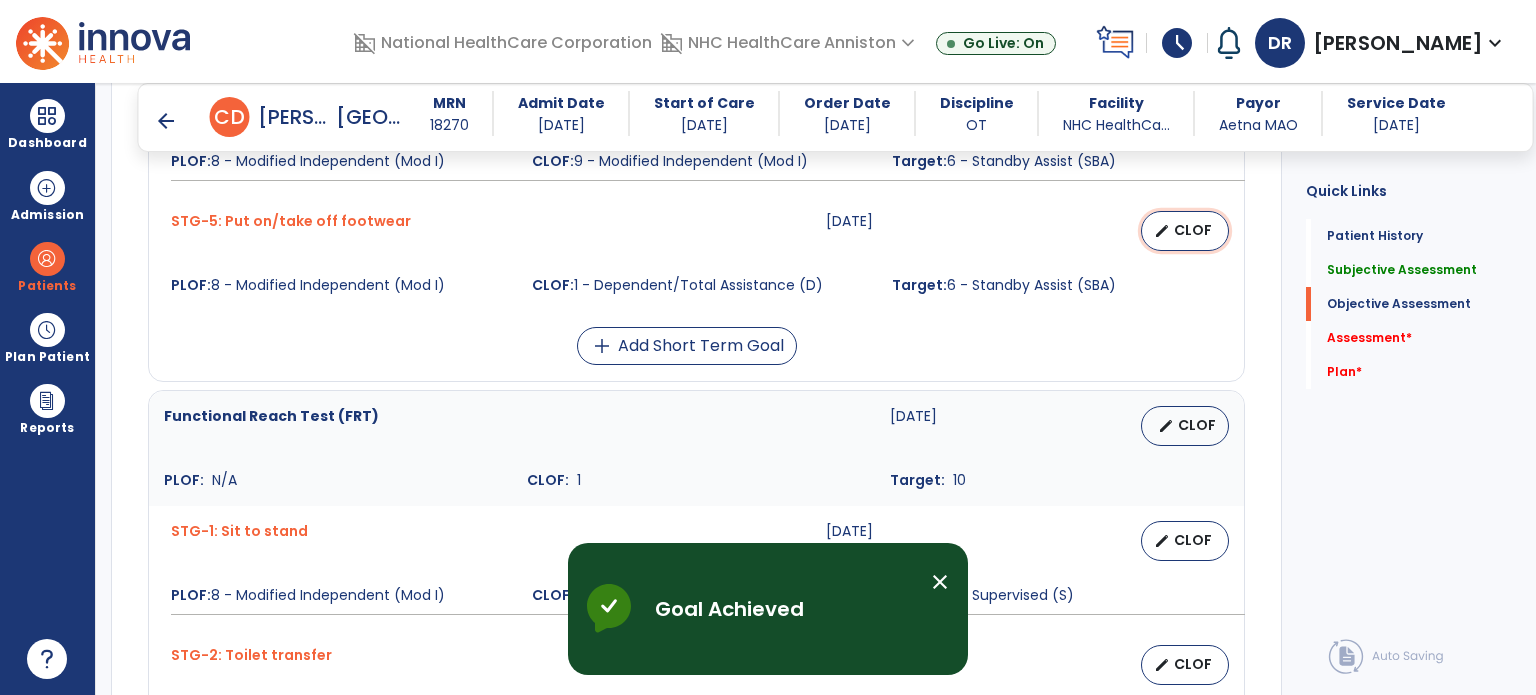 click on "CLOF" at bounding box center [1193, 230] 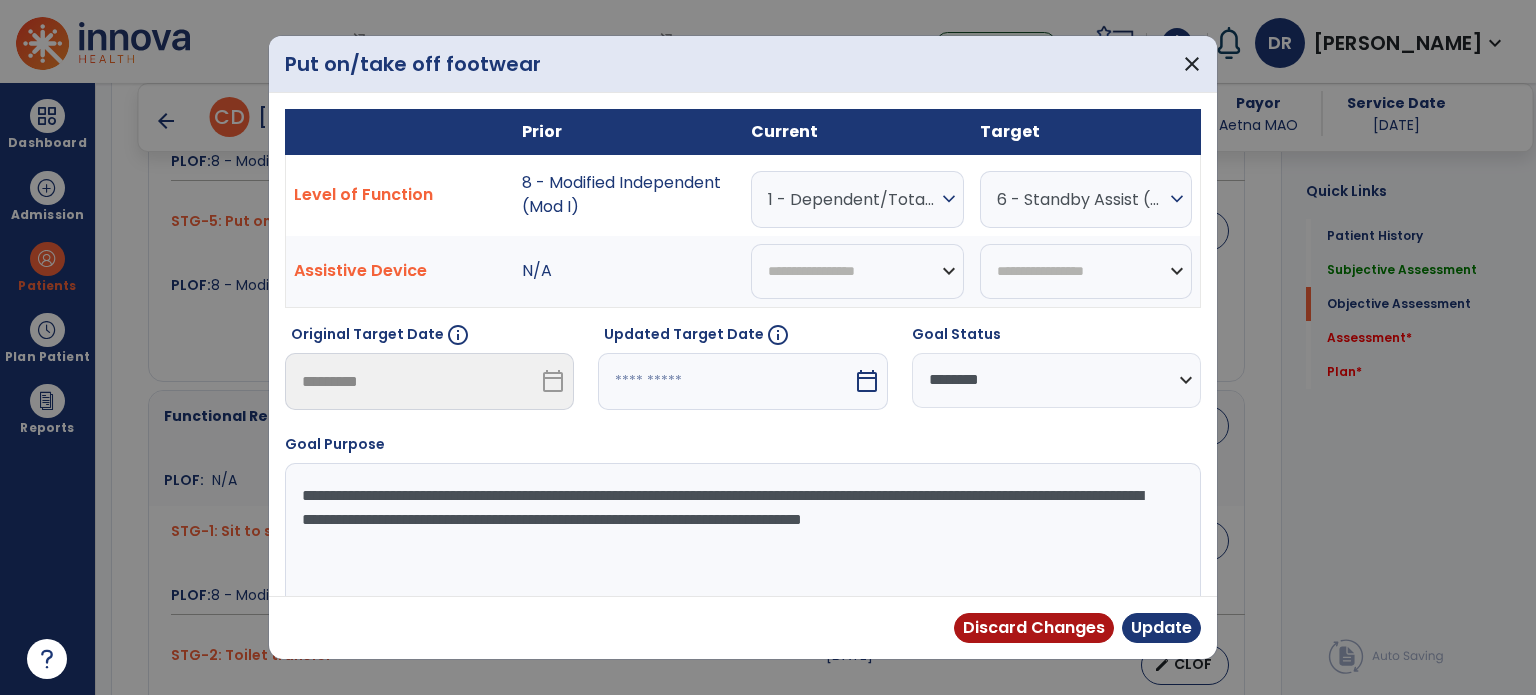 click on "1 - Dependent/Total Assistance (D)" at bounding box center [852, 199] 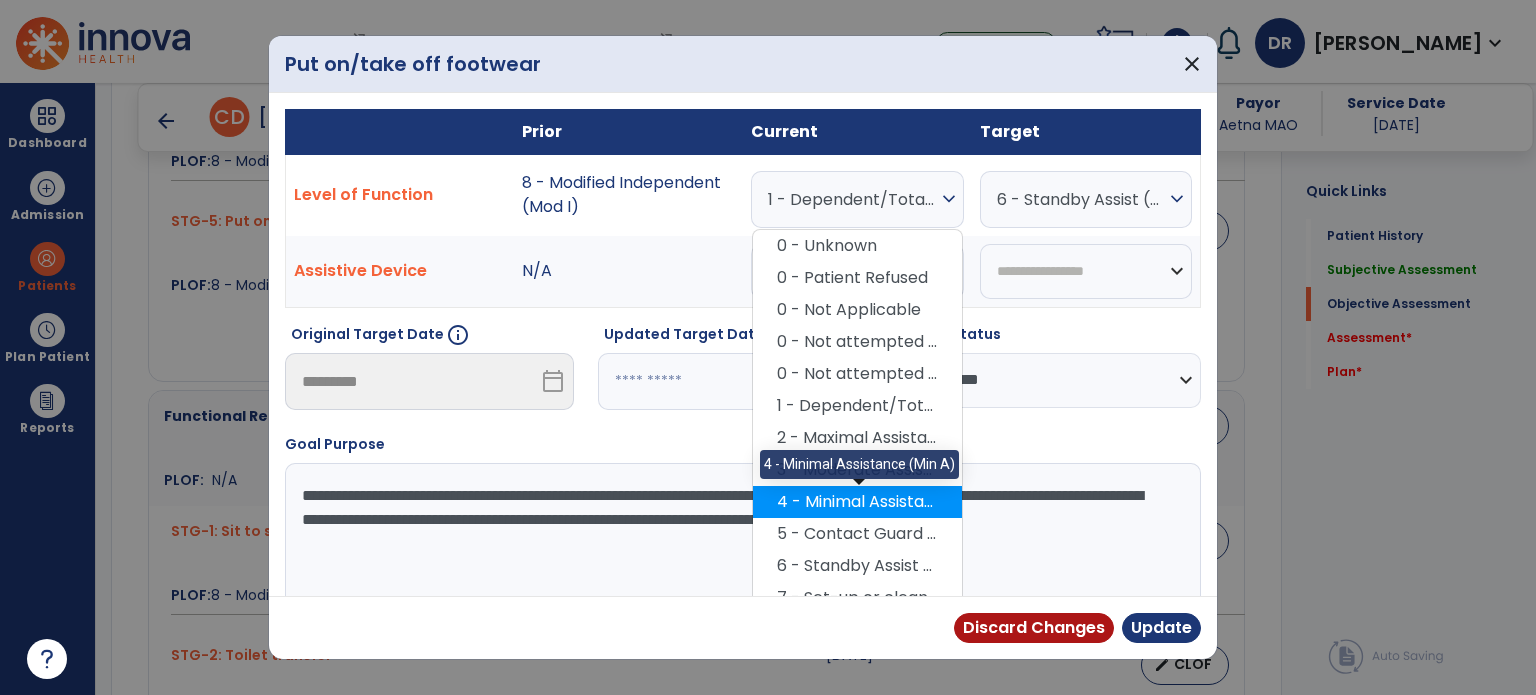 click on "4 - Minimal Assistance (Min A)" at bounding box center [857, 502] 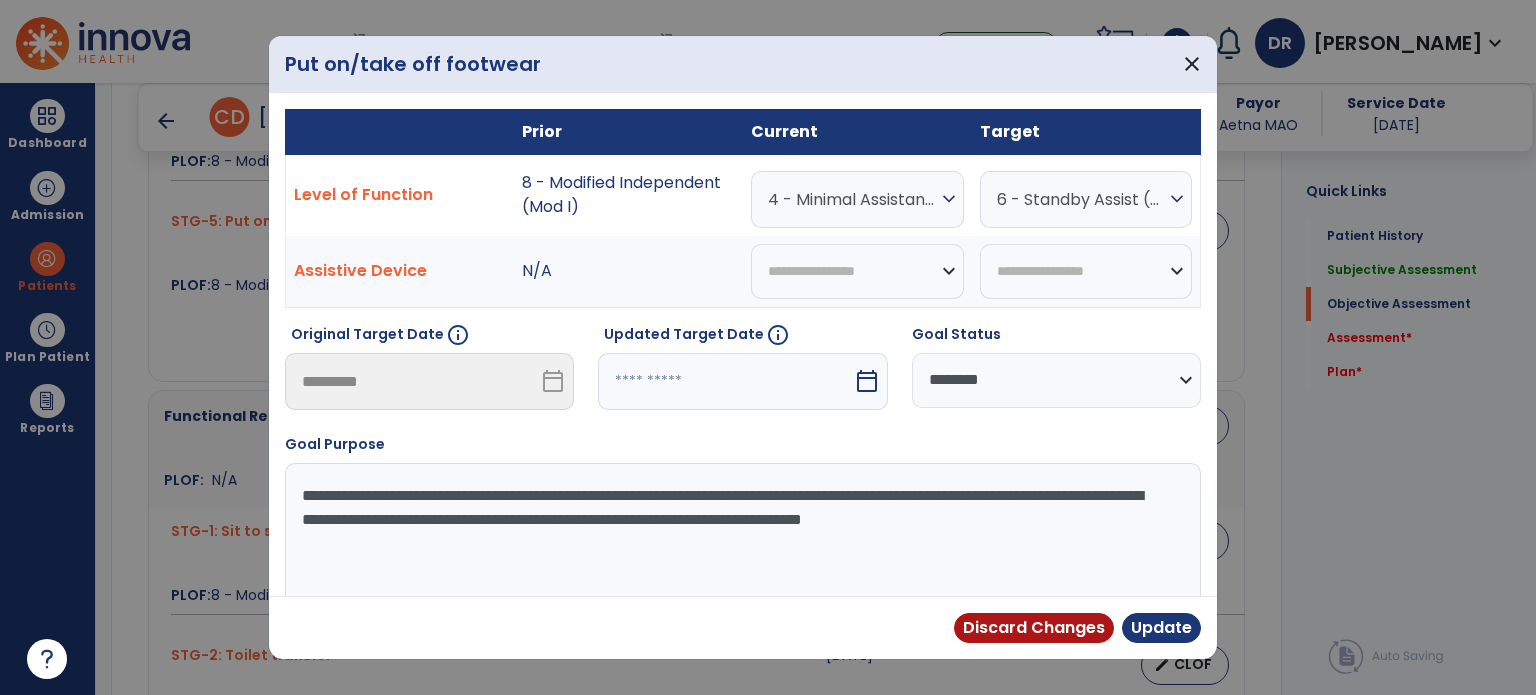 click at bounding box center (725, 381) 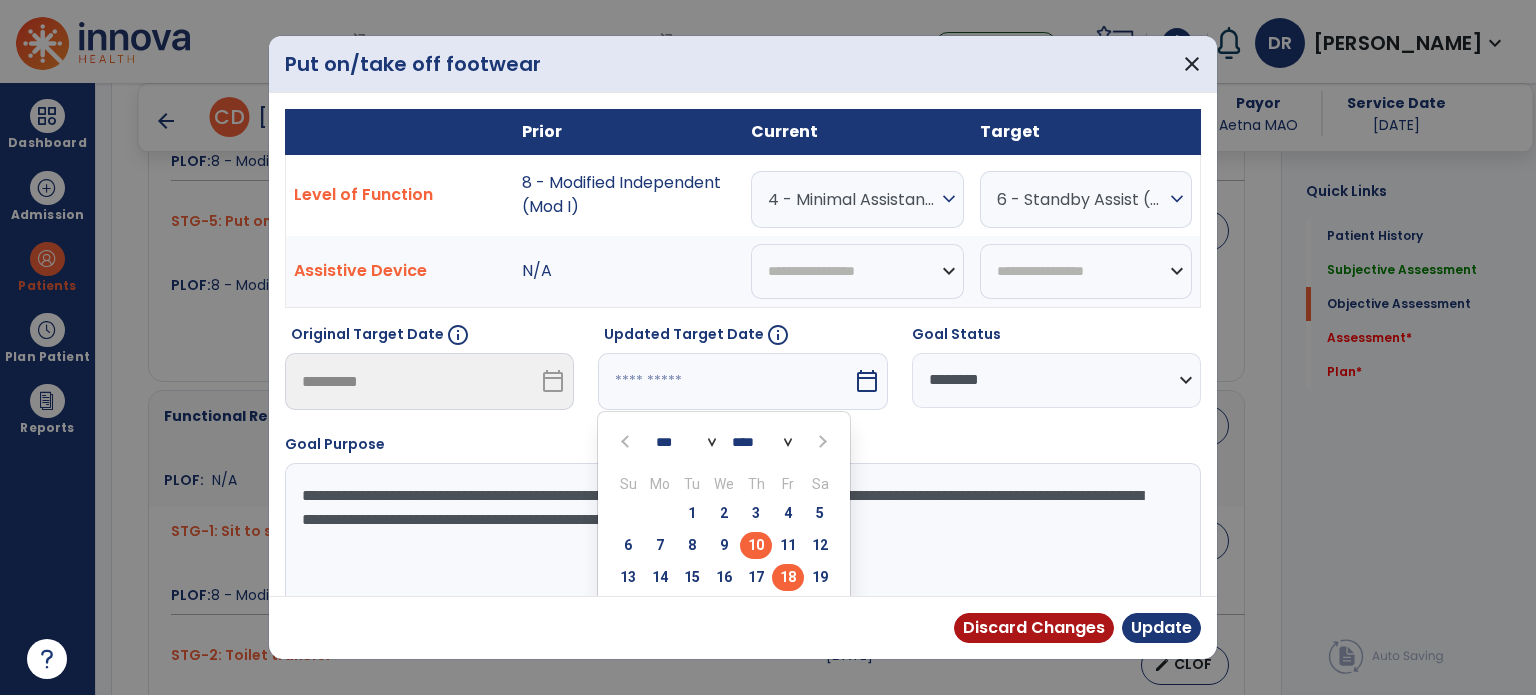 click on "18" at bounding box center (788, 577) 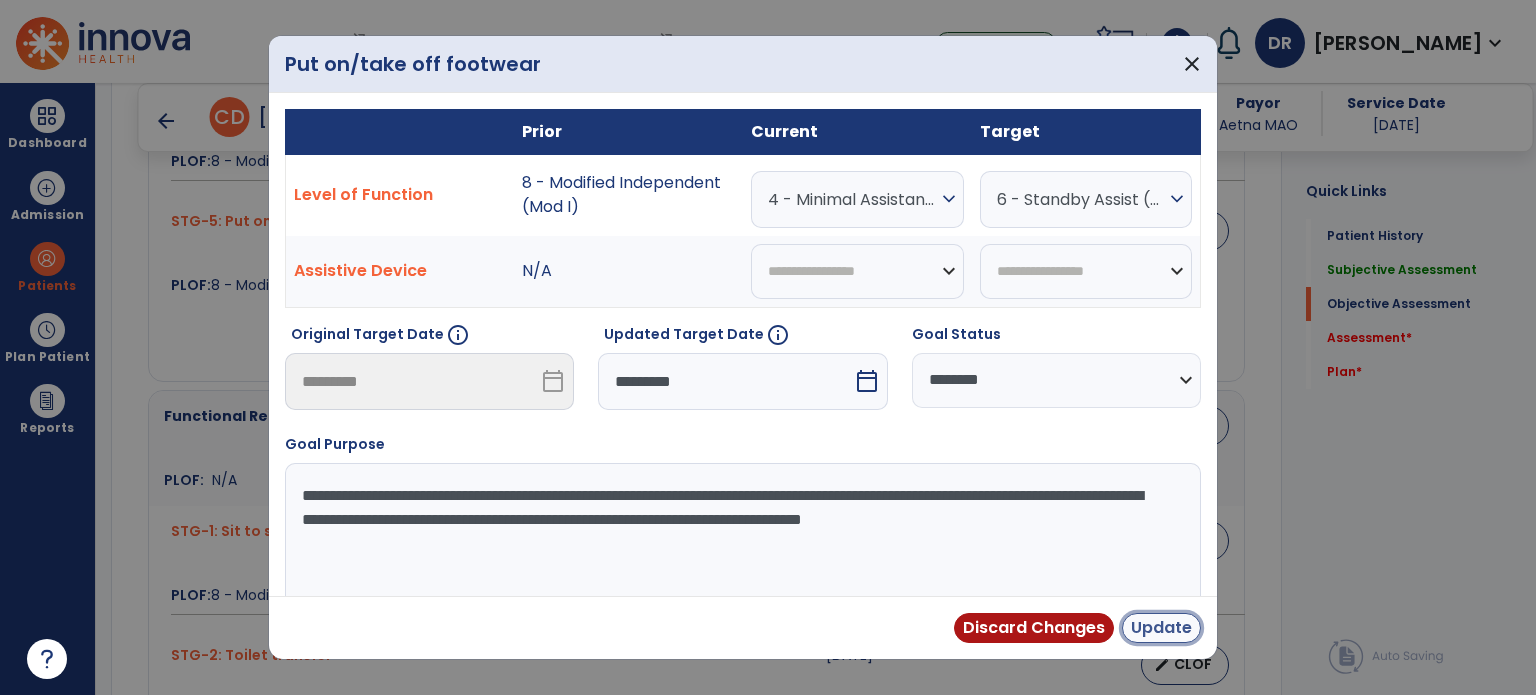 click on "Update" at bounding box center [1161, 628] 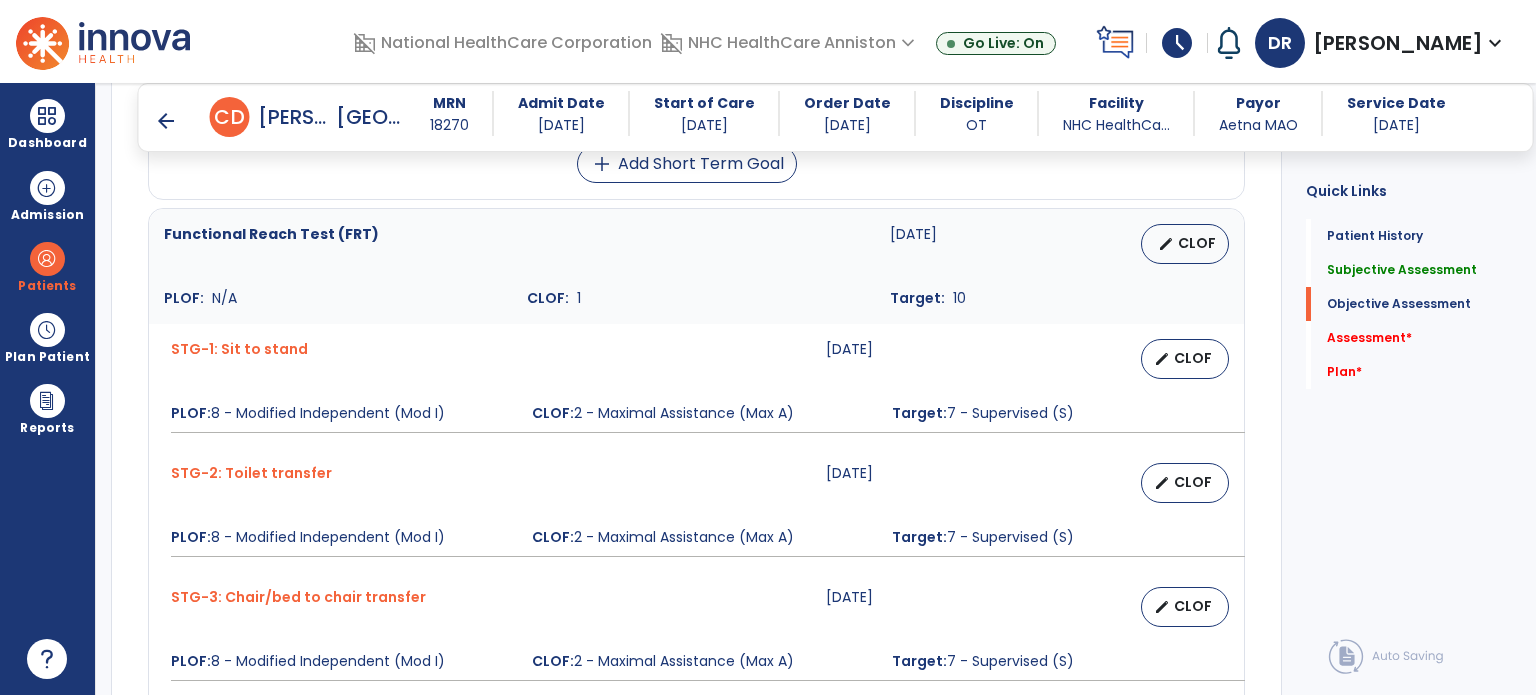 scroll, scrollTop: 1639, scrollLeft: 0, axis: vertical 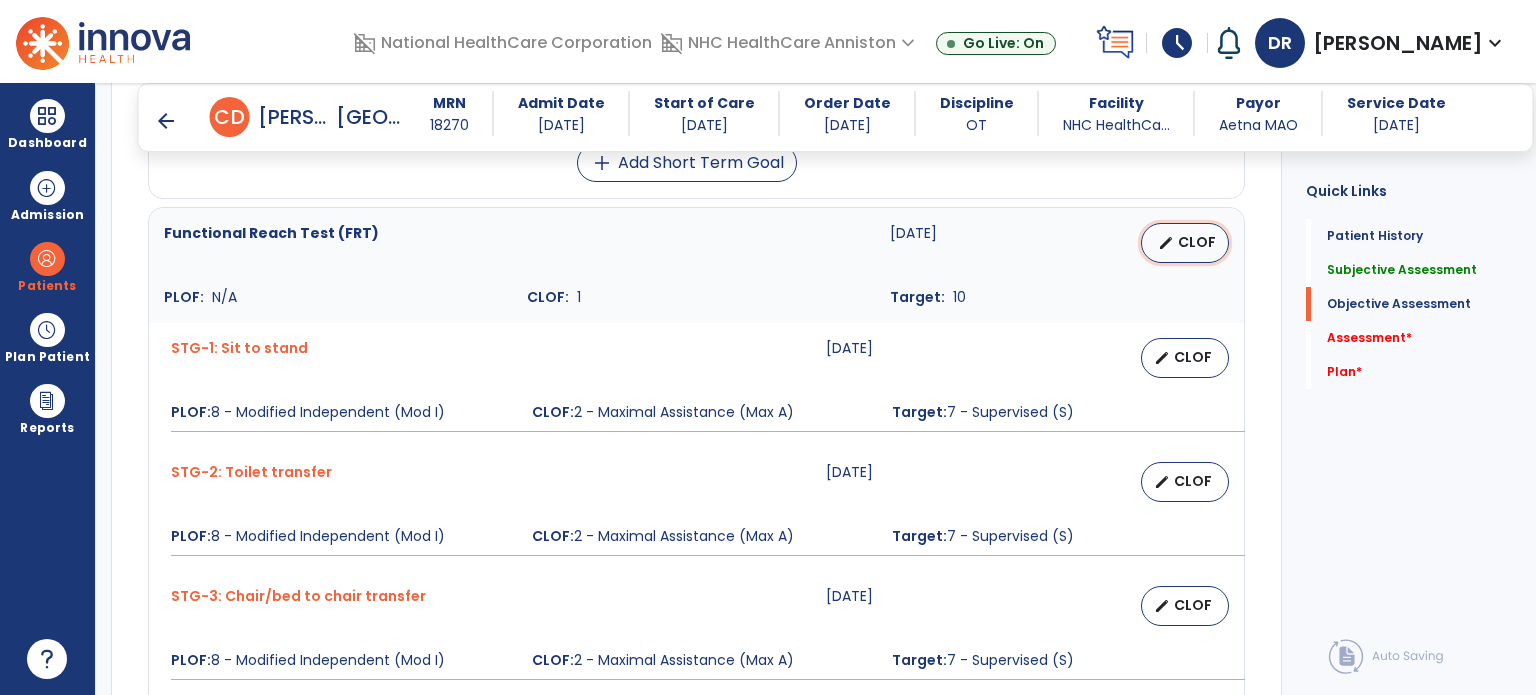 click on "CLOF" at bounding box center [1197, 242] 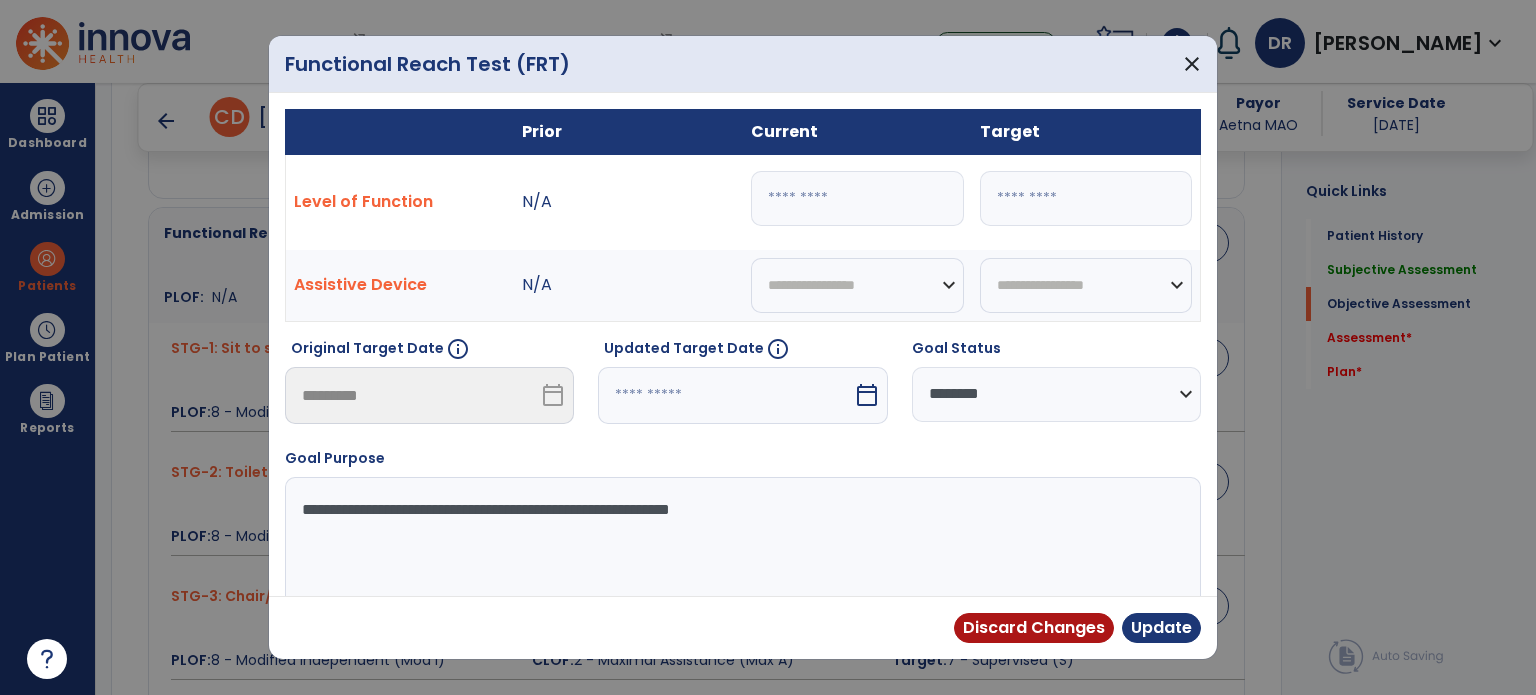 drag, startPoint x: 898, startPoint y: 189, endPoint x: 648, endPoint y: 223, distance: 252.3014 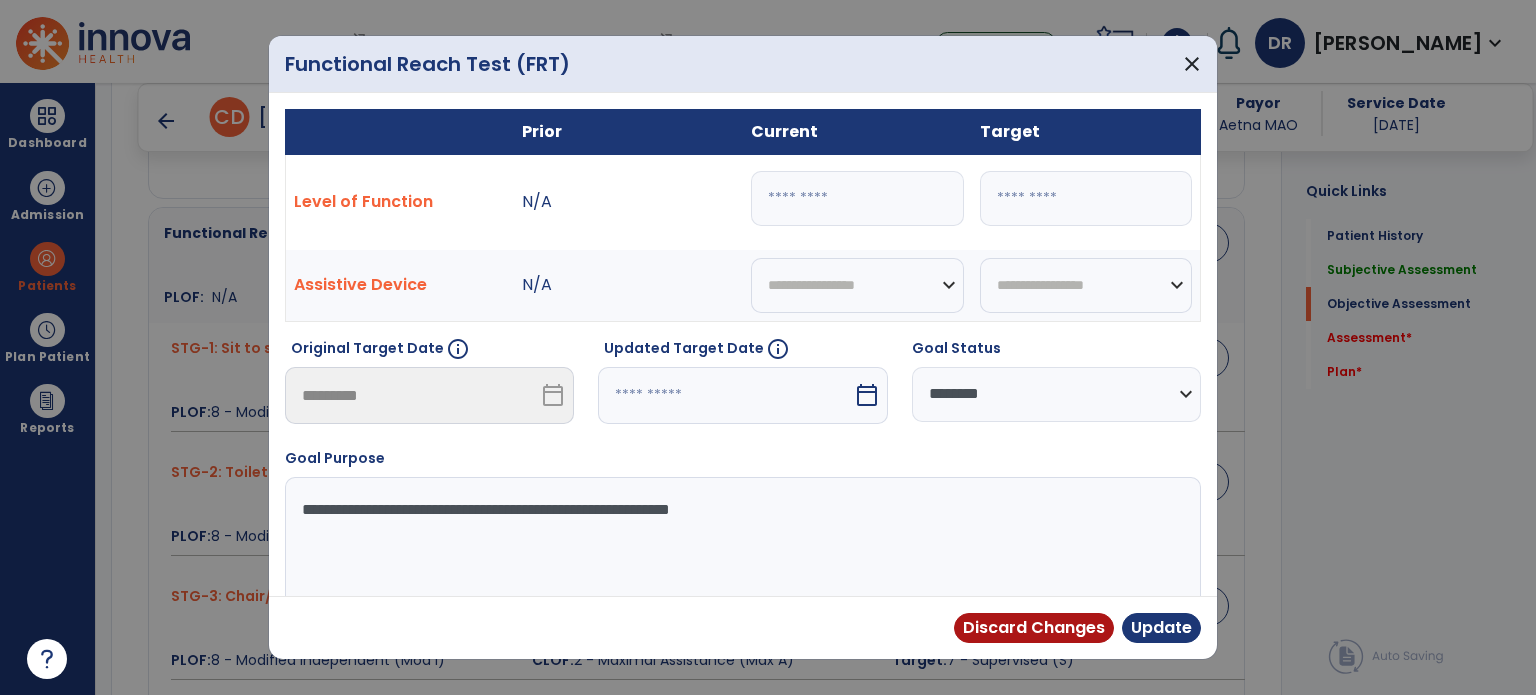 type on "*" 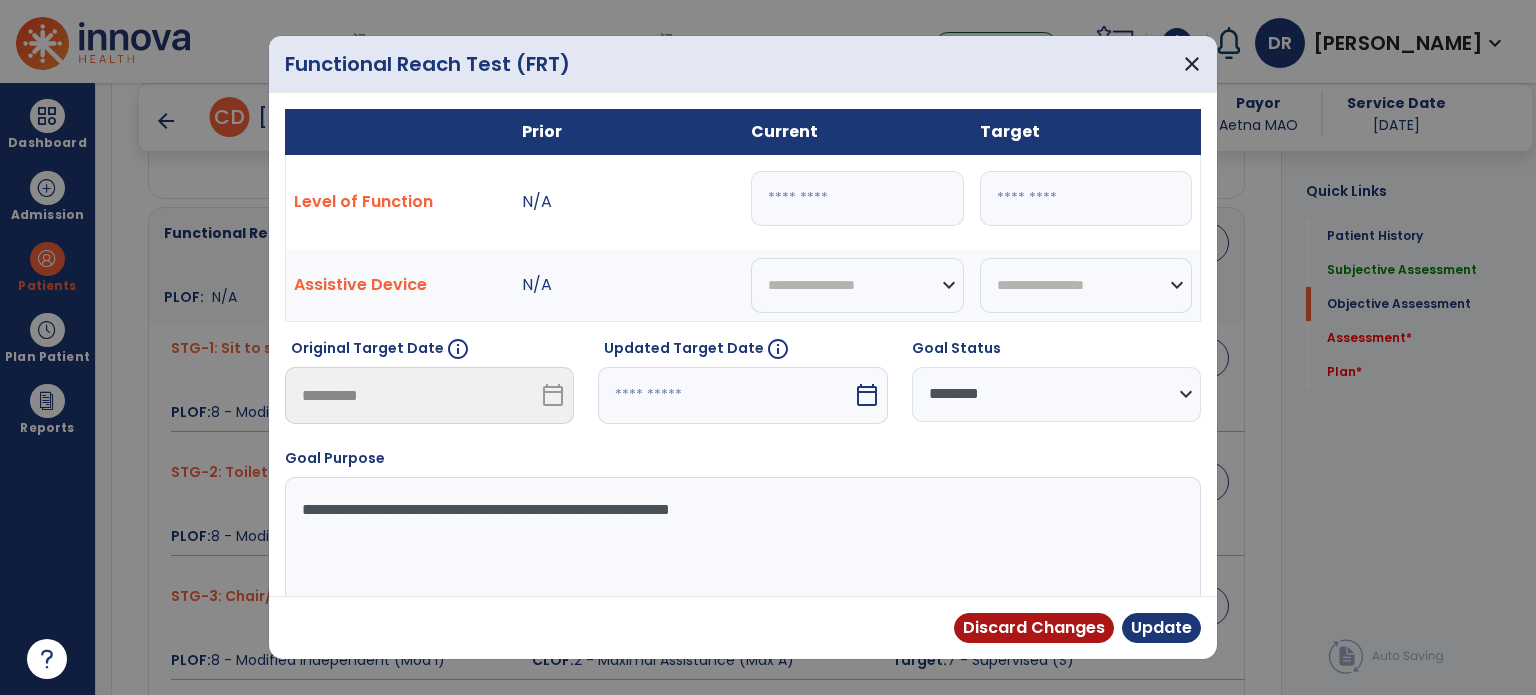 click at bounding box center [725, 395] 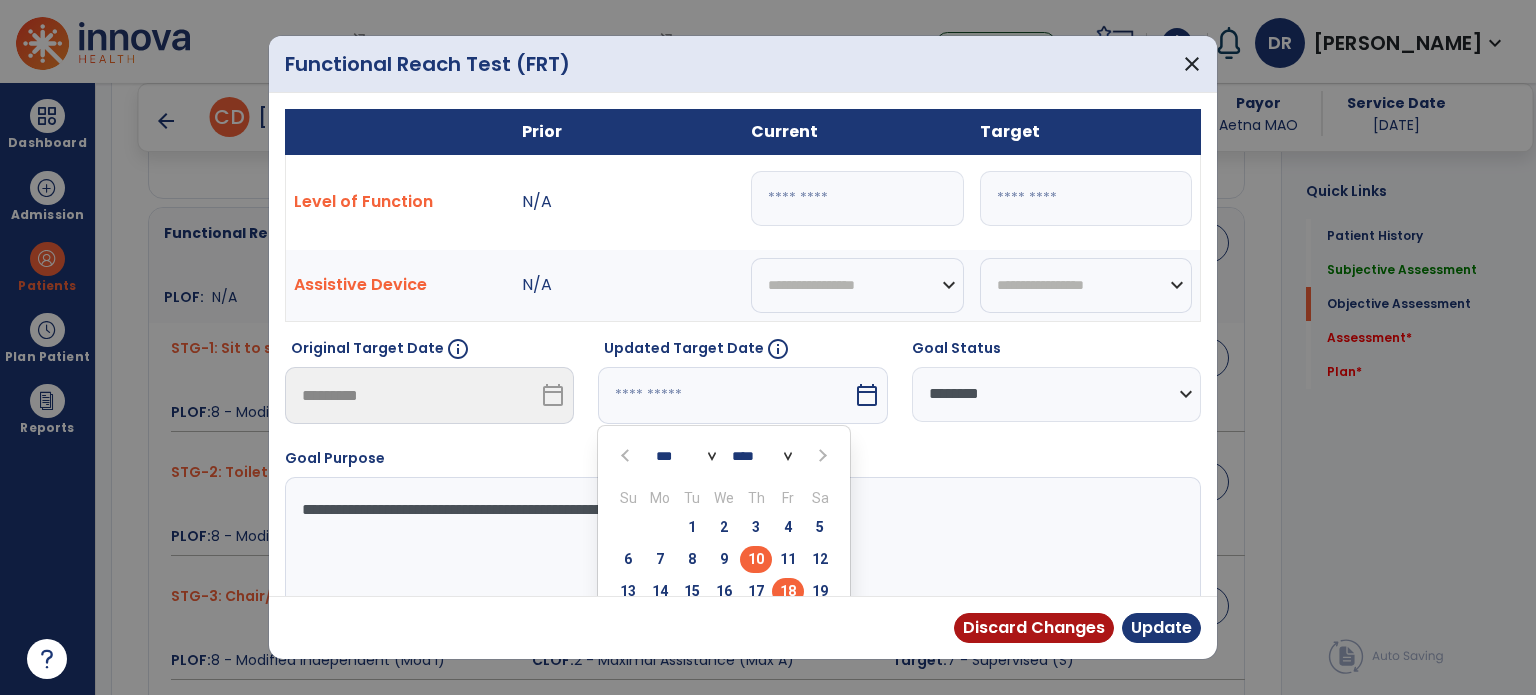 click on "18" at bounding box center [788, 591] 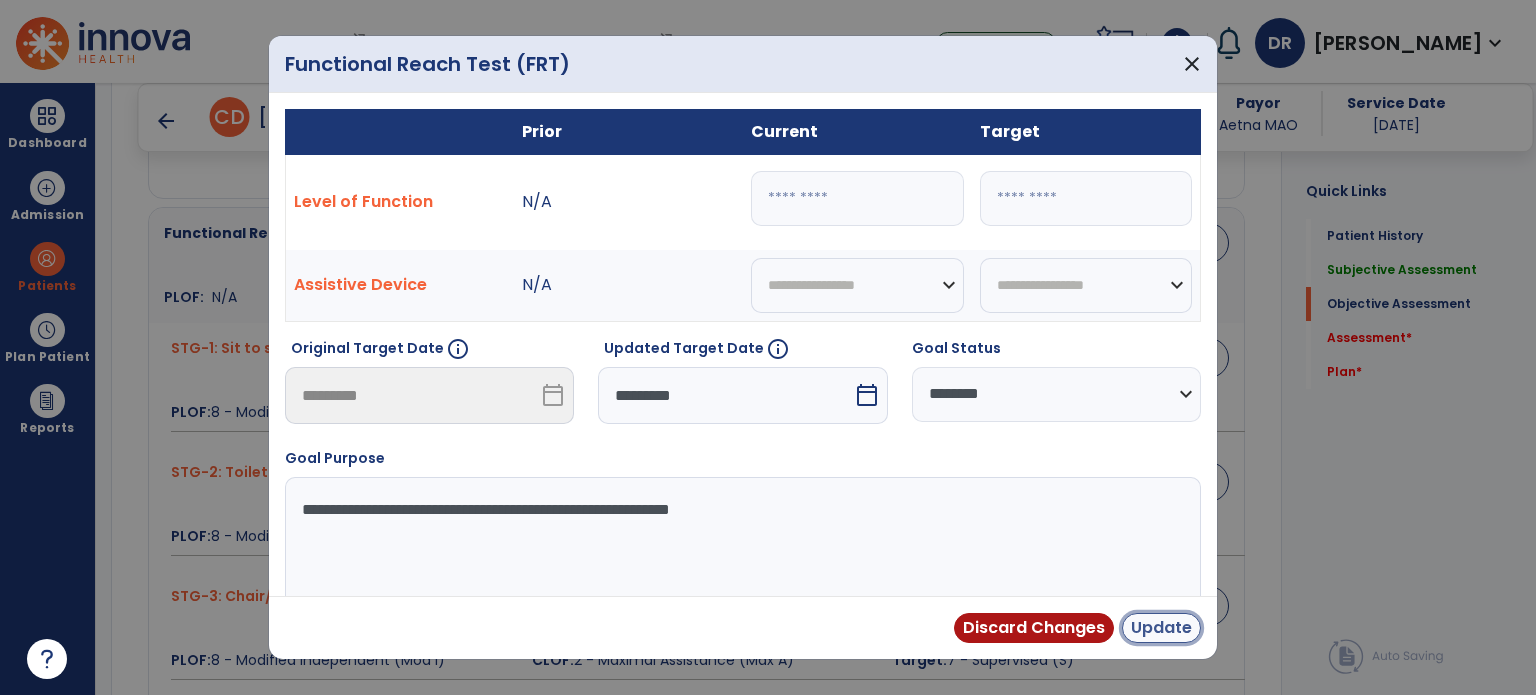 click on "Update" at bounding box center (1161, 628) 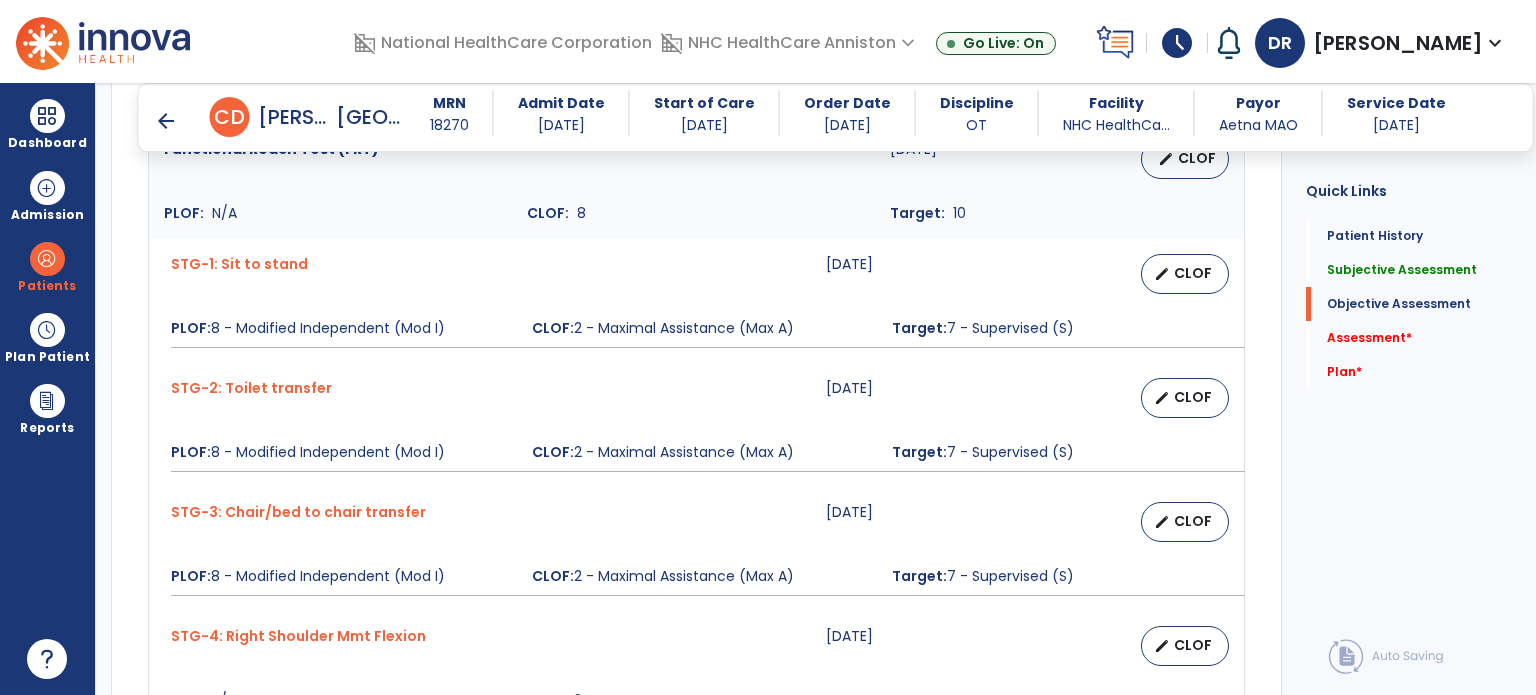 scroll, scrollTop: 1724, scrollLeft: 0, axis: vertical 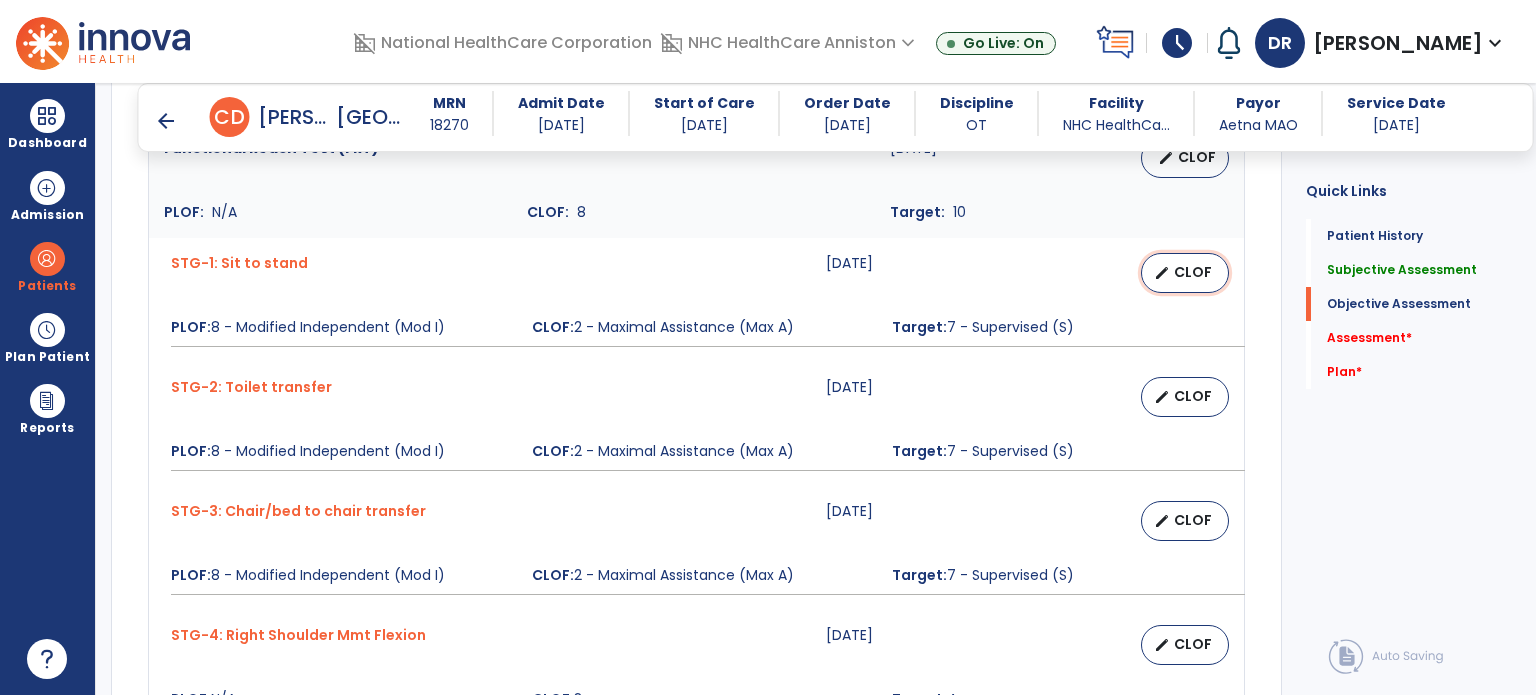 click on "CLOF" at bounding box center (1193, 272) 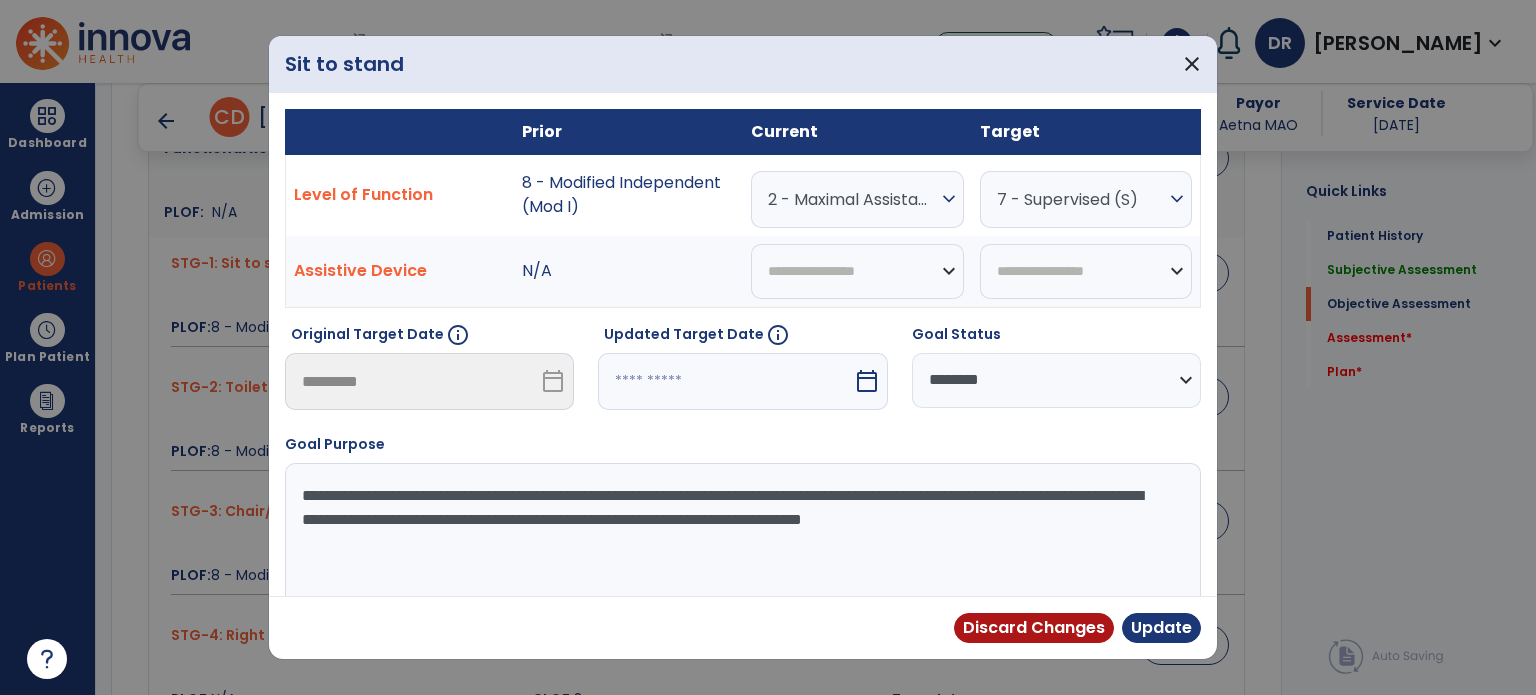 click on "expand_more" at bounding box center (949, 199) 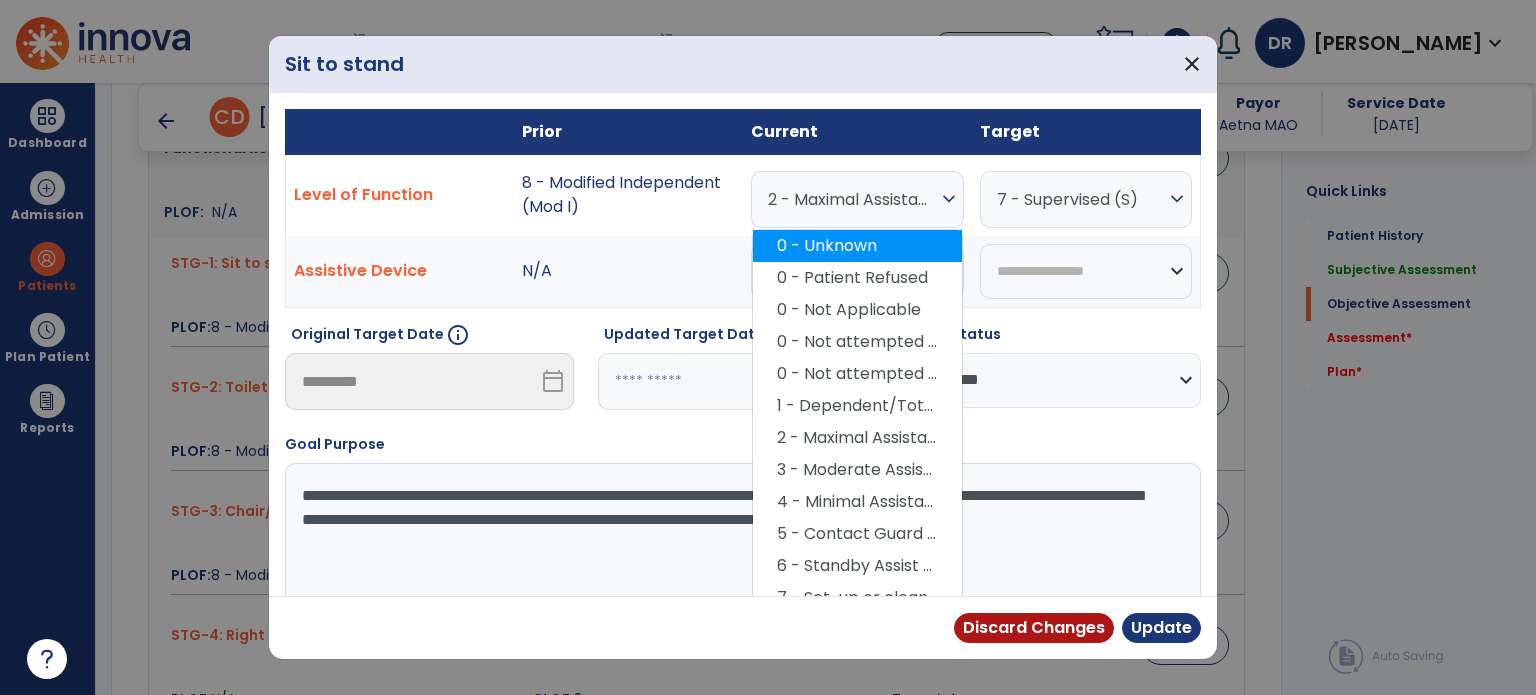 scroll, scrollTop: 112, scrollLeft: 0, axis: vertical 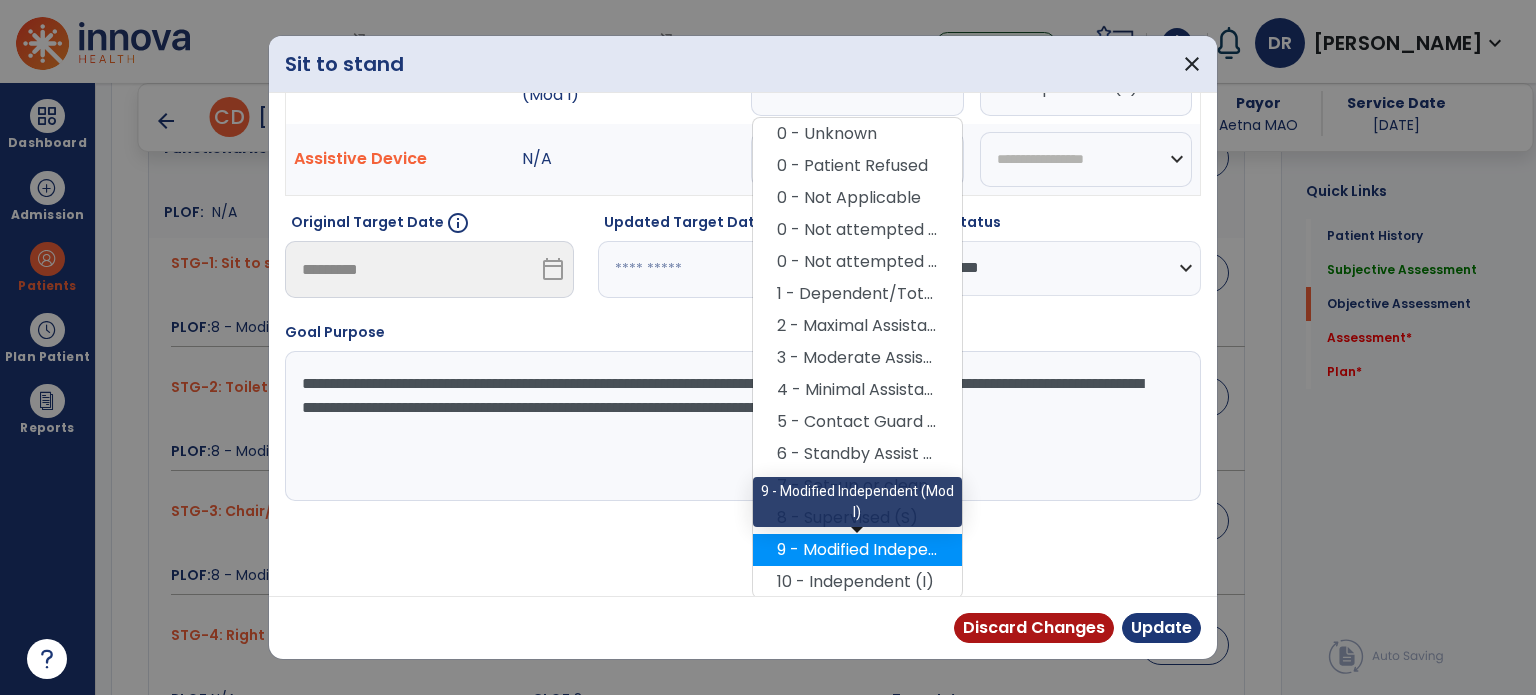 click on "9 - Modified Independent (Mod I)" at bounding box center (857, 550) 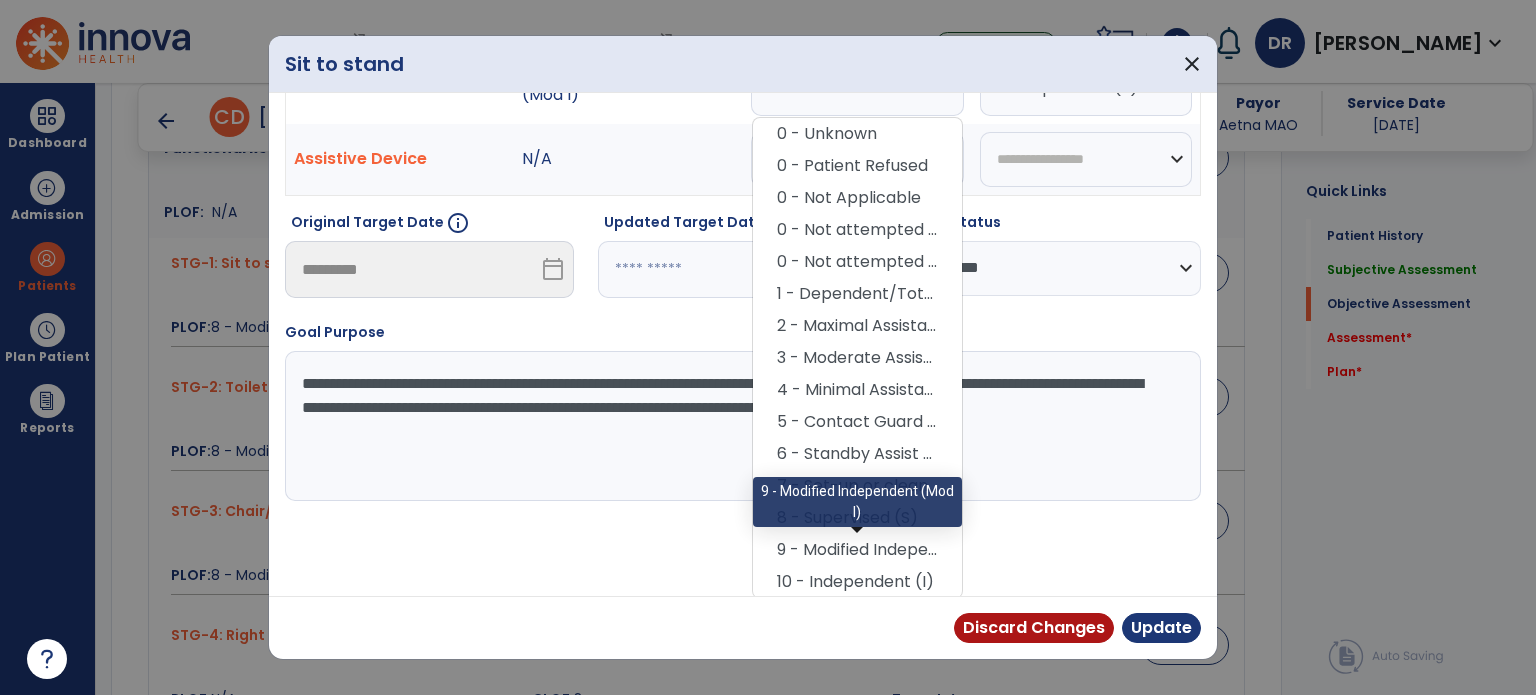 scroll, scrollTop: 29, scrollLeft: 0, axis: vertical 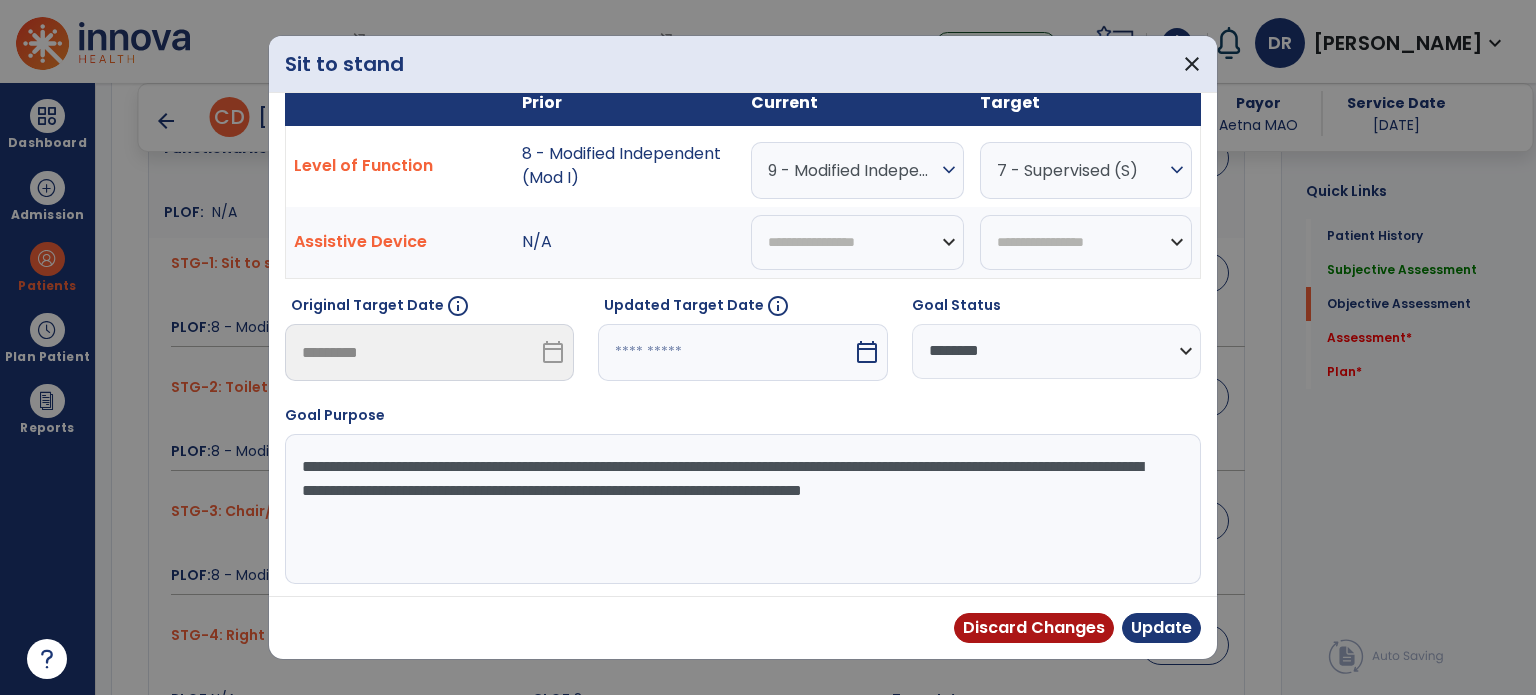 click on "**********" at bounding box center (1056, 351) 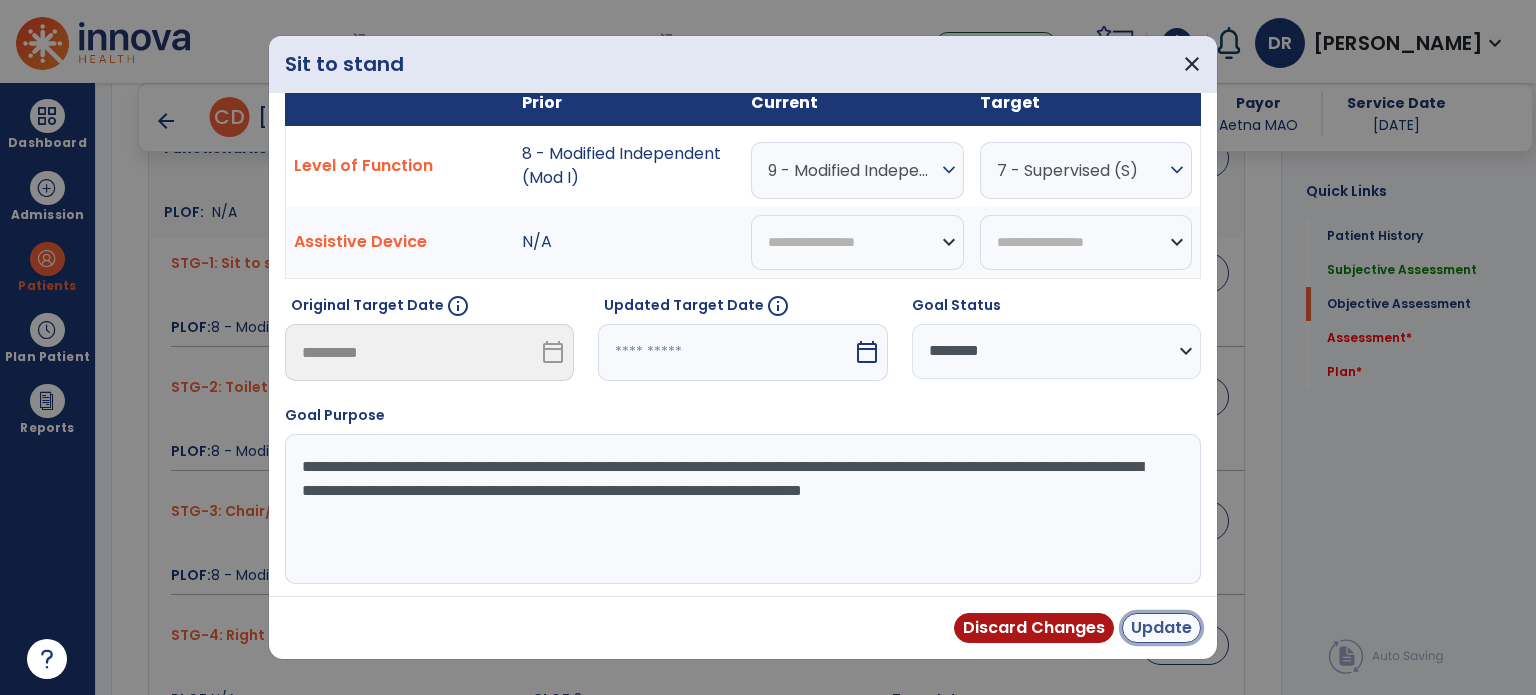 click on "Update" at bounding box center [1161, 628] 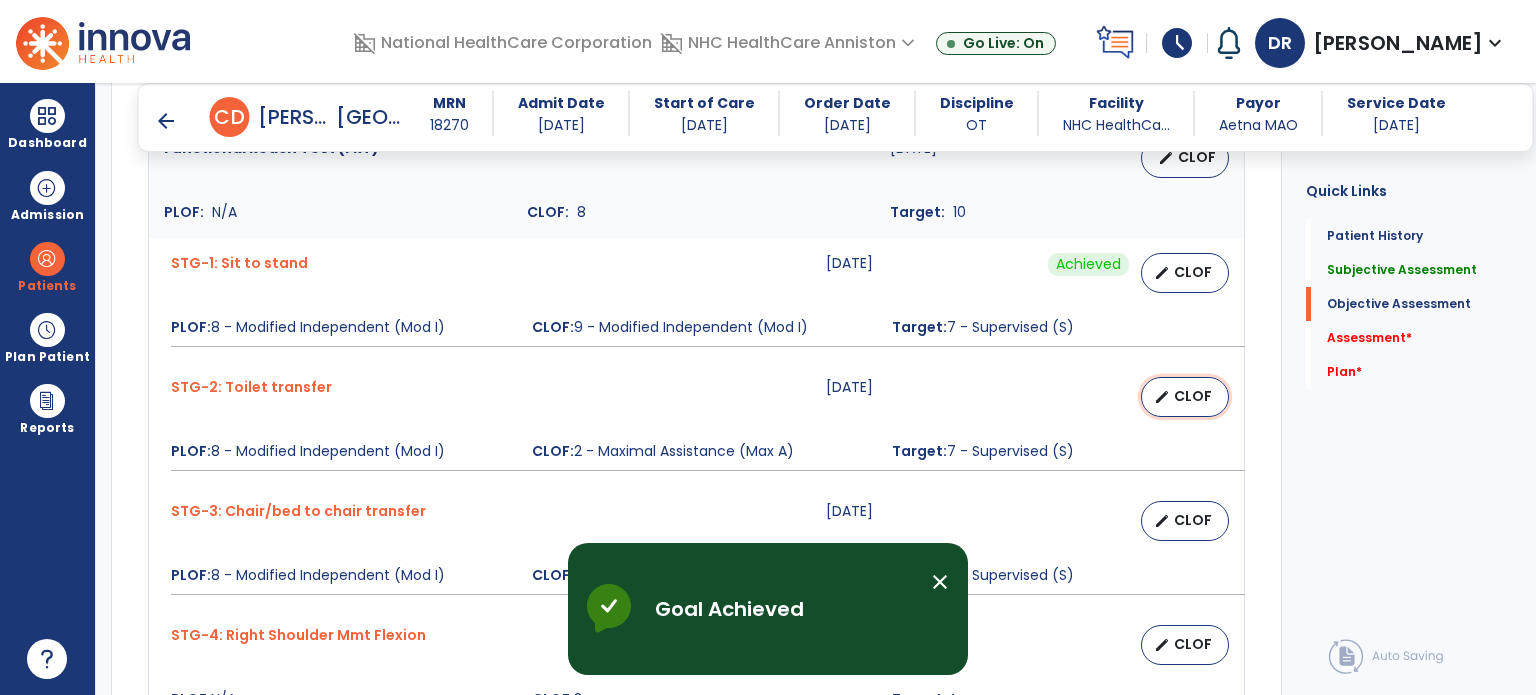 click on "edit   CLOF" at bounding box center [1185, 397] 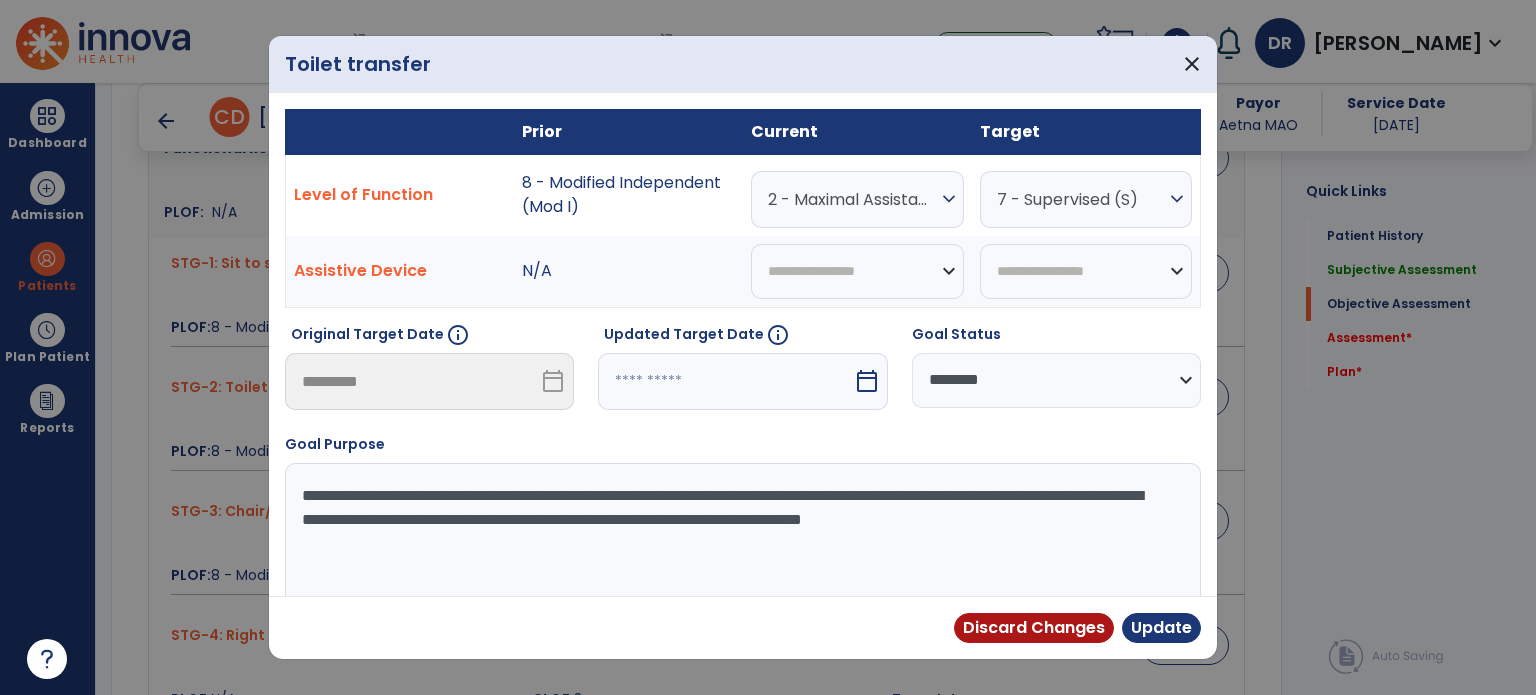 click on "expand_more" at bounding box center [949, 199] 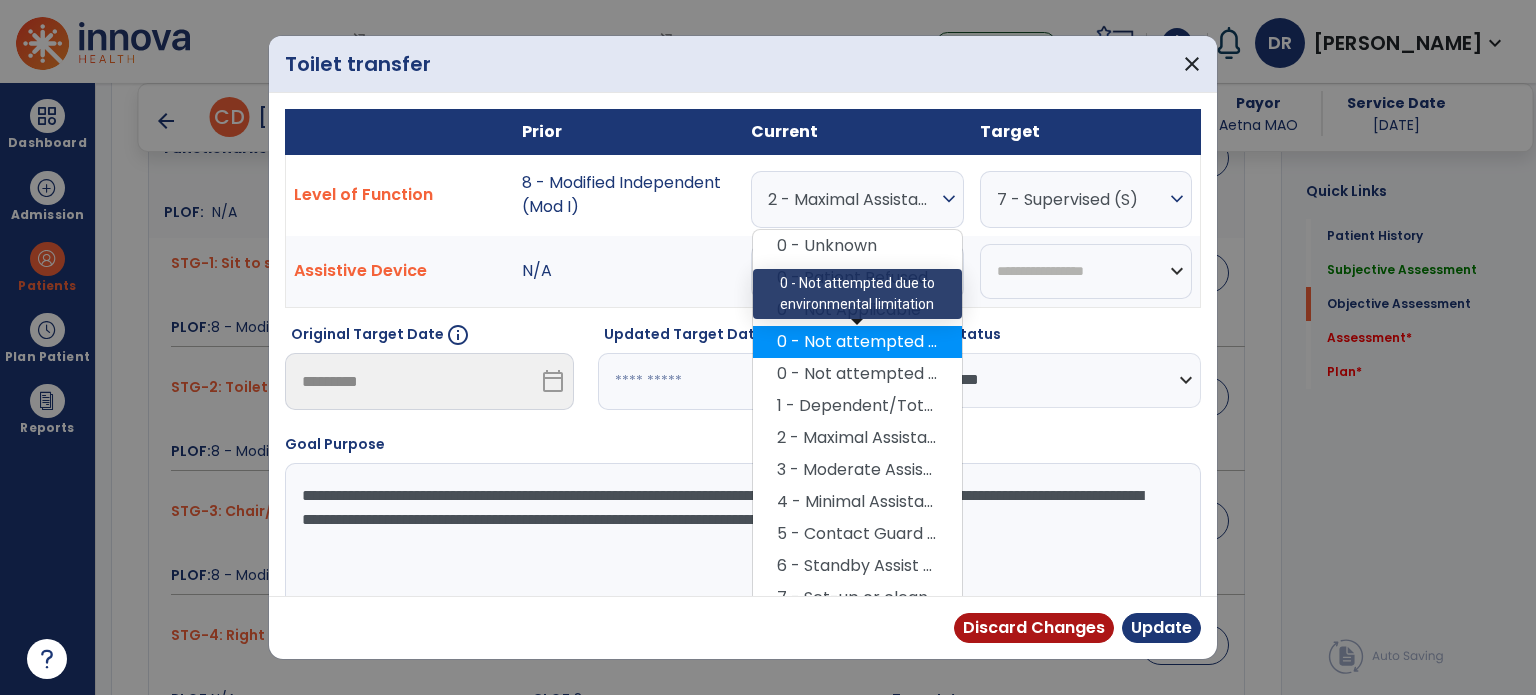 scroll, scrollTop: 112, scrollLeft: 0, axis: vertical 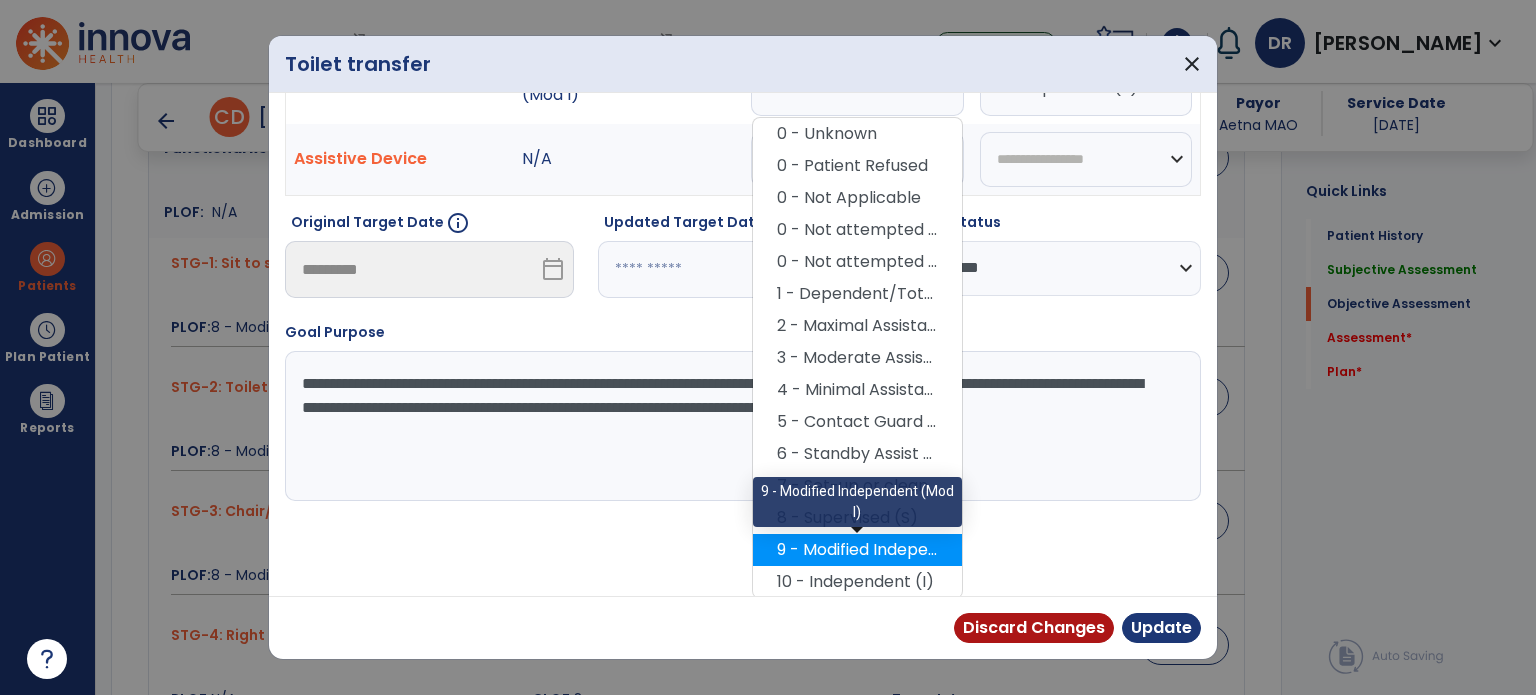 click on "9 - Modified Independent (Mod I)" at bounding box center [857, 550] 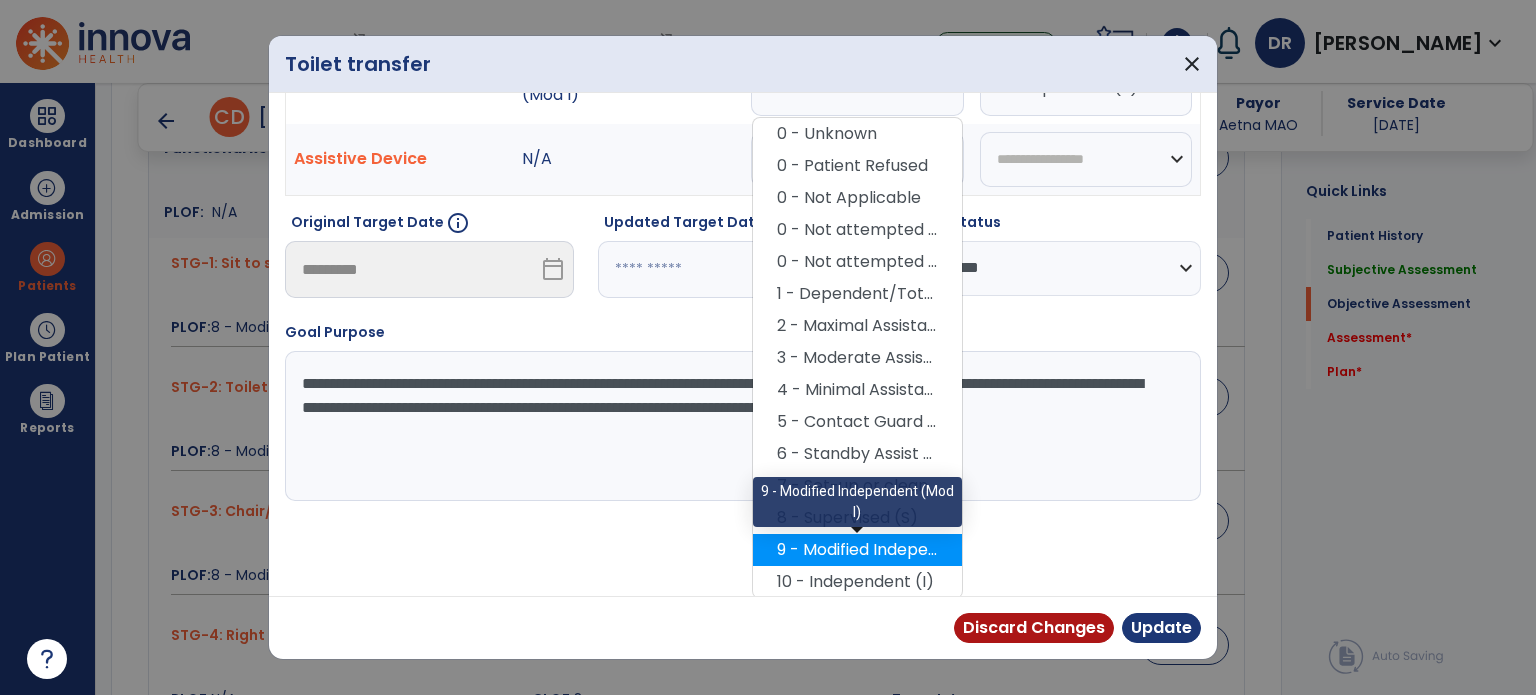 scroll, scrollTop: 29, scrollLeft: 0, axis: vertical 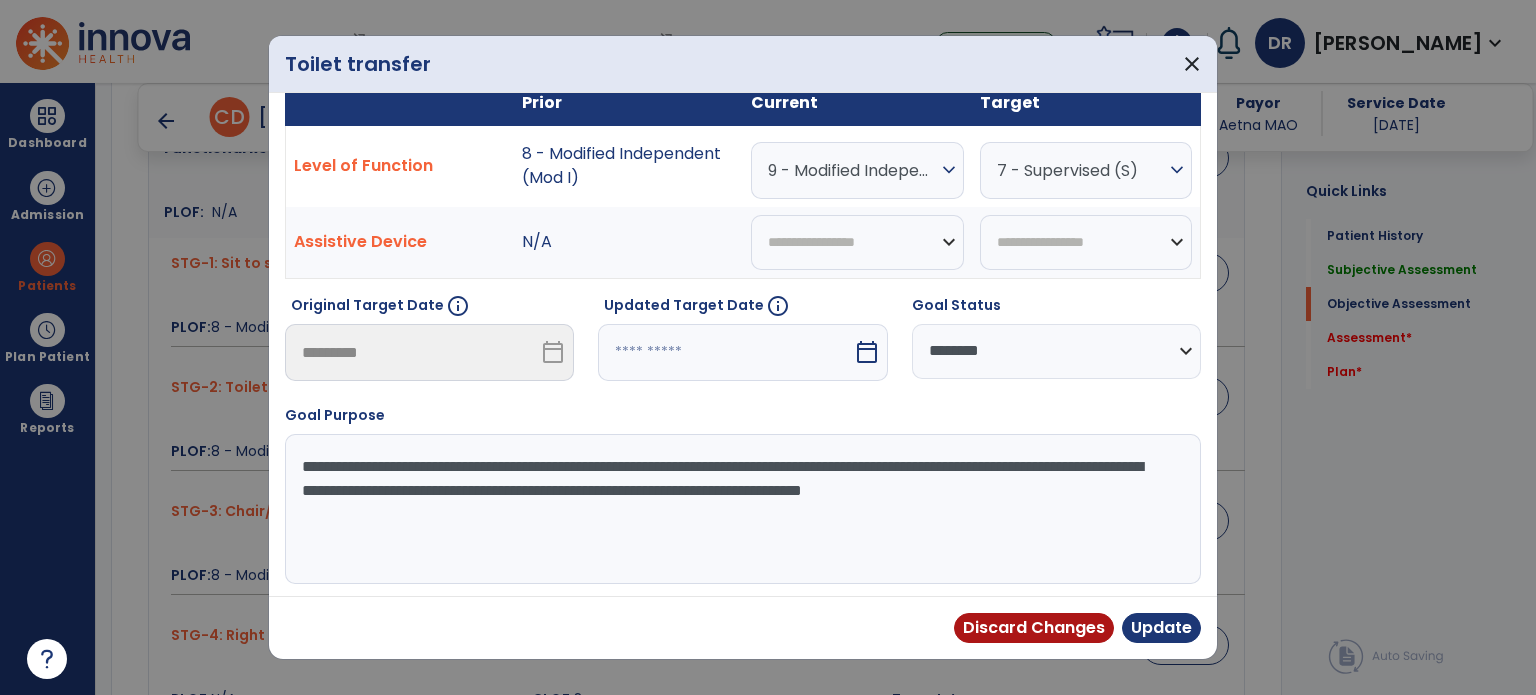 click on "**********" at bounding box center [1056, 351] 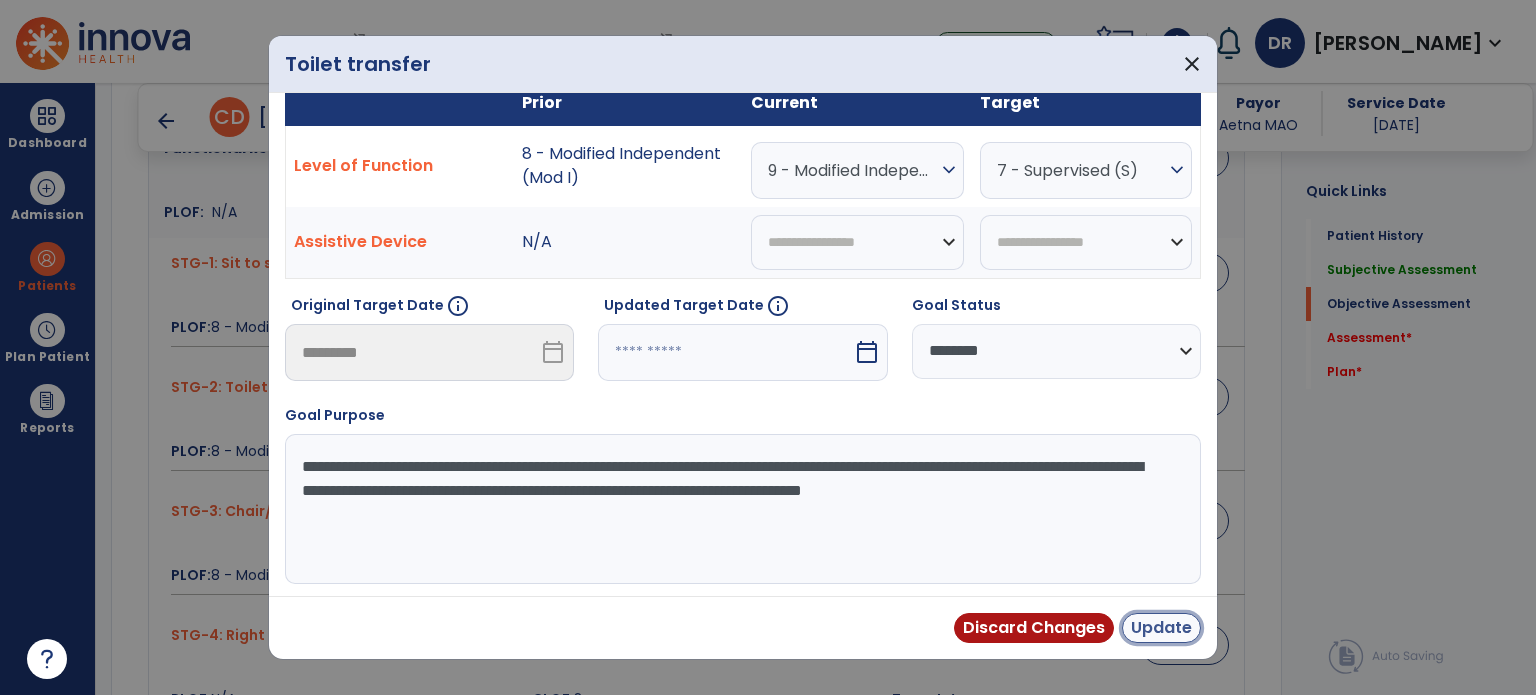 click on "Update" at bounding box center (1161, 628) 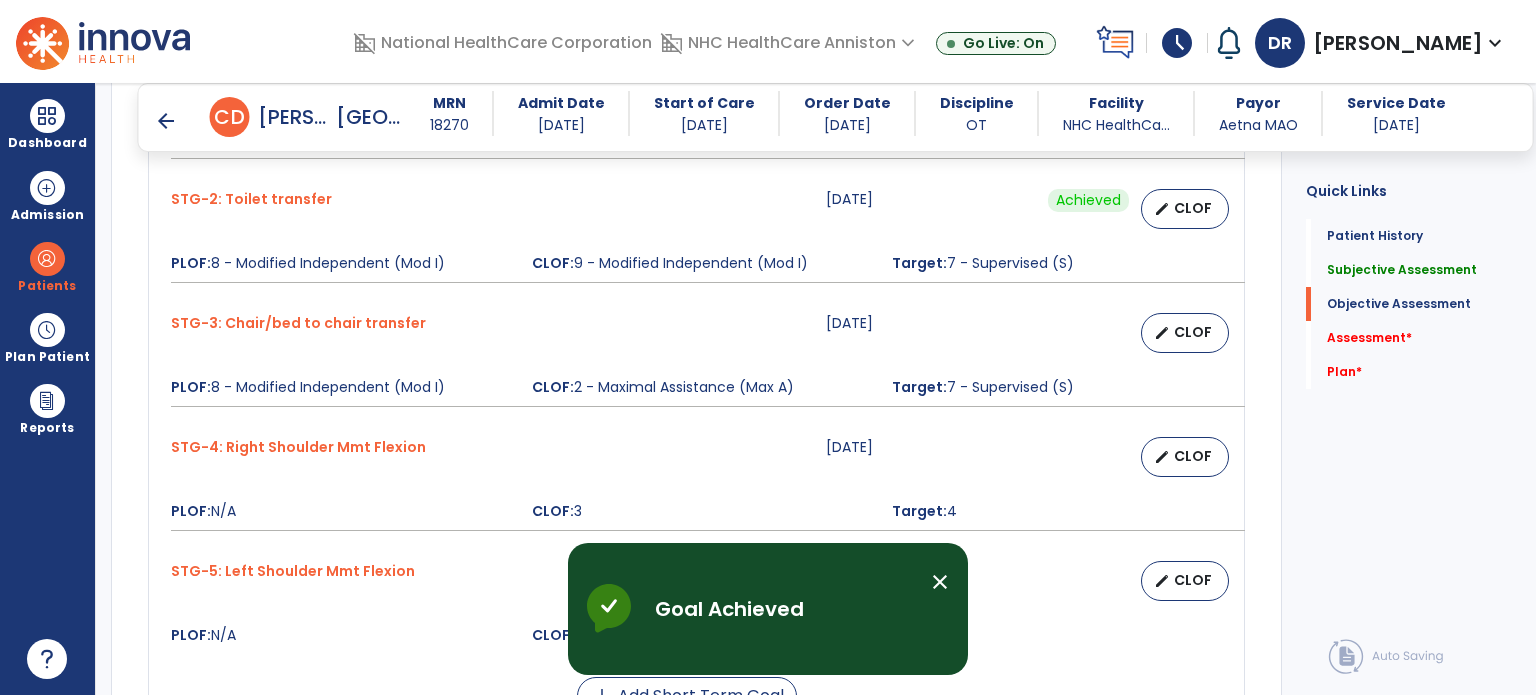 scroll, scrollTop: 1912, scrollLeft: 0, axis: vertical 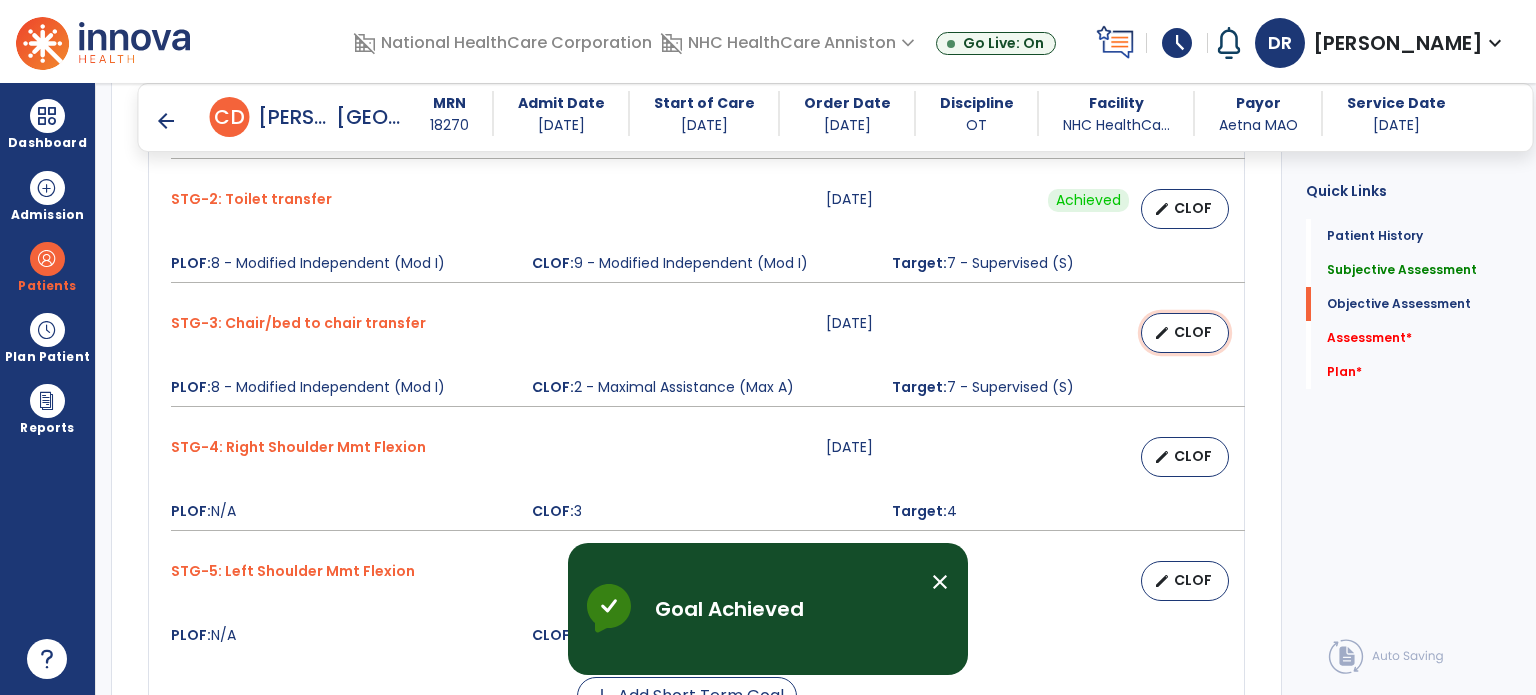 click on "CLOF" at bounding box center [1193, 332] 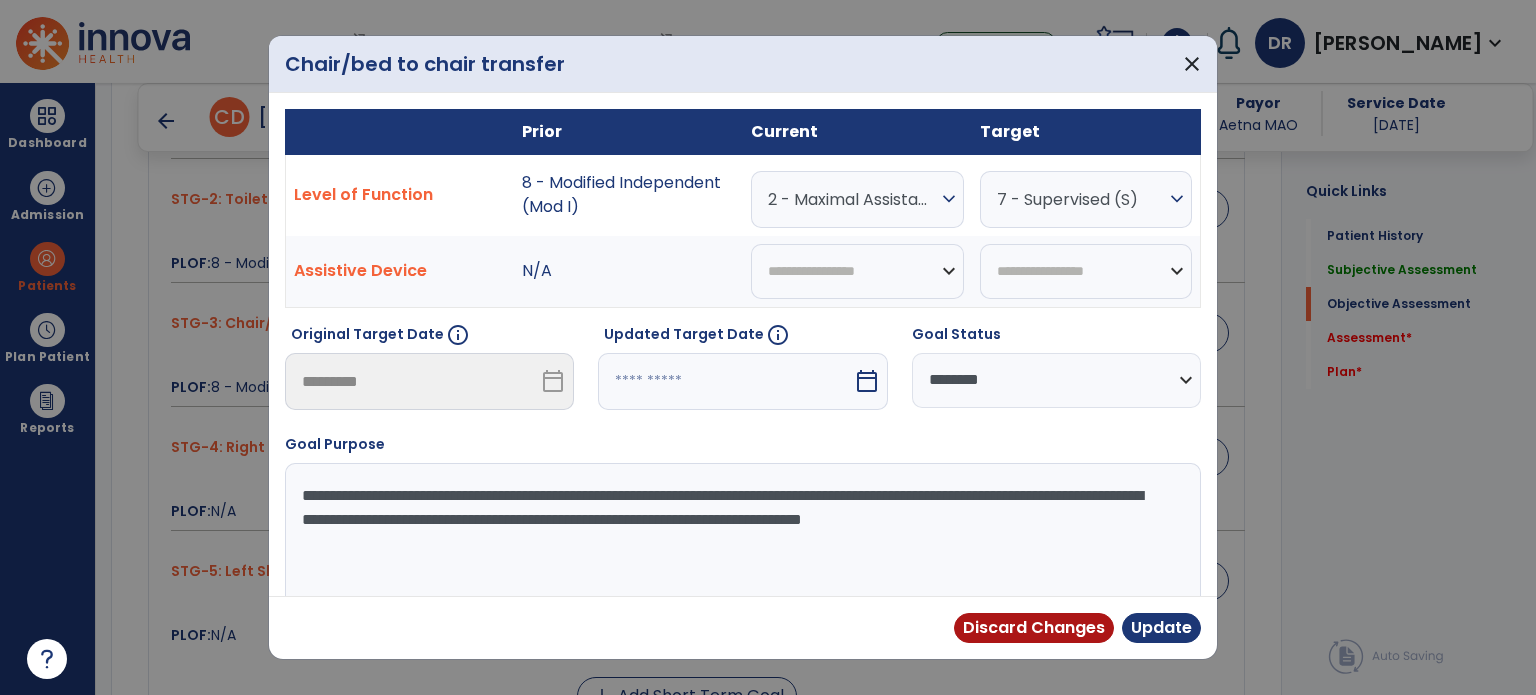 click on "2 - Maximal Assistance (Max A)" at bounding box center [852, 199] 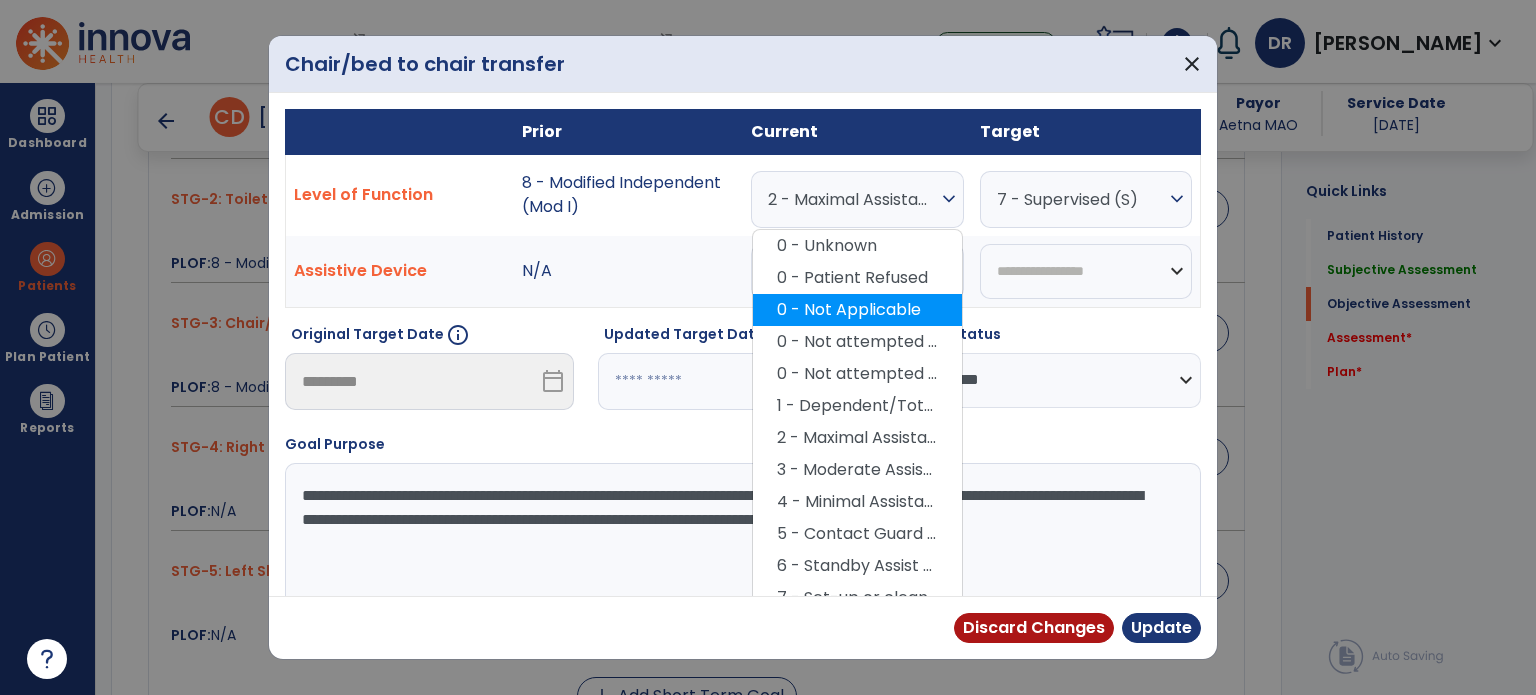 scroll, scrollTop: 112, scrollLeft: 0, axis: vertical 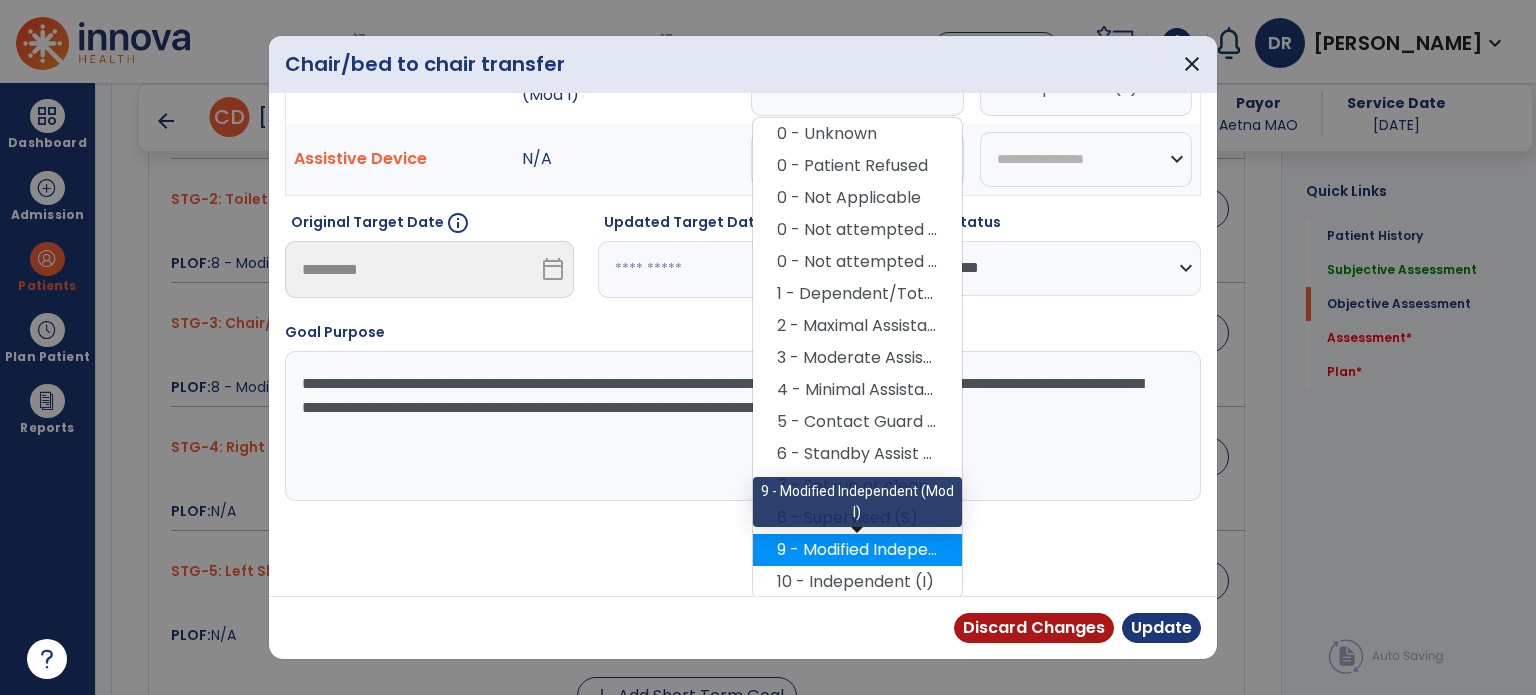 click on "9 - Modified Independent (Mod I)" at bounding box center [857, 550] 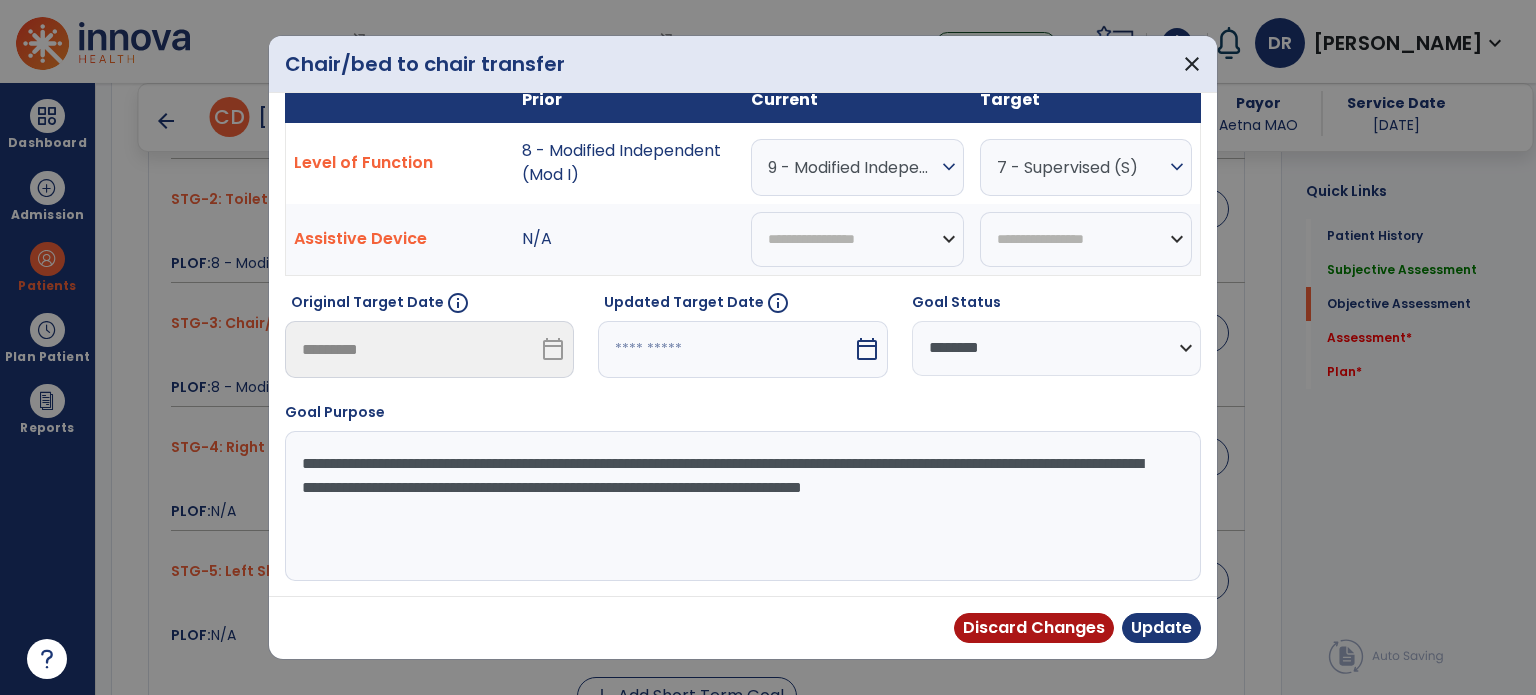 scroll, scrollTop: 29, scrollLeft: 0, axis: vertical 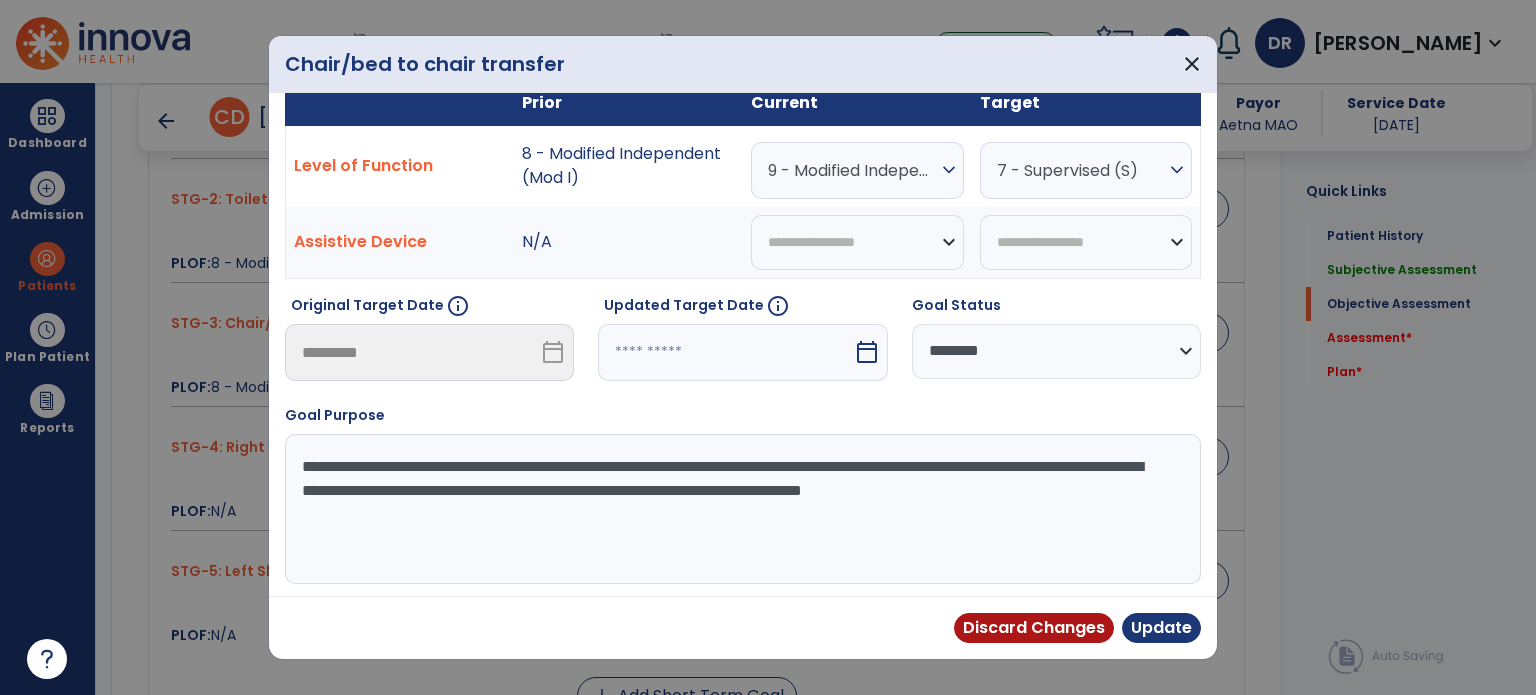 click on "**********" at bounding box center [1056, 351] 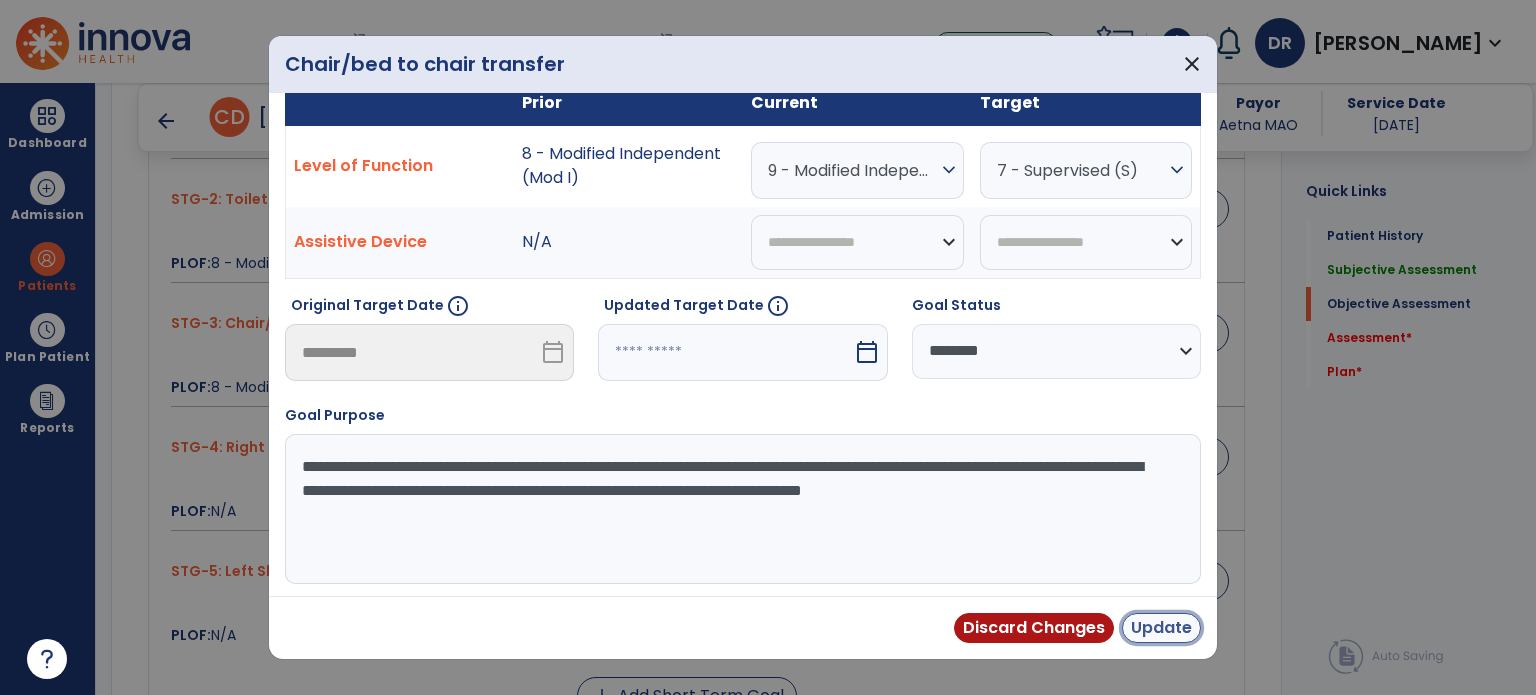click on "Update" at bounding box center [1161, 628] 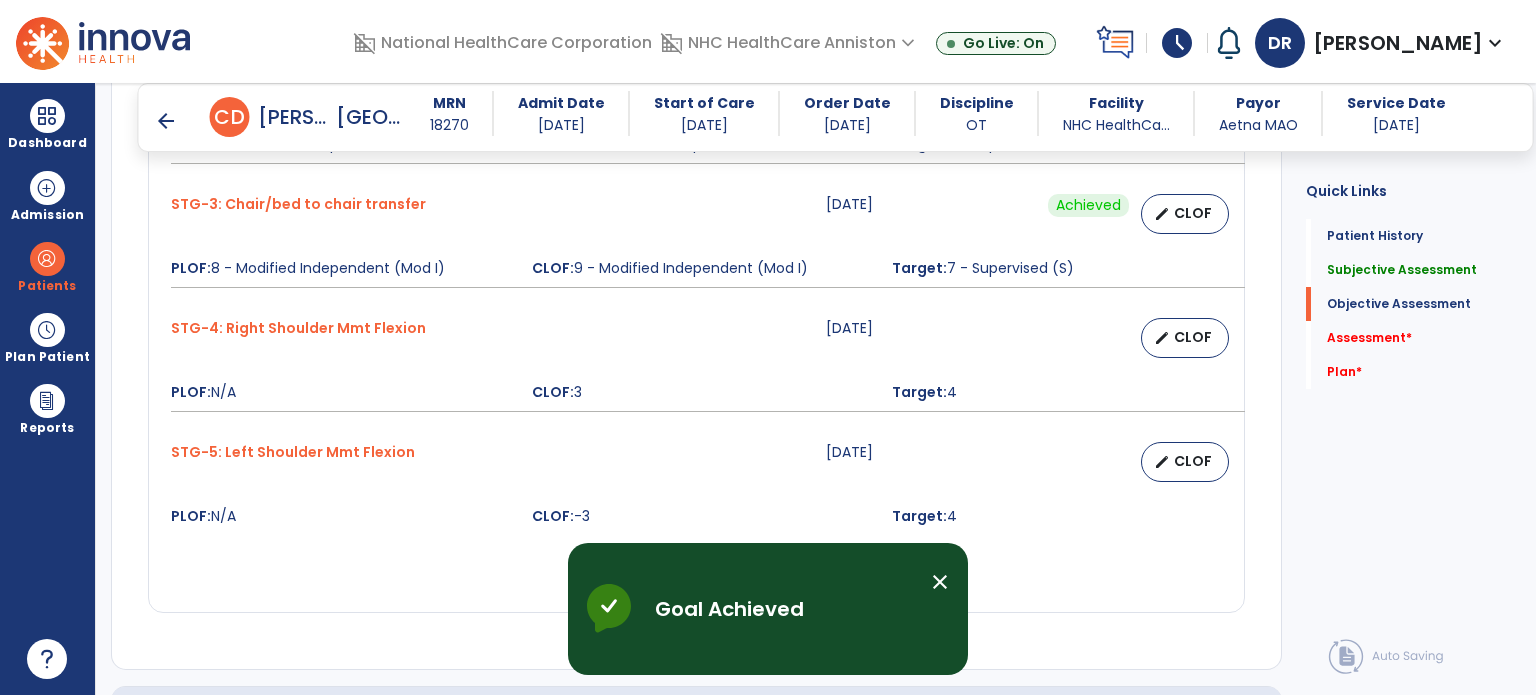 scroll, scrollTop: 2032, scrollLeft: 0, axis: vertical 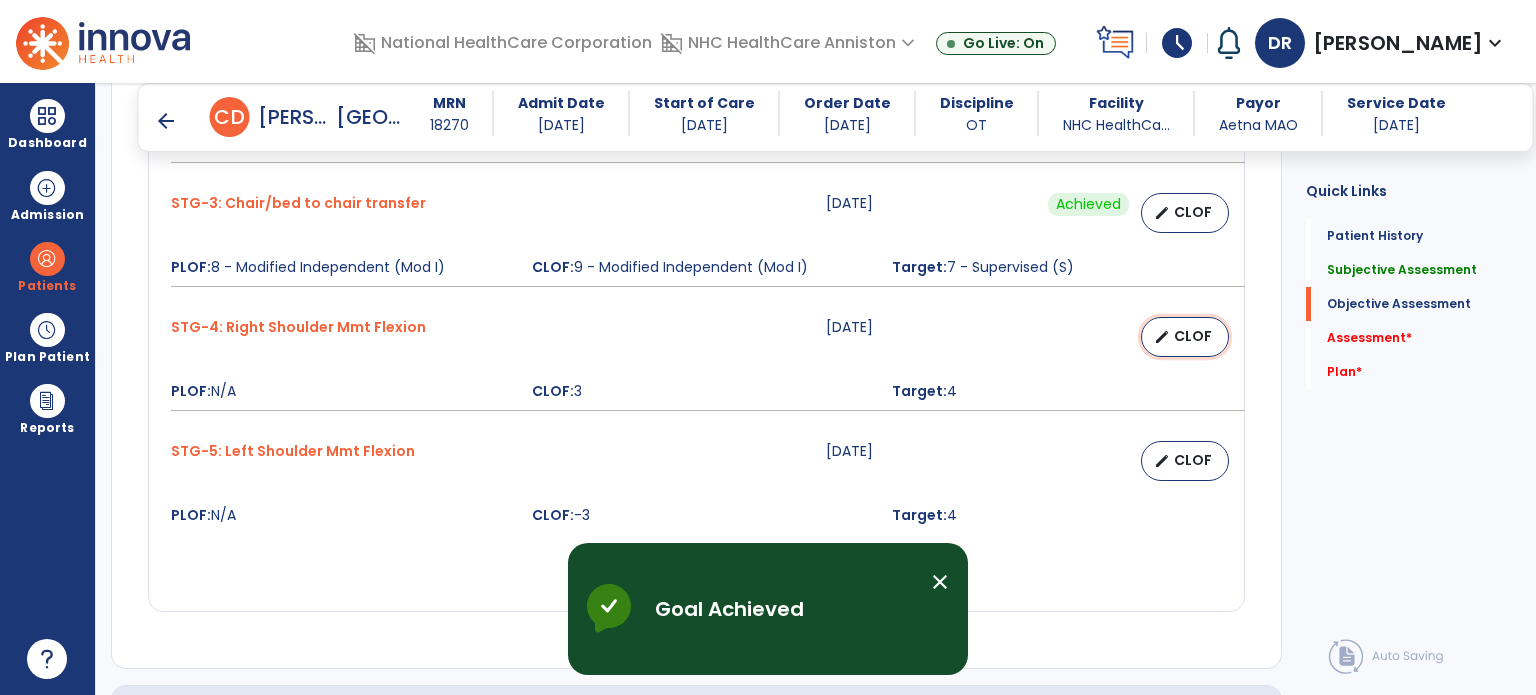 click on "edit   CLOF" at bounding box center (1185, 337) 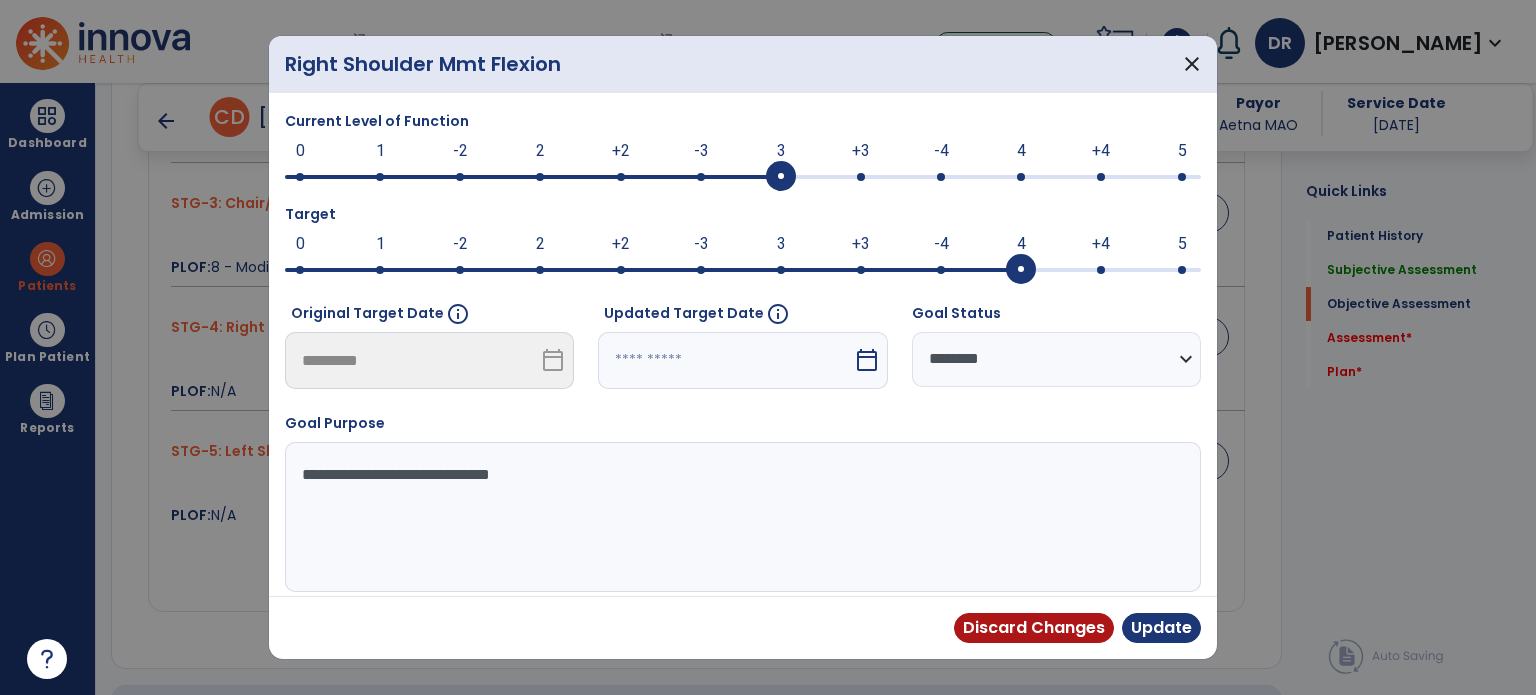 click at bounding box center [743, 175] 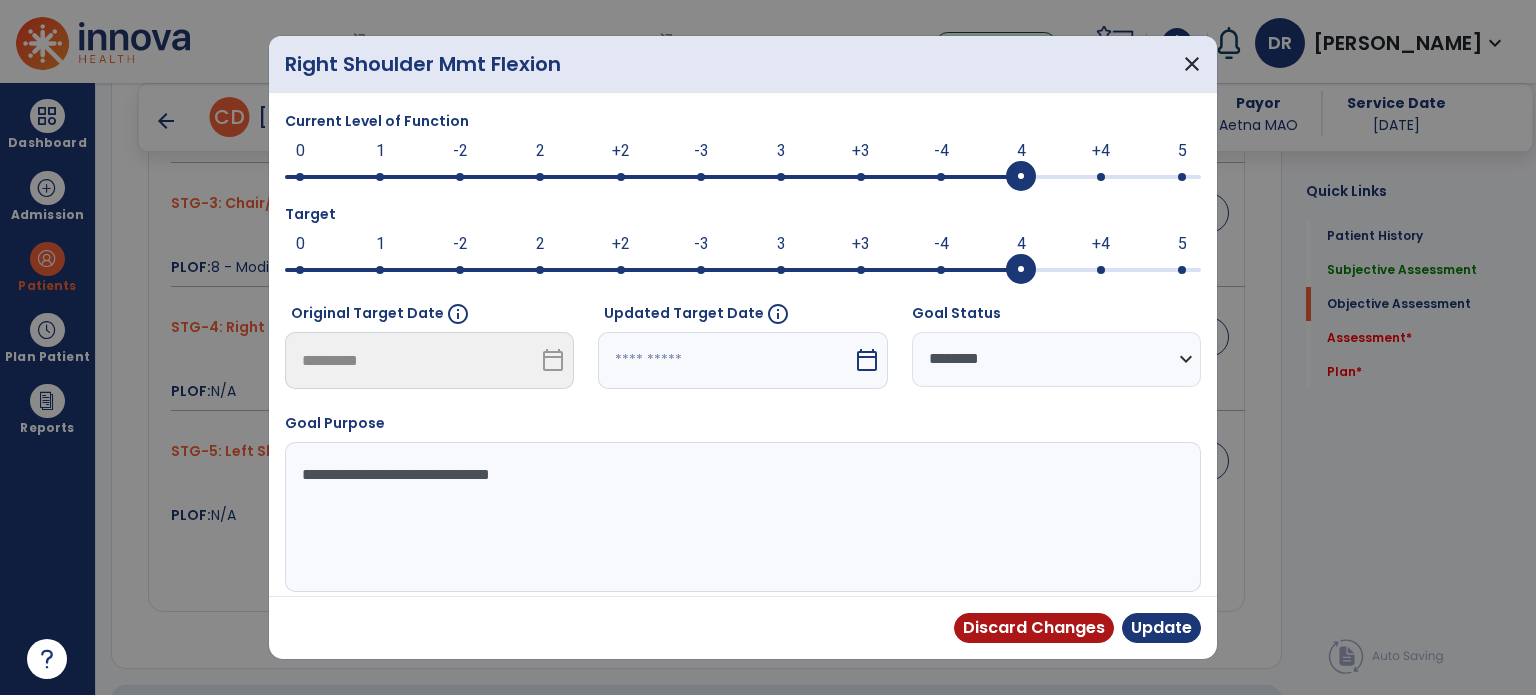 click on "**********" at bounding box center (1056, 359) 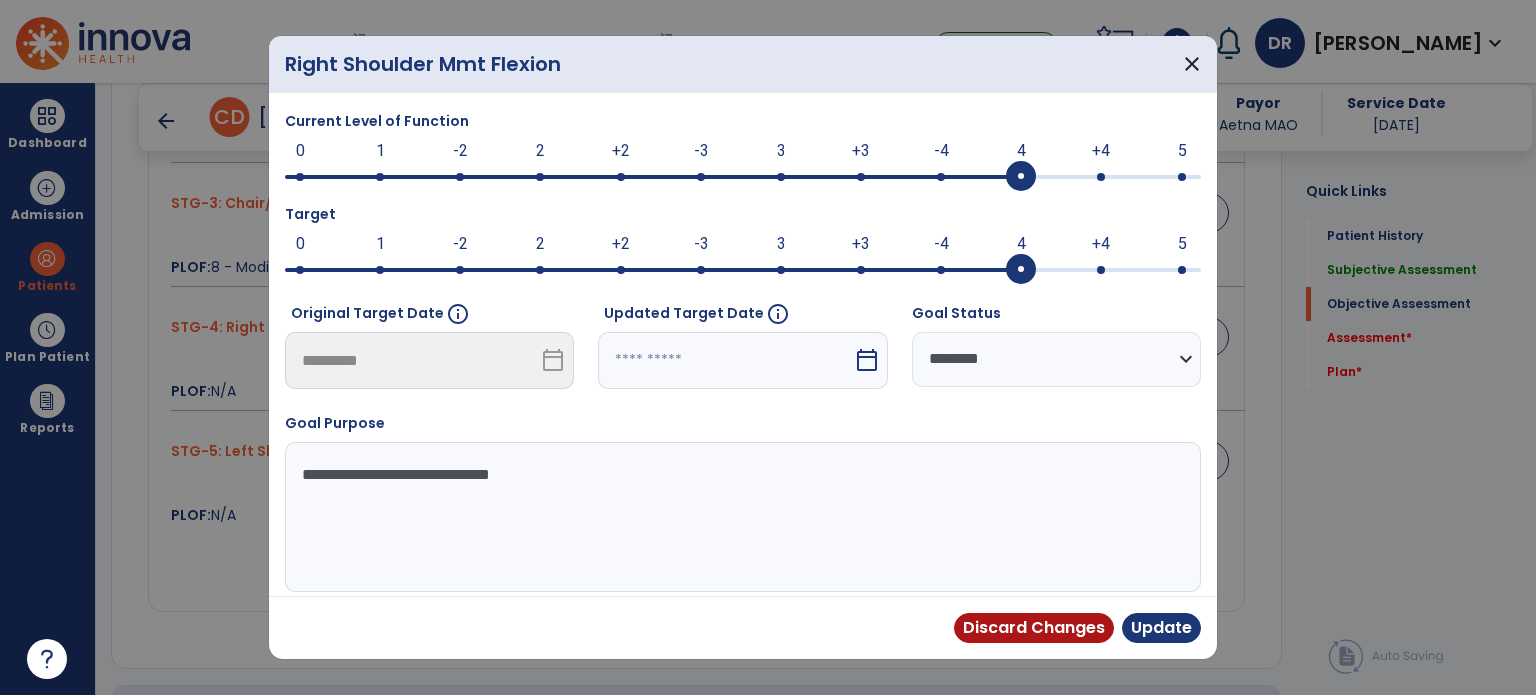 select on "********" 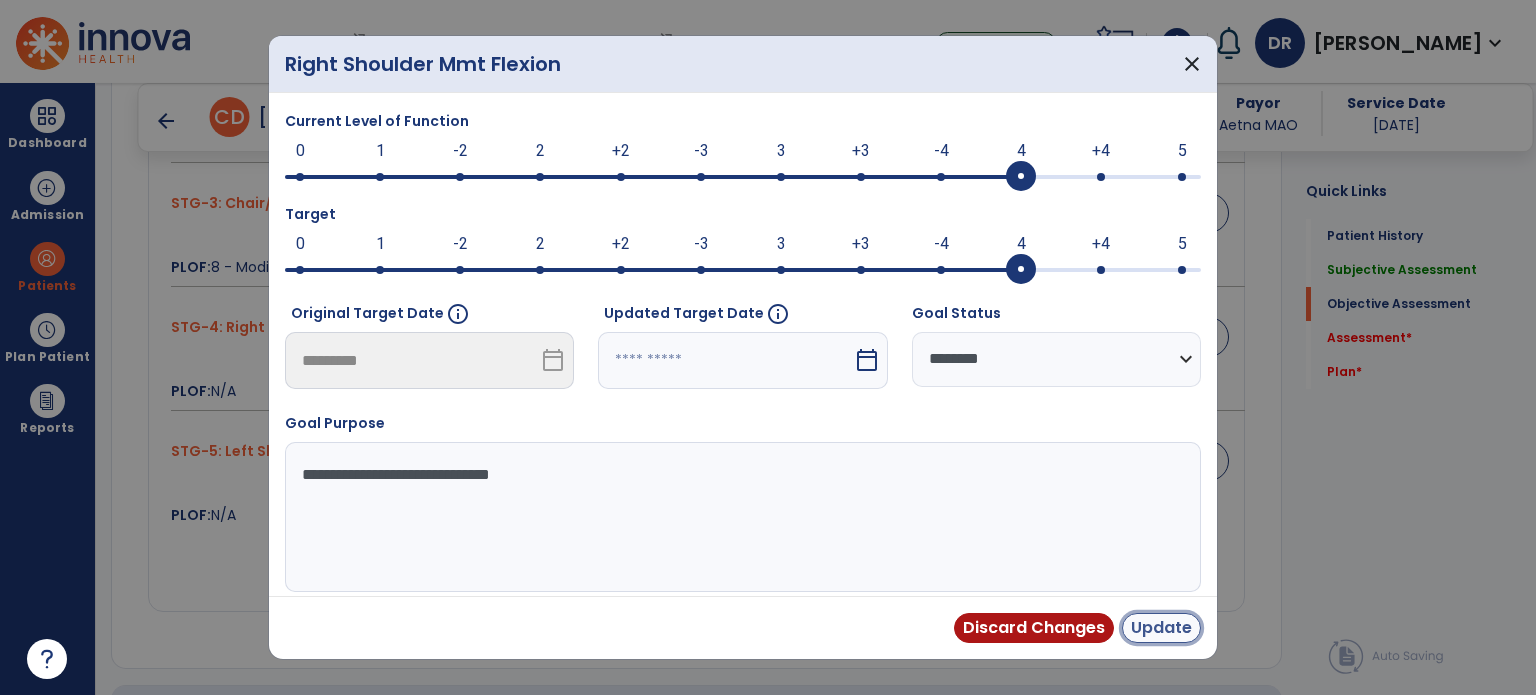 click on "Update" at bounding box center [1161, 628] 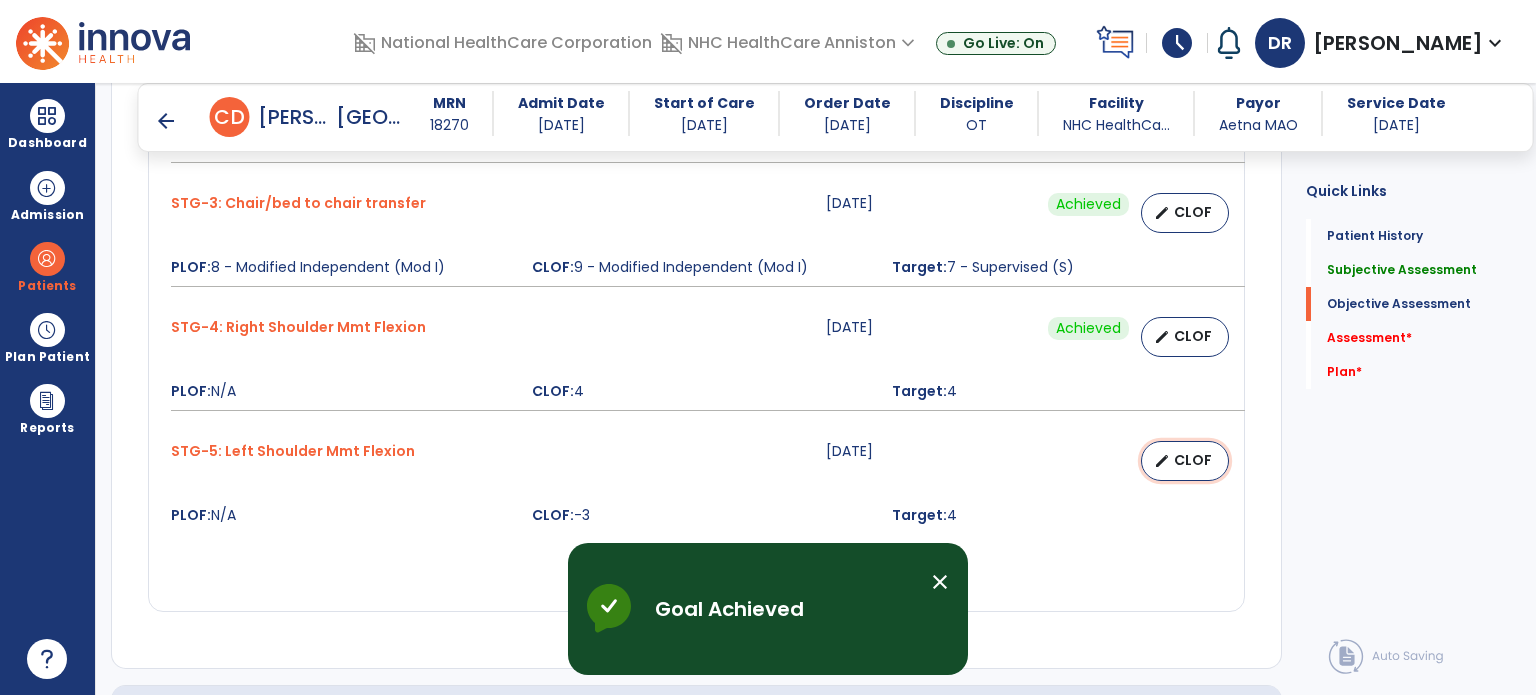 click on "edit" at bounding box center [1162, 461] 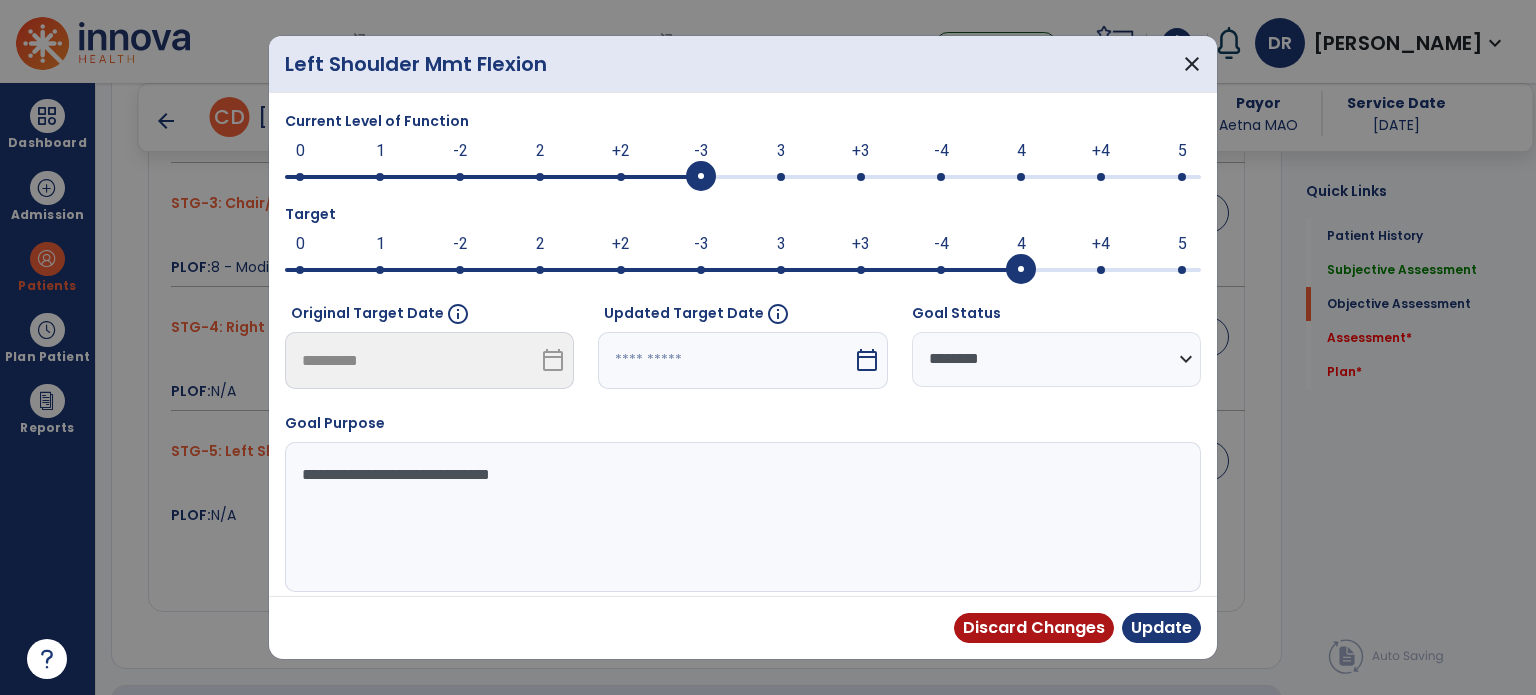 click at bounding box center (743, 175) 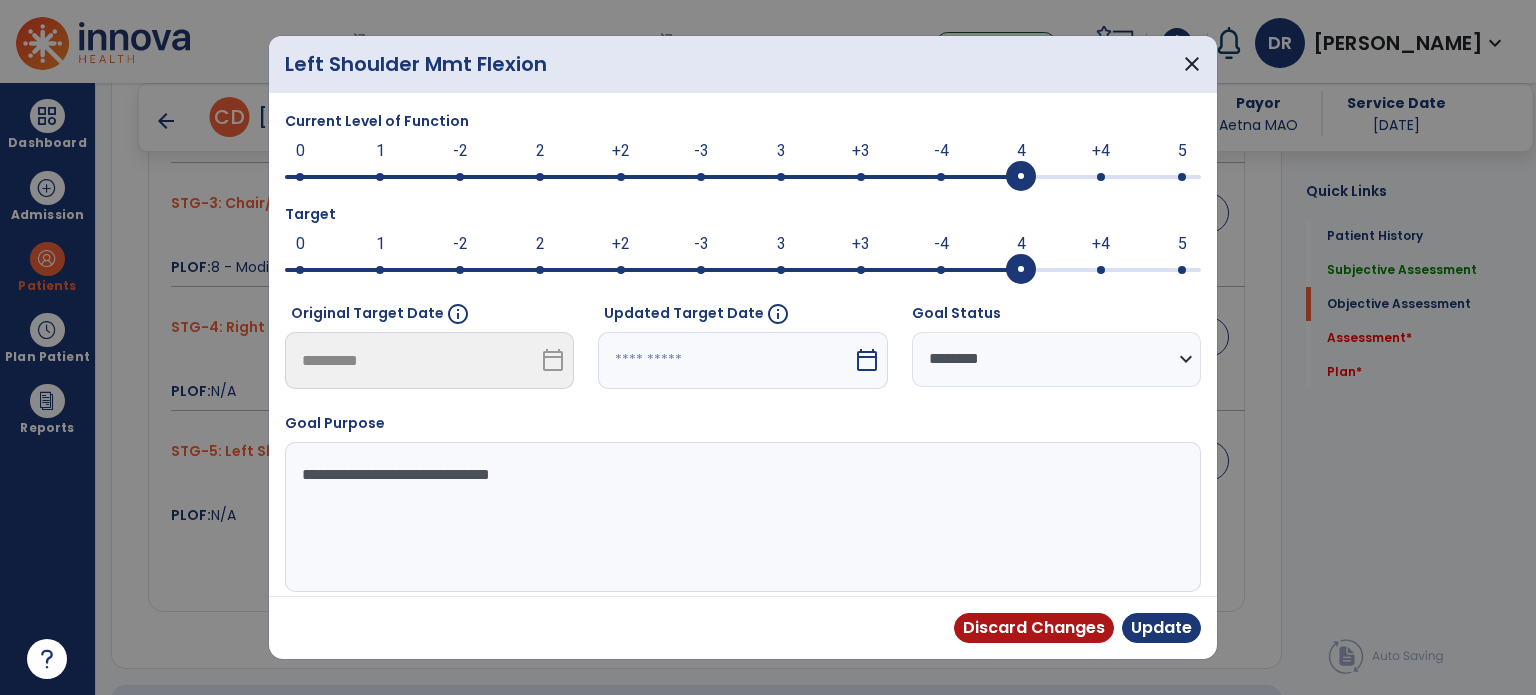 click on "**********" at bounding box center (1056, 359) 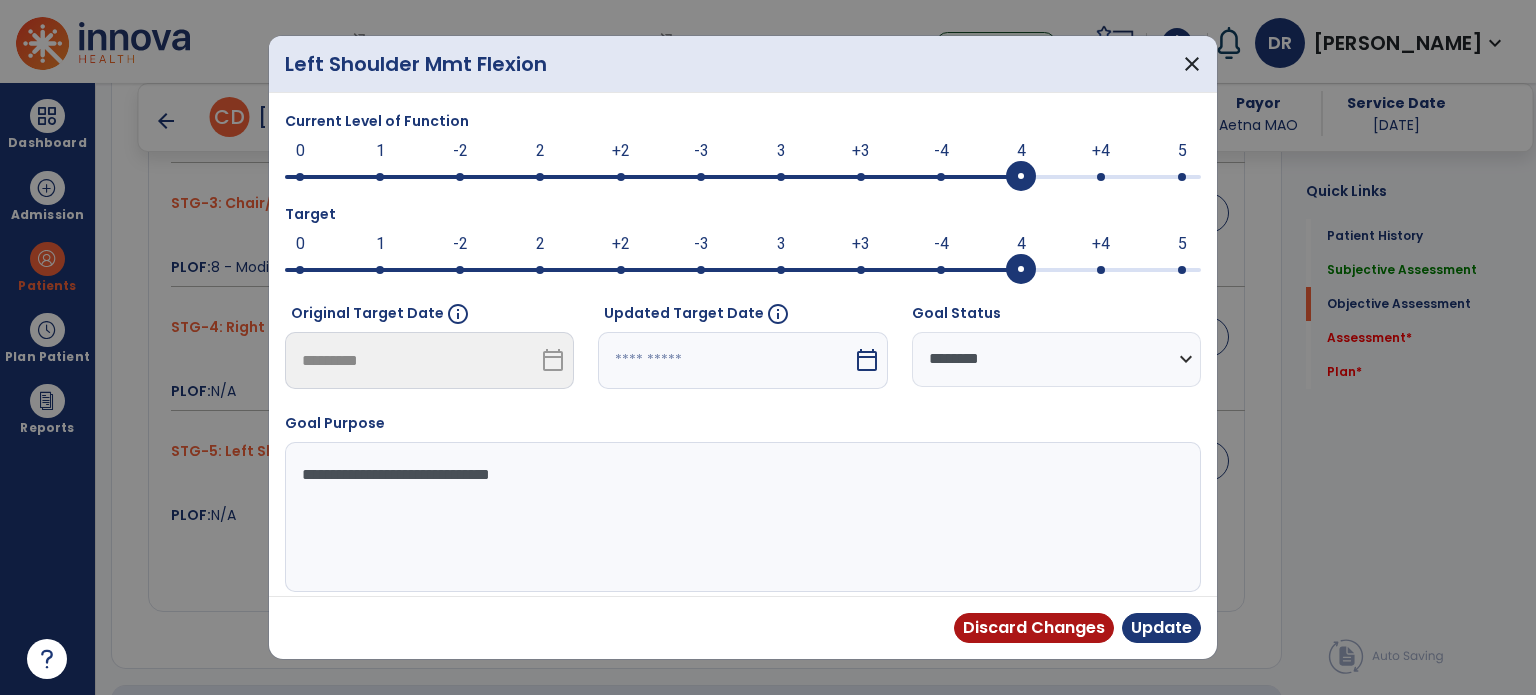 click on "**********" at bounding box center (1056, 359) 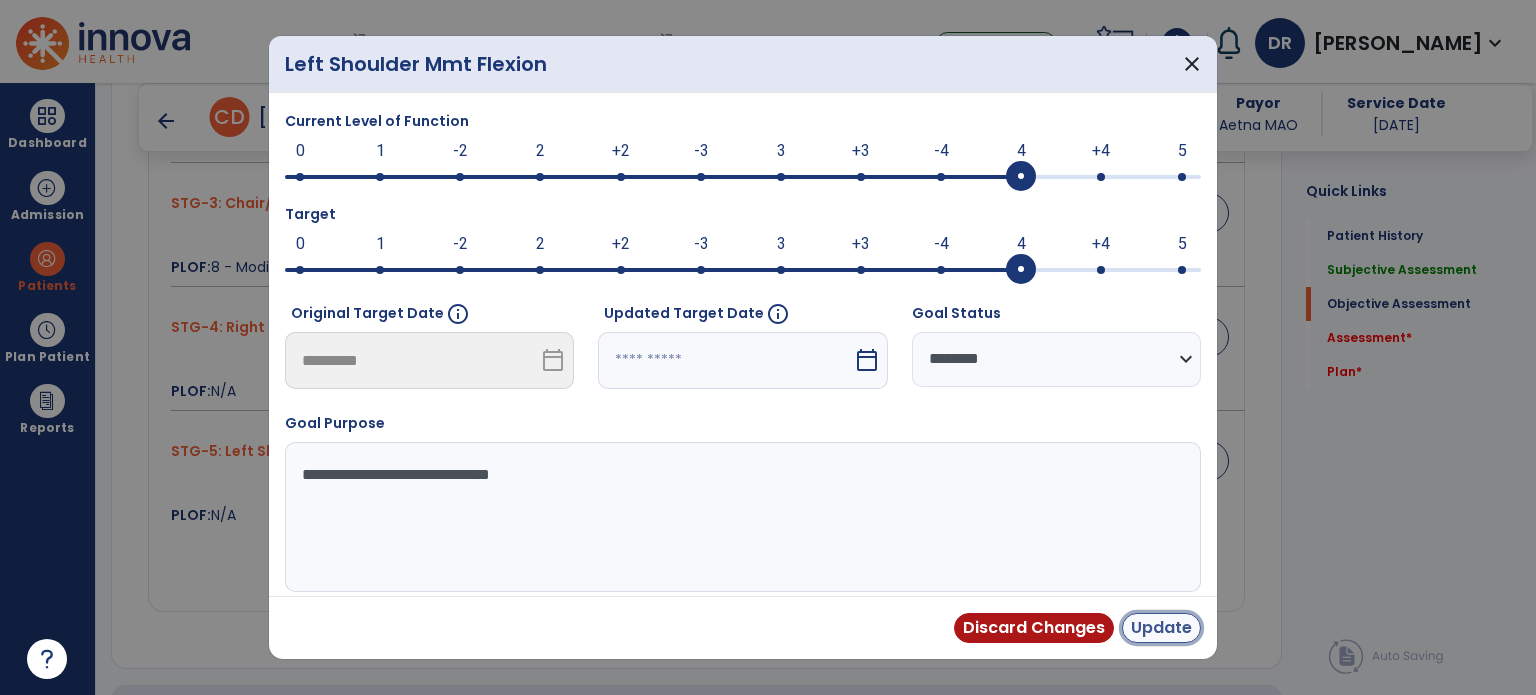 click on "Update" at bounding box center (1161, 628) 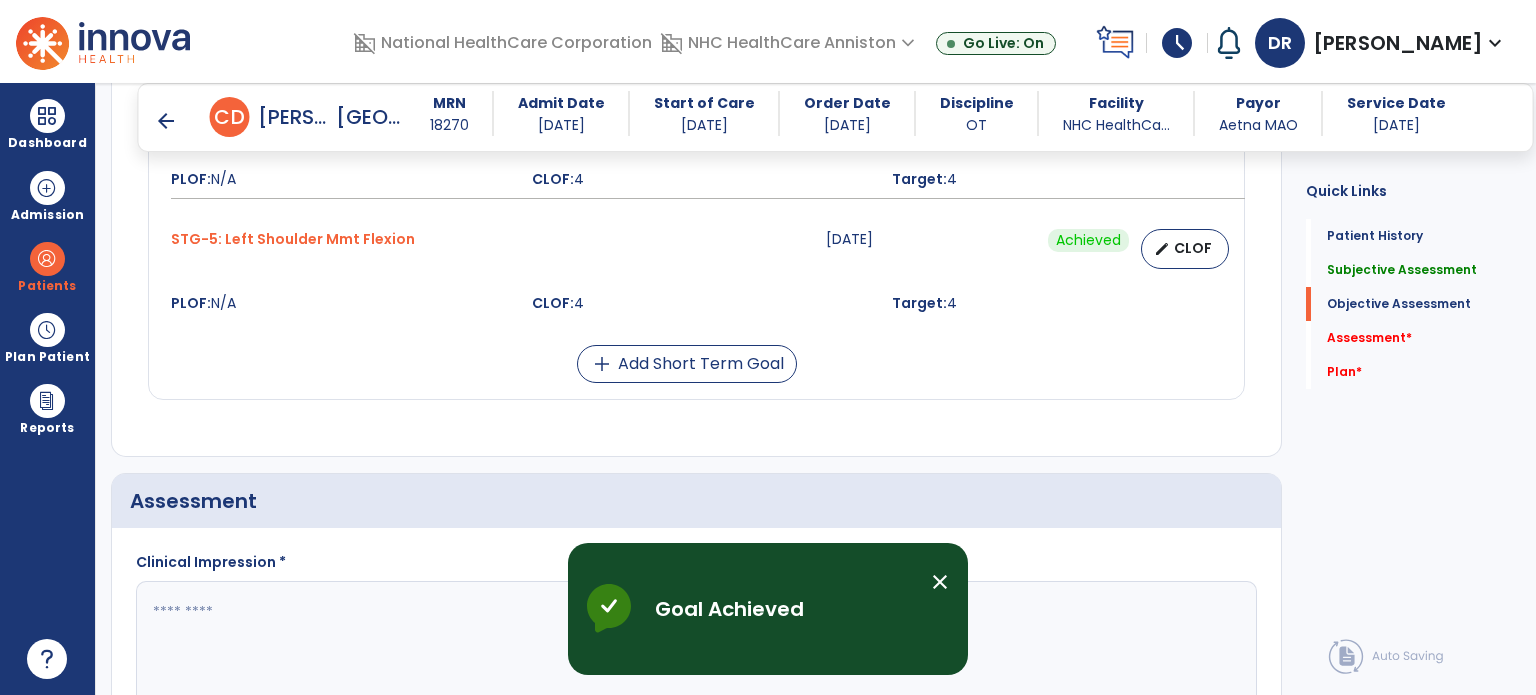 scroll, scrollTop: 2250, scrollLeft: 0, axis: vertical 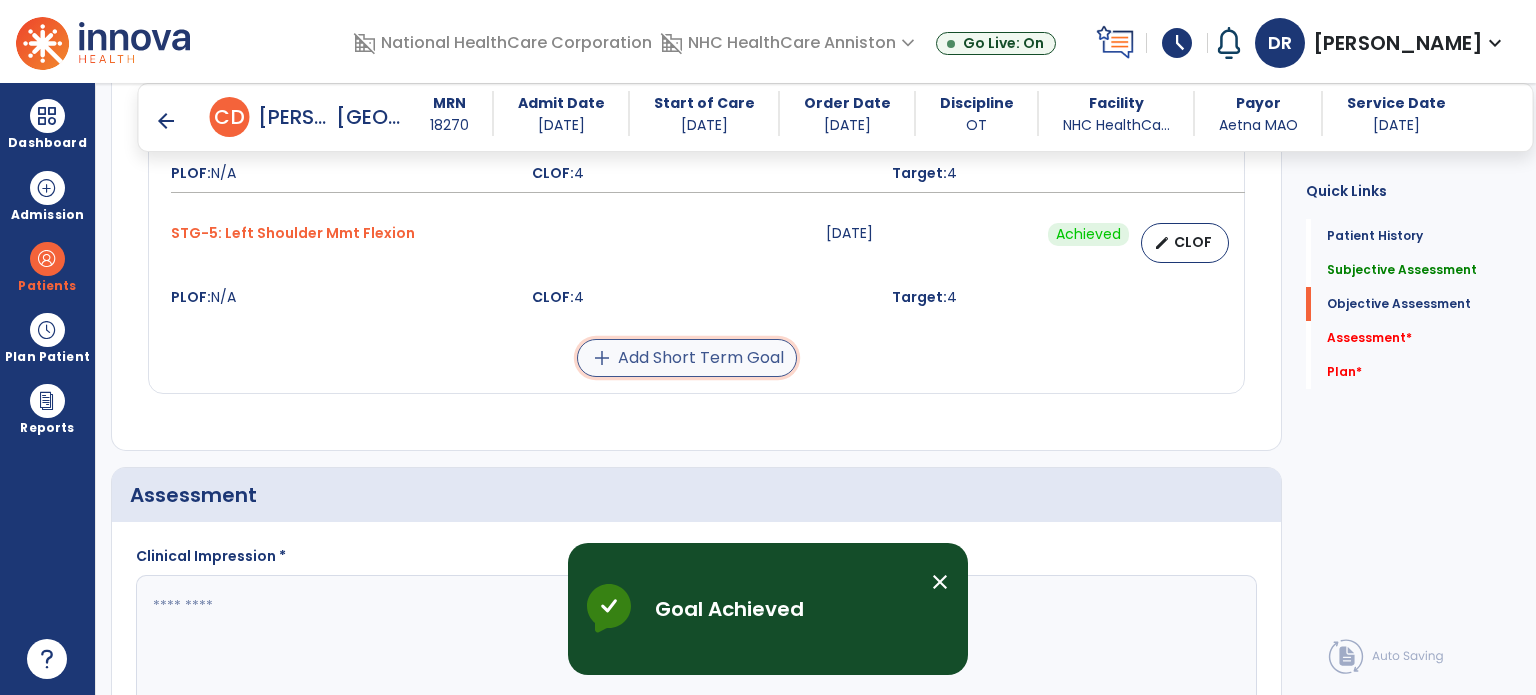 click on "add  Add Short Term Goal" at bounding box center [687, 358] 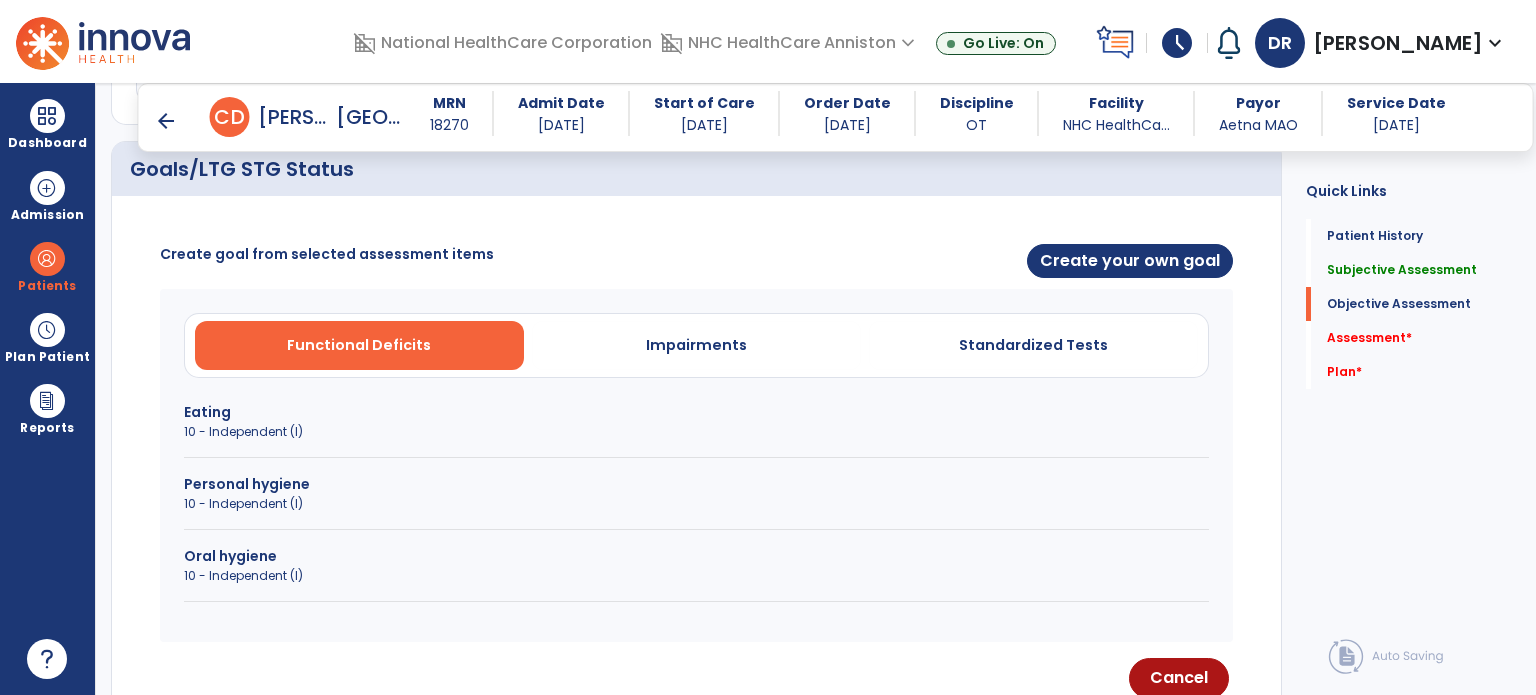 scroll, scrollTop: 796, scrollLeft: 0, axis: vertical 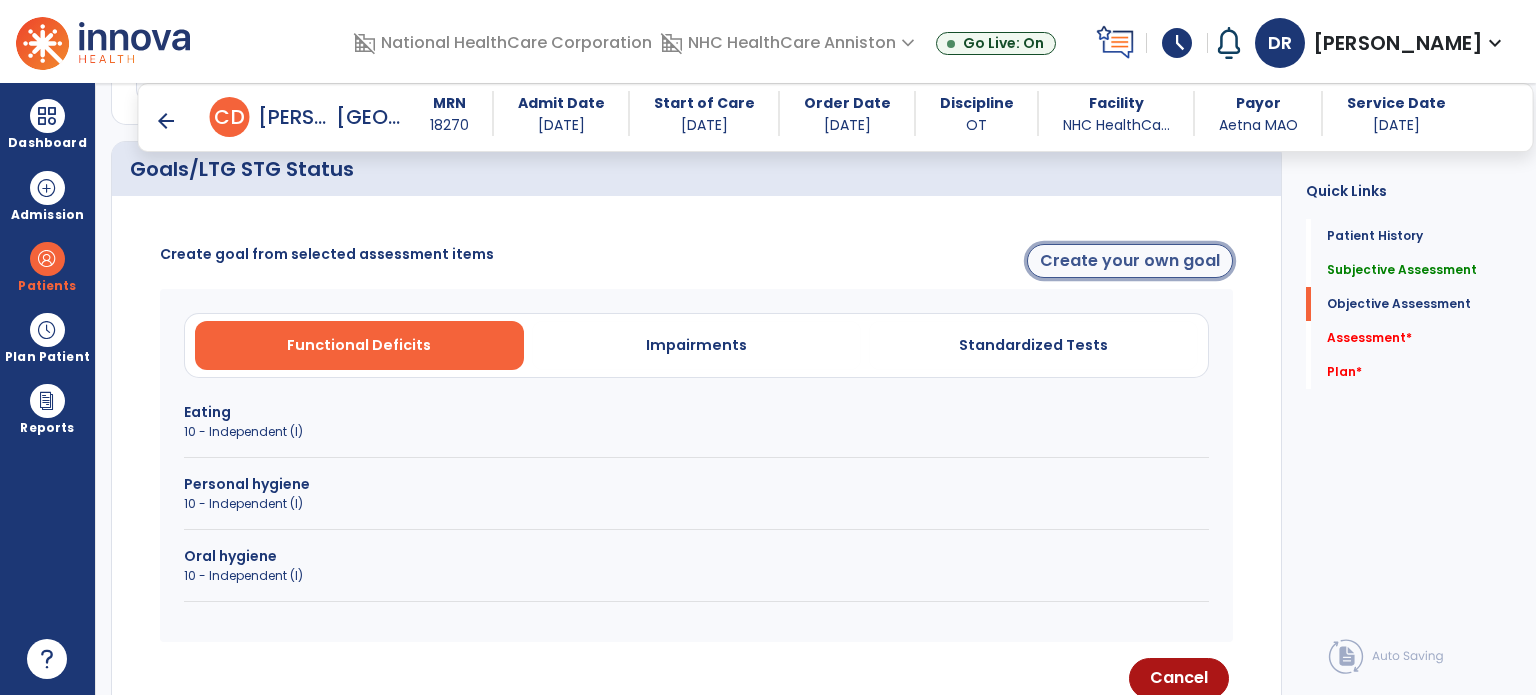 click on "Create your own goal" 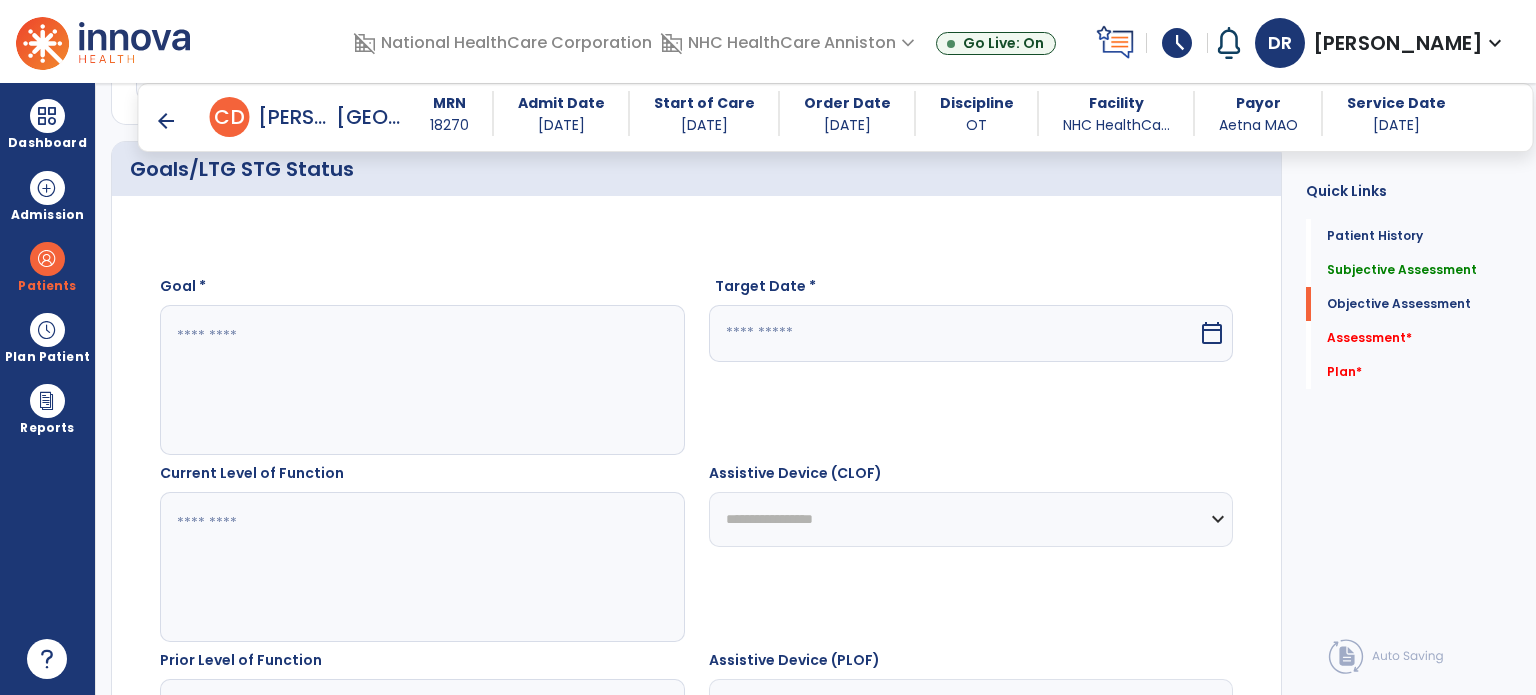 click 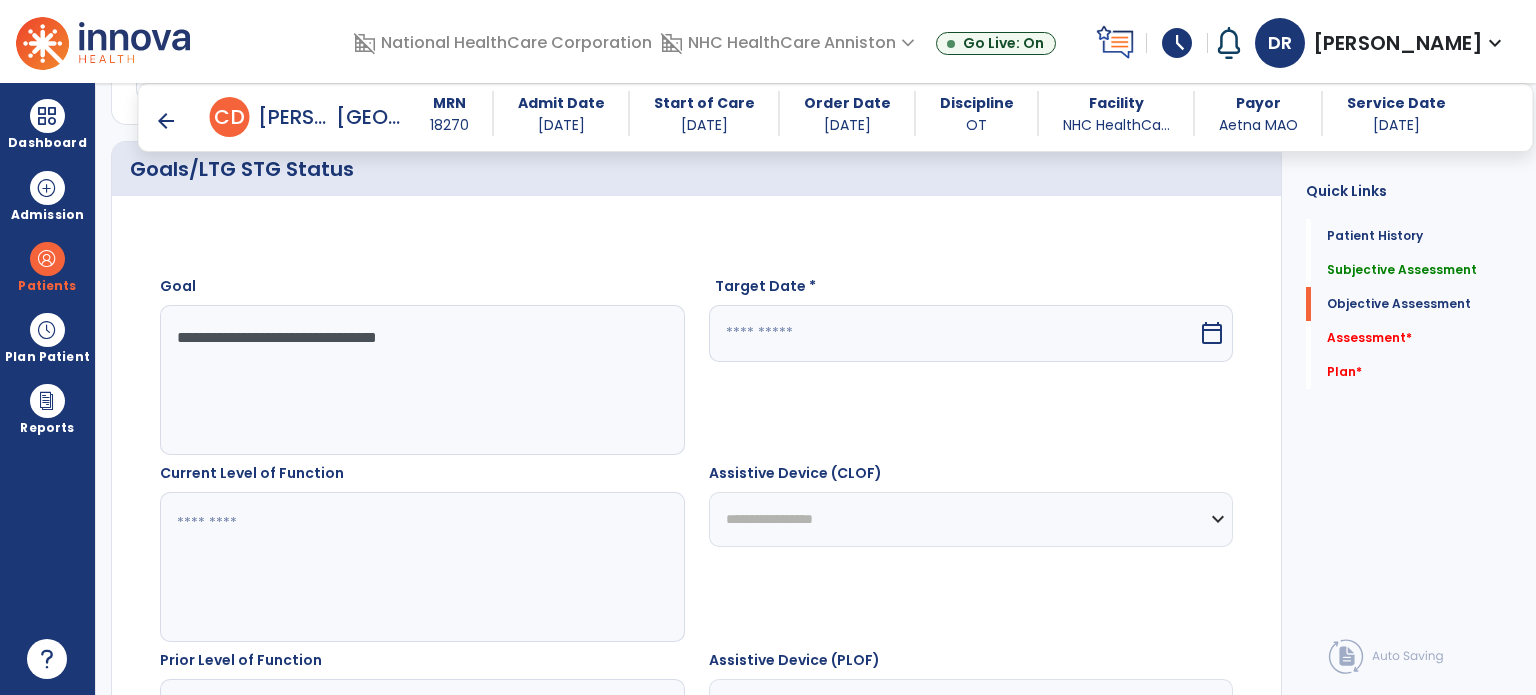 type on "**********" 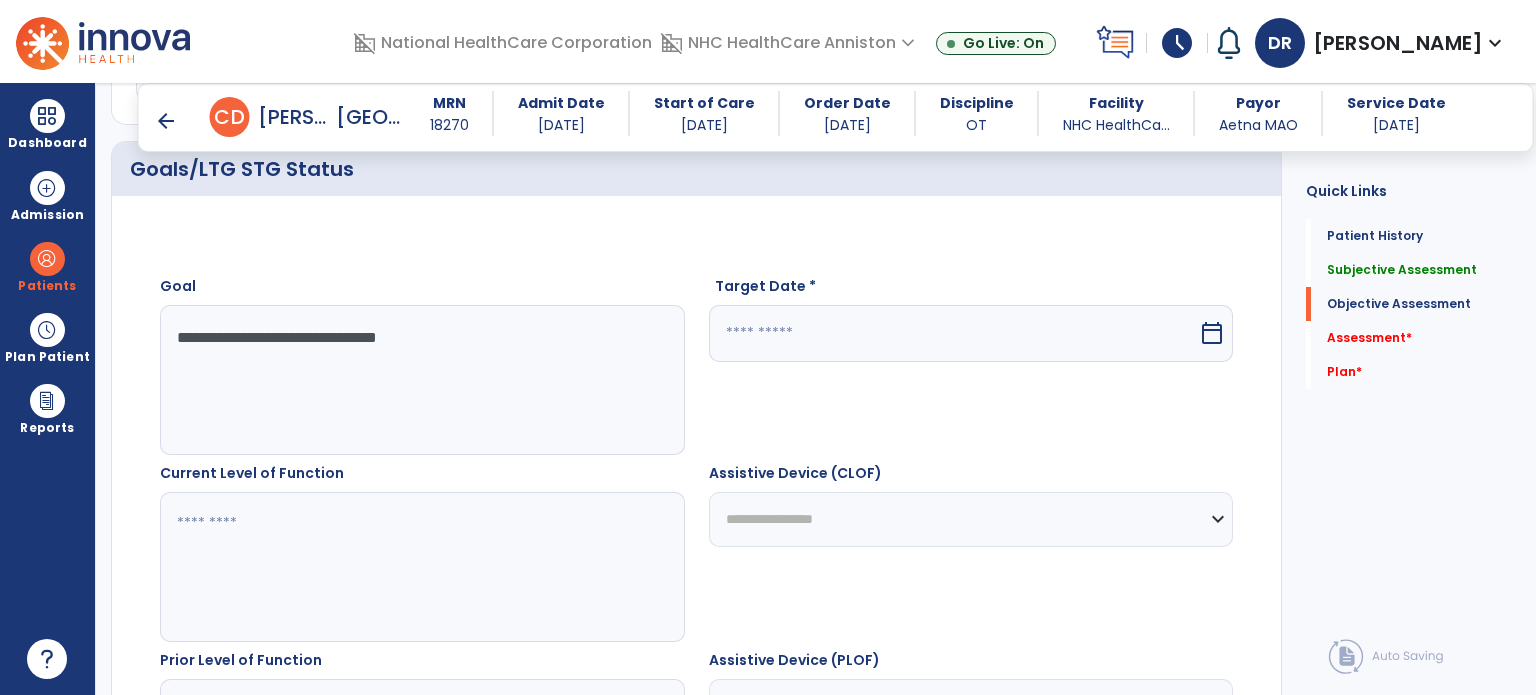 click at bounding box center (954, 333) 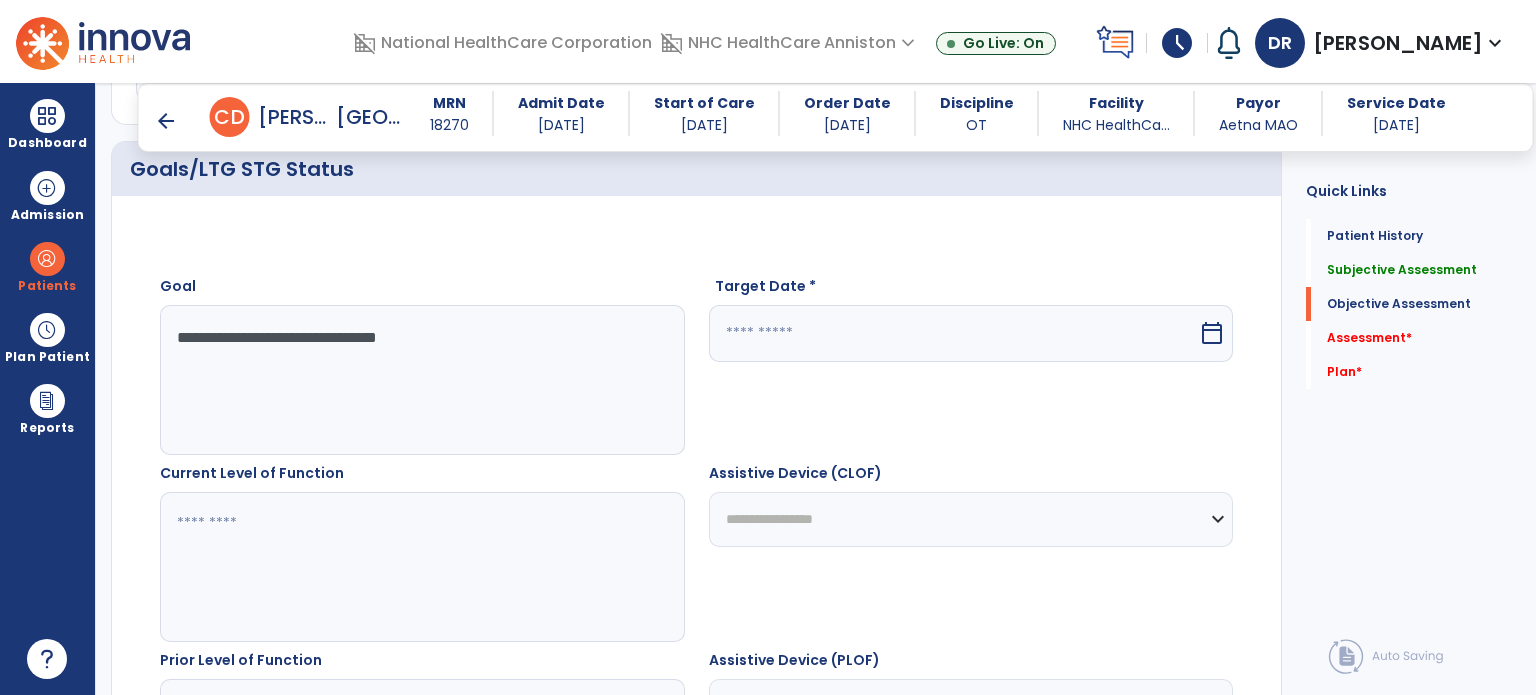 select on "*" 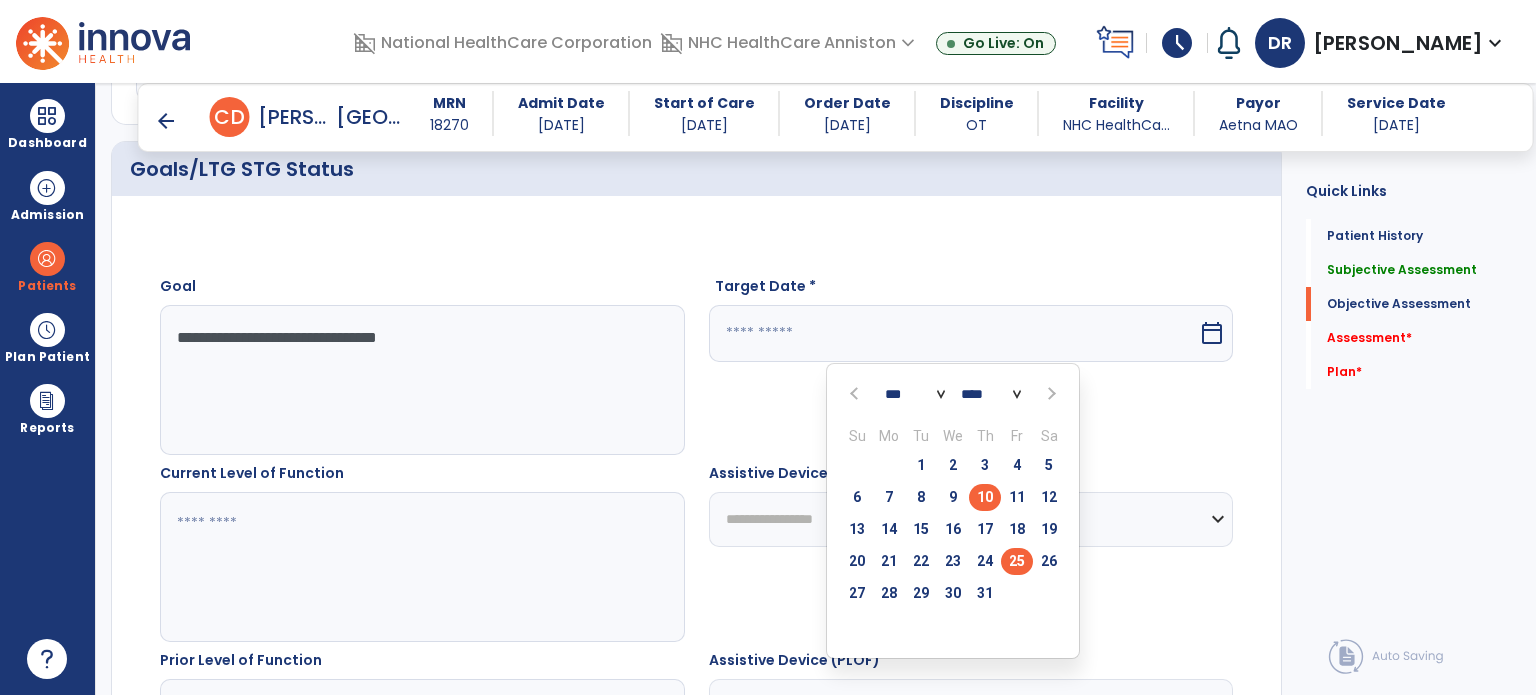 click on "25" at bounding box center [1017, 561] 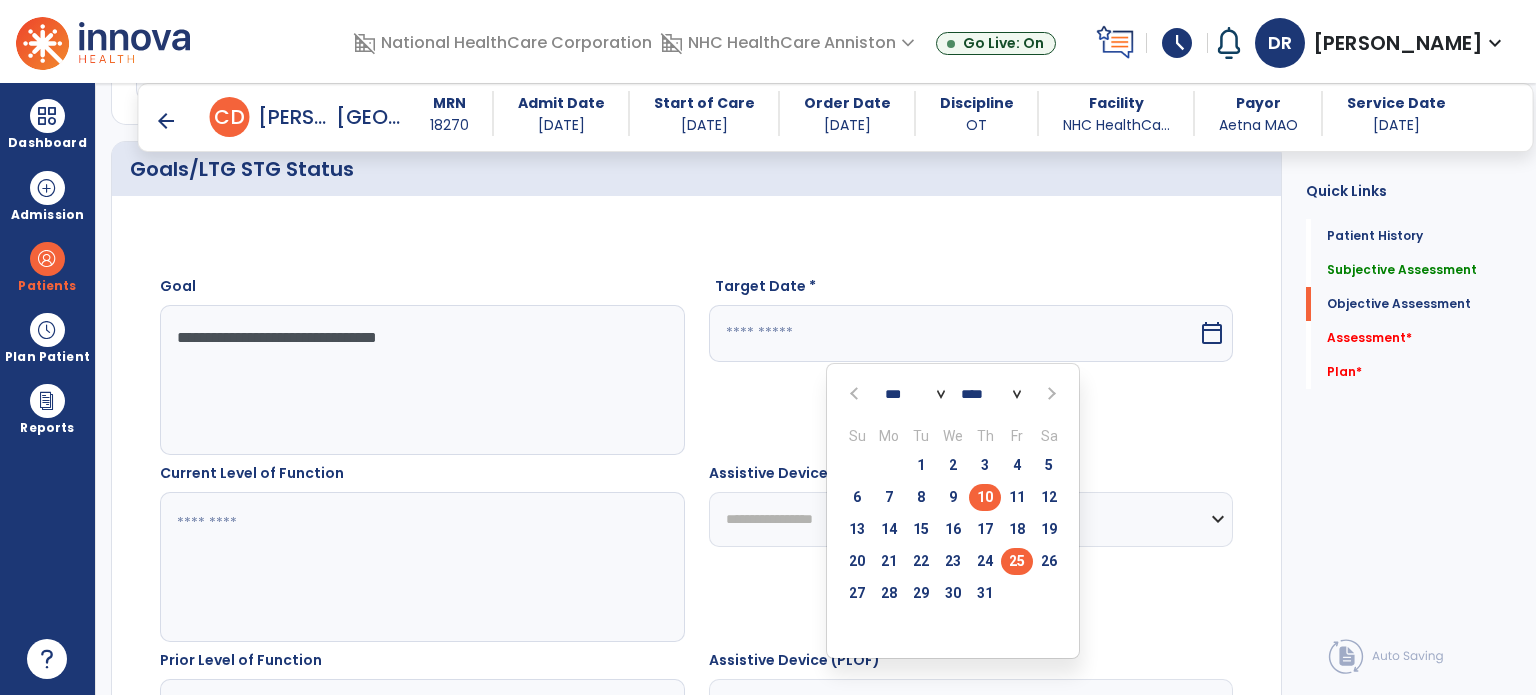type on "*********" 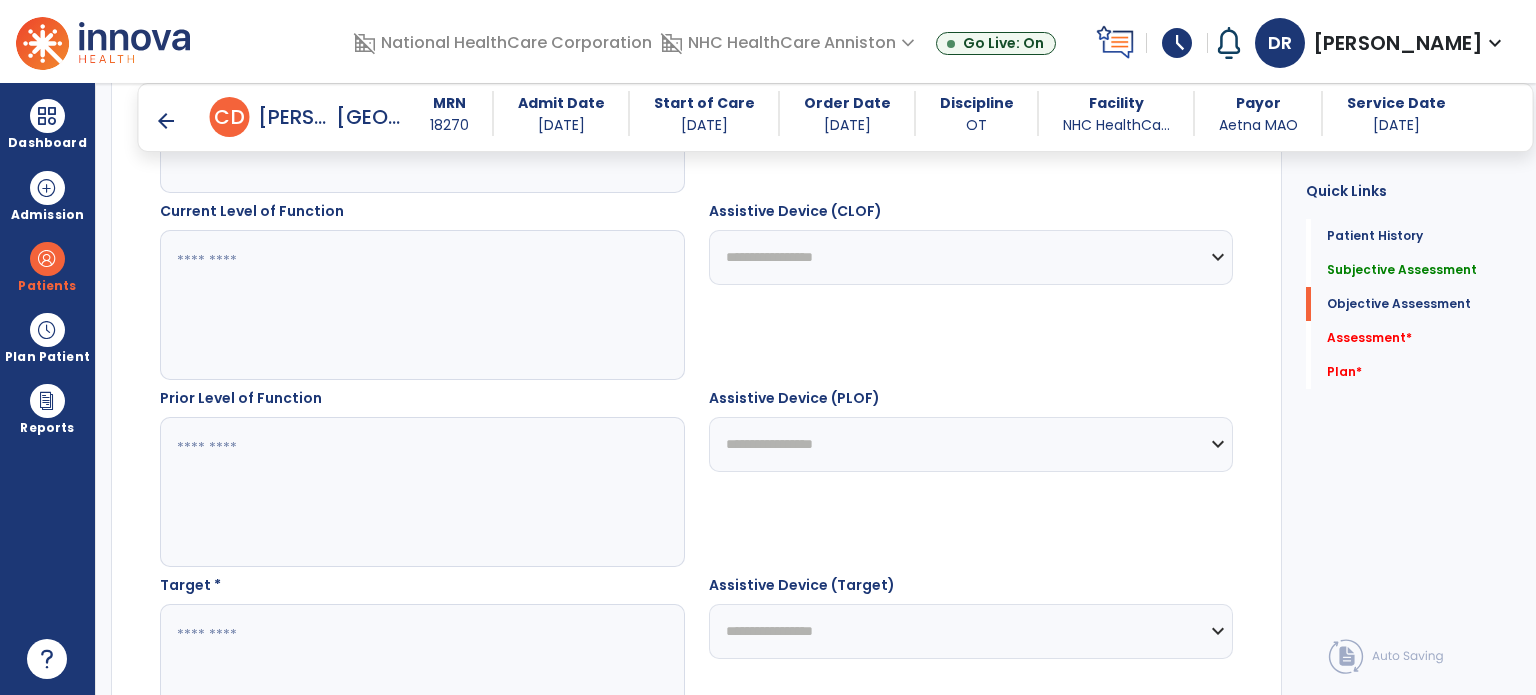 scroll, scrollTop: 1238, scrollLeft: 0, axis: vertical 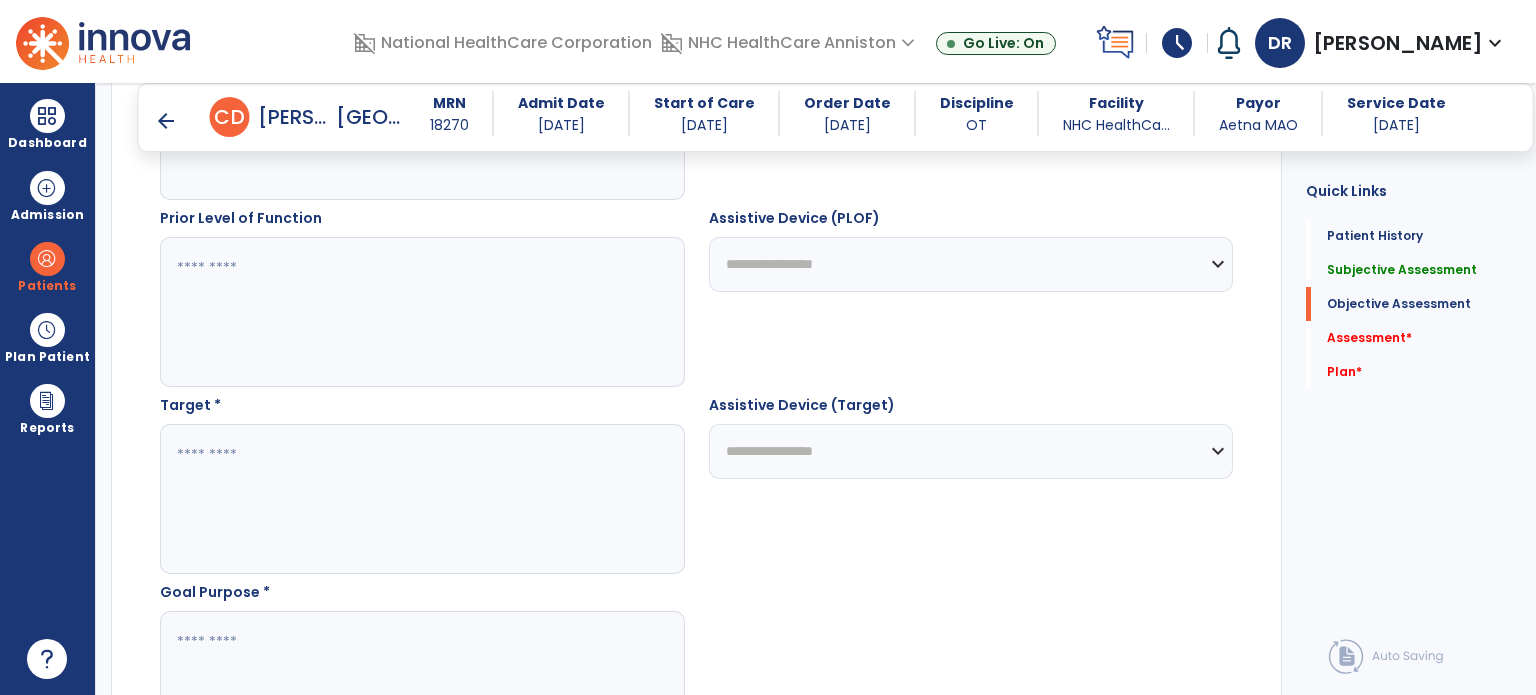 click 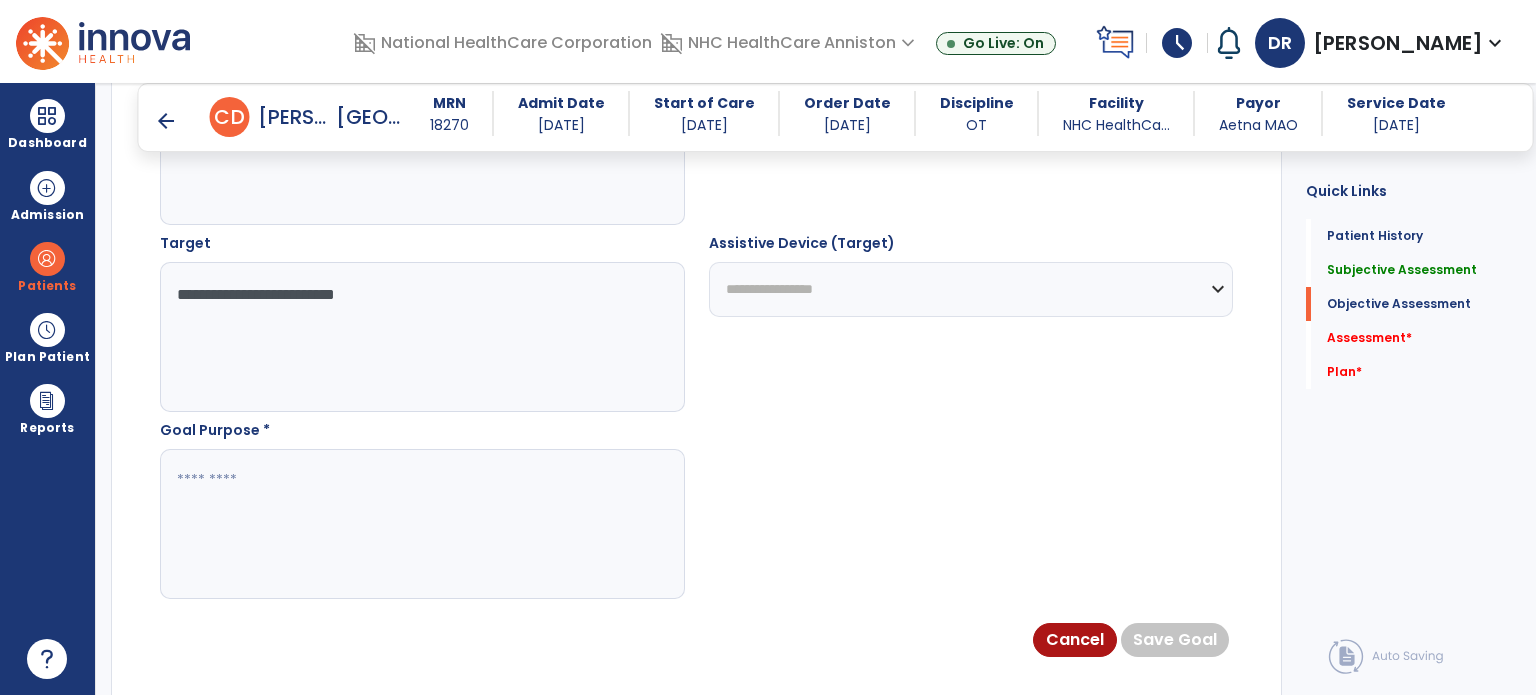 scroll, scrollTop: 1402, scrollLeft: 0, axis: vertical 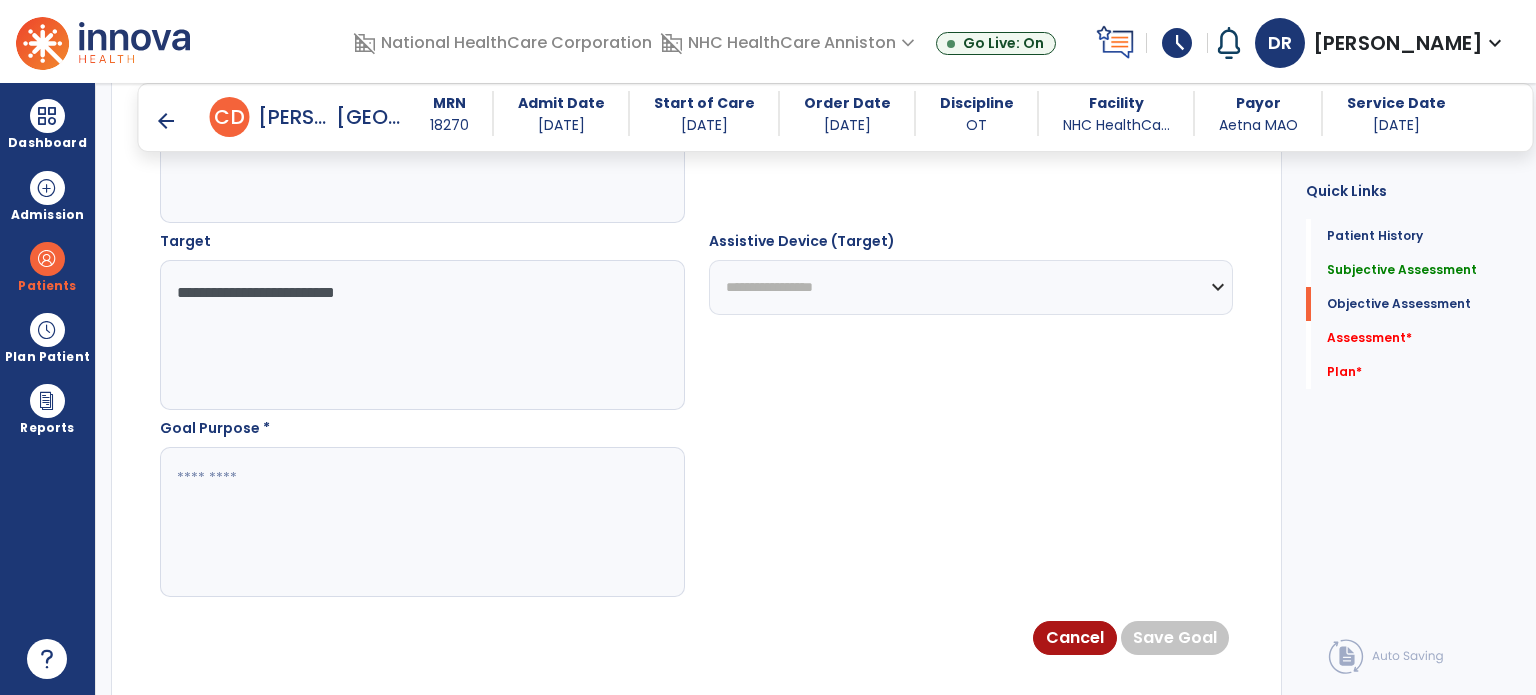 type on "**********" 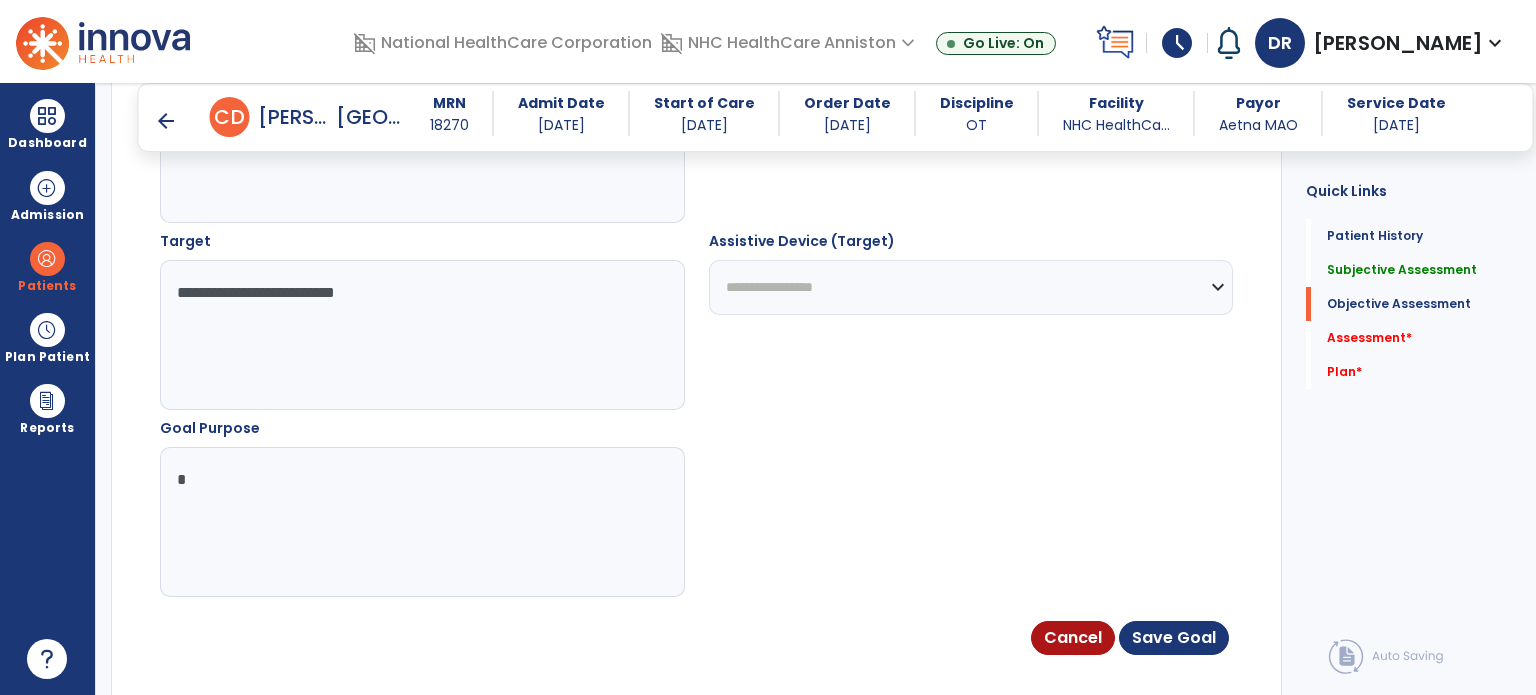 click on "*" 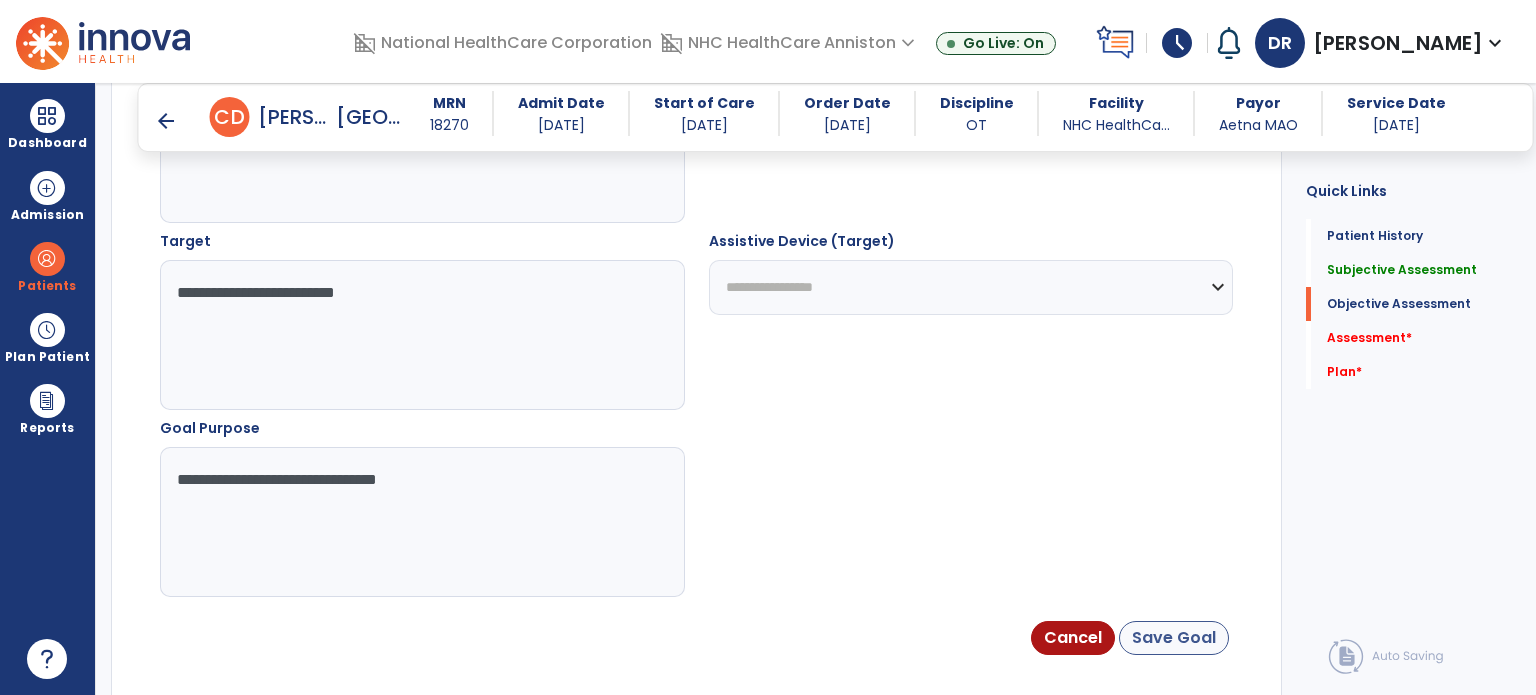 type on "**********" 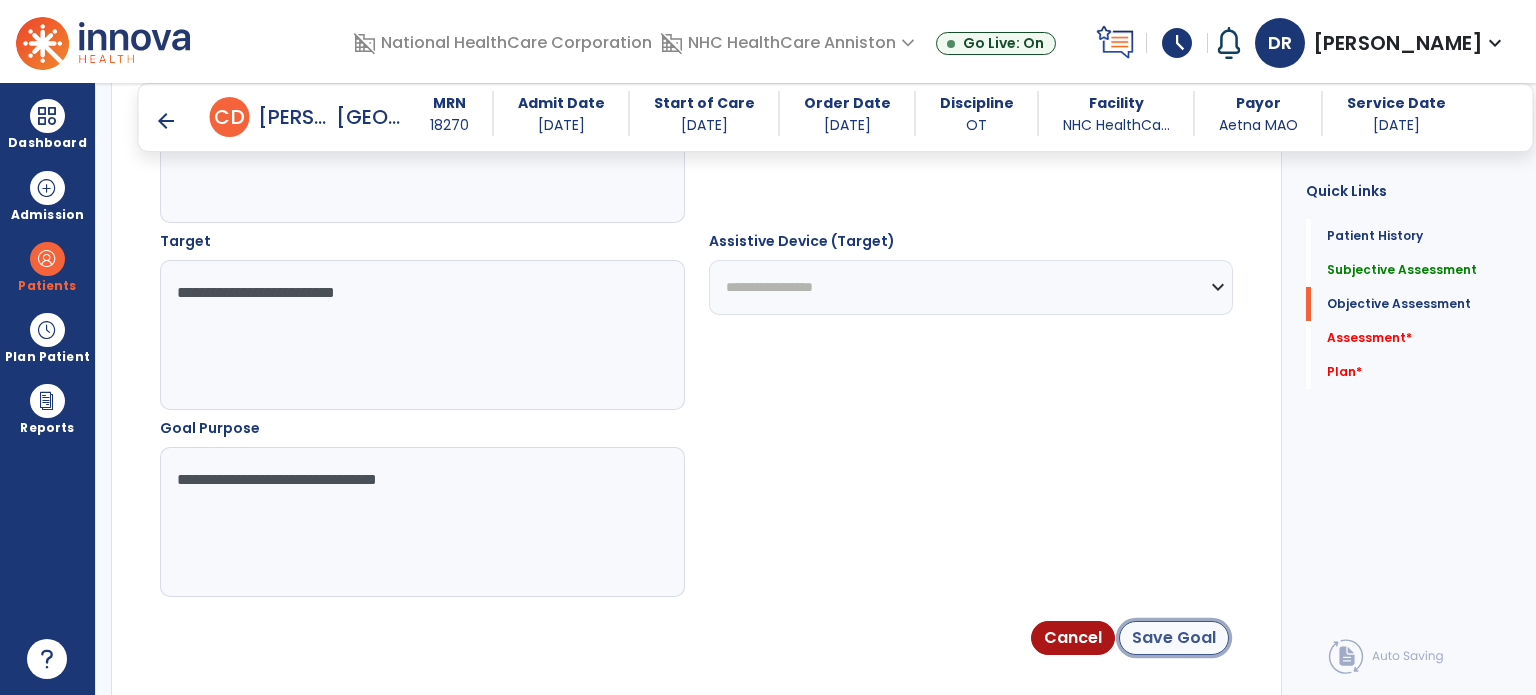 click on "Save Goal" 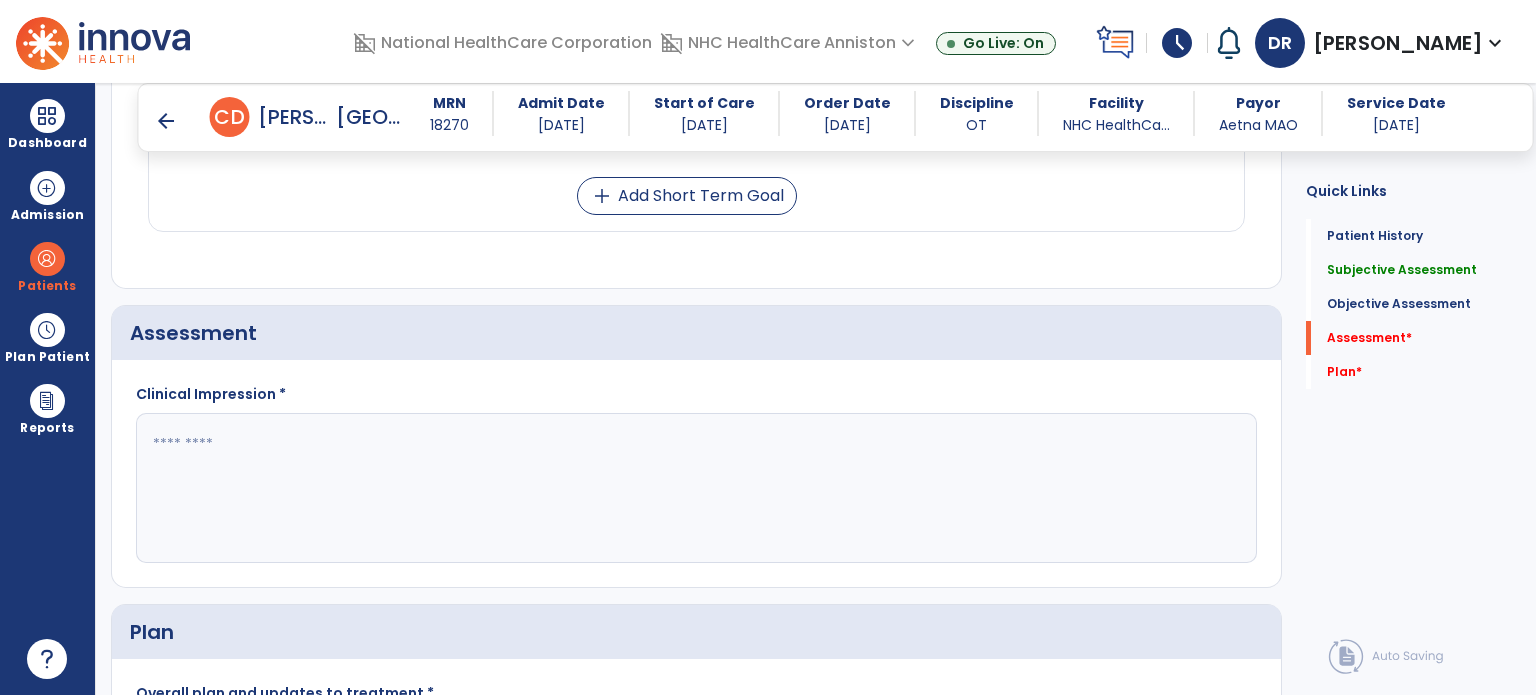 scroll, scrollTop: 2536, scrollLeft: 0, axis: vertical 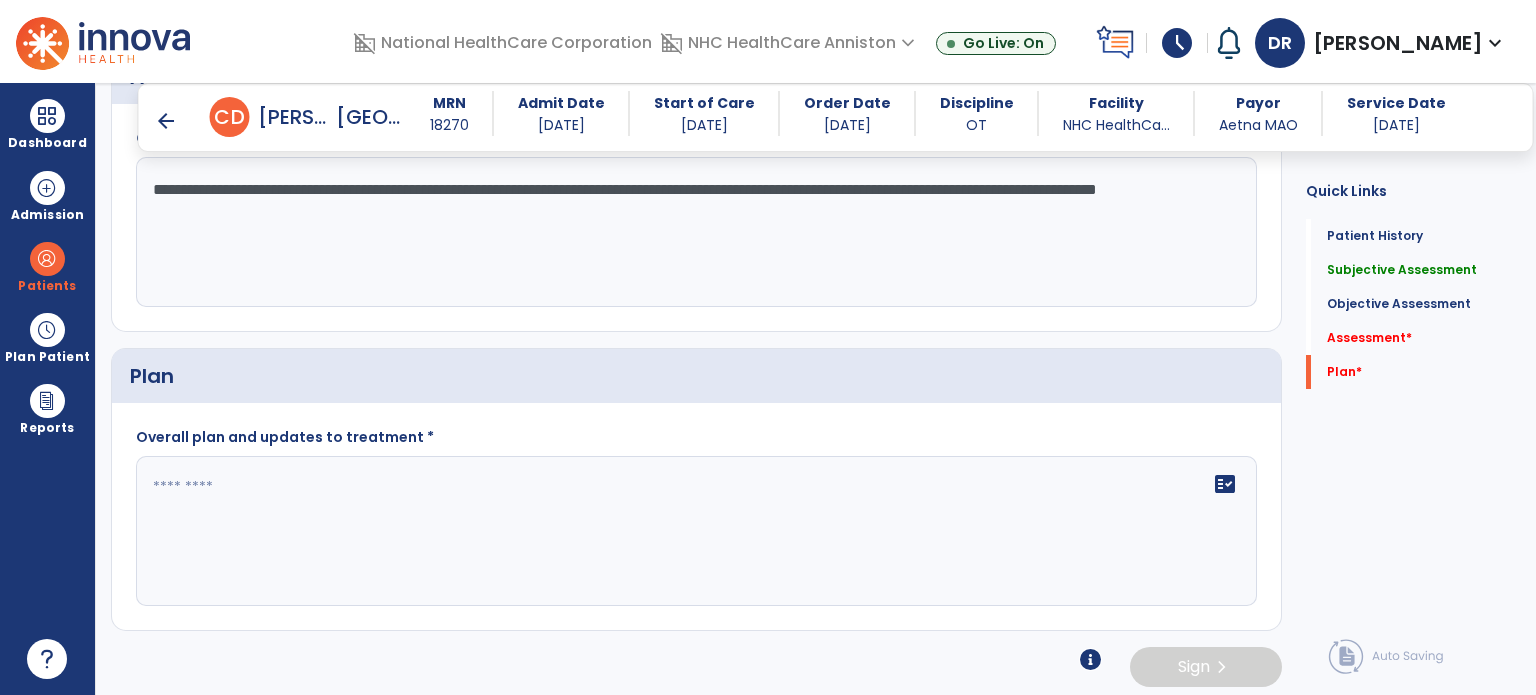 type on "**********" 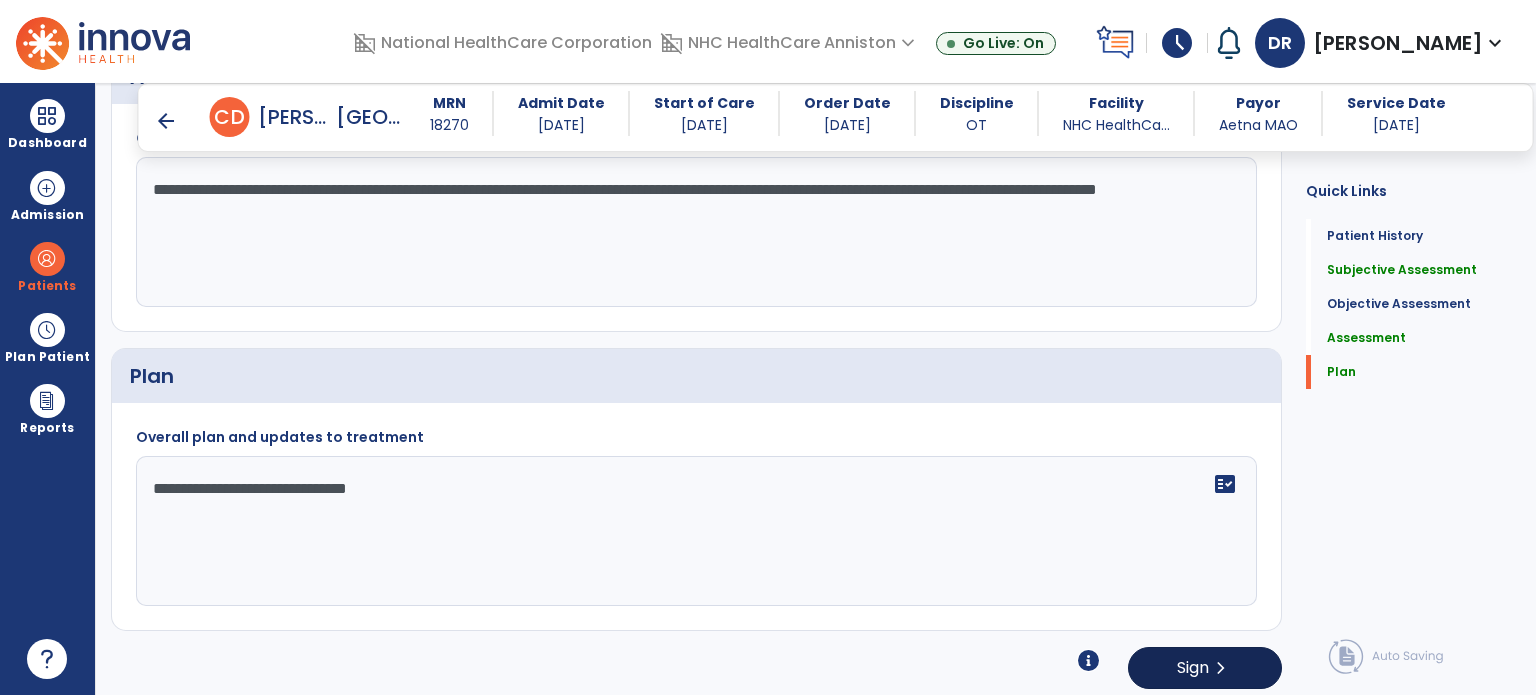 type on "**********" 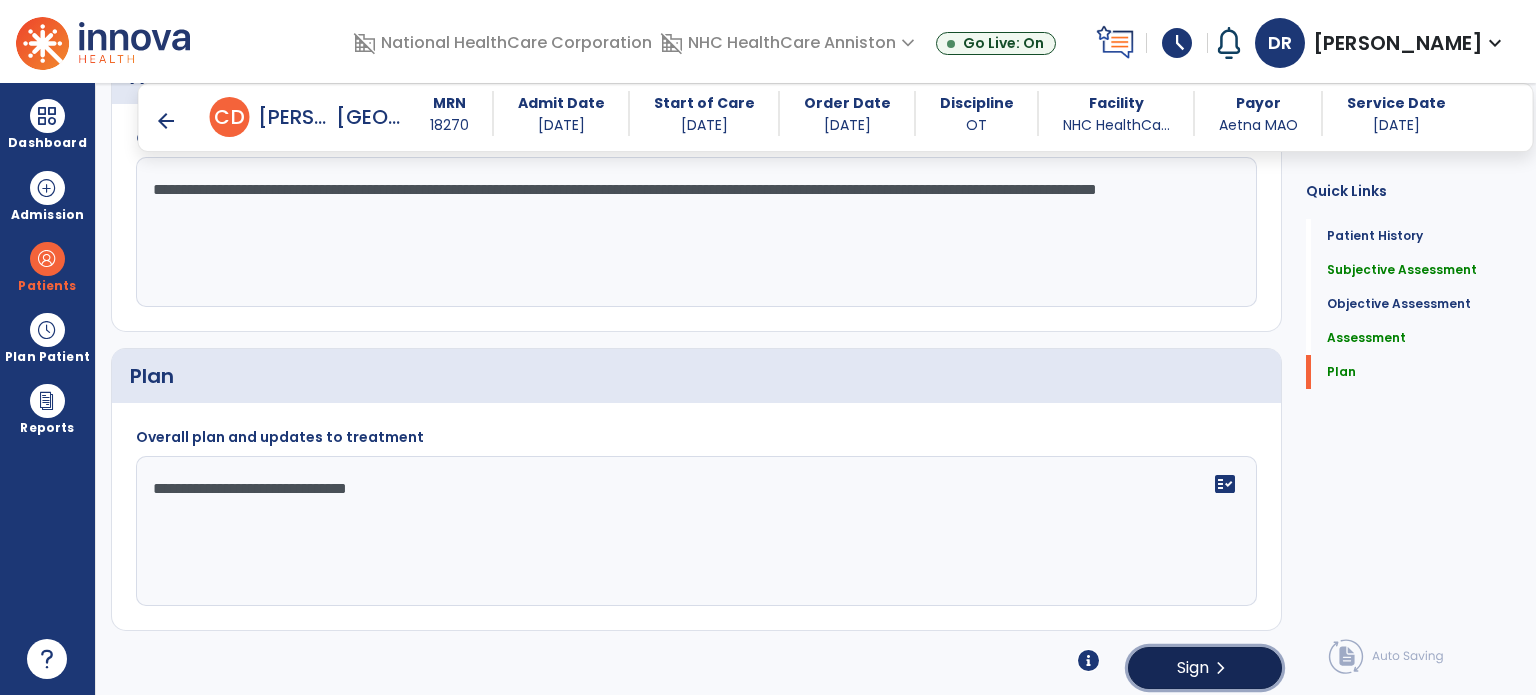 click on "chevron_right" 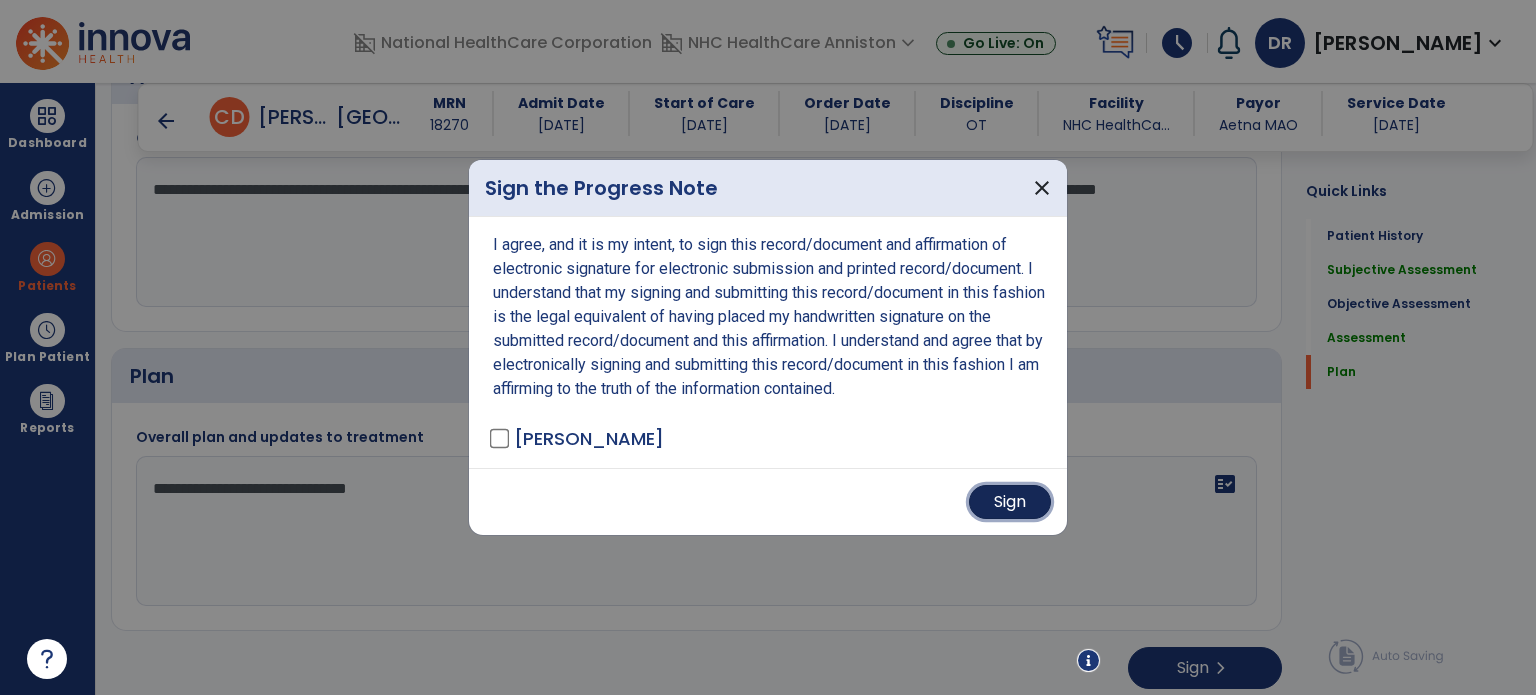click on "Sign" at bounding box center (1010, 502) 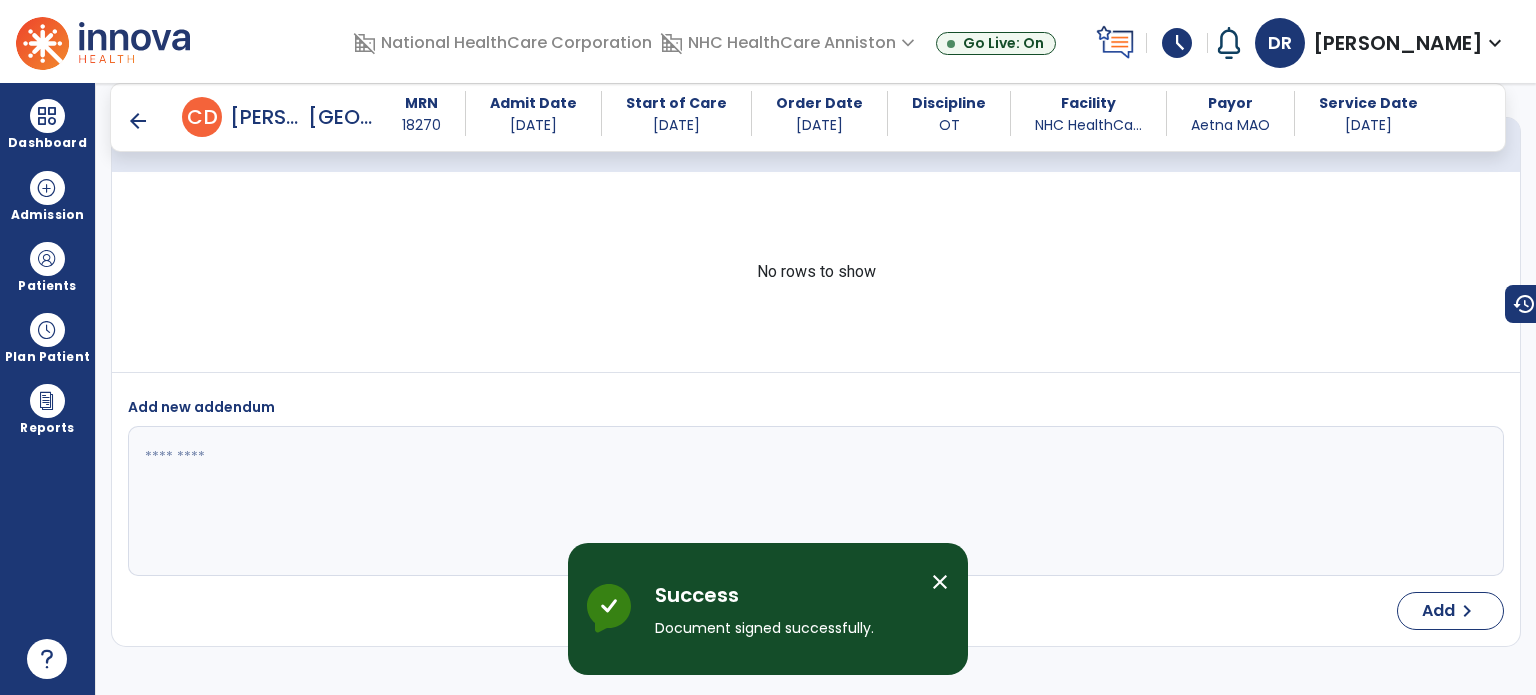 scroll, scrollTop: 4416, scrollLeft: 0, axis: vertical 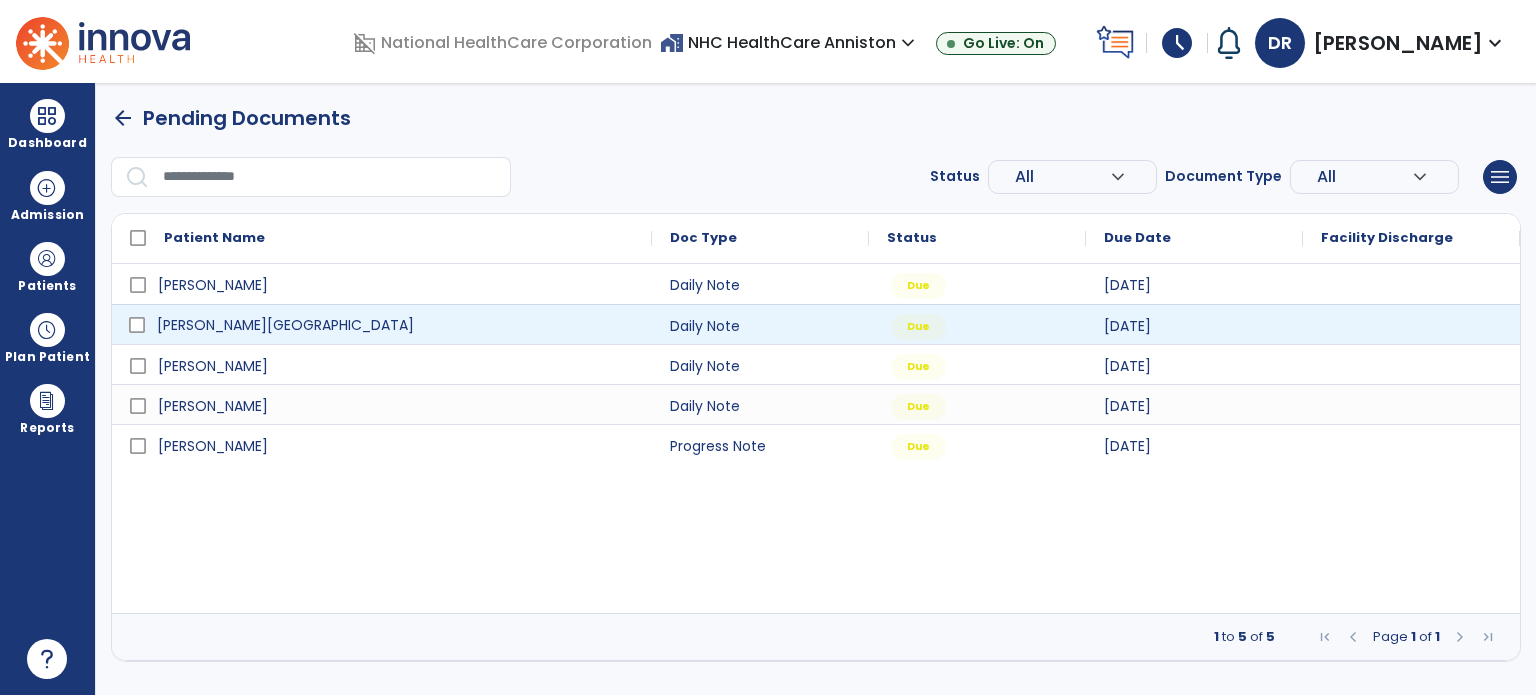 click on "[PERSON_NAME][GEOGRAPHIC_DATA]" at bounding box center (396, 325) 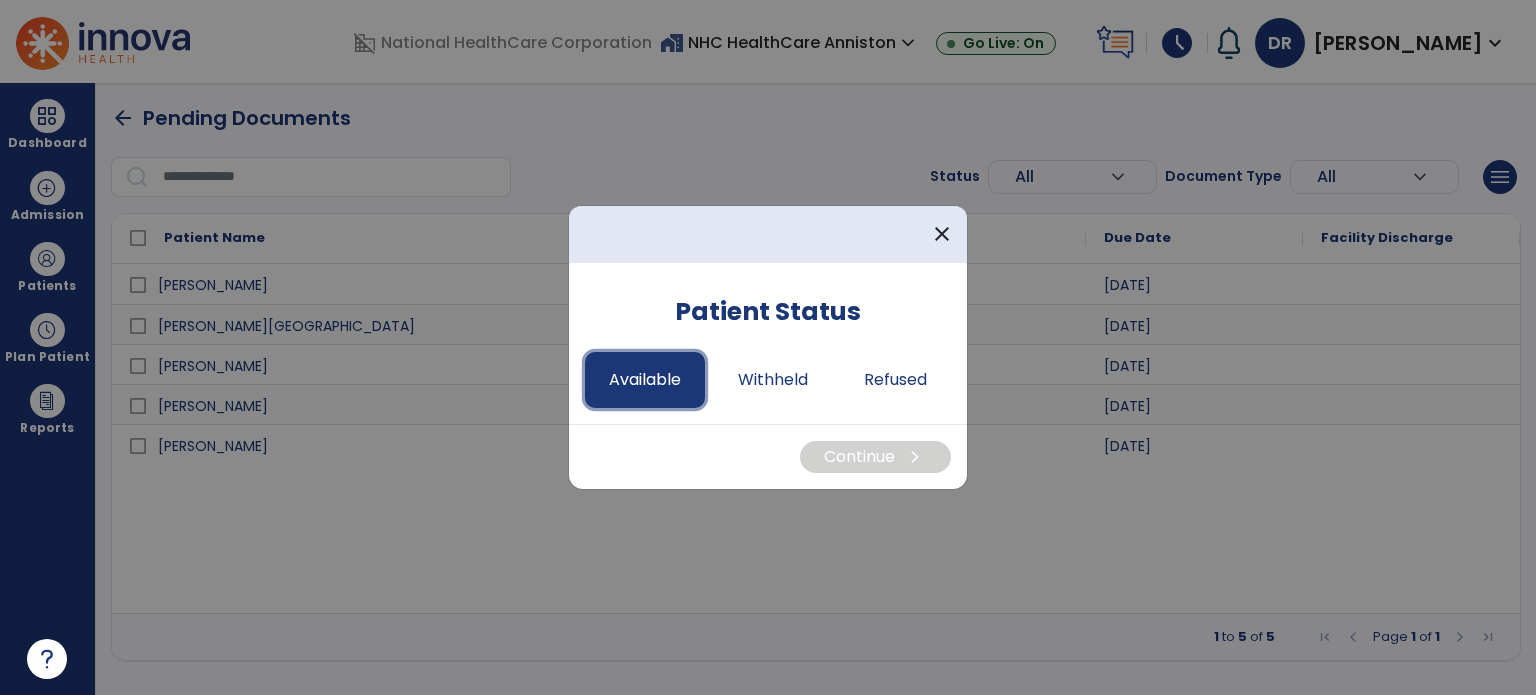 click on "Available" at bounding box center (645, 380) 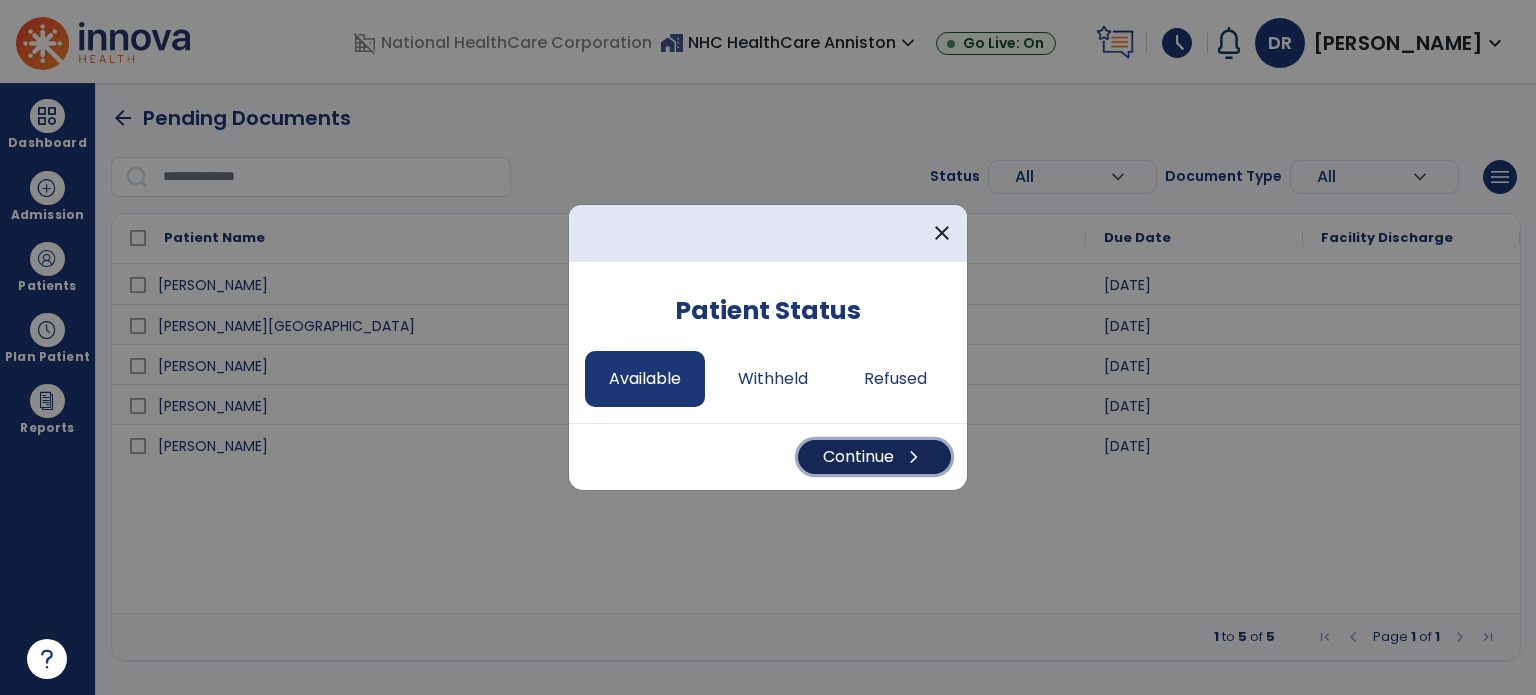 click on "Continue   chevron_right" at bounding box center [874, 457] 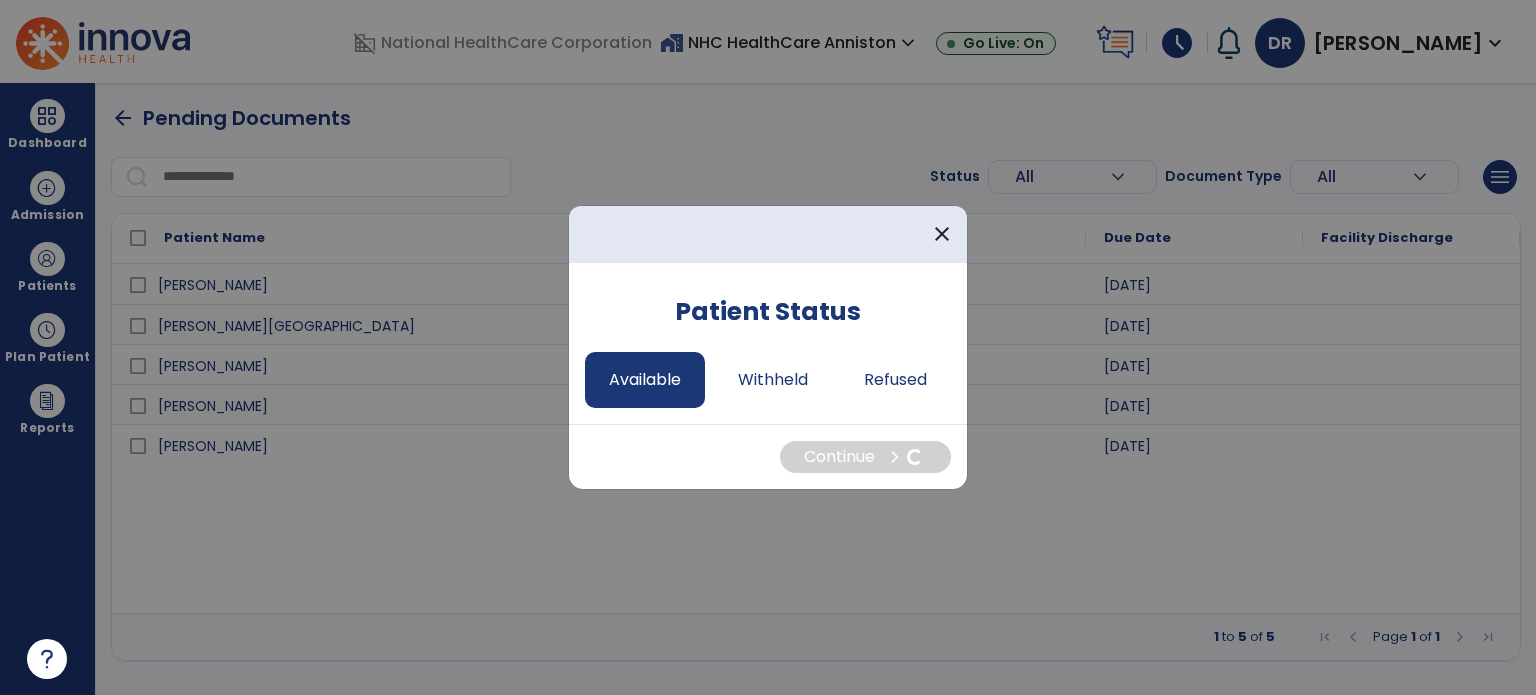 select on "*" 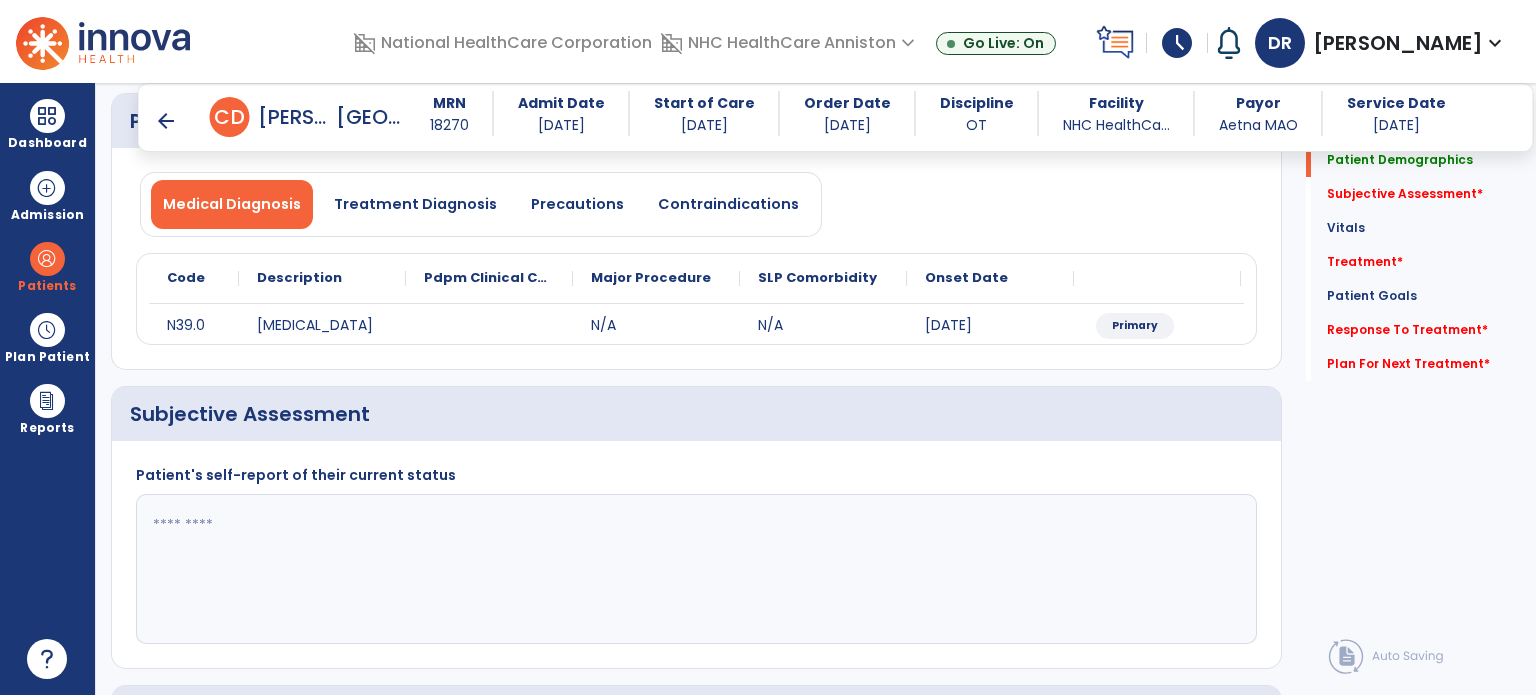 scroll, scrollTop: 140, scrollLeft: 0, axis: vertical 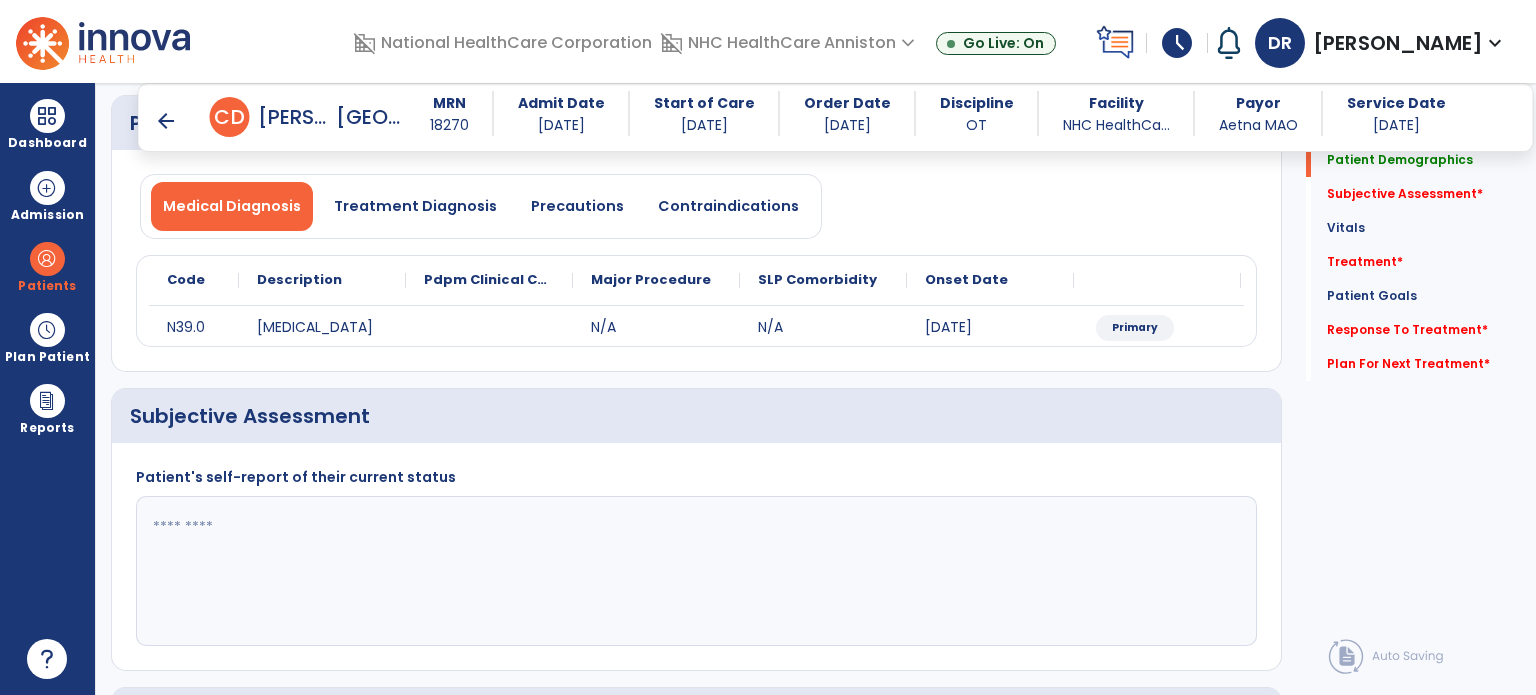 click 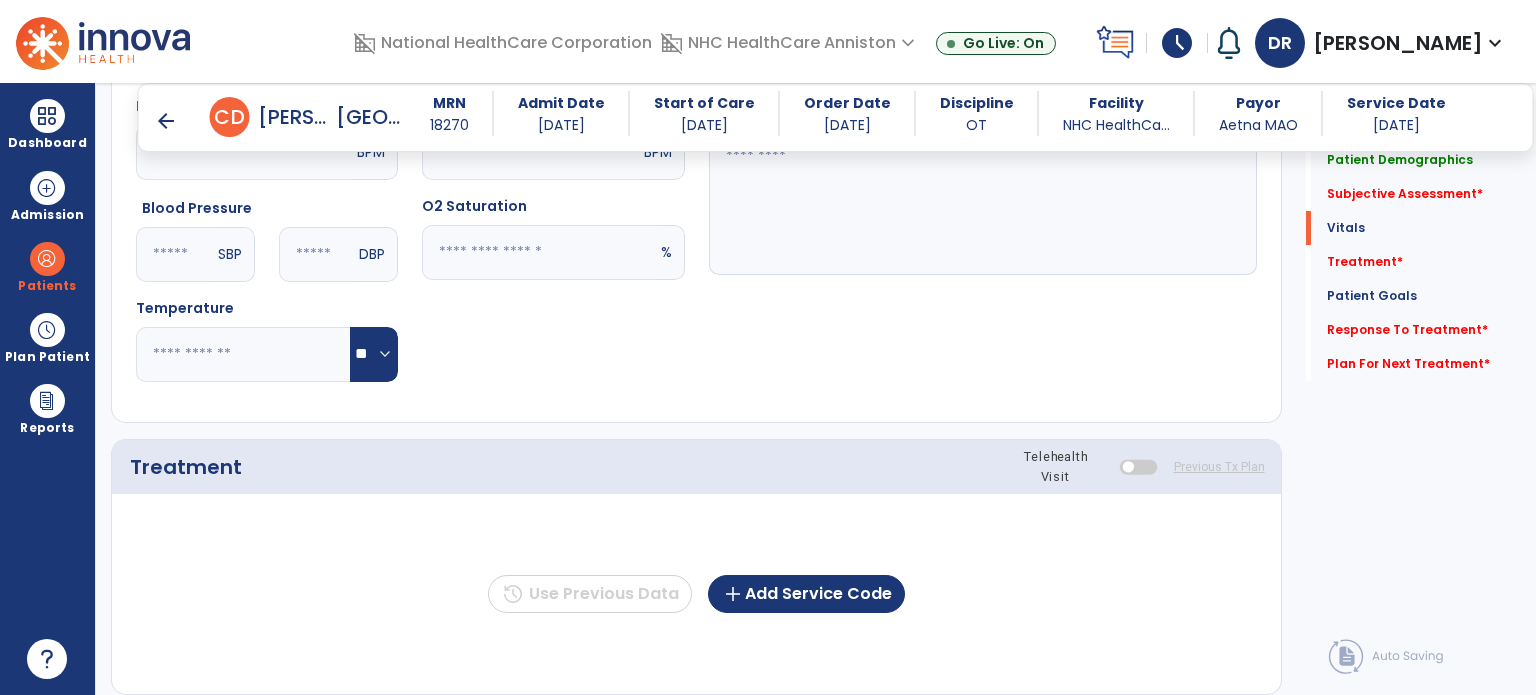 scroll, scrollTop: 814, scrollLeft: 0, axis: vertical 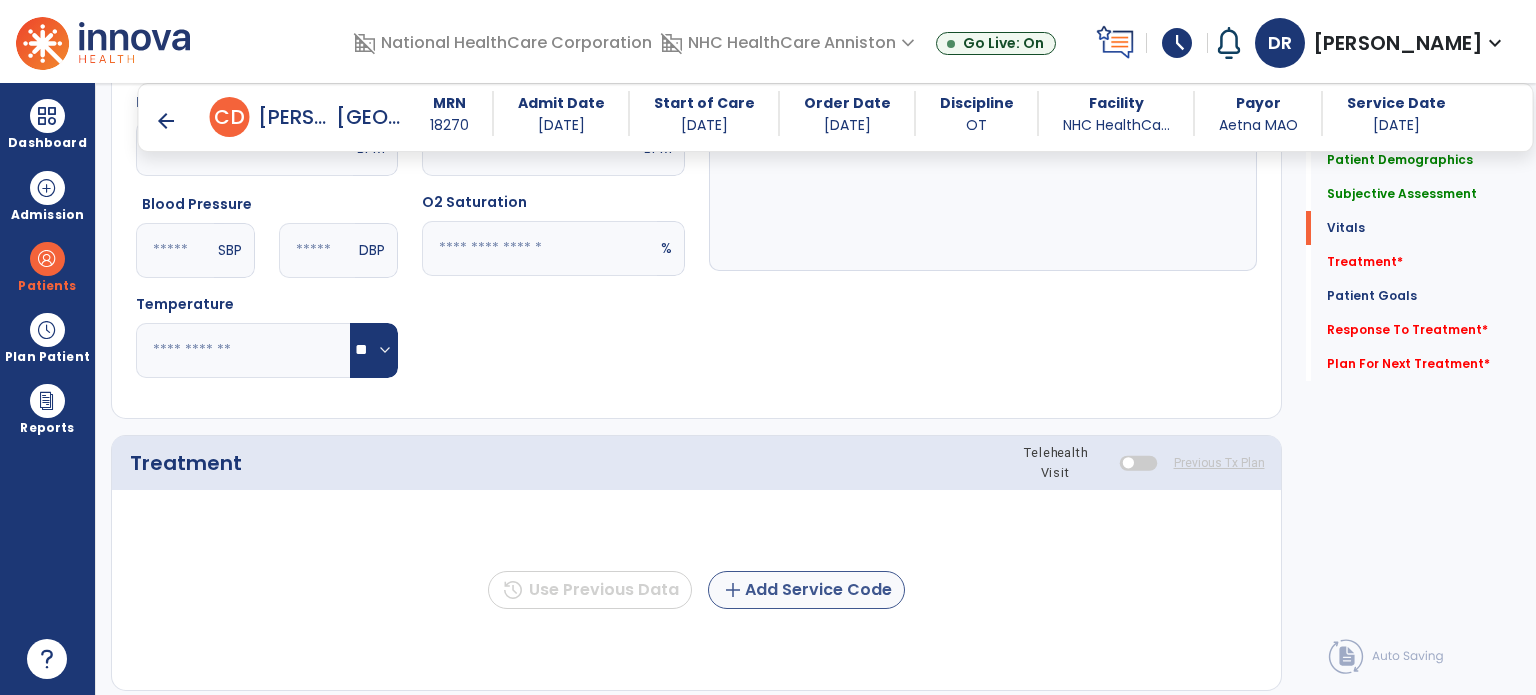 type on "**********" 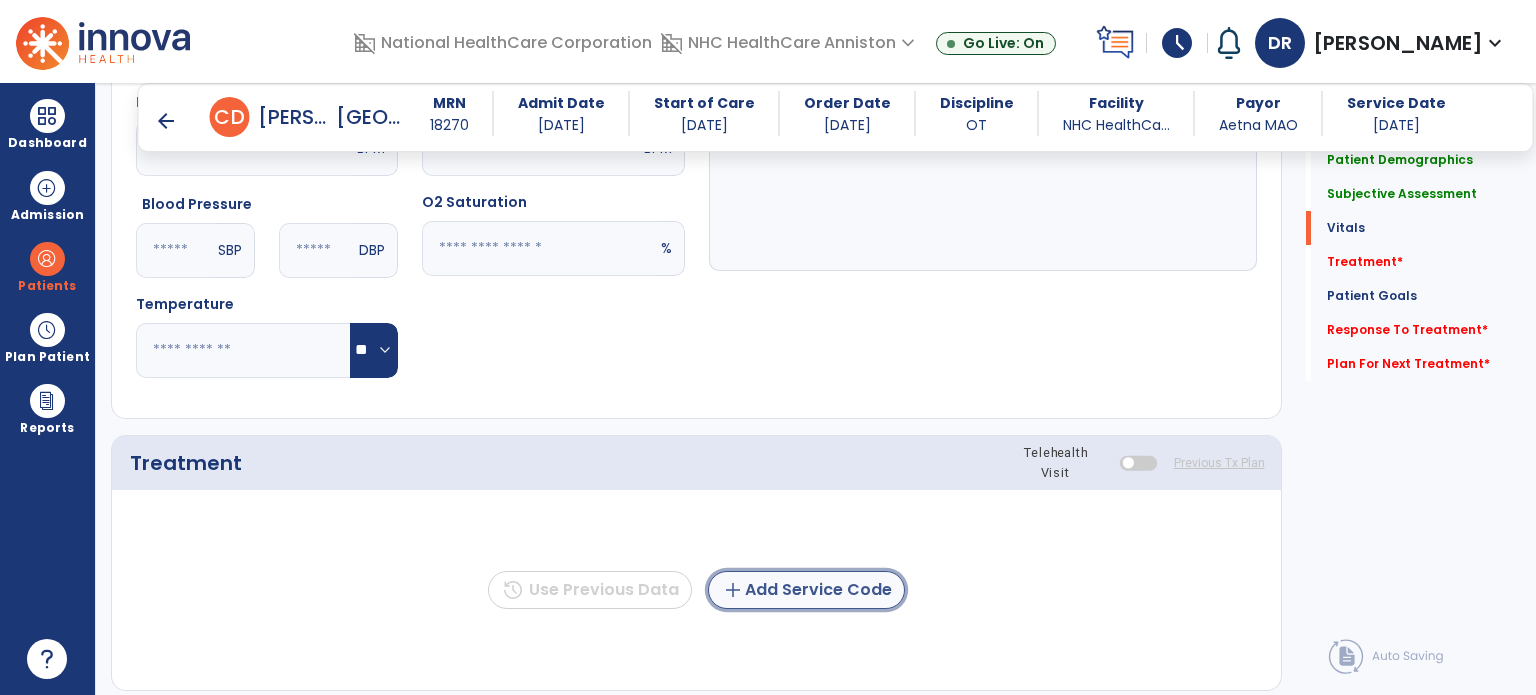 click on "add  Add Service Code" 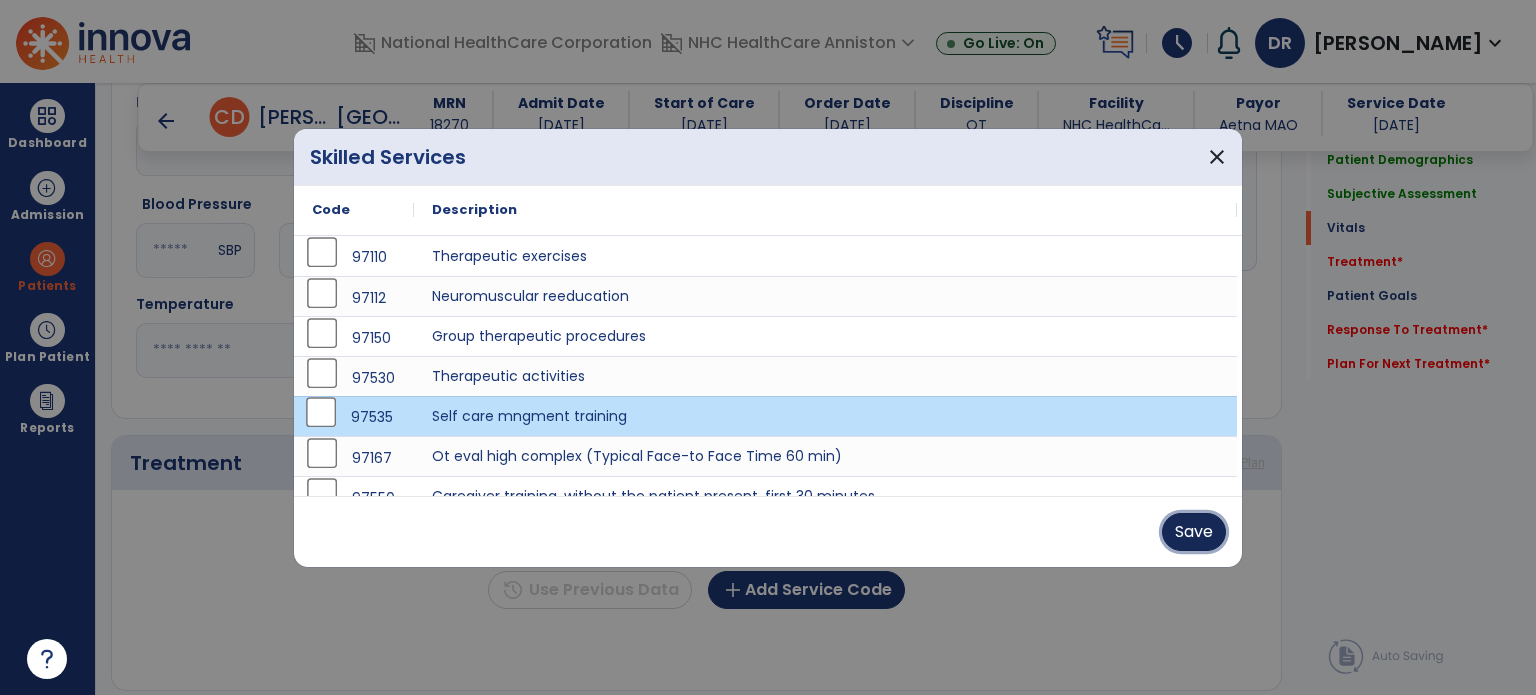 click on "Save" at bounding box center (1194, 532) 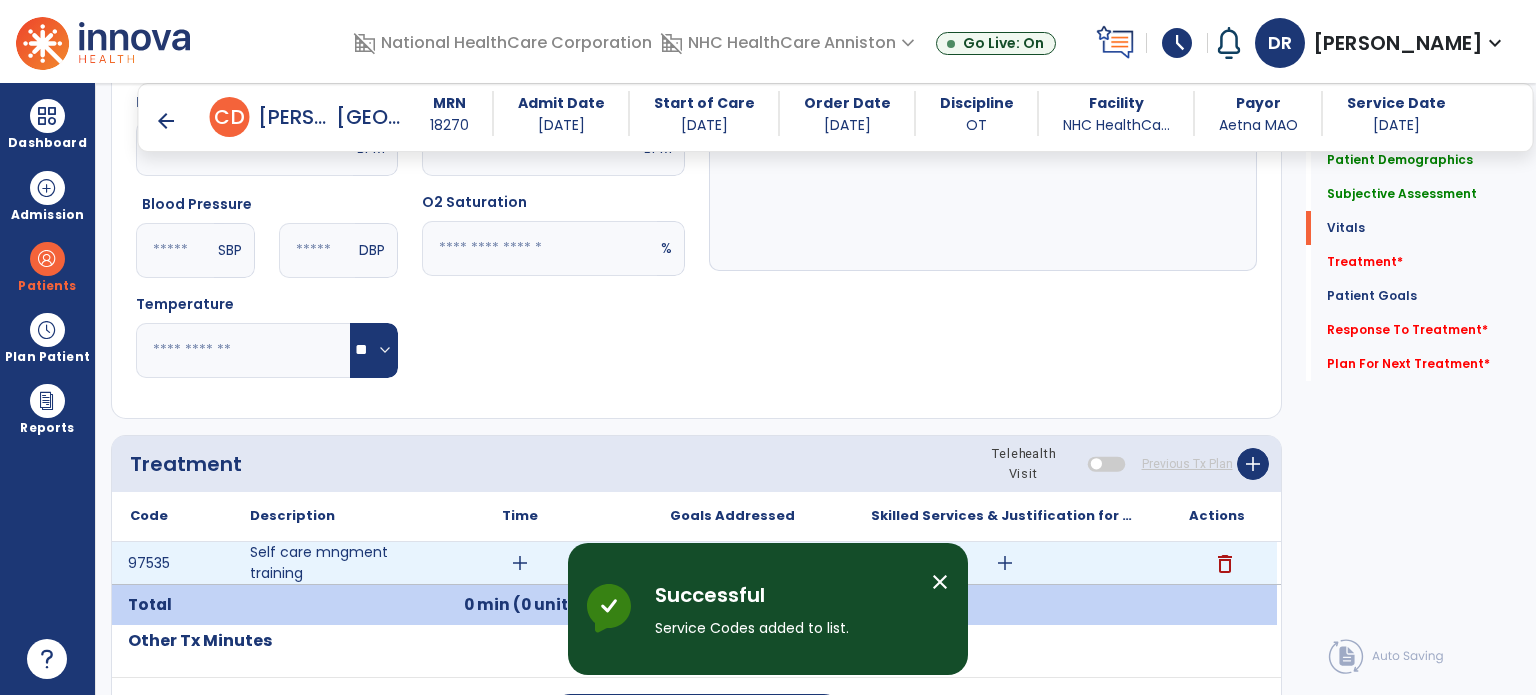 click on "add" at bounding box center (520, 563) 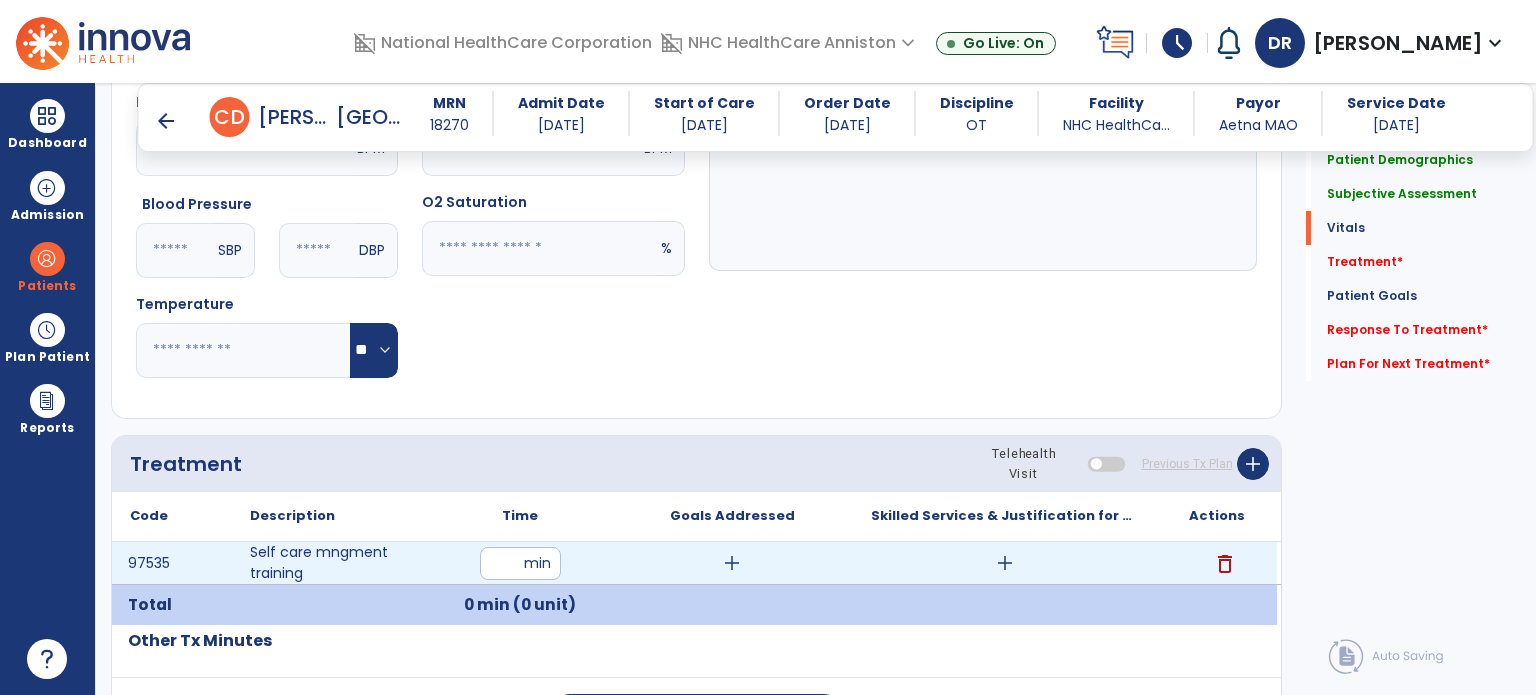 type on "**" 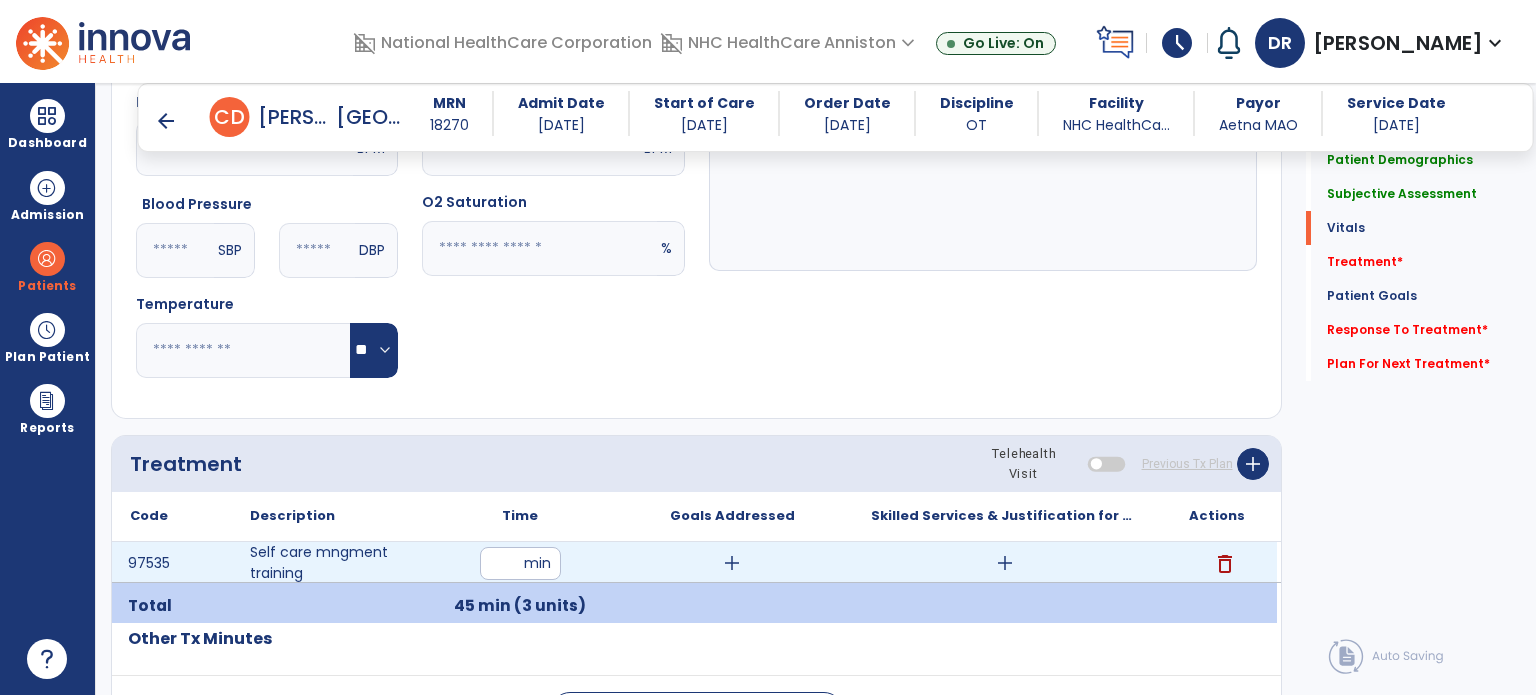click on "add" at bounding box center (732, 563) 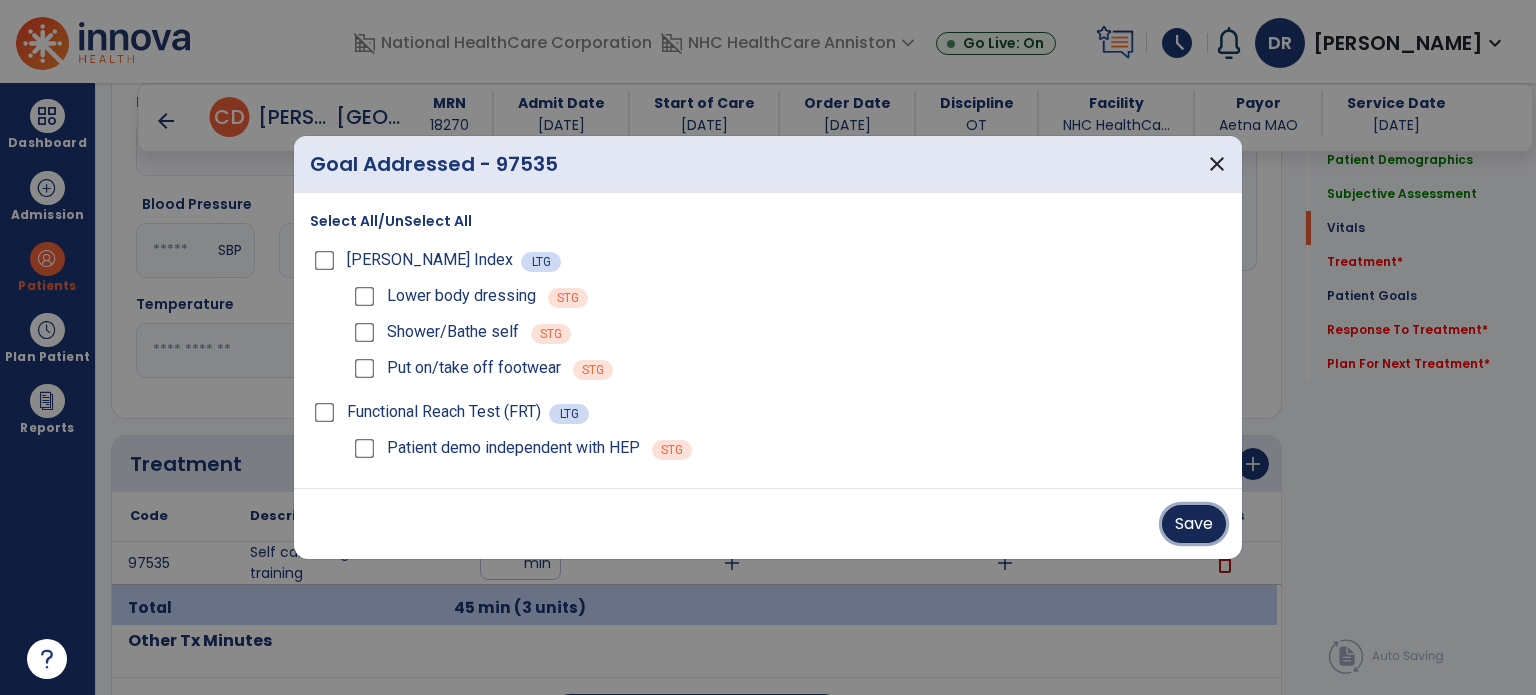 click on "Save" at bounding box center [1194, 524] 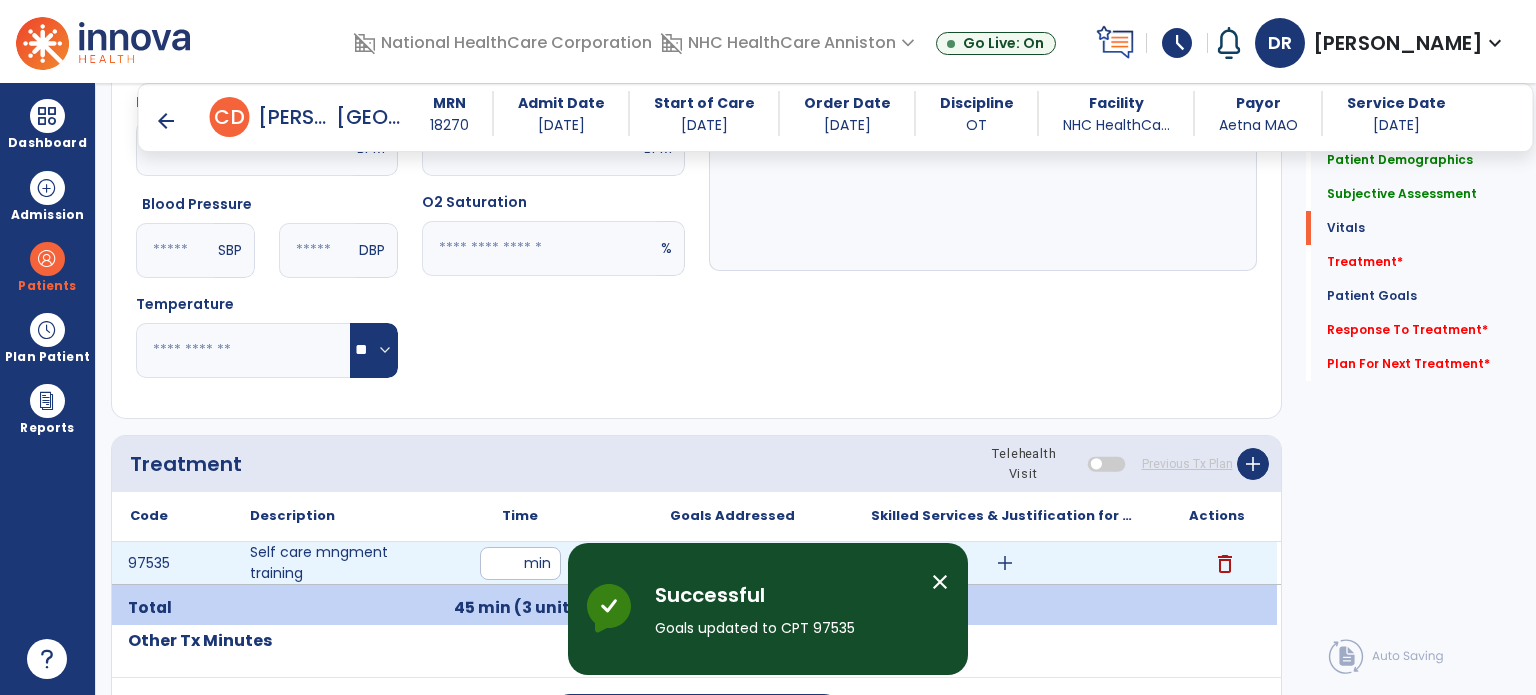 click on "add" at bounding box center [1004, 563] 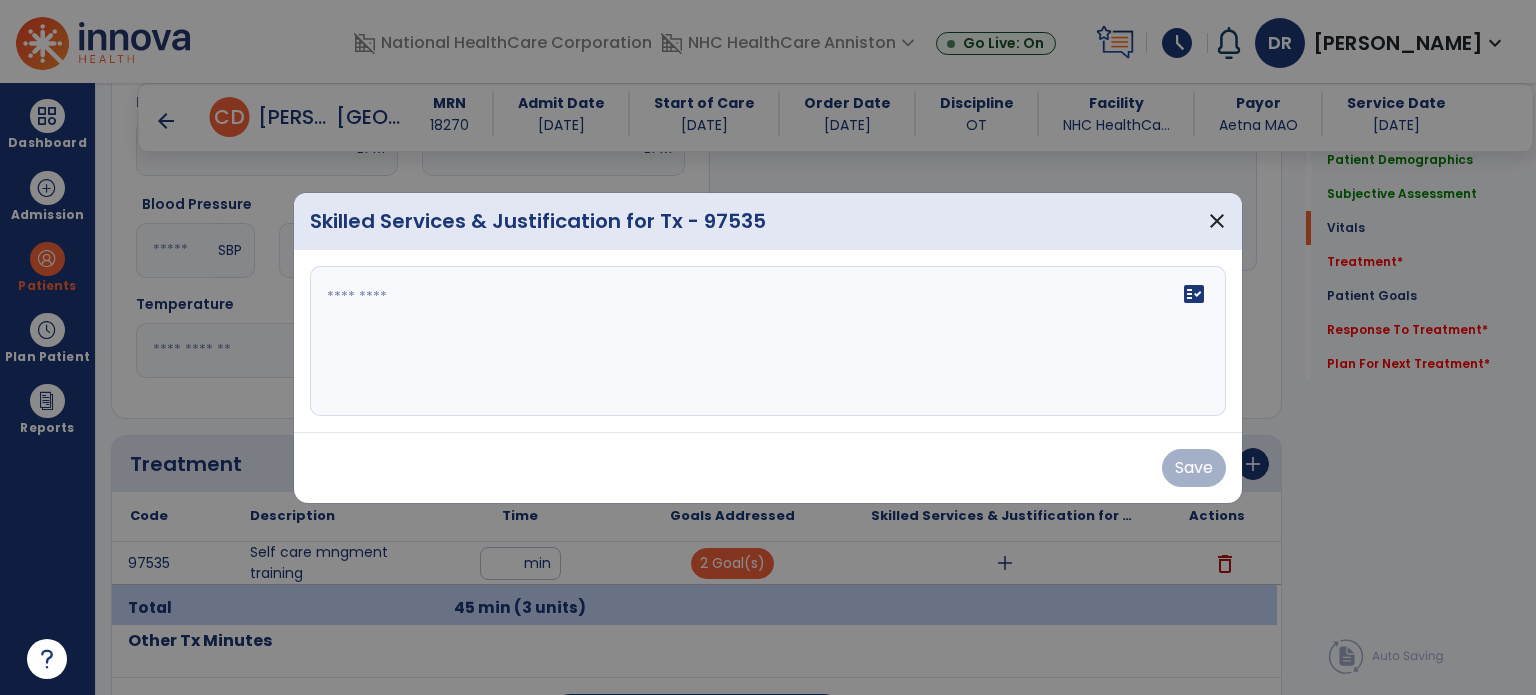 click on "fact_check" at bounding box center [768, 341] 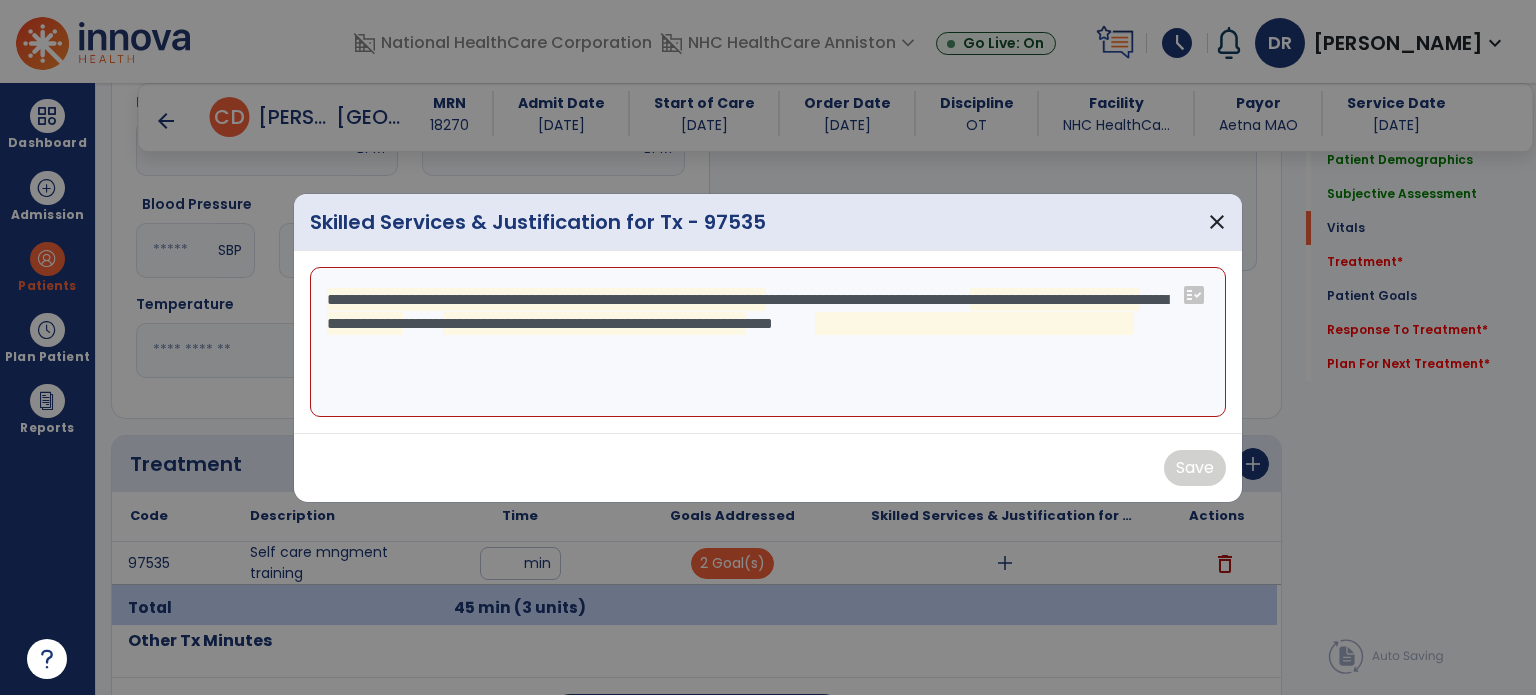 click on "**********" at bounding box center [768, 342] 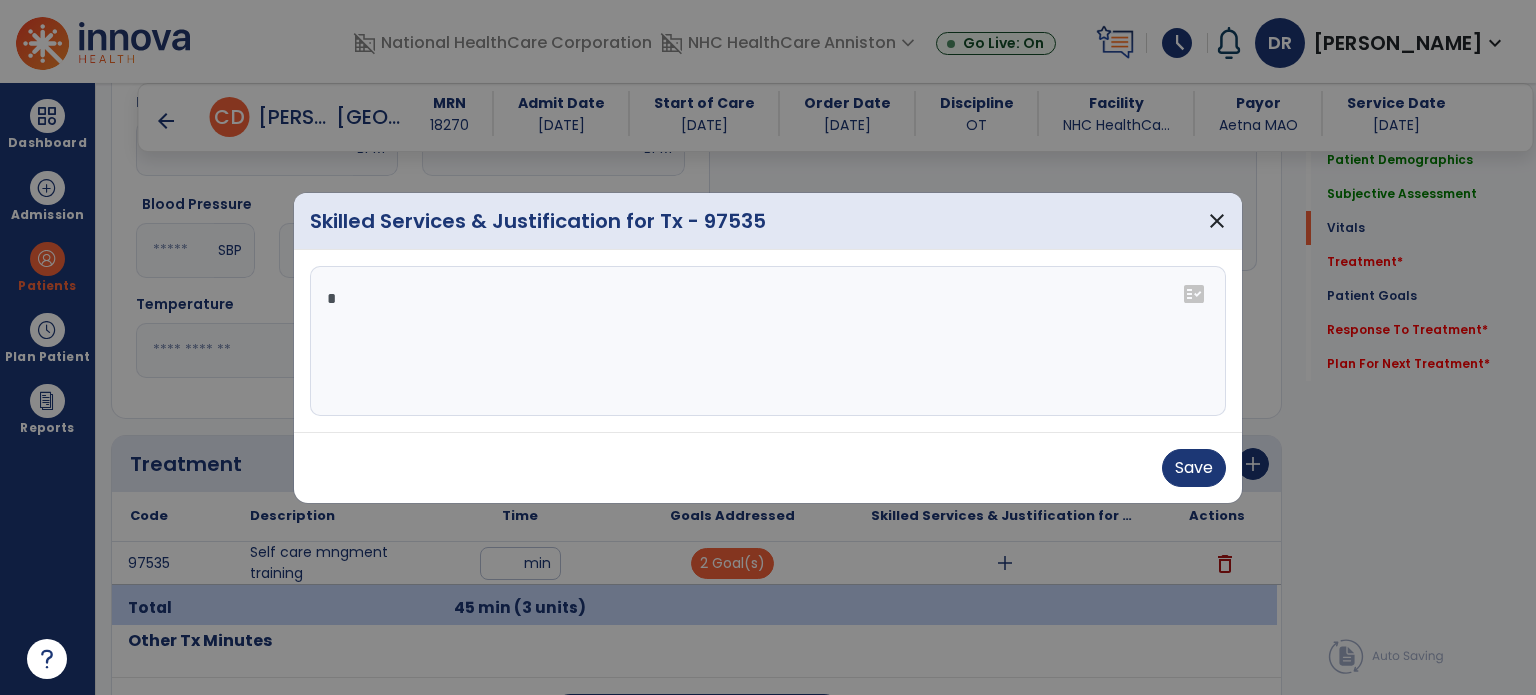 click on "*" at bounding box center [768, 341] 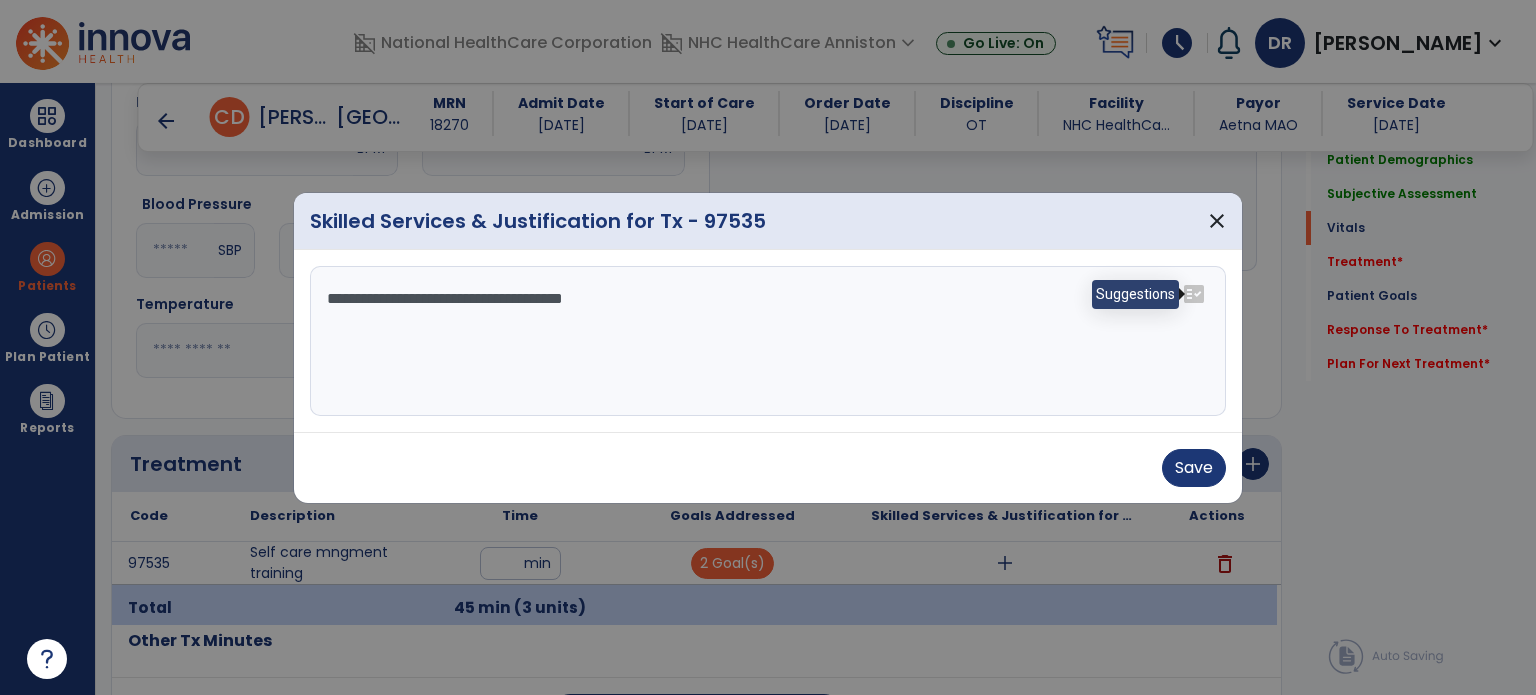 click on "fact_check" at bounding box center [1194, 294] 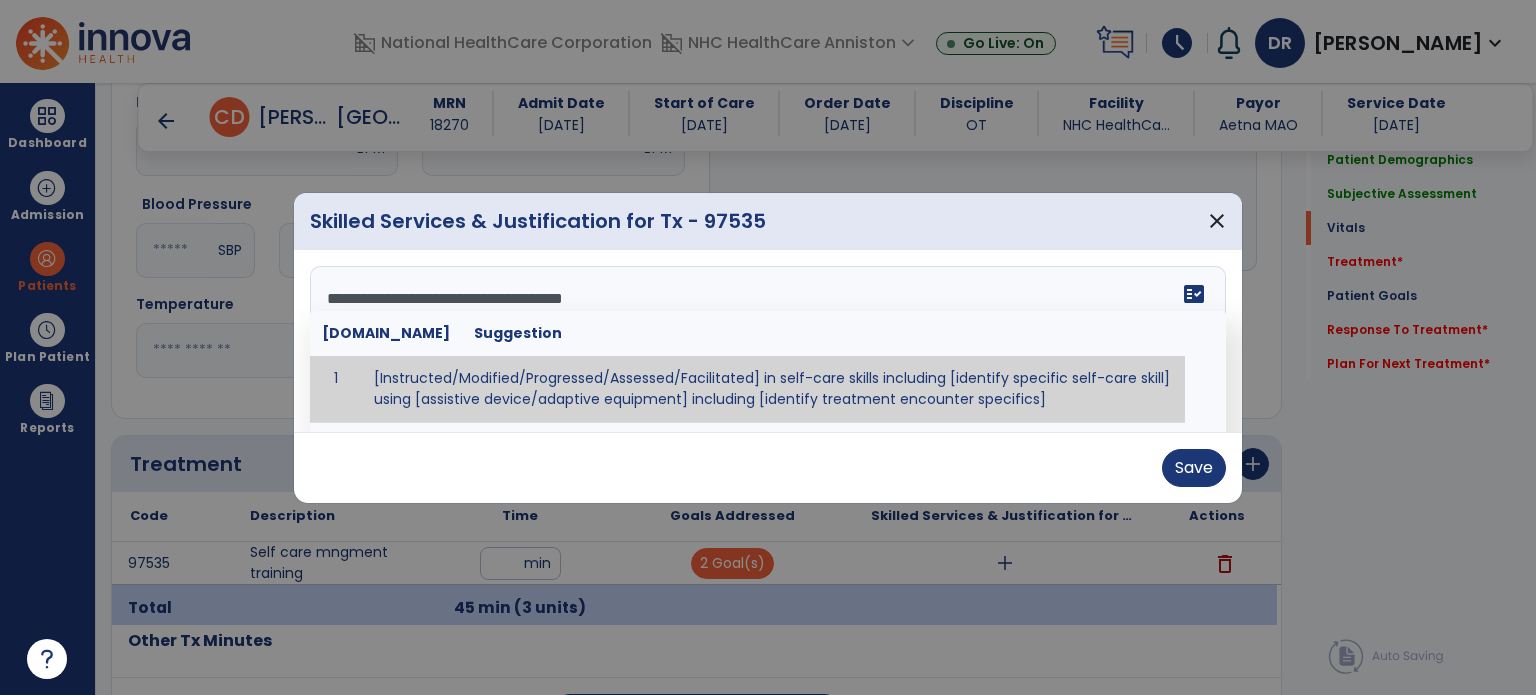 click on "**********" at bounding box center (766, 341) 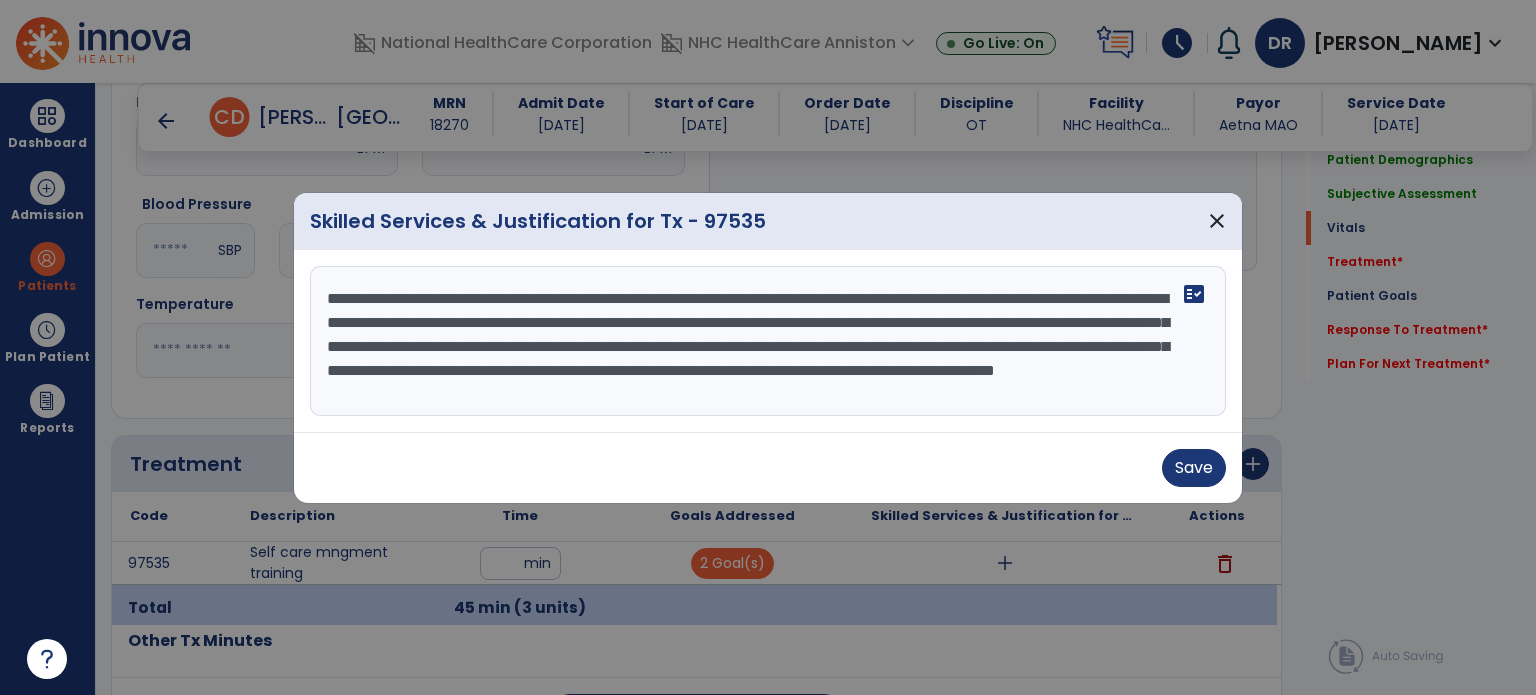 scroll, scrollTop: 15, scrollLeft: 0, axis: vertical 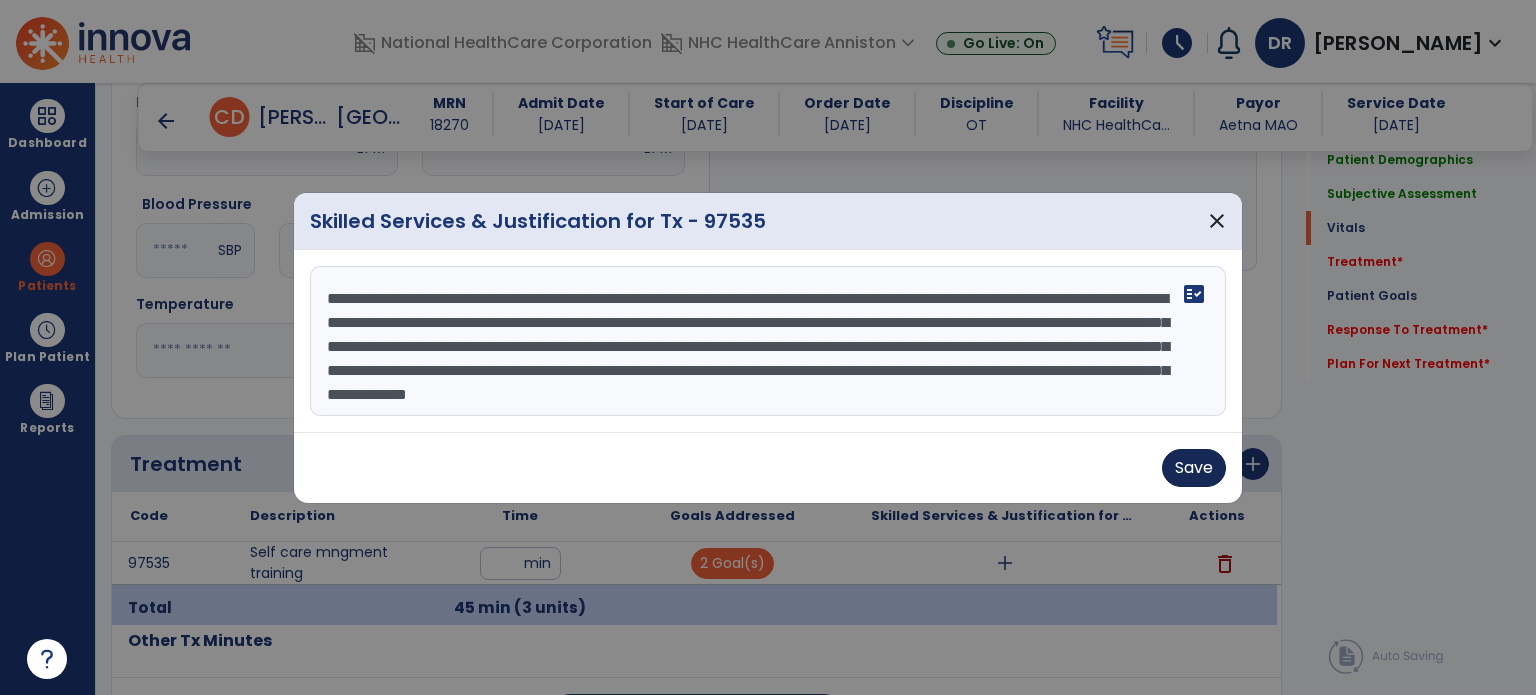 type on "**********" 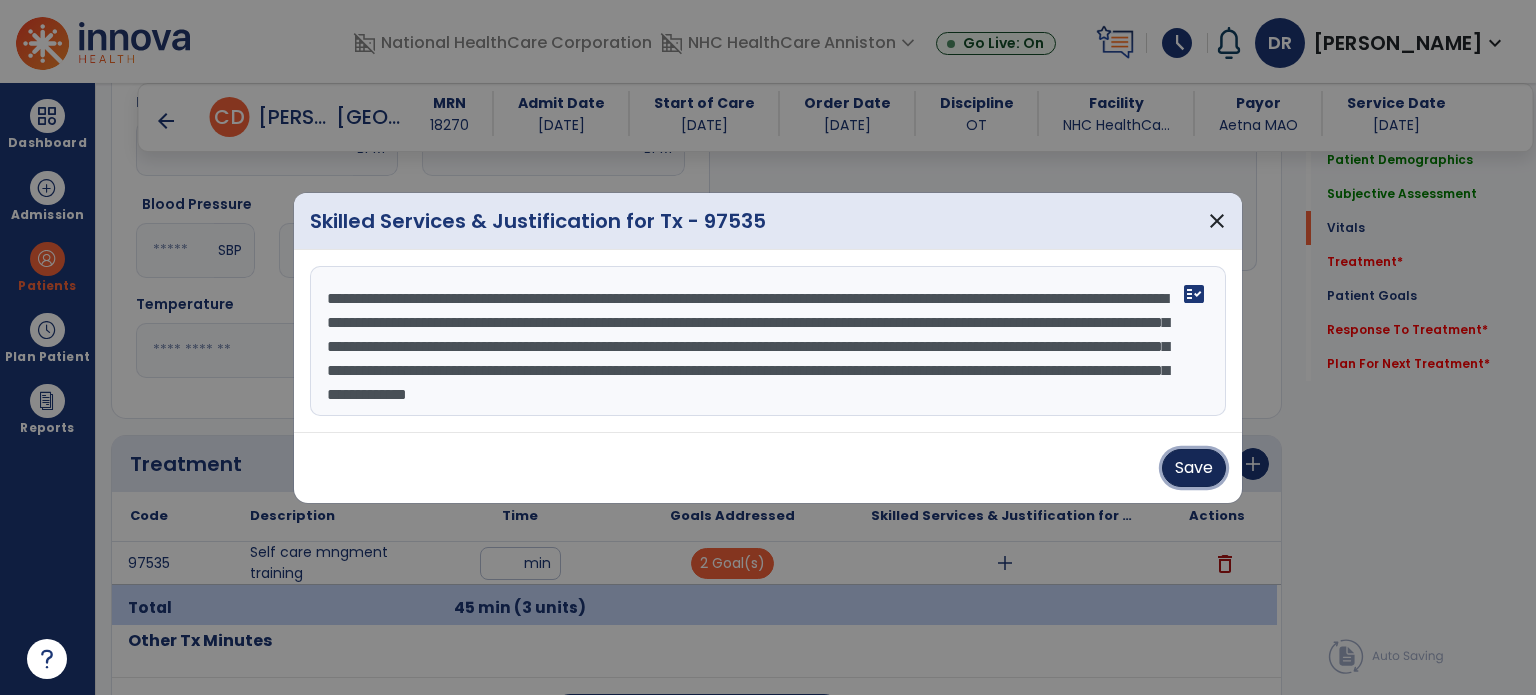 click on "Save" at bounding box center [1194, 468] 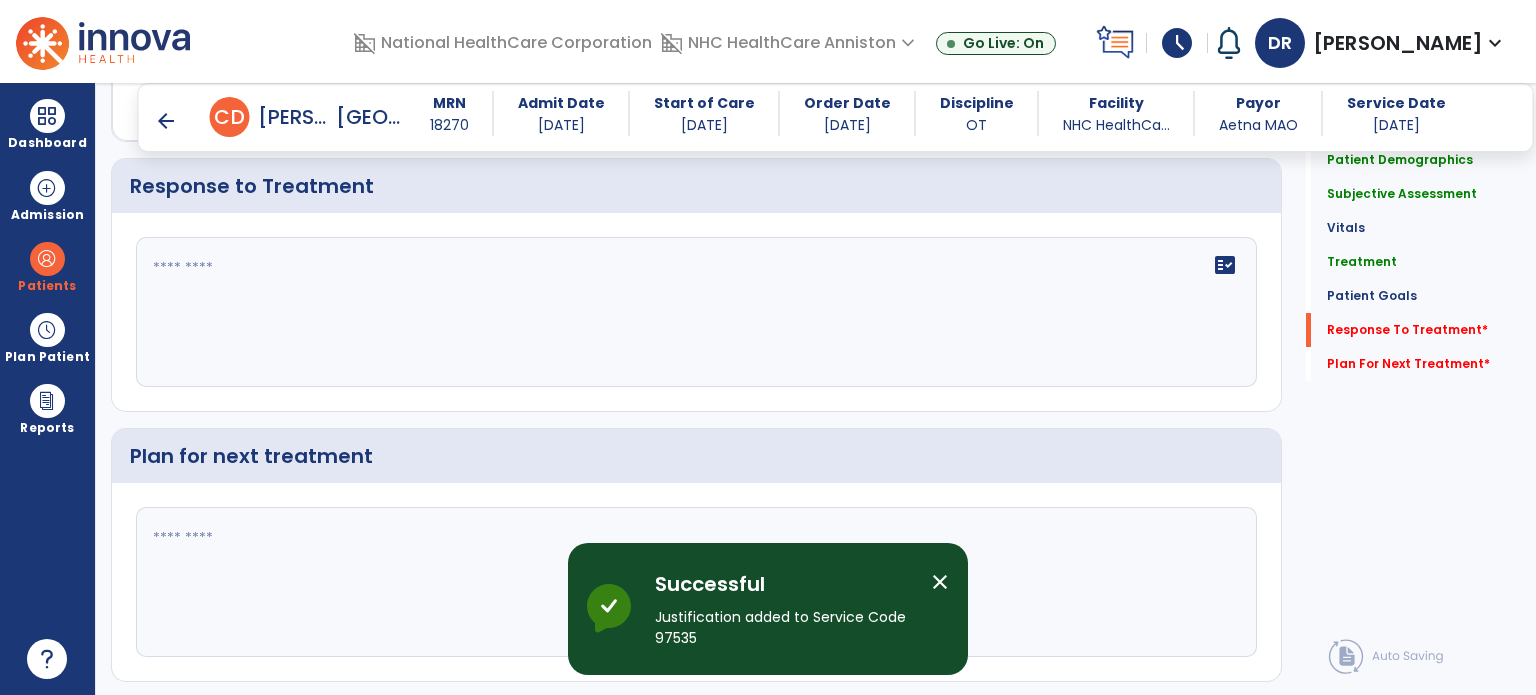 scroll, scrollTop: 3279, scrollLeft: 0, axis: vertical 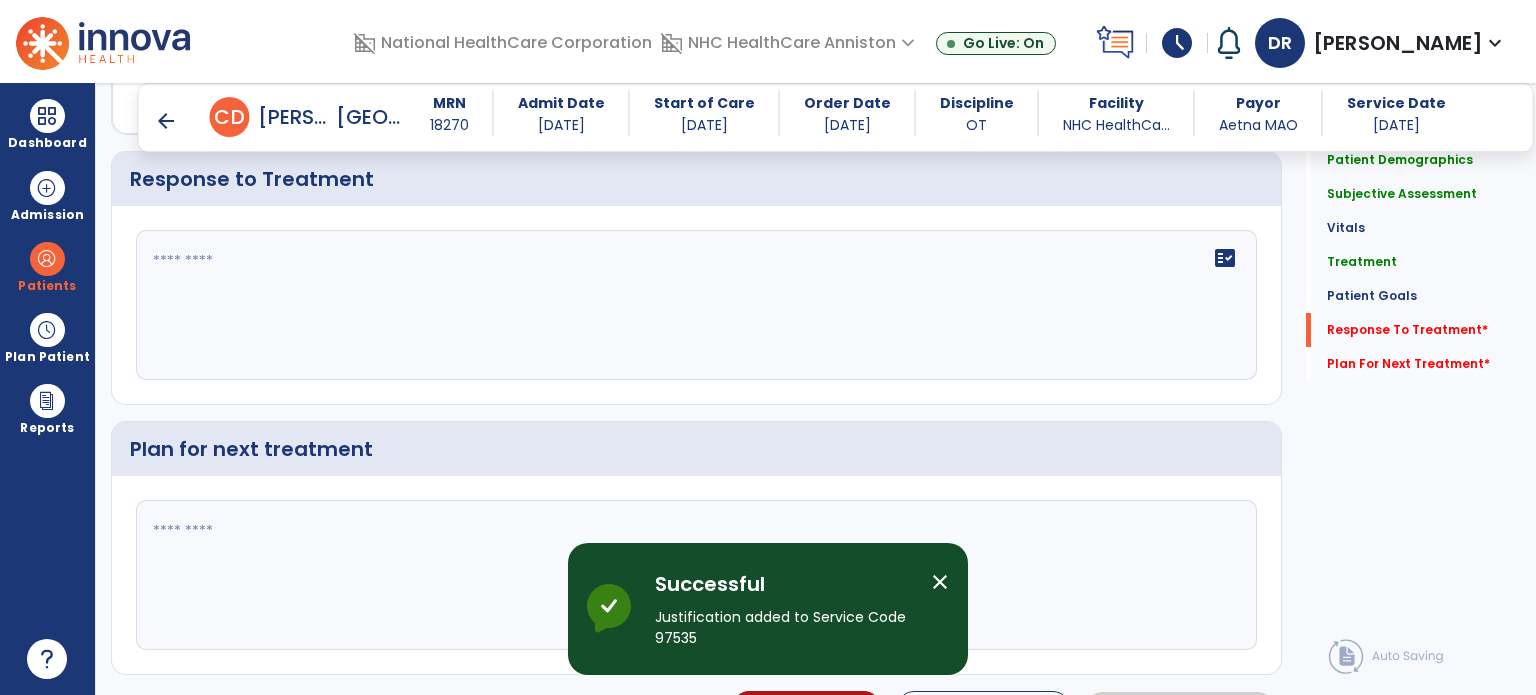 click on "fact_check" 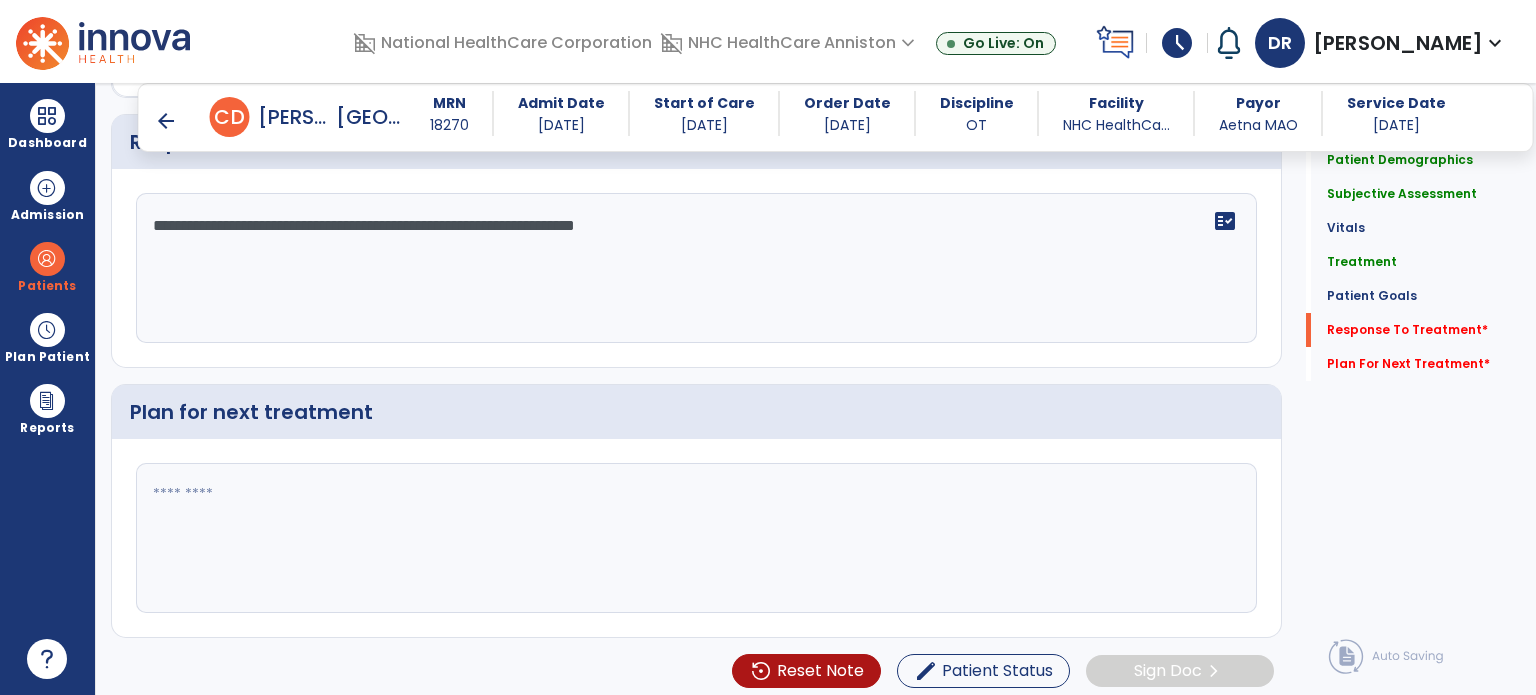 type on "**********" 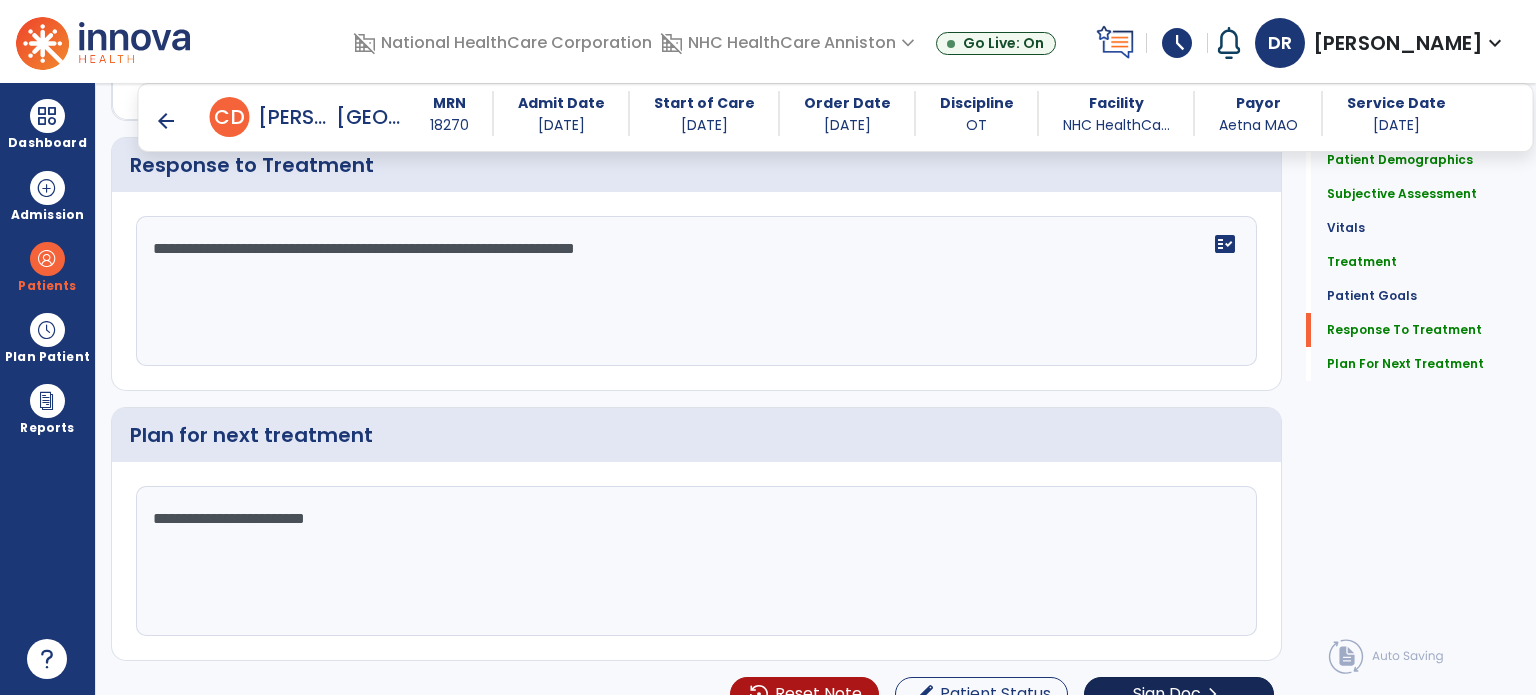 scroll, scrollTop: 3316, scrollLeft: 0, axis: vertical 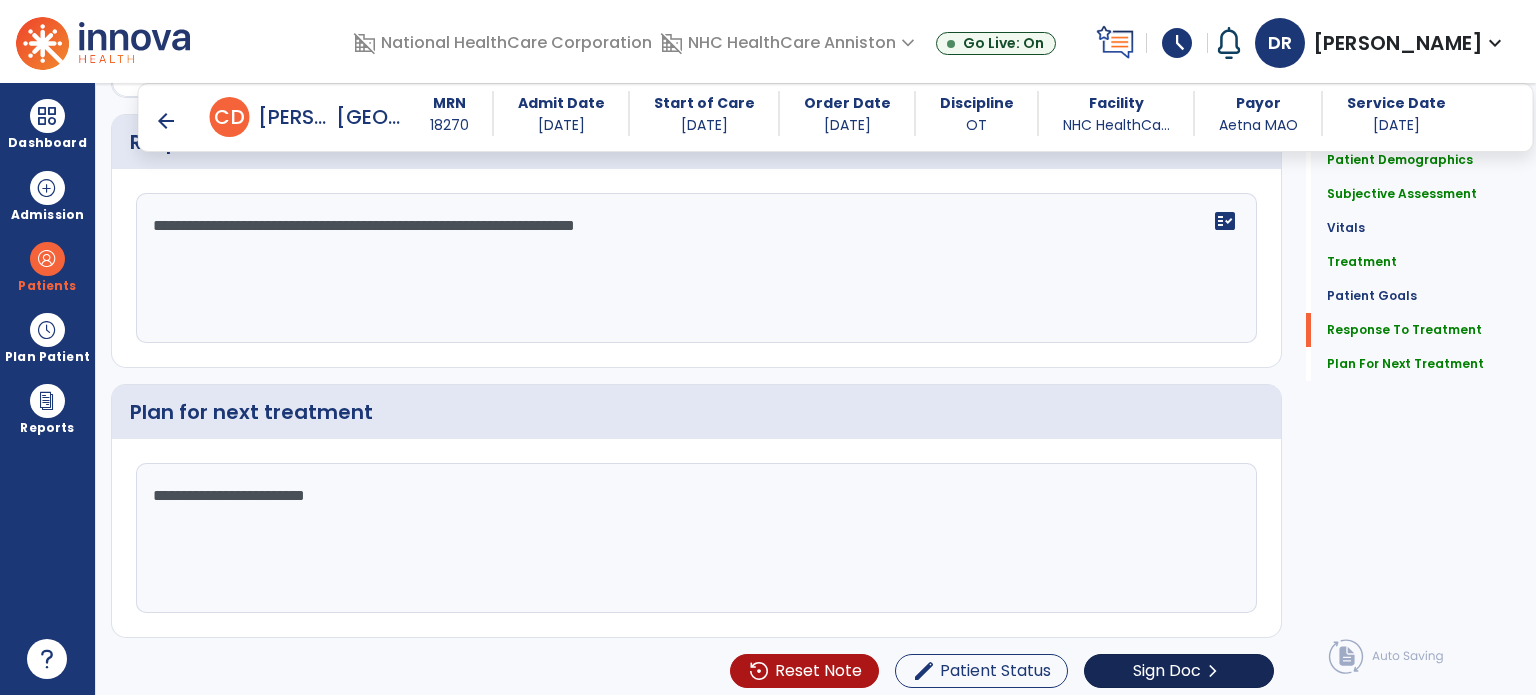 type on "**********" 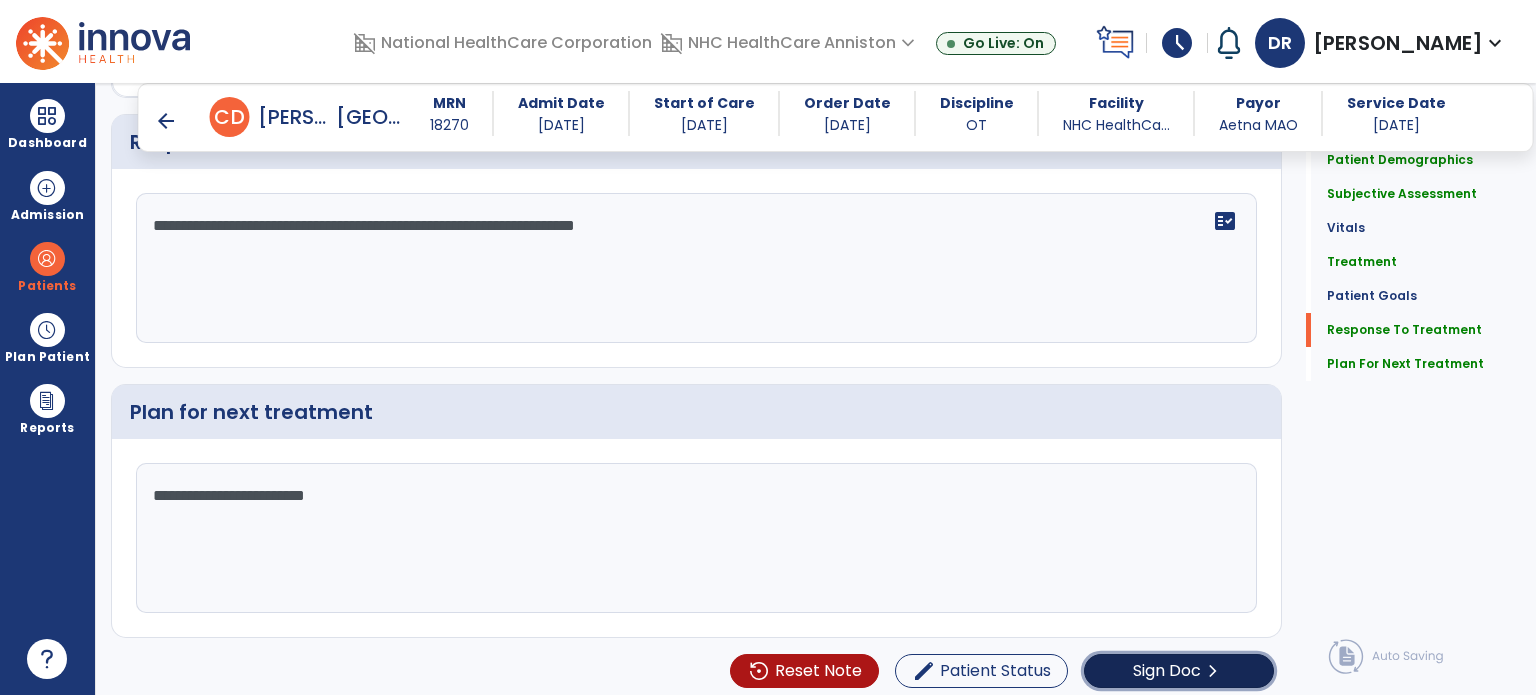 click on "chevron_right" 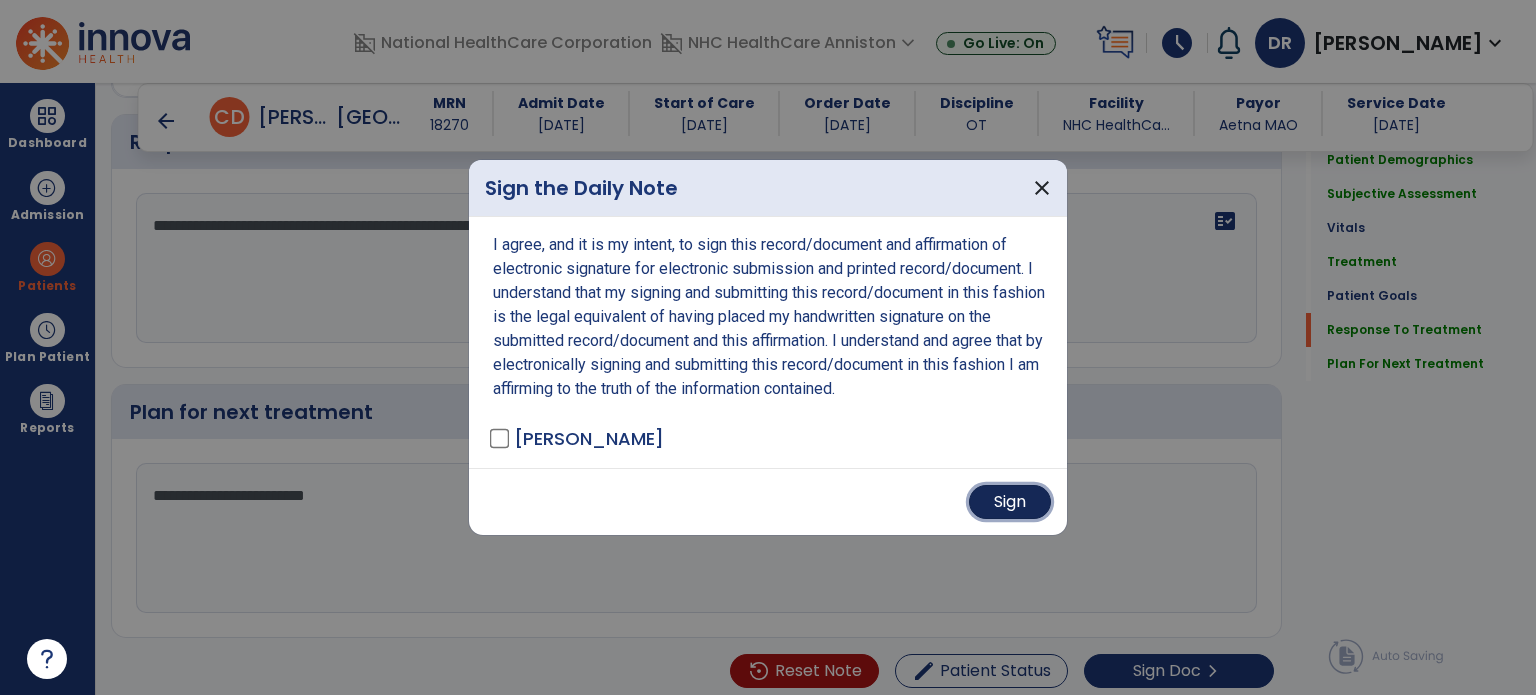 click on "Sign" at bounding box center [1010, 502] 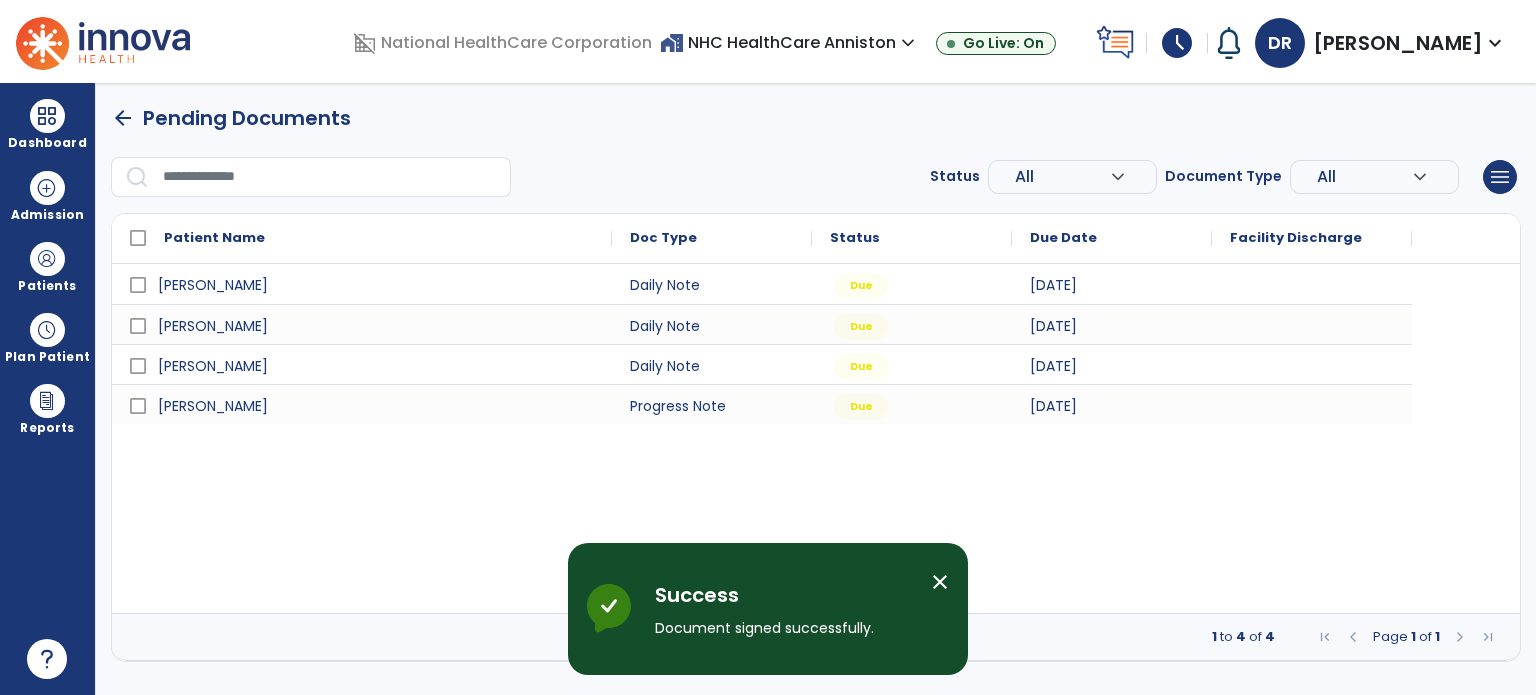 scroll, scrollTop: 0, scrollLeft: 0, axis: both 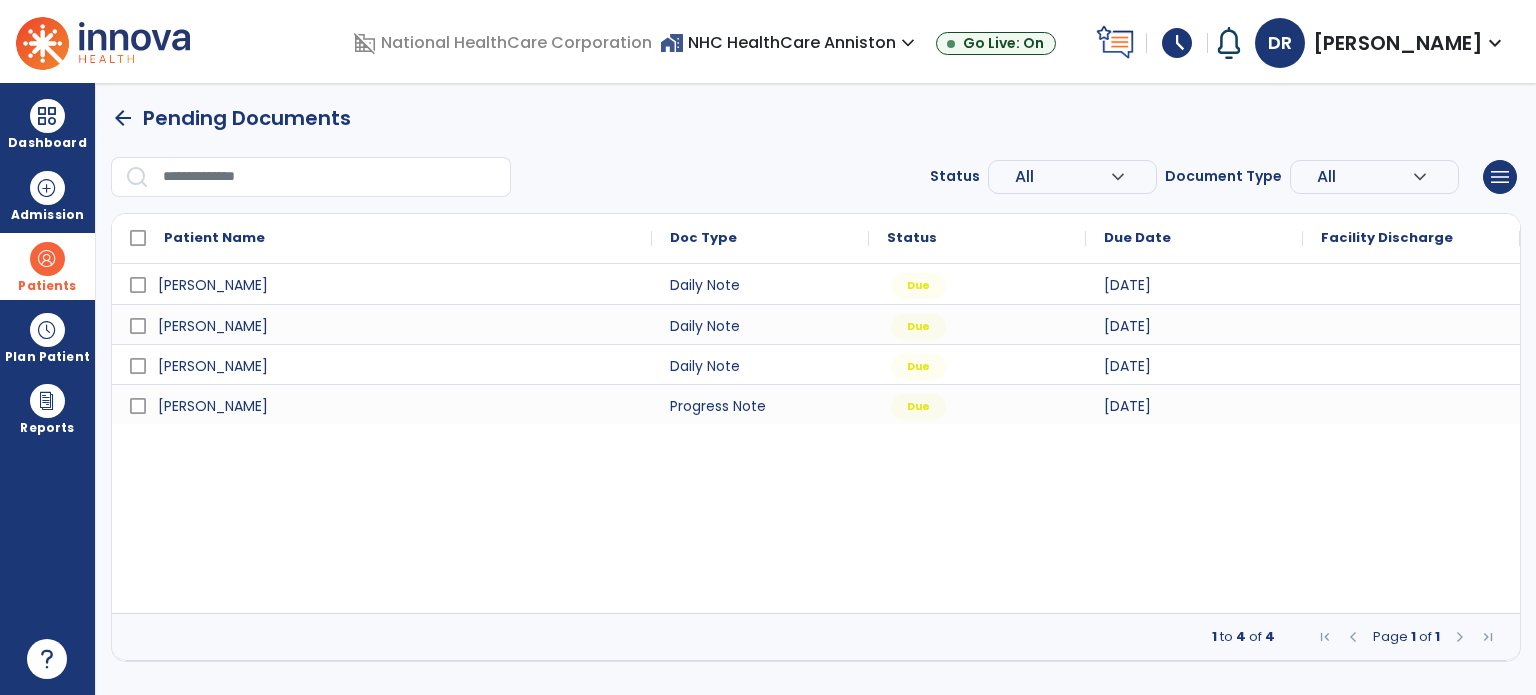 click on "Patients" at bounding box center (47, 286) 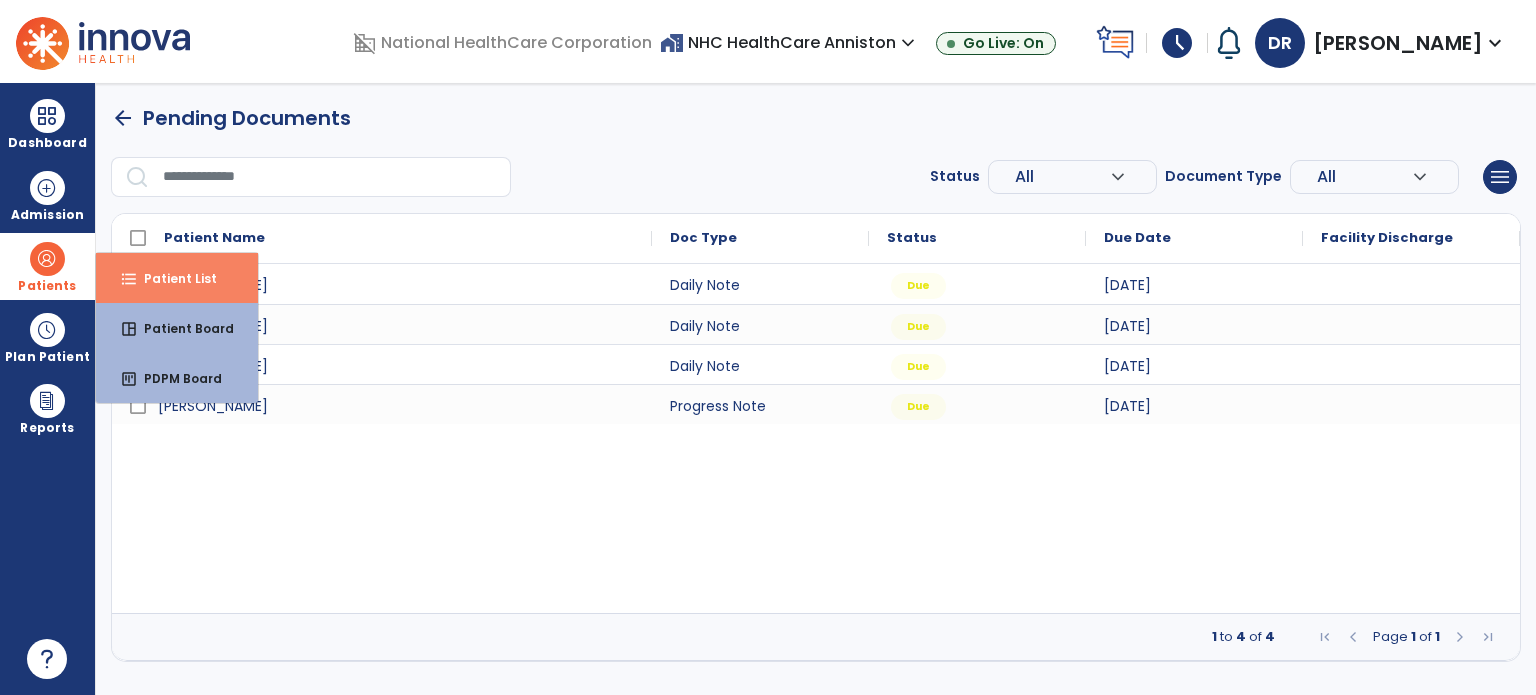 click on "format_list_bulleted  Patient List" at bounding box center (177, 278) 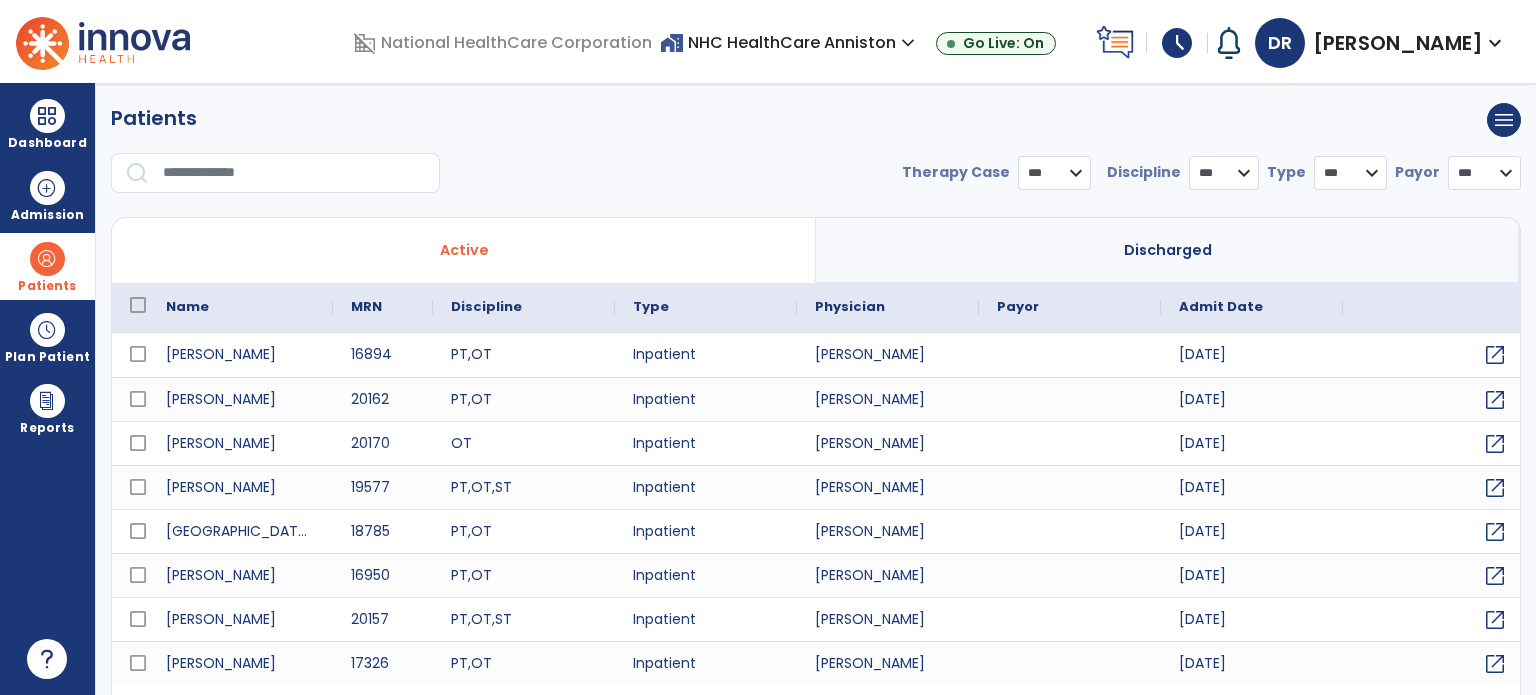 click at bounding box center (294, 173) 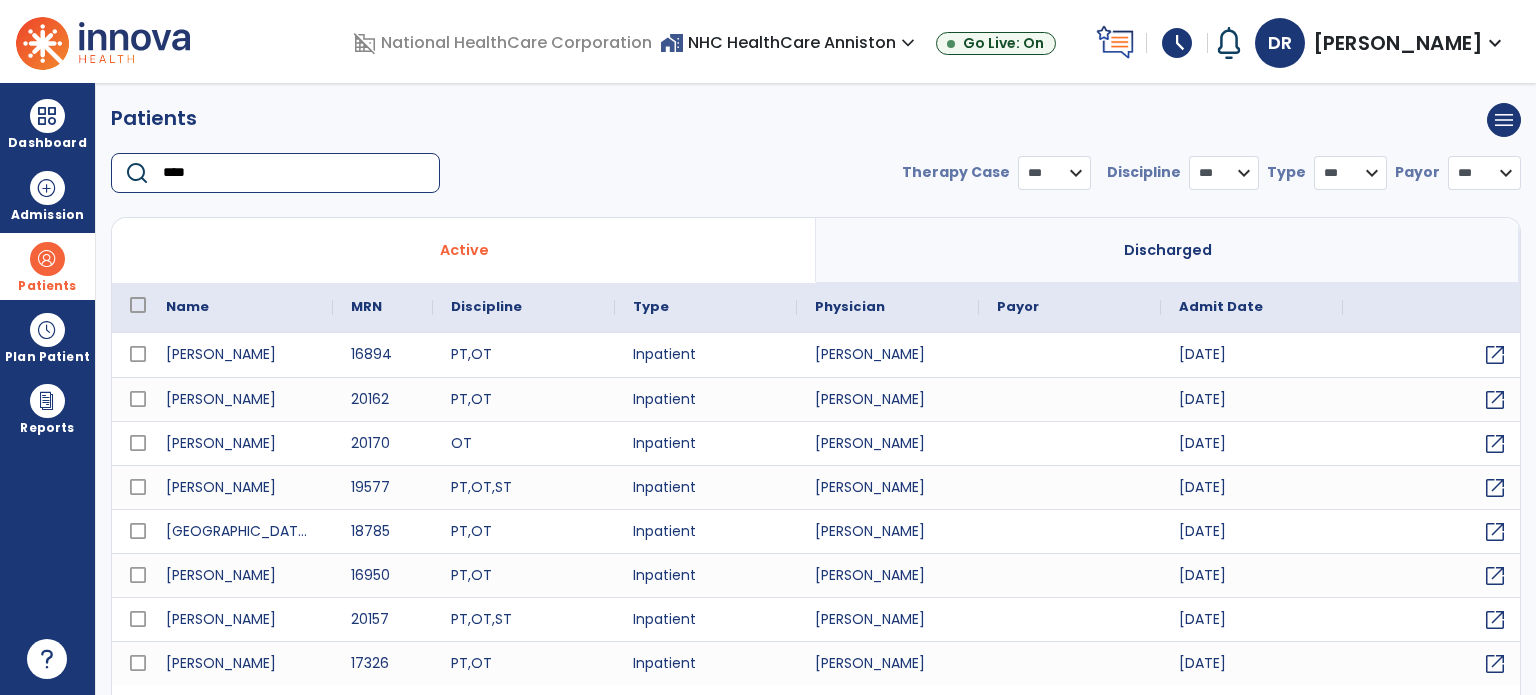 type on "*****" 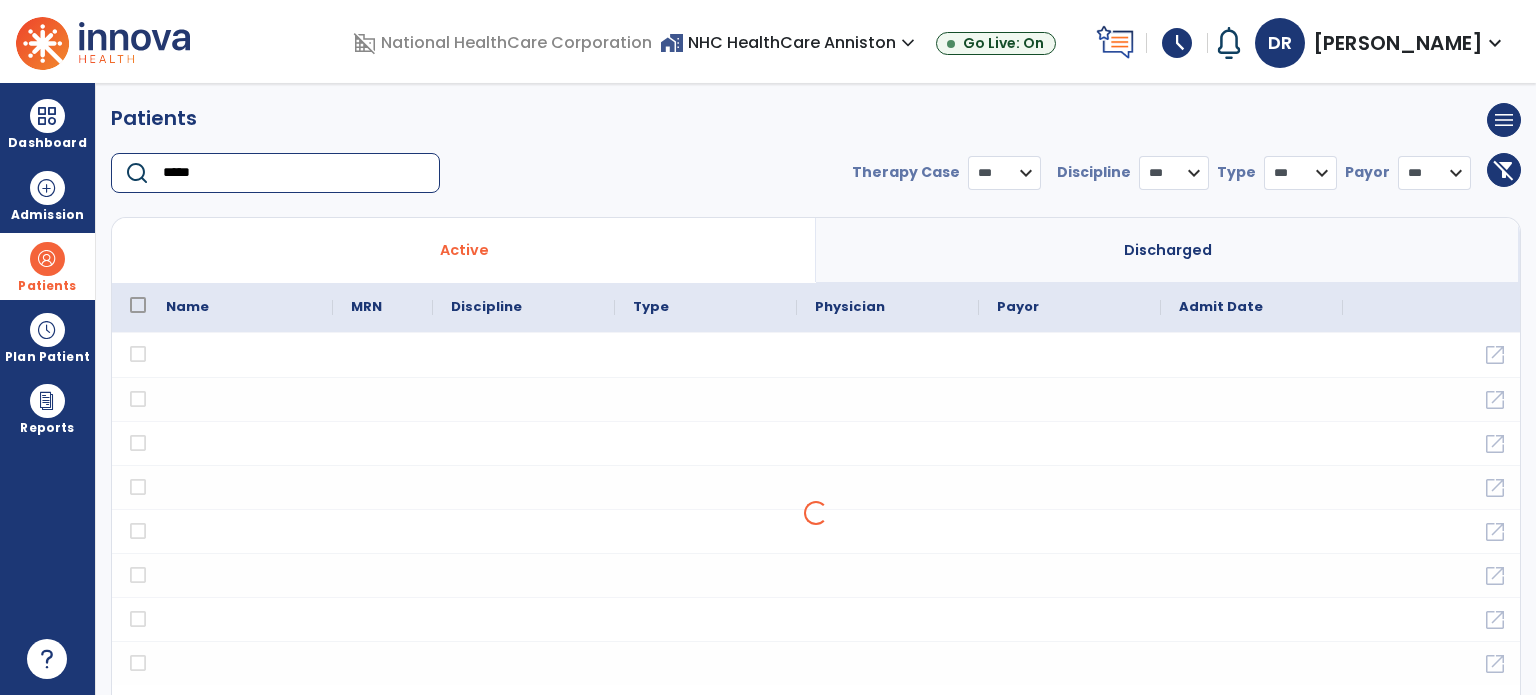 select on "***" 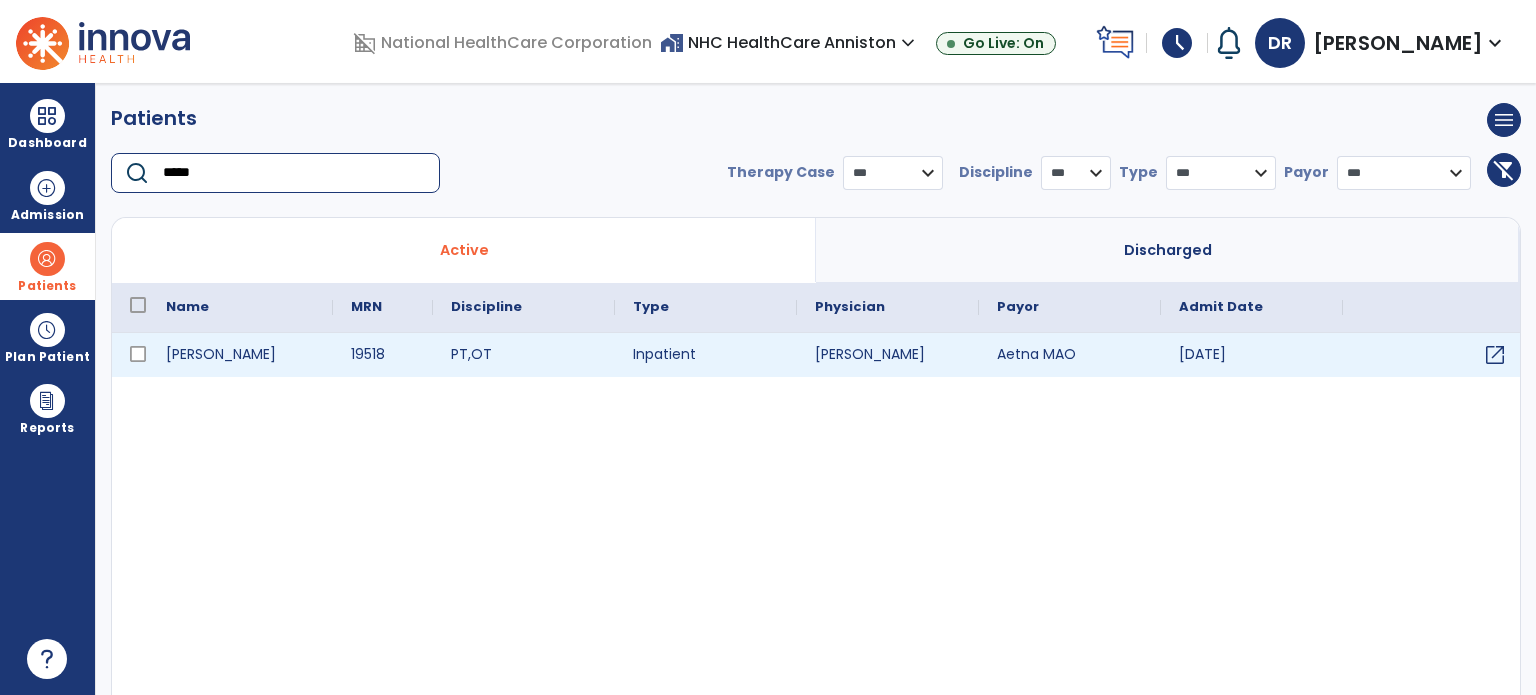type on "*****" 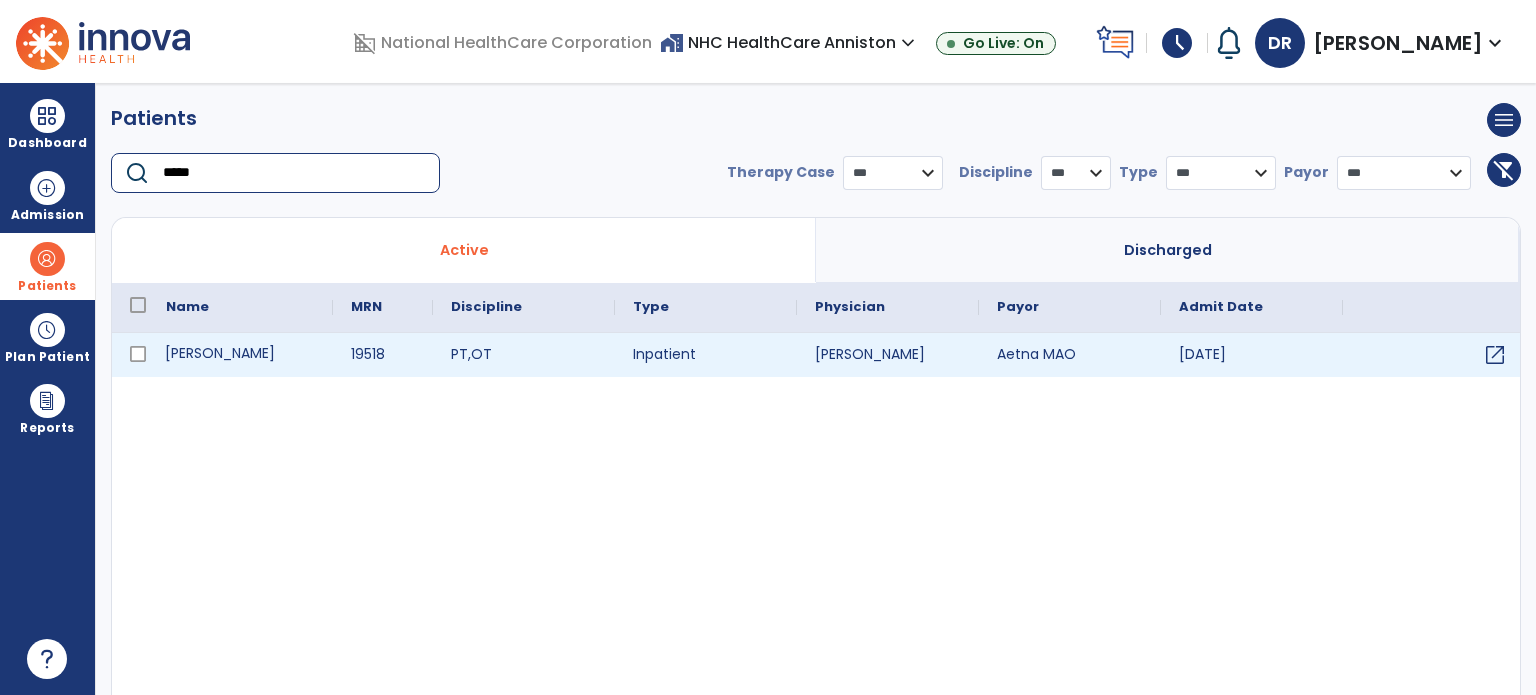 click on "[PERSON_NAME]" at bounding box center [240, 355] 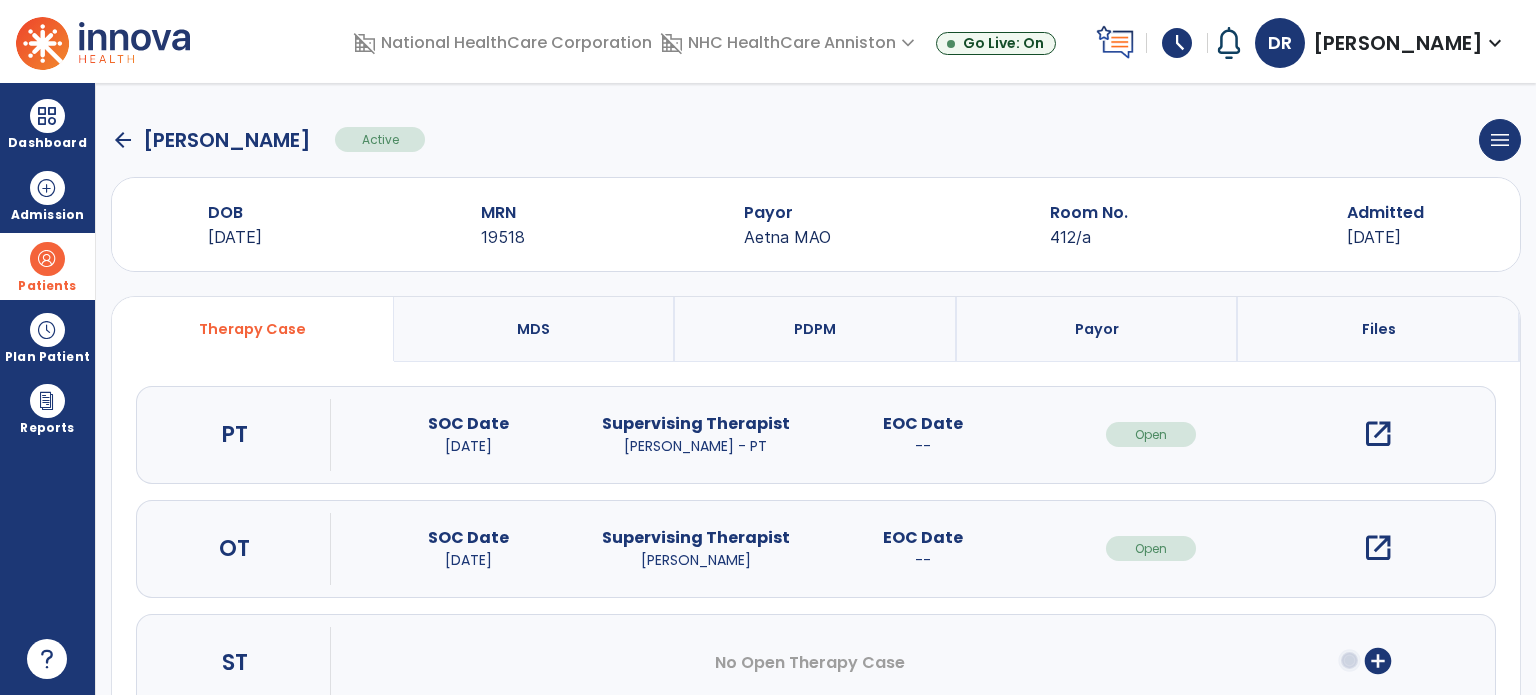 click on "open_in_new" at bounding box center (1378, 548) 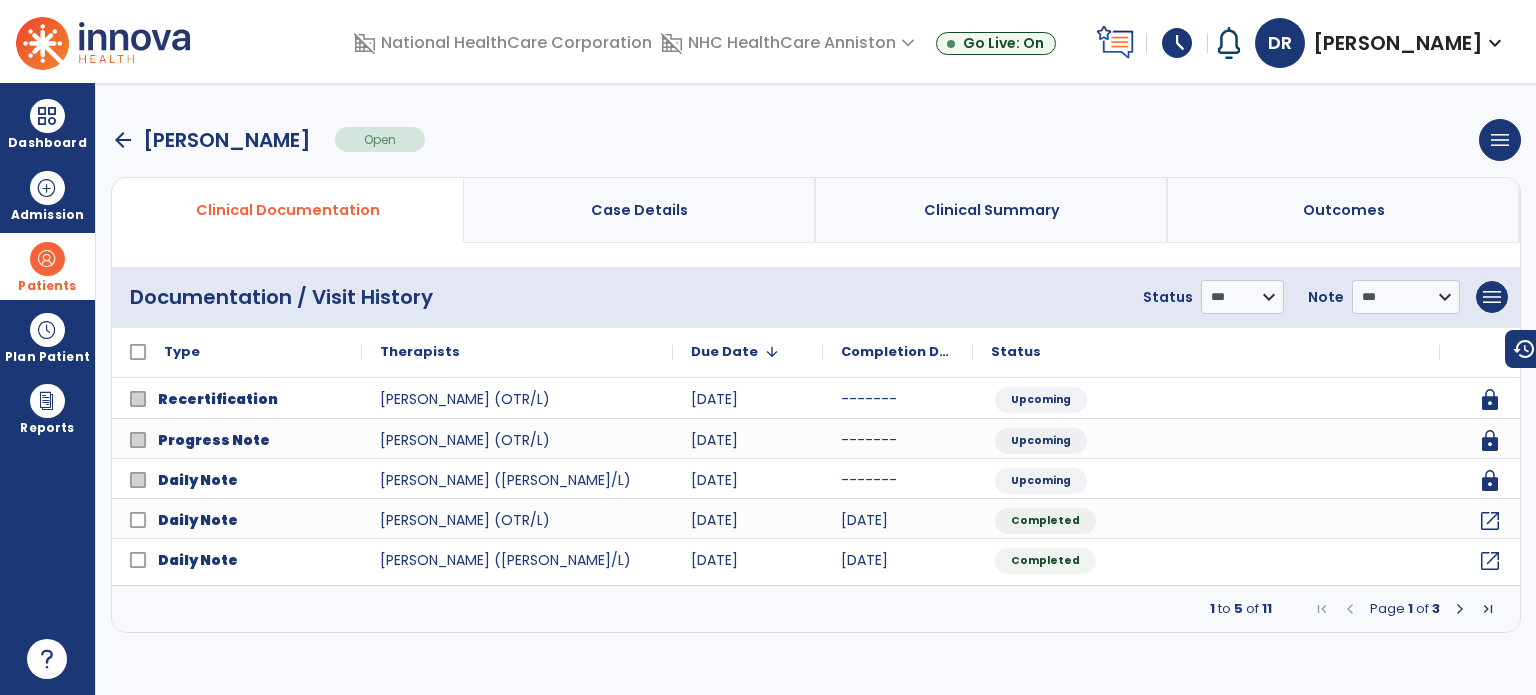 click on "arrow_back   [PERSON_NAME]  Open  menu   Edit Therapy Case   Delete Therapy Case   Close Therapy Case" at bounding box center [816, 140] 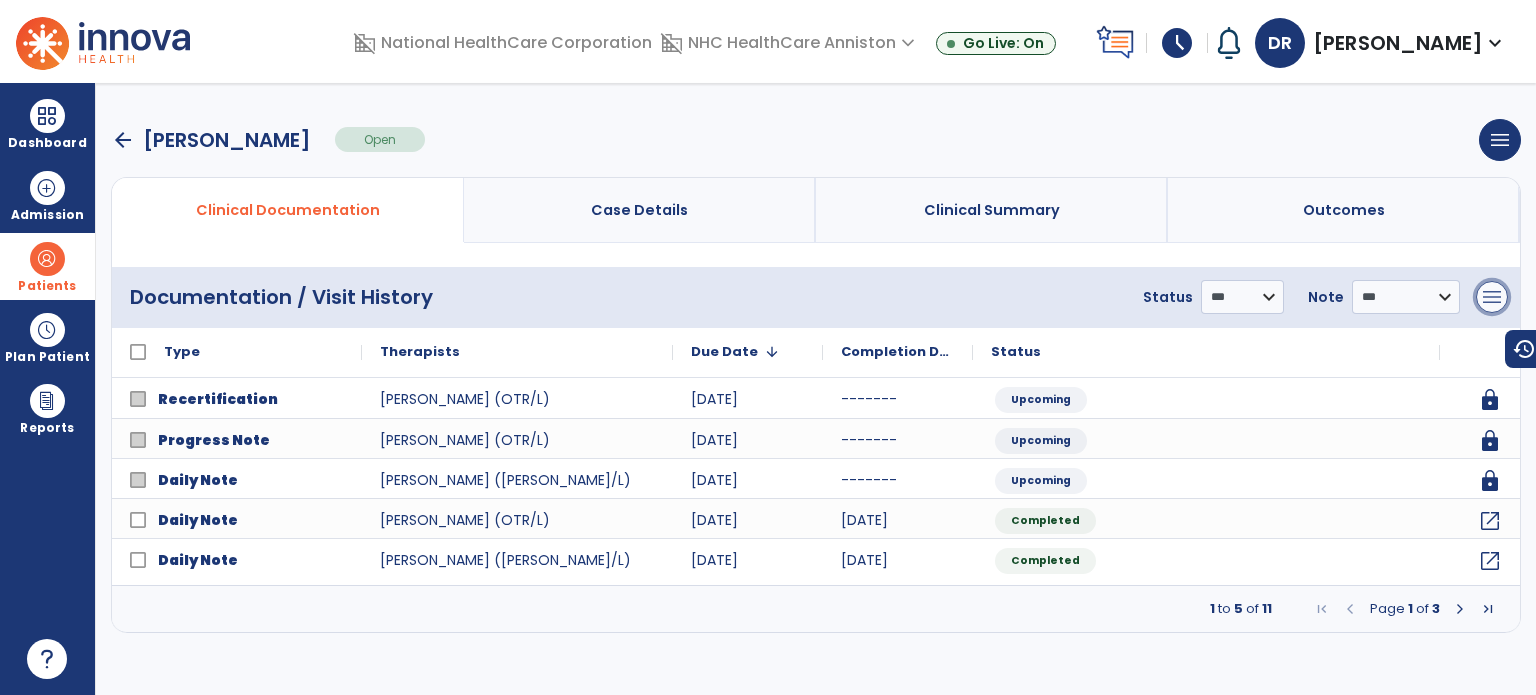 click on "menu" at bounding box center (1492, 297) 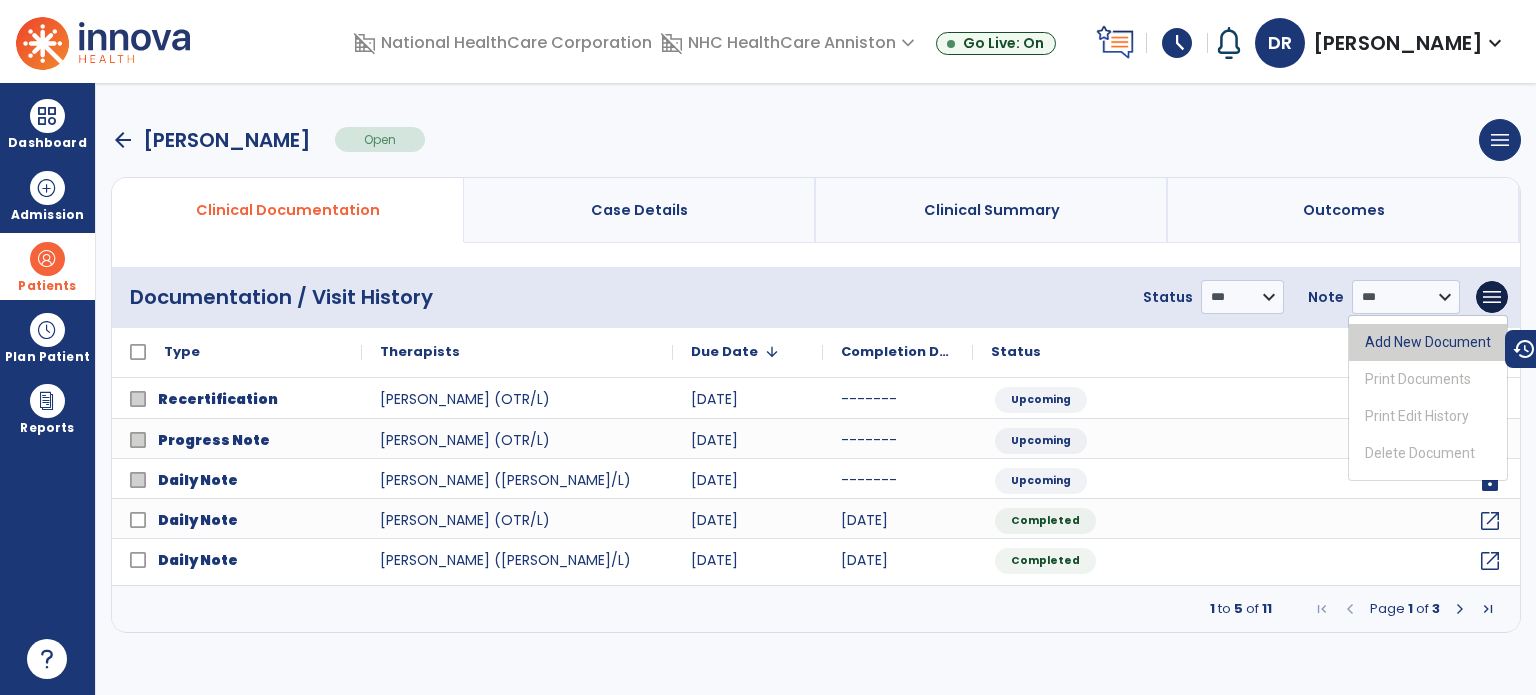 click on "Add New Document" at bounding box center (1428, 342) 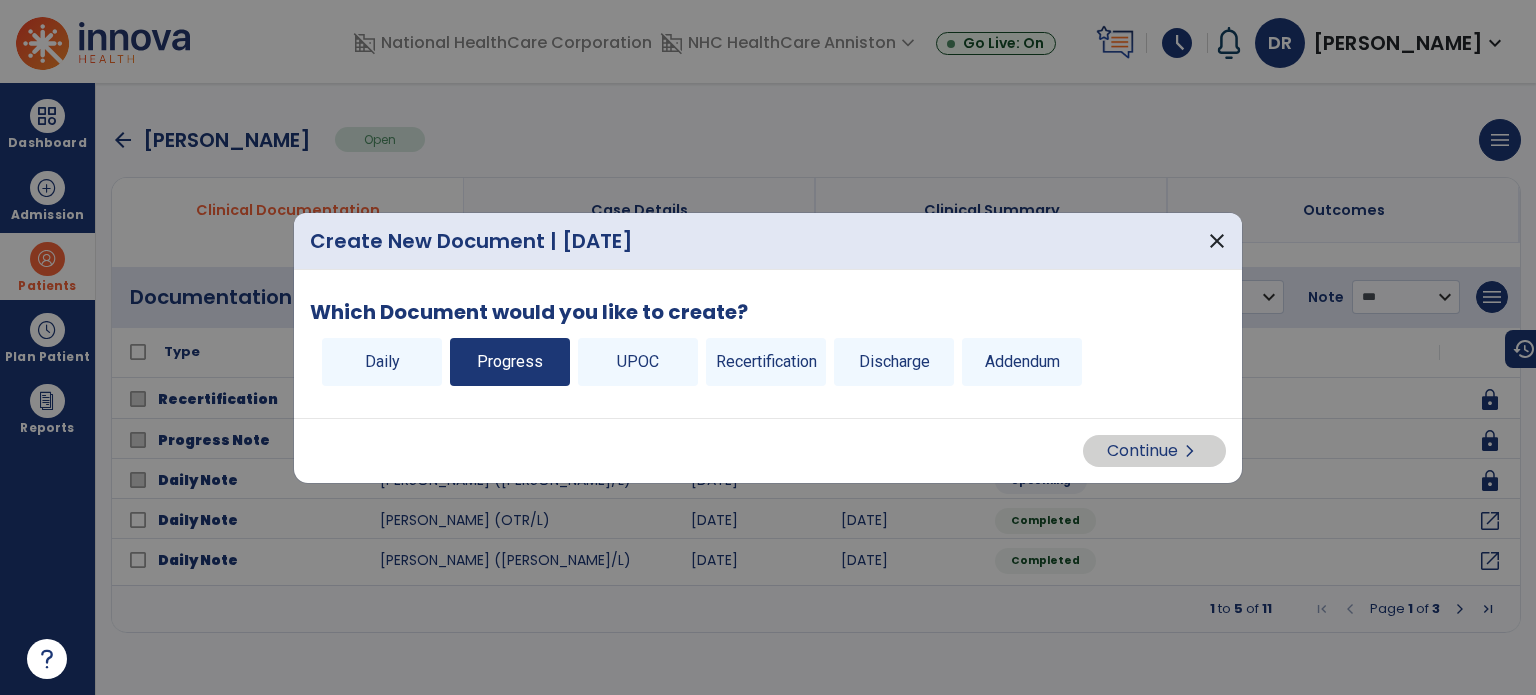 click on "Progress" at bounding box center (510, 362) 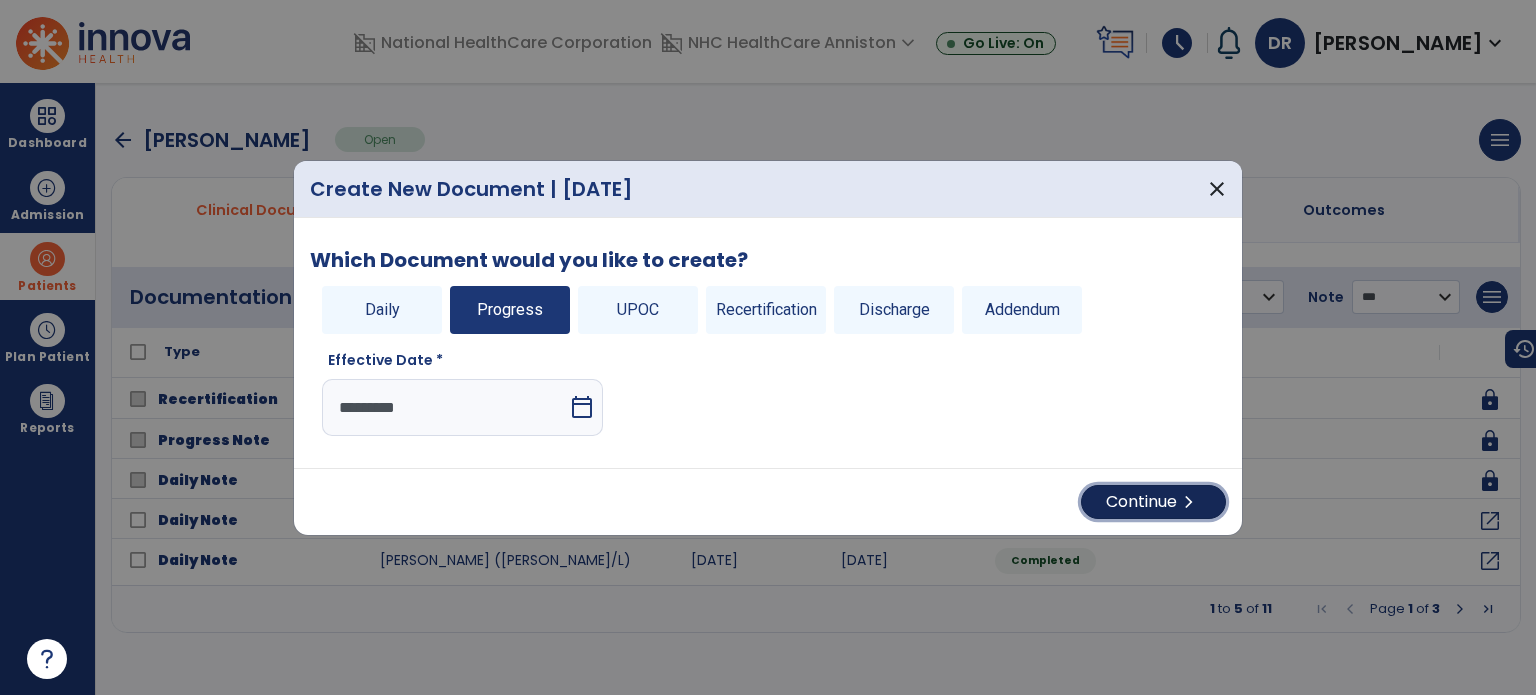 click on "chevron_right" at bounding box center (1189, 502) 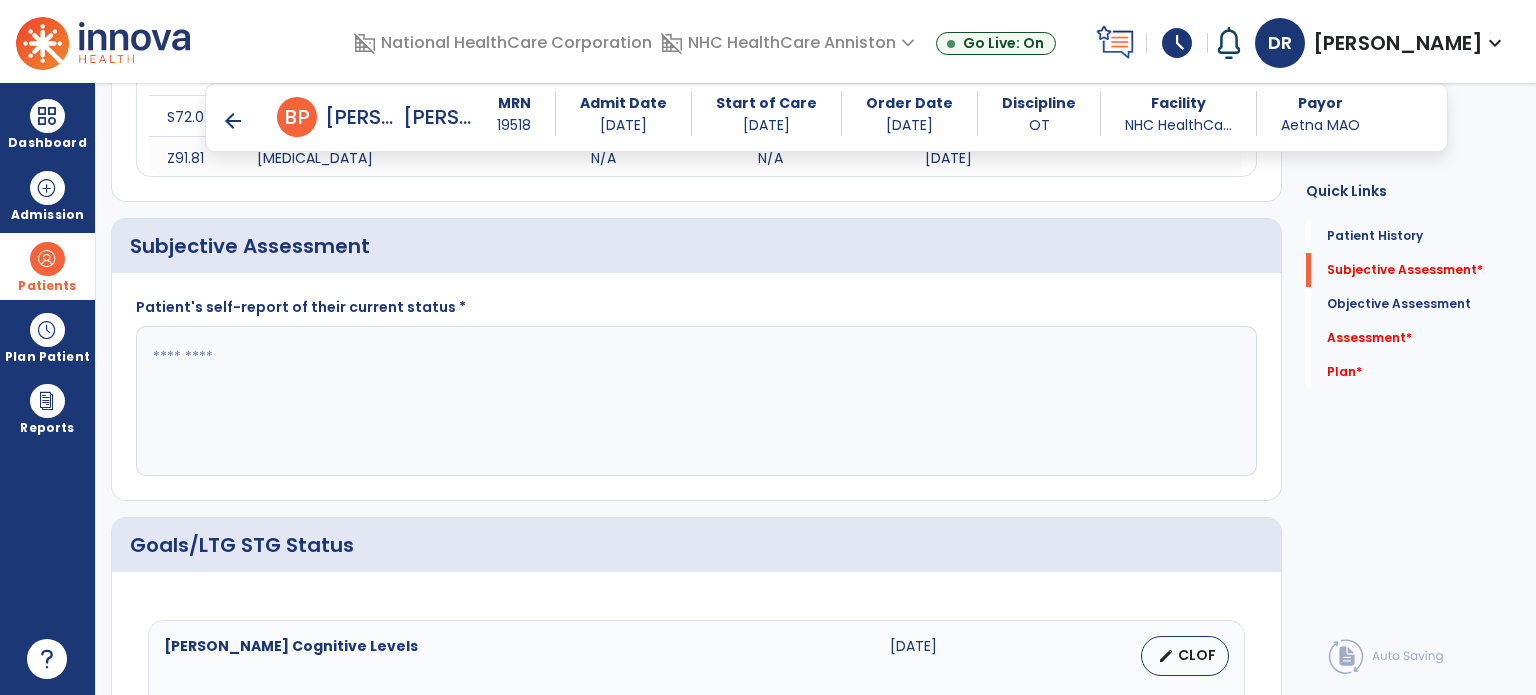scroll, scrollTop: 340, scrollLeft: 0, axis: vertical 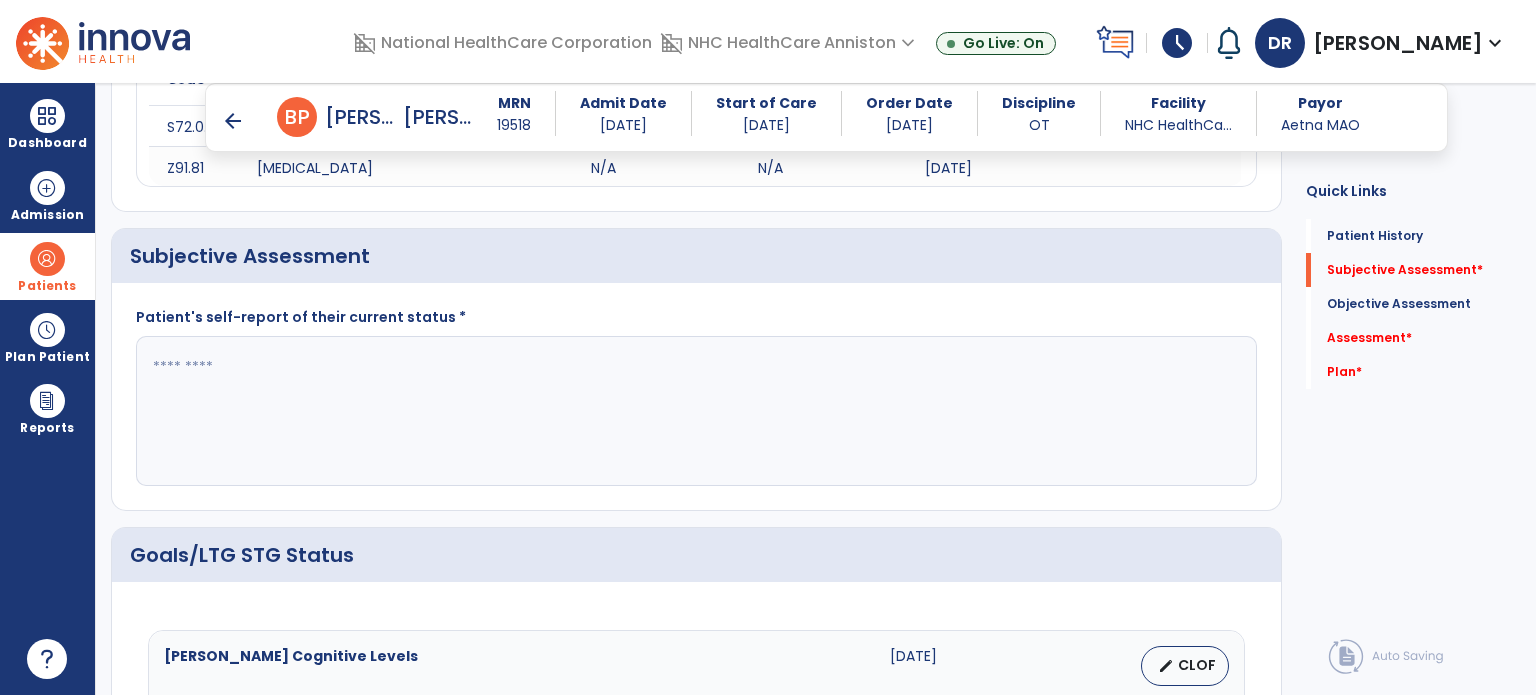 click 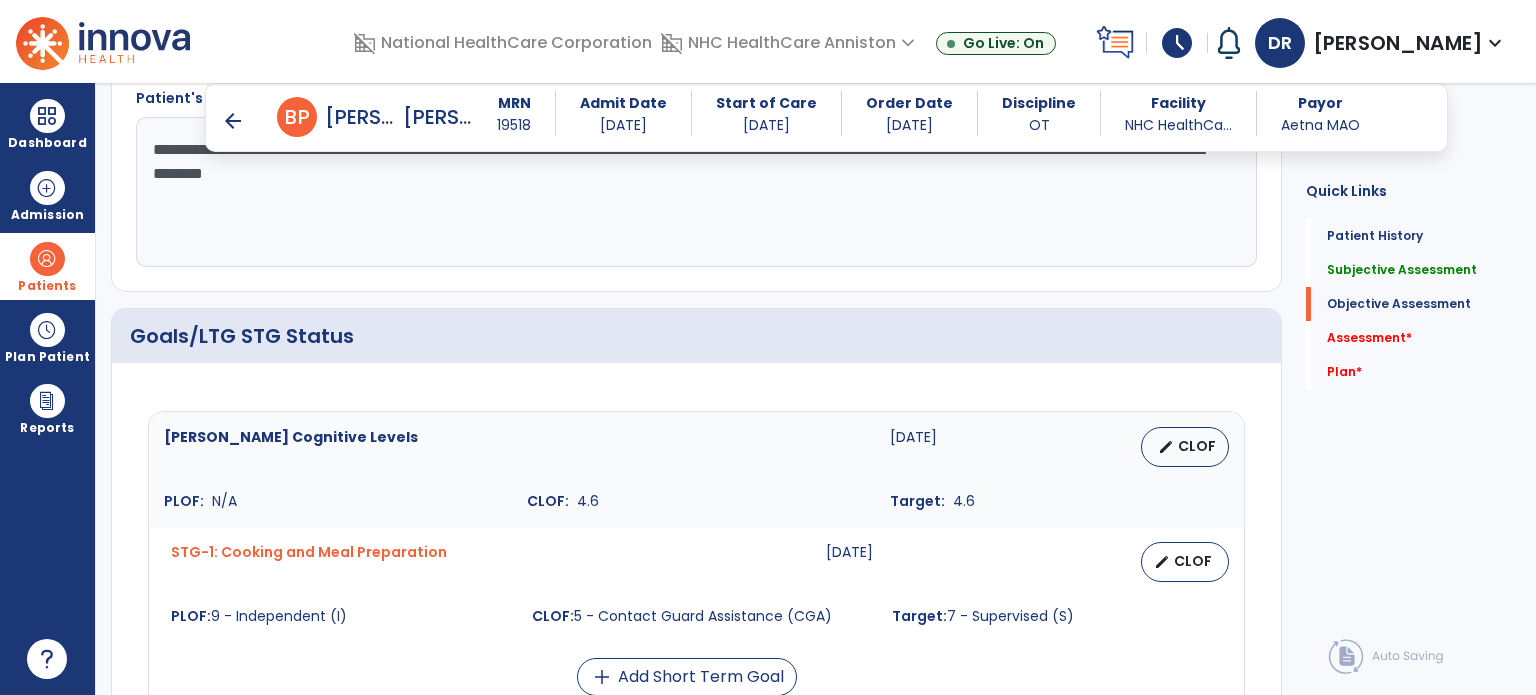 scroll, scrollTop: 579, scrollLeft: 0, axis: vertical 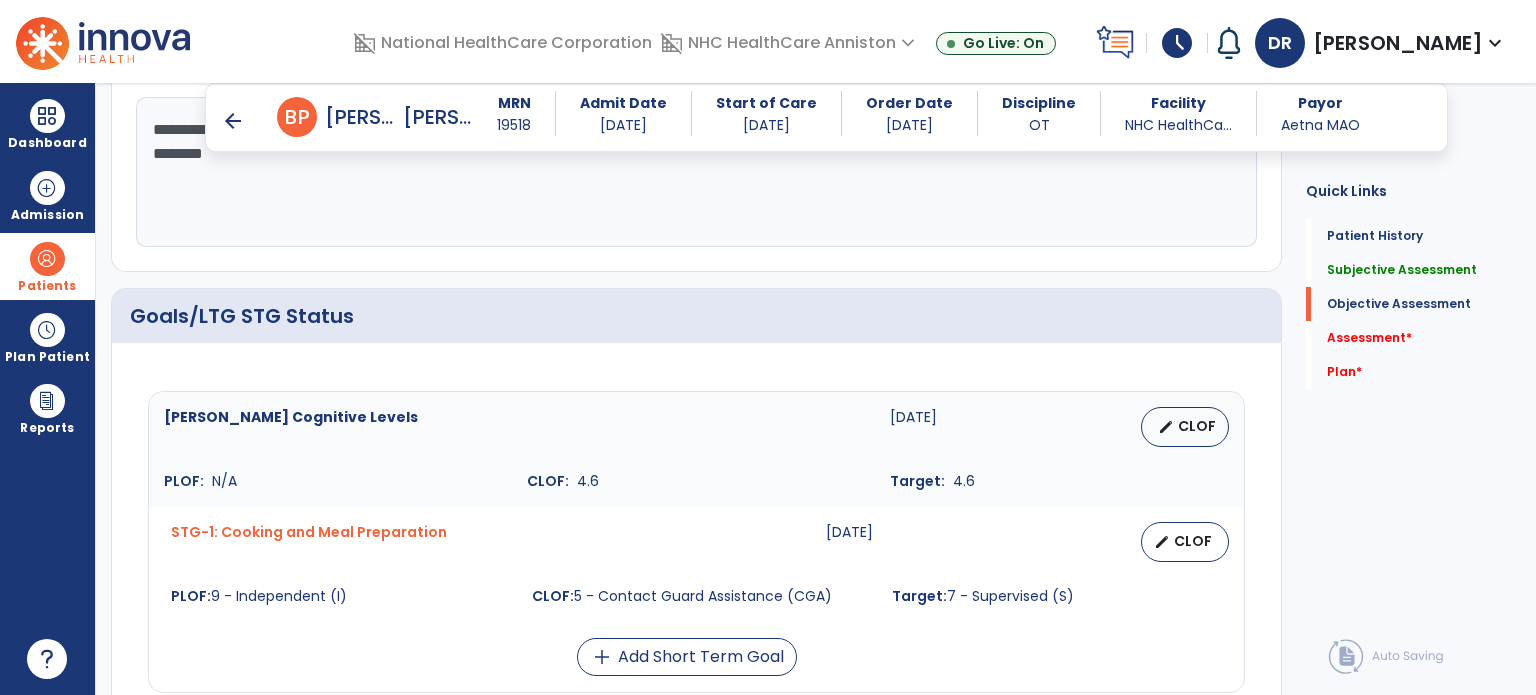 type on "**********" 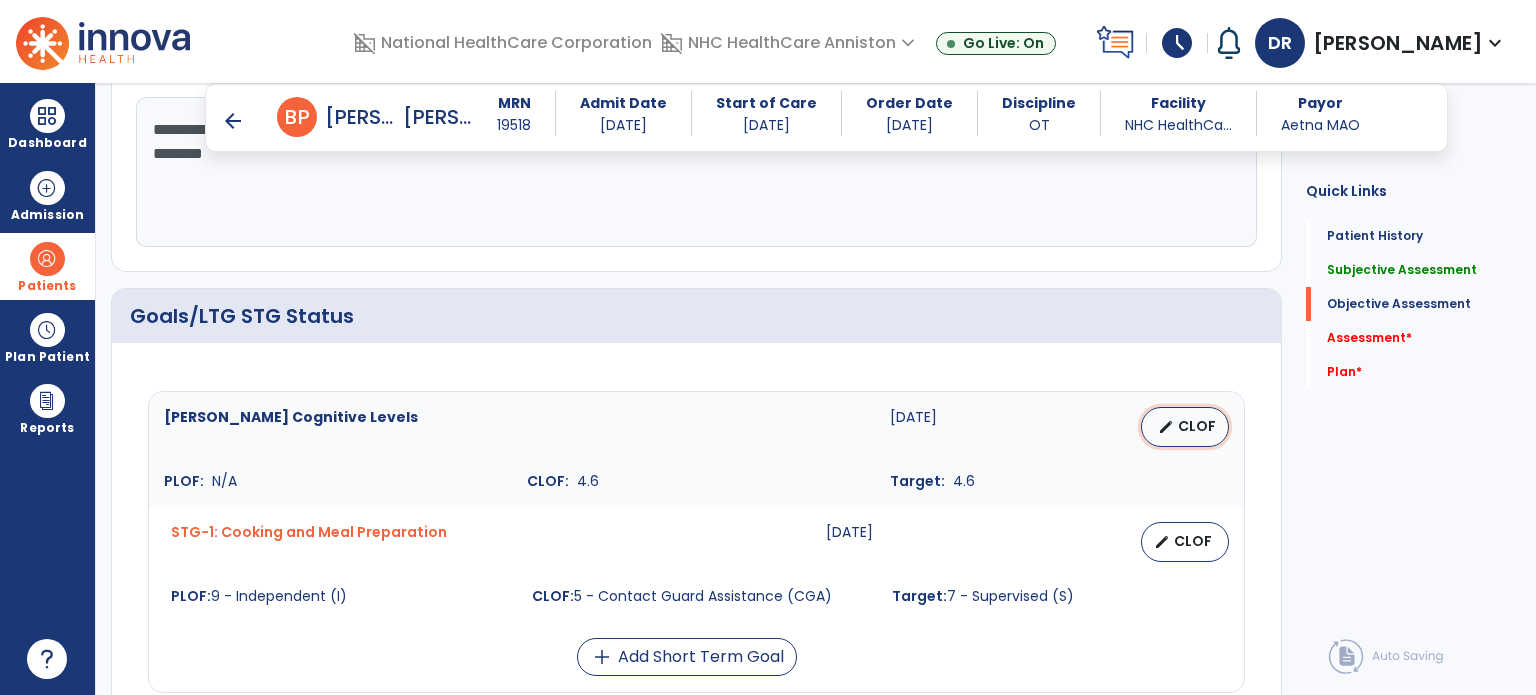 click on "edit" at bounding box center [1166, 427] 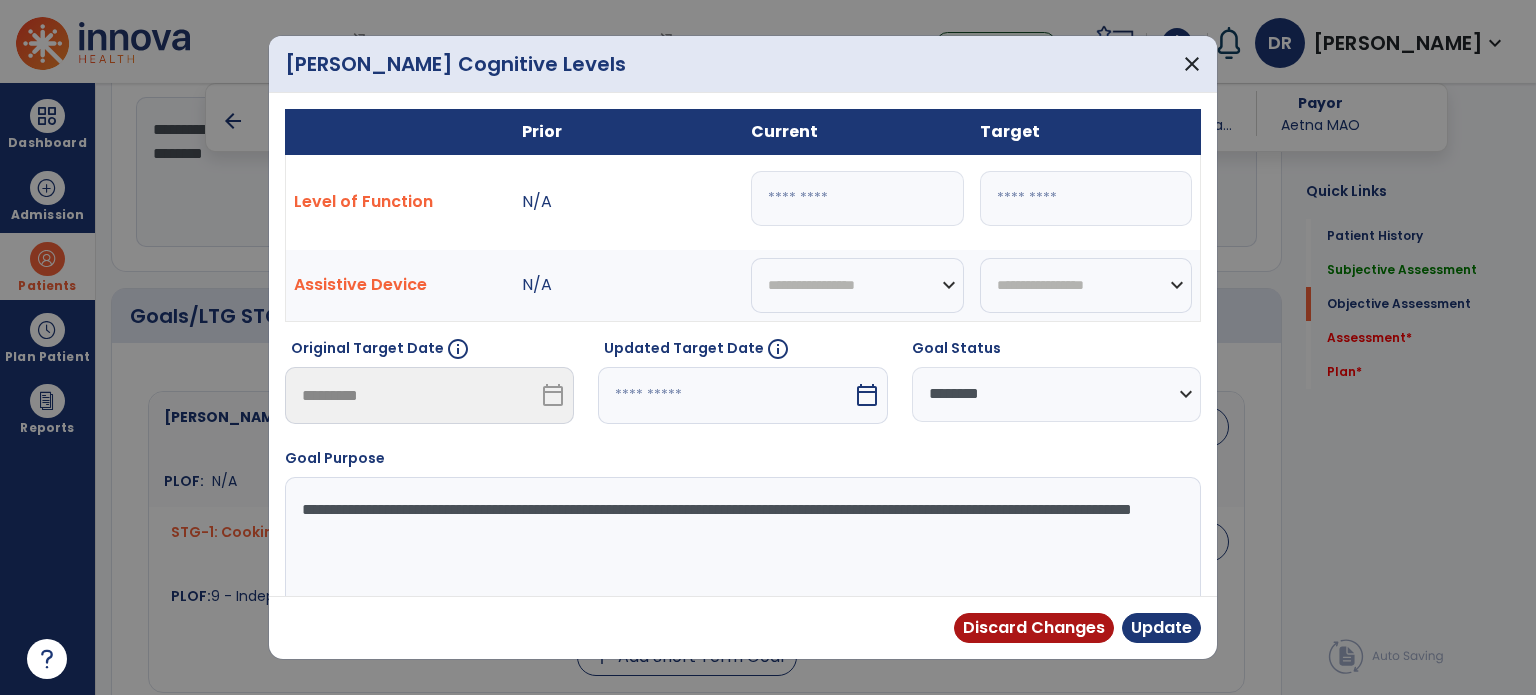 drag, startPoint x: 743, startPoint y: 206, endPoint x: 690, endPoint y: 208, distance: 53.037724 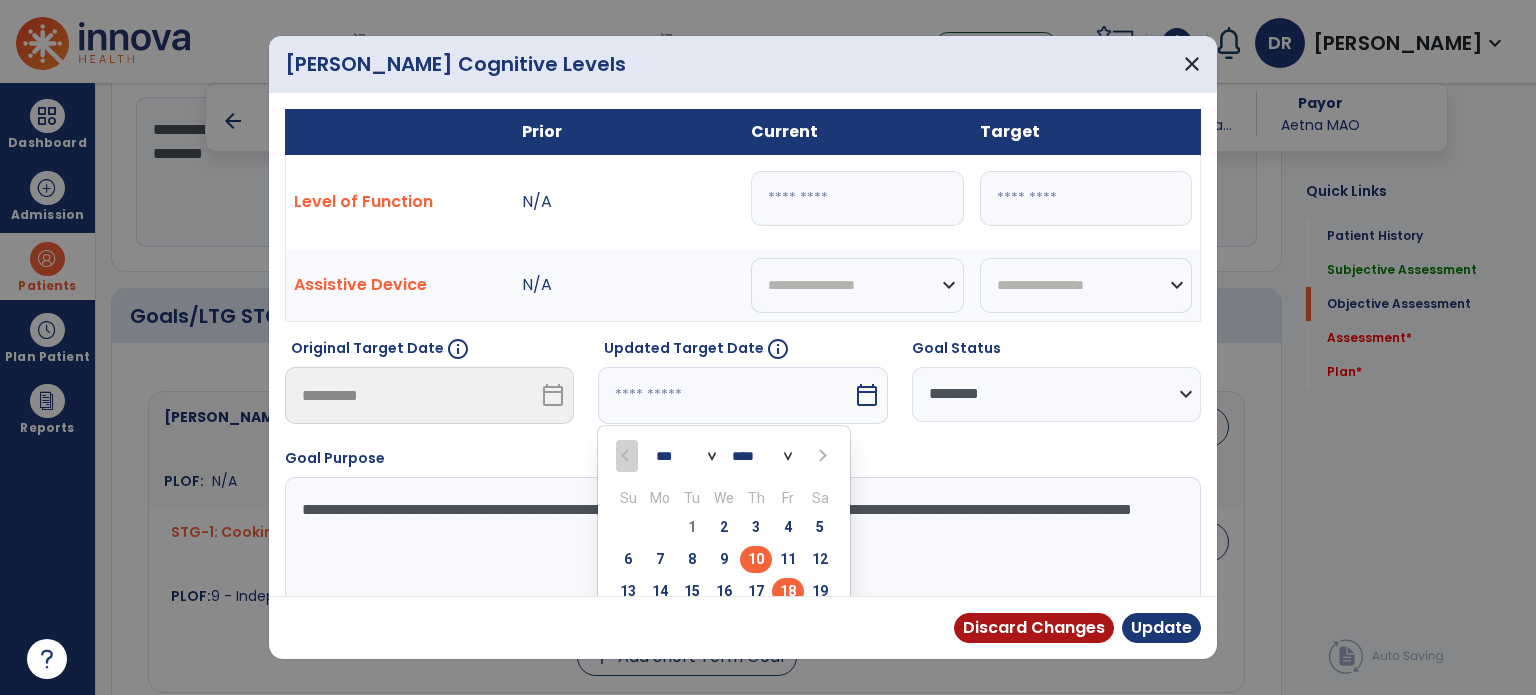 click on "18" at bounding box center [788, 591] 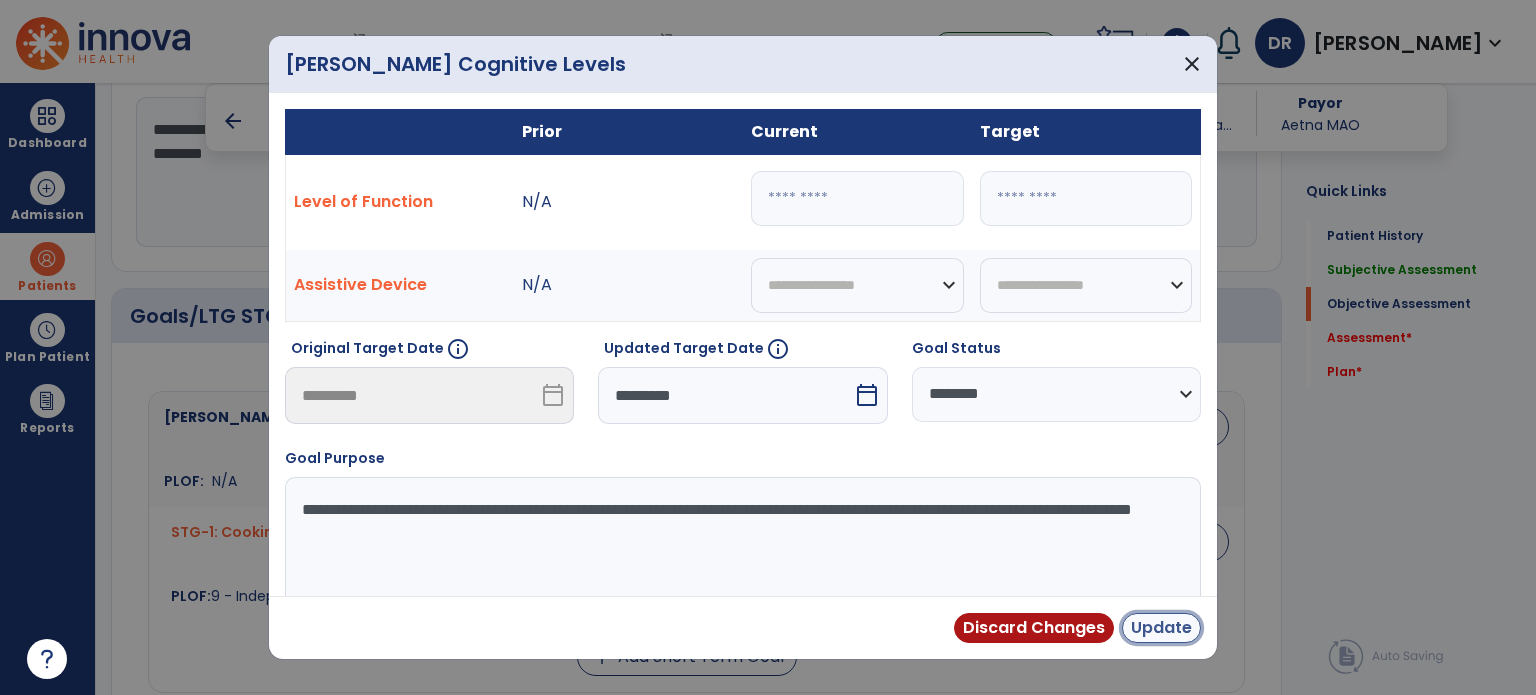 click on "Update" at bounding box center [1161, 628] 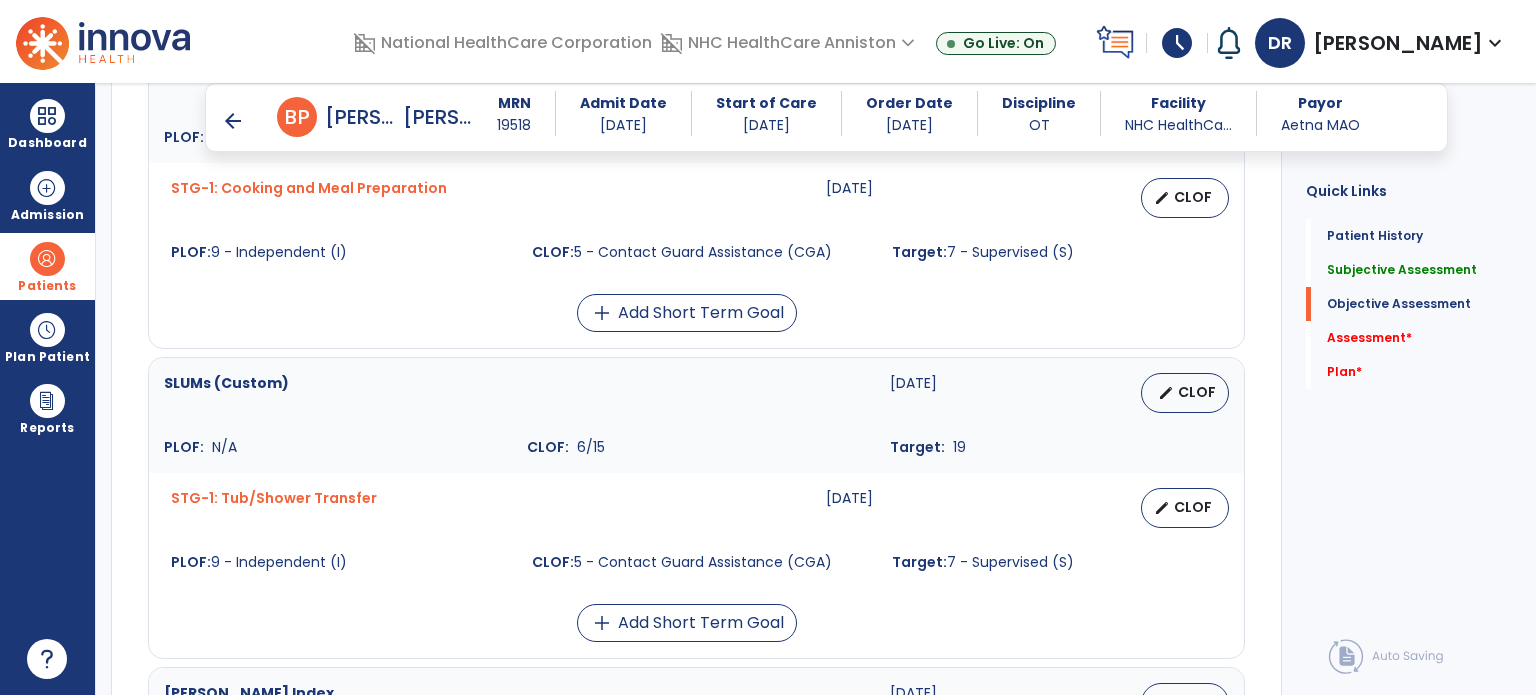 scroll, scrollTop: 924, scrollLeft: 0, axis: vertical 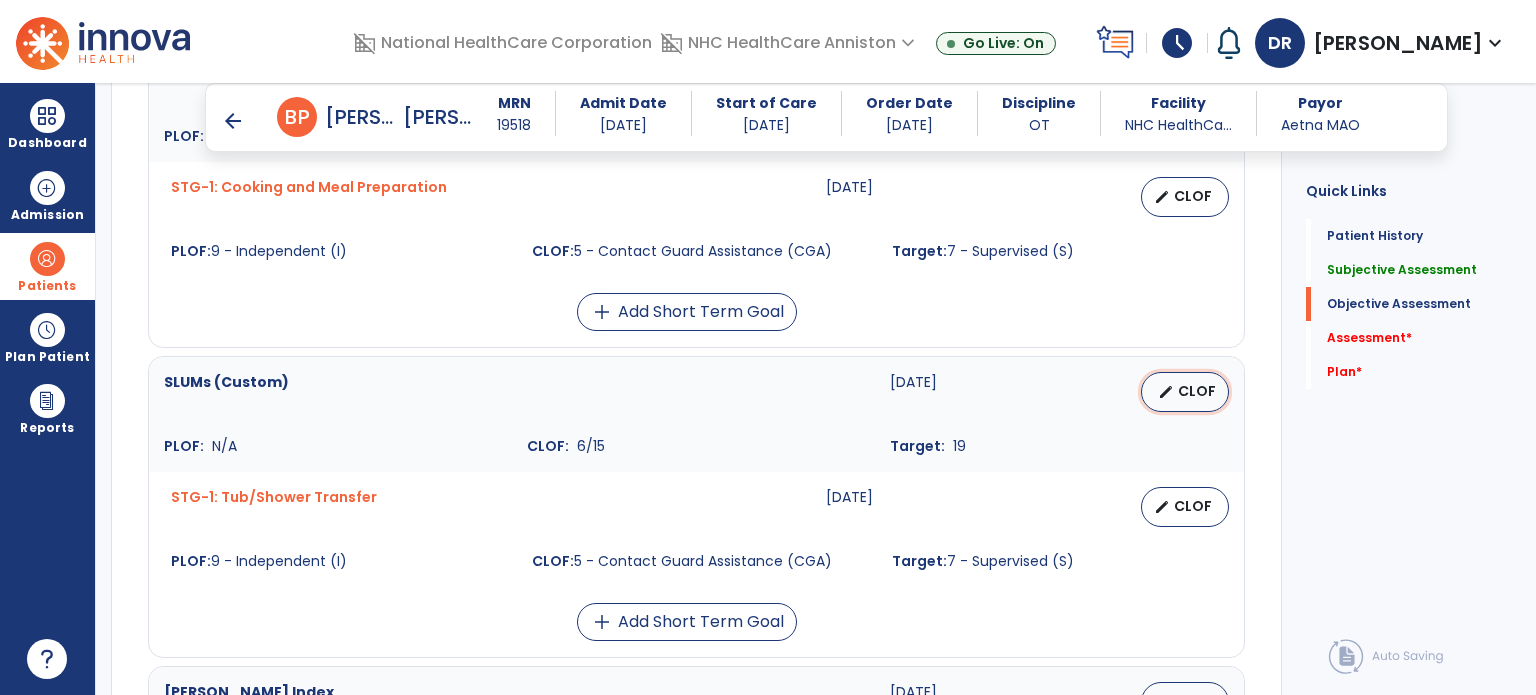 click on "CLOF" at bounding box center [1197, 391] 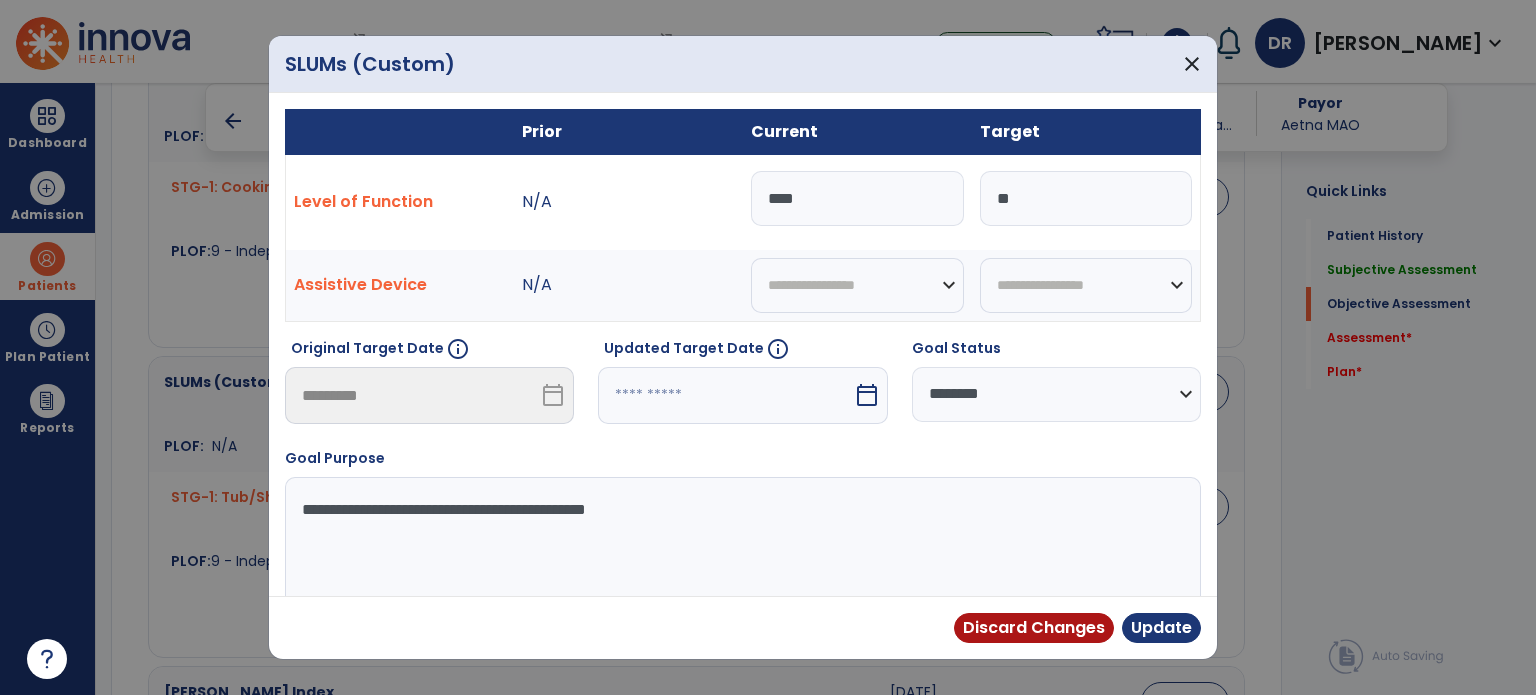 click on "**********" at bounding box center (1056, 394) 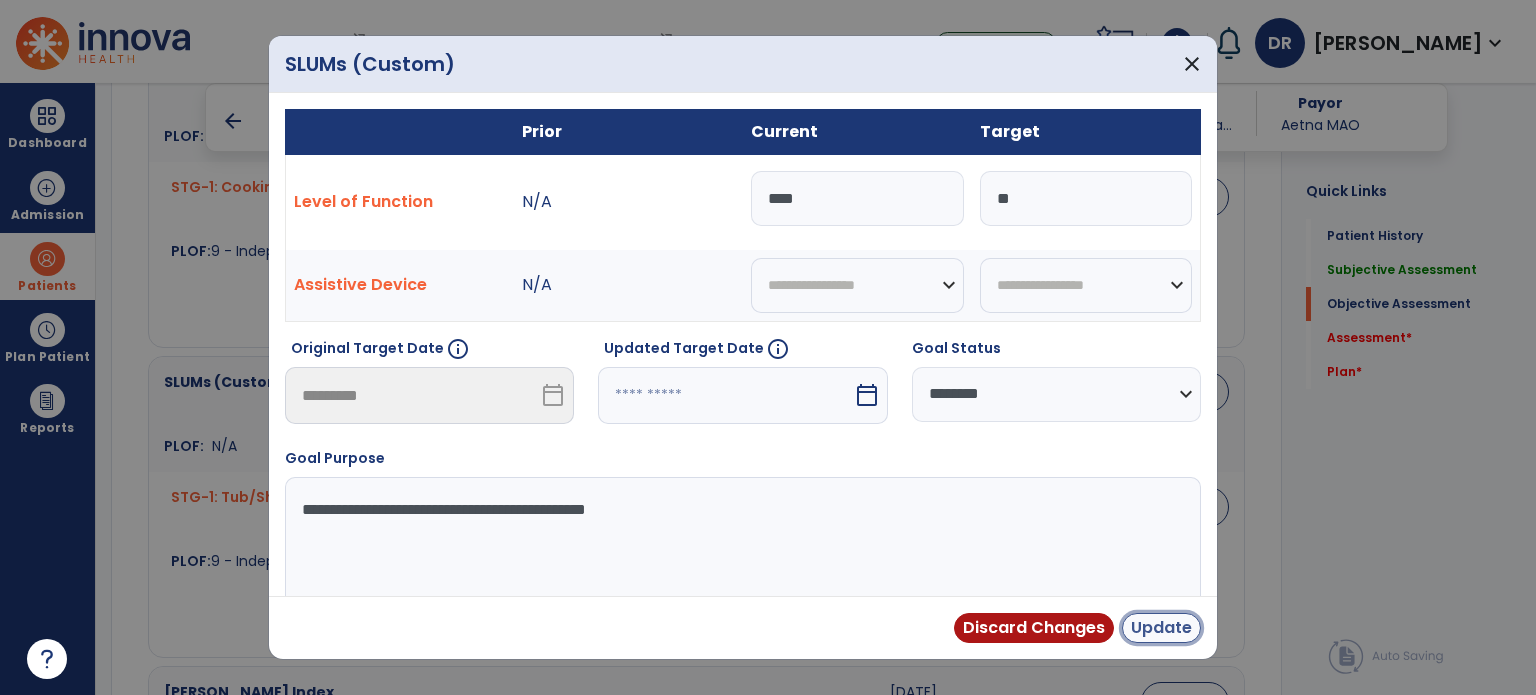 click on "Update" at bounding box center (1161, 628) 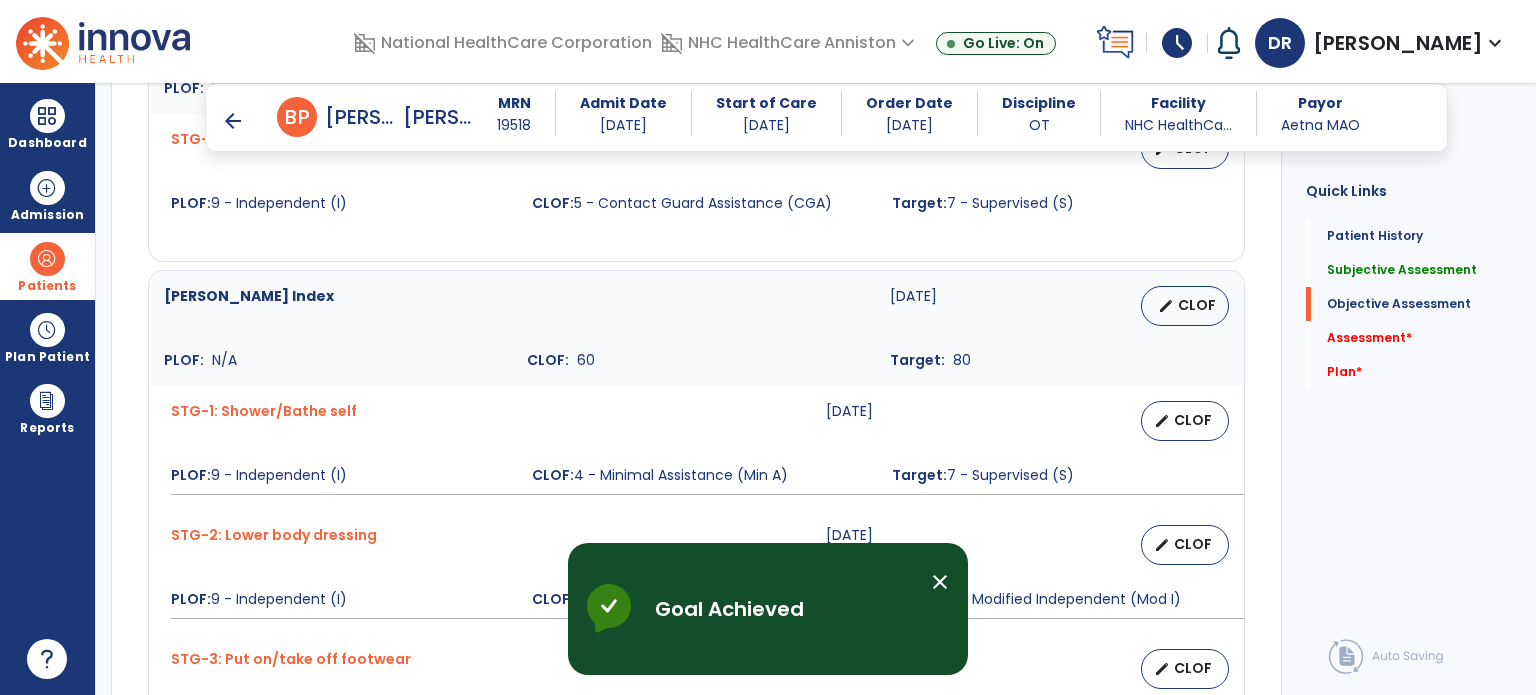 scroll, scrollTop: 1280, scrollLeft: 0, axis: vertical 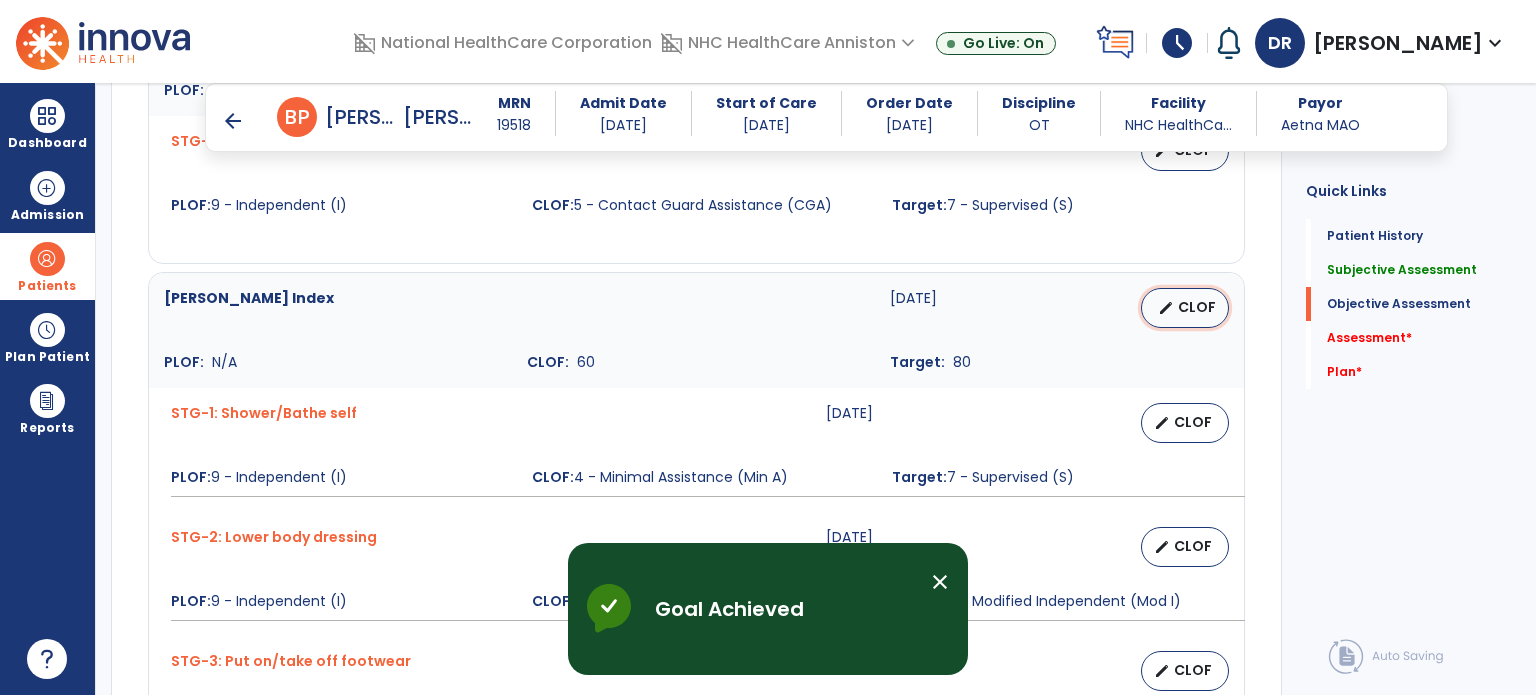 click on "edit" at bounding box center (1166, 308) 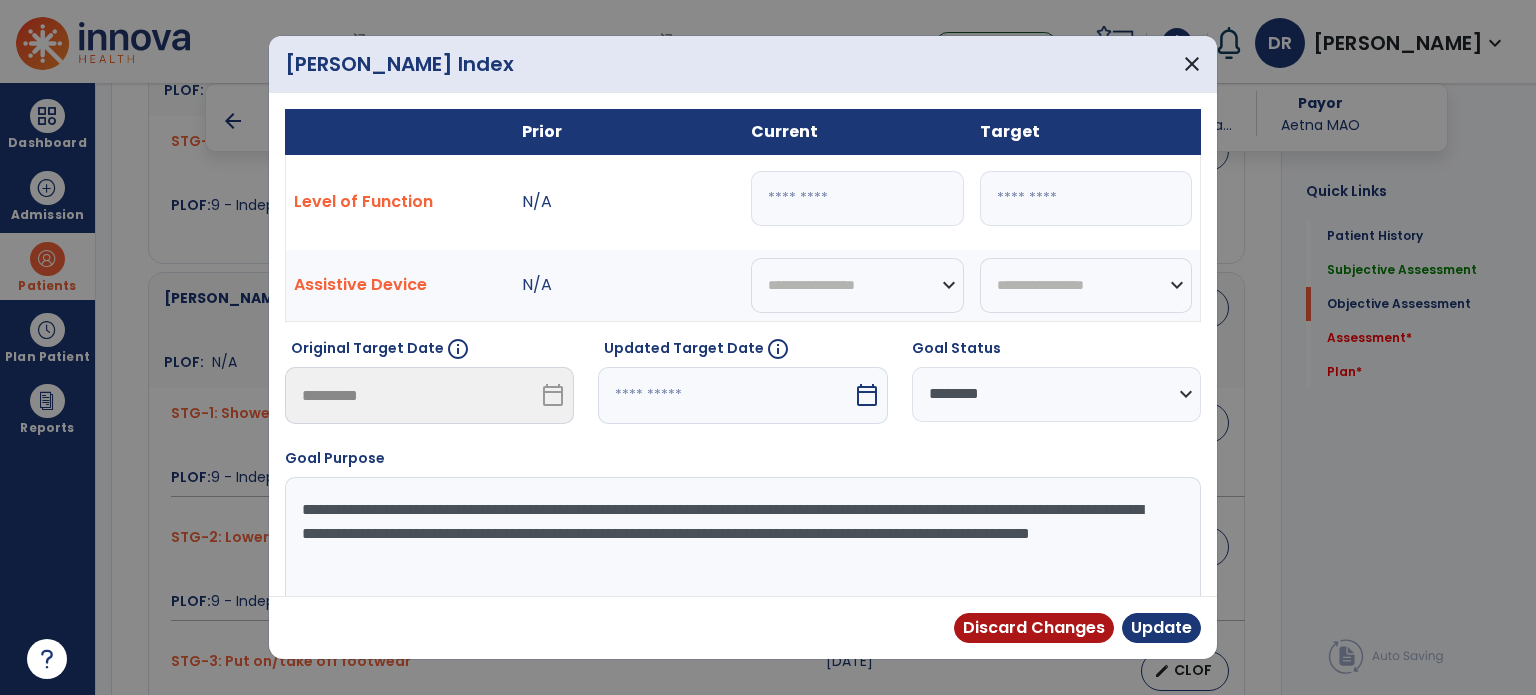 drag, startPoint x: 764, startPoint y: 227, endPoint x: 709, endPoint y: 245, distance: 57.870544 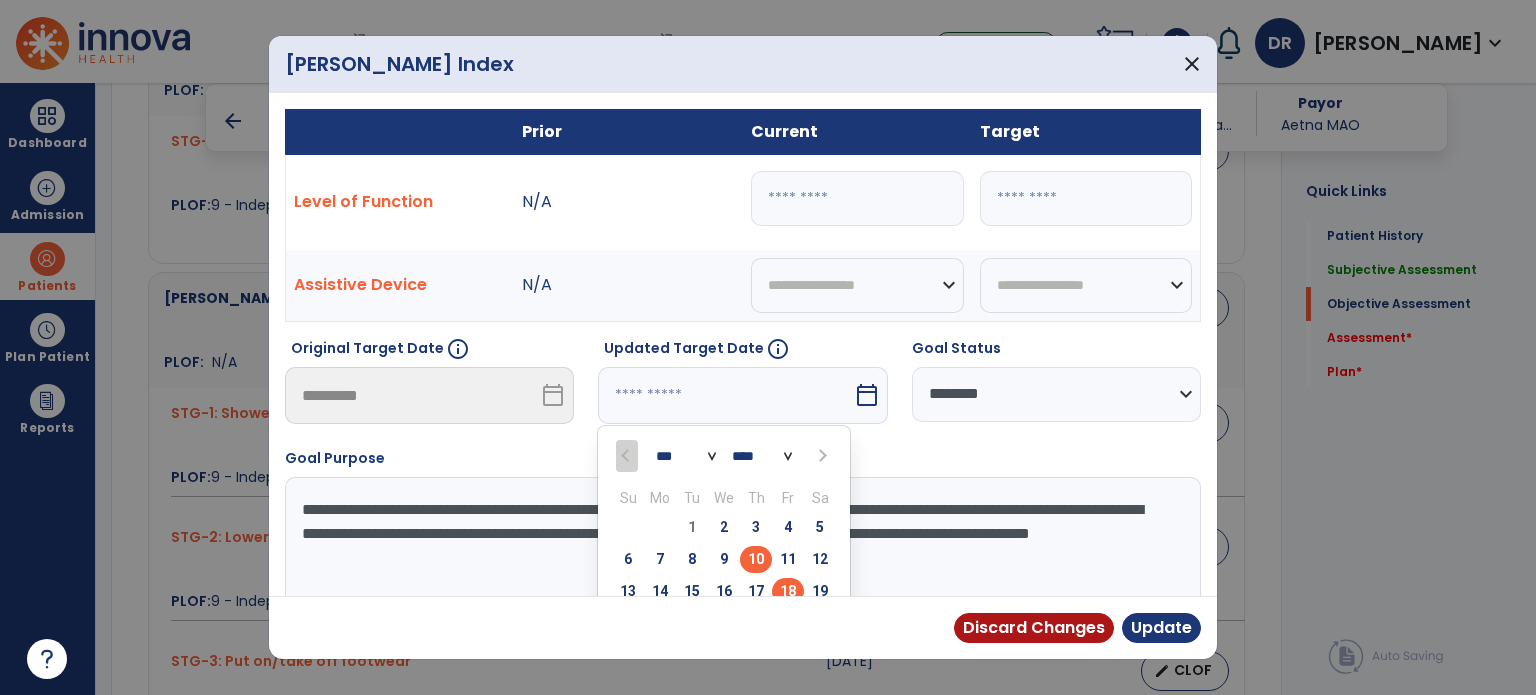 click on "18" at bounding box center (788, 591) 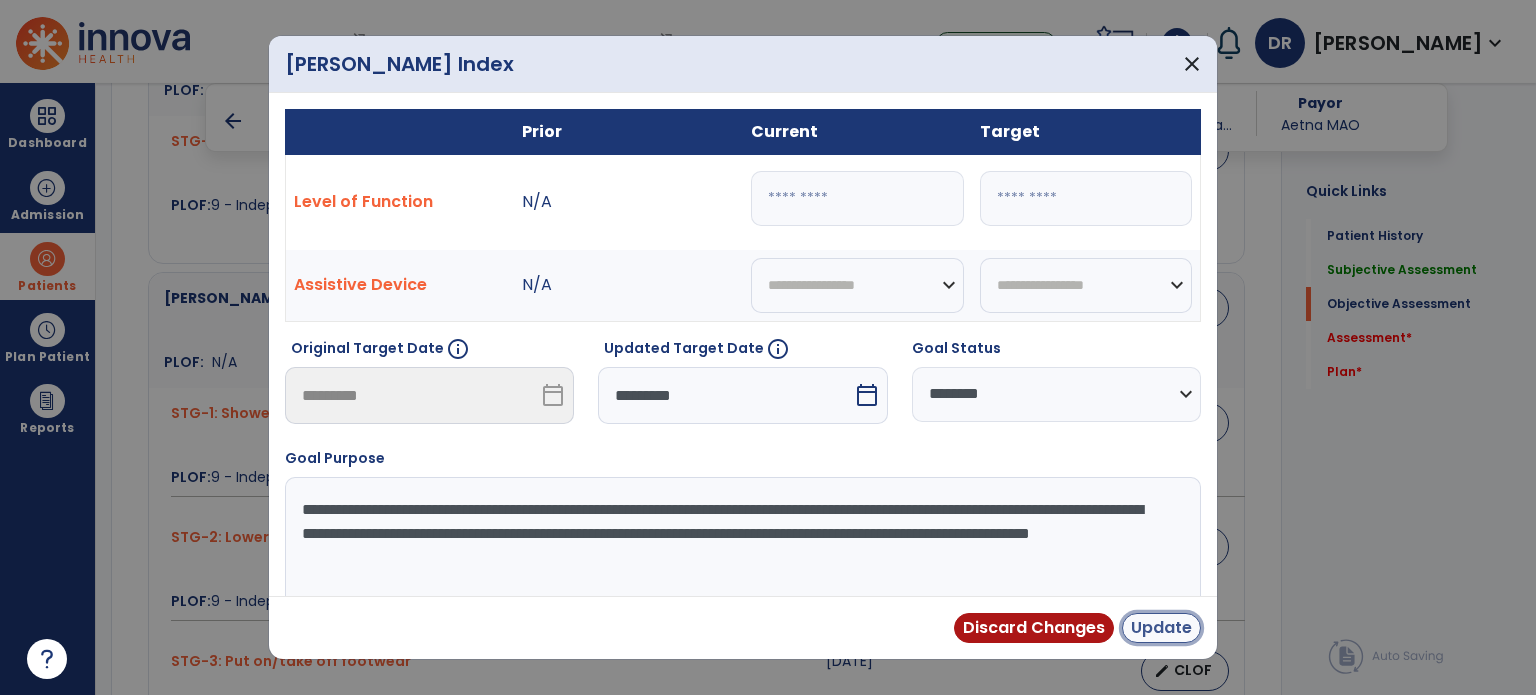 click on "Update" at bounding box center [1161, 628] 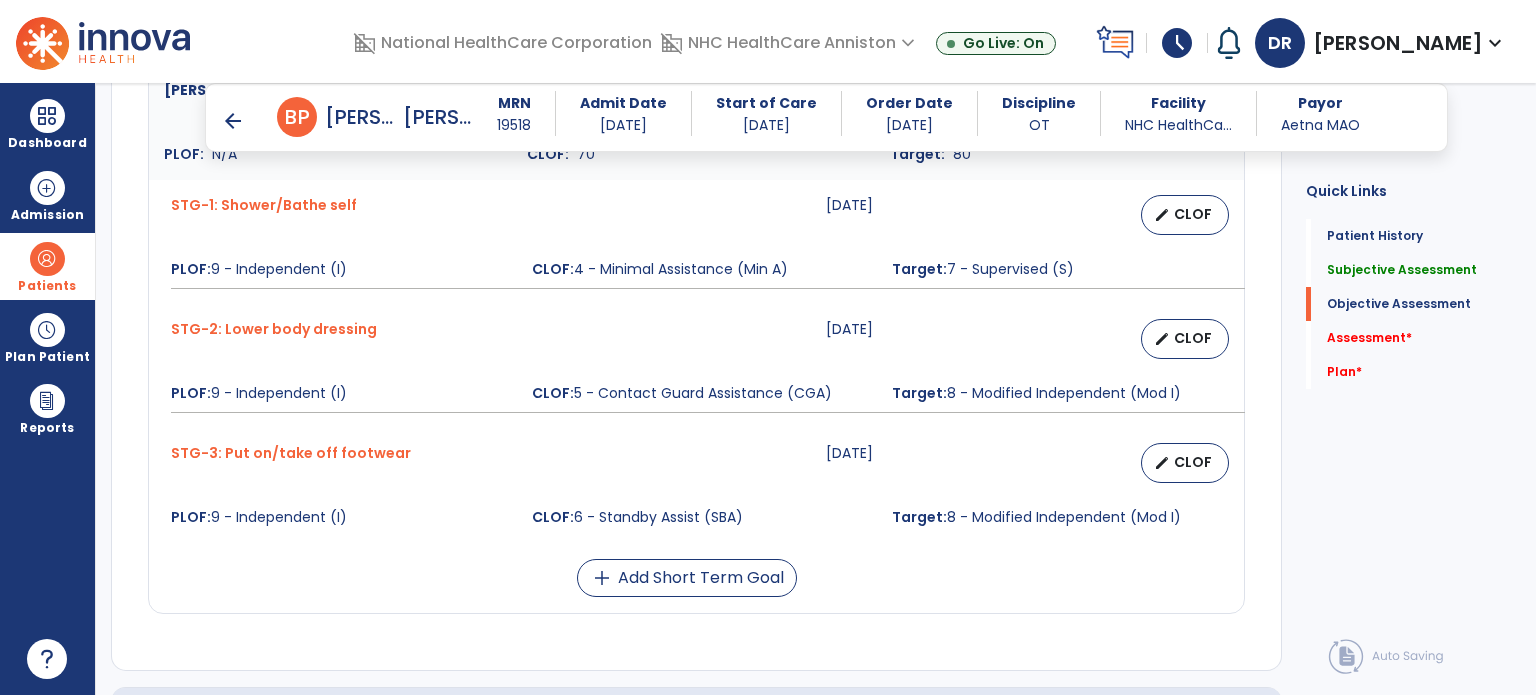 scroll, scrollTop: 1488, scrollLeft: 0, axis: vertical 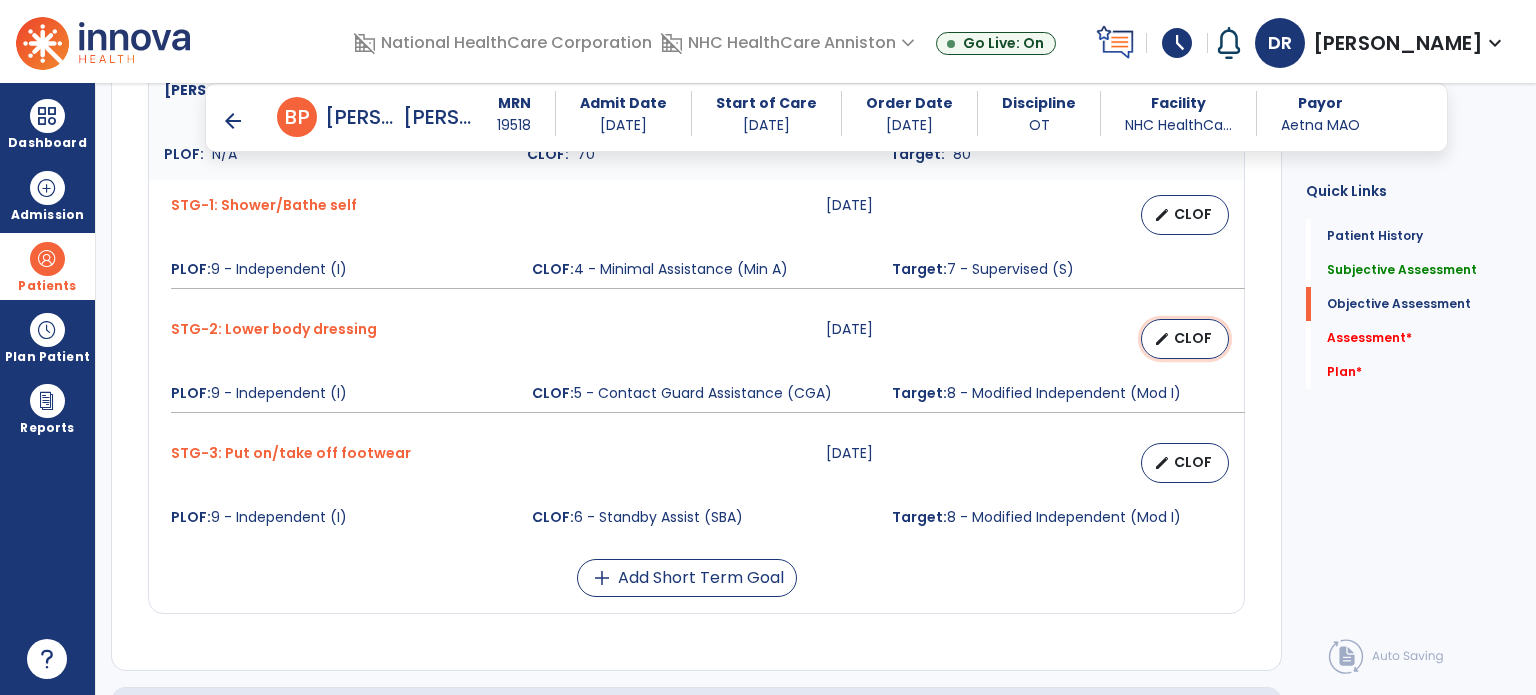 click on "edit   CLOF" at bounding box center [1185, 339] 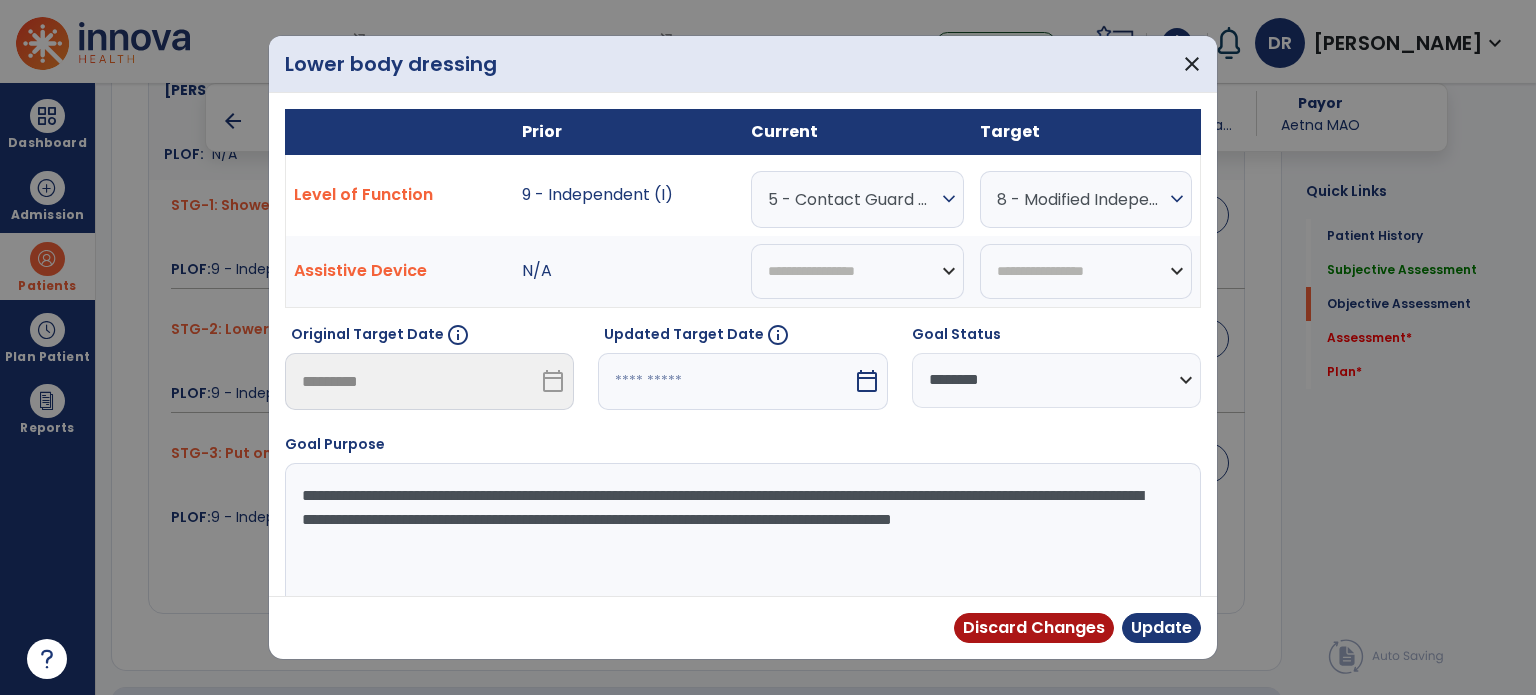 click on "5 - Contact Guard Assistance (CGA)" at bounding box center (852, 199) 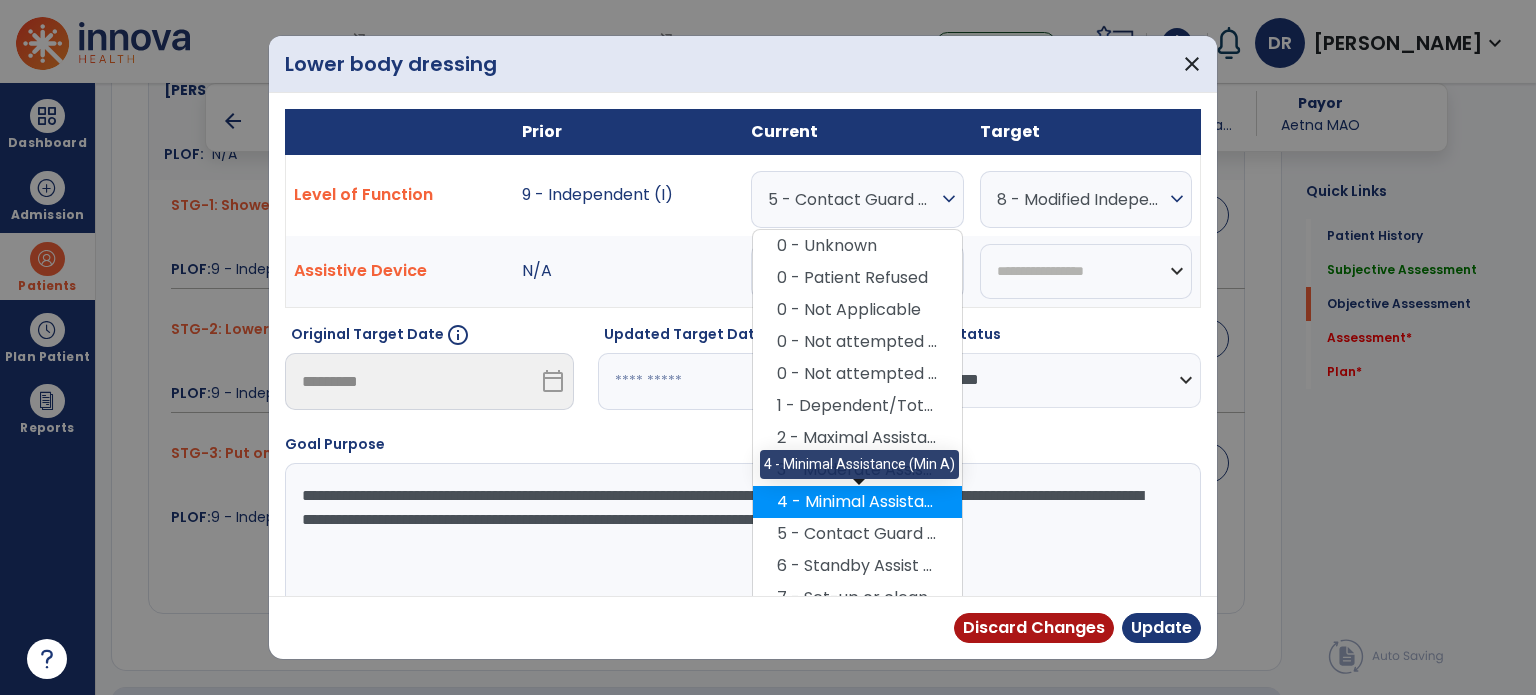 click on "4 - Minimal Assistance (Min A)" at bounding box center [857, 502] 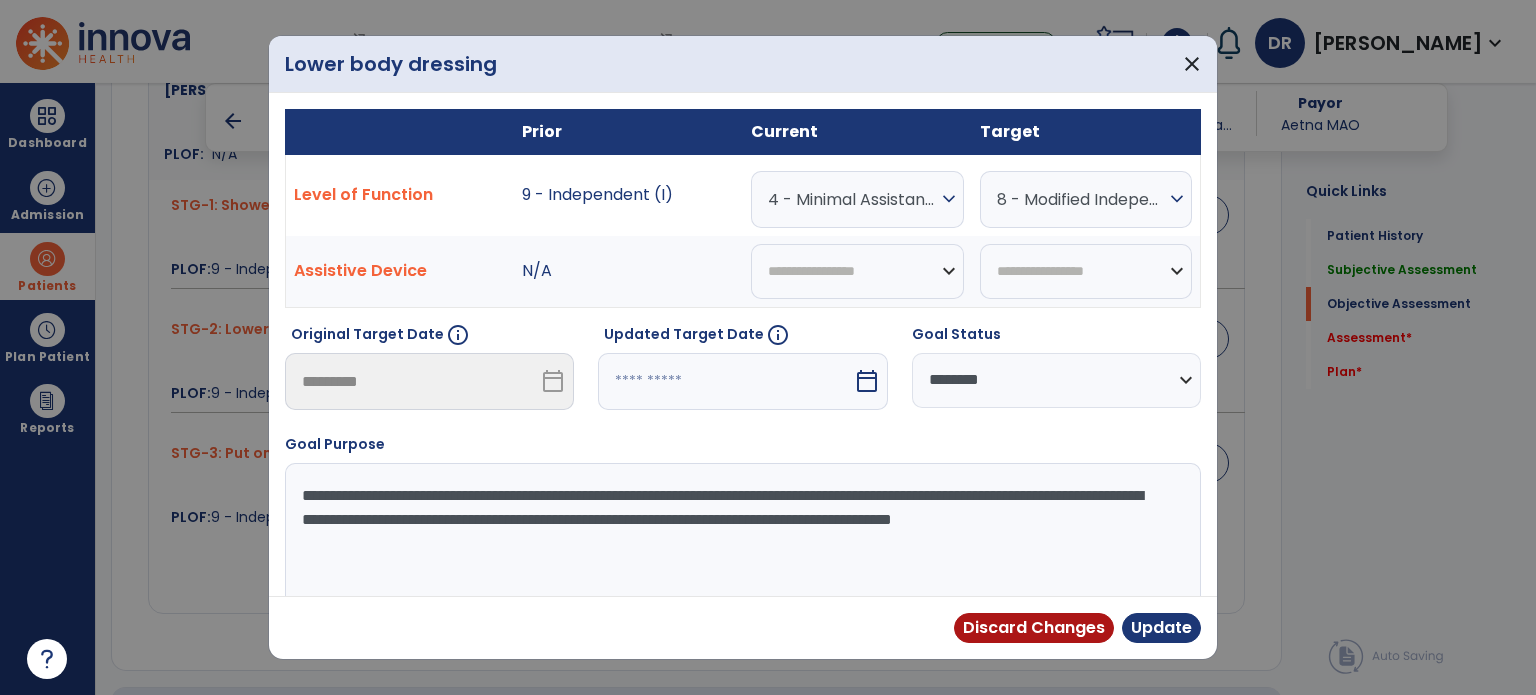 click on "calendar_today" at bounding box center [869, 381] 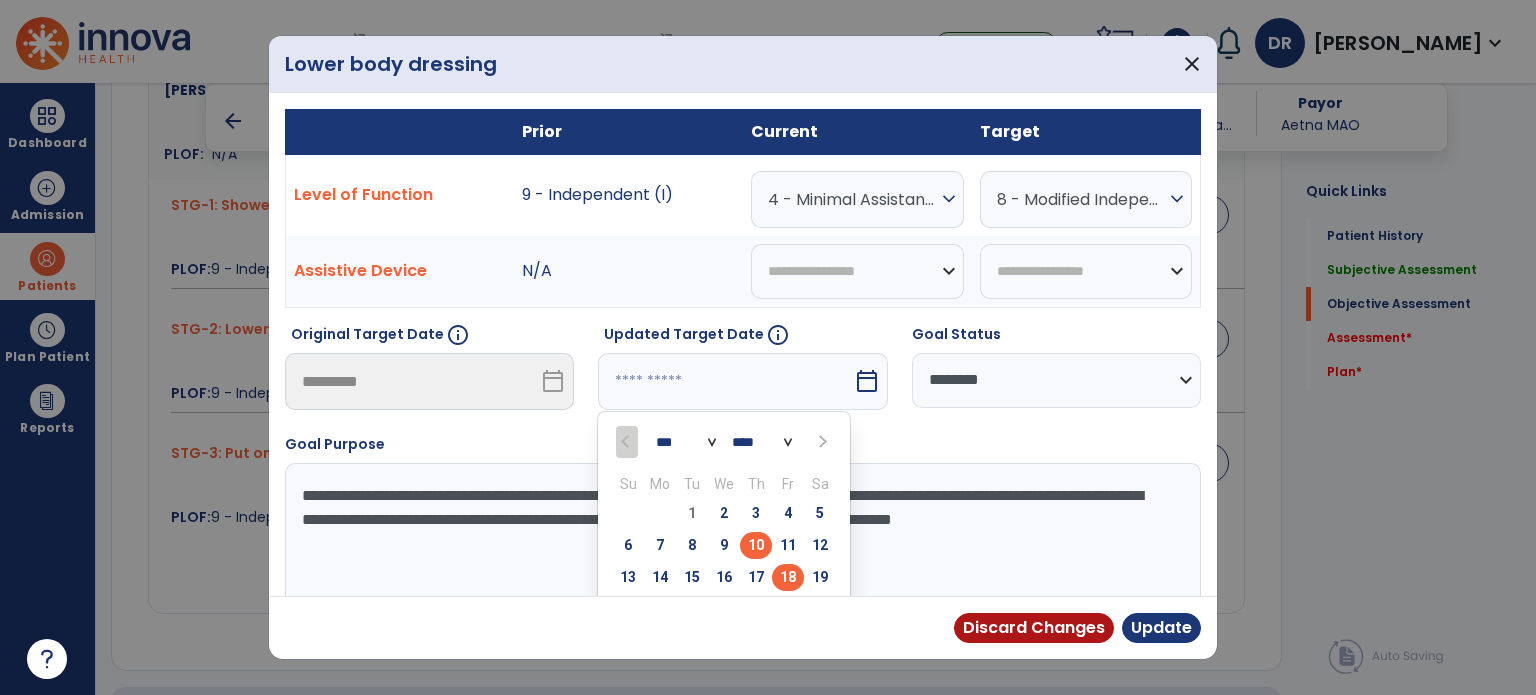 click on "18" at bounding box center (788, 577) 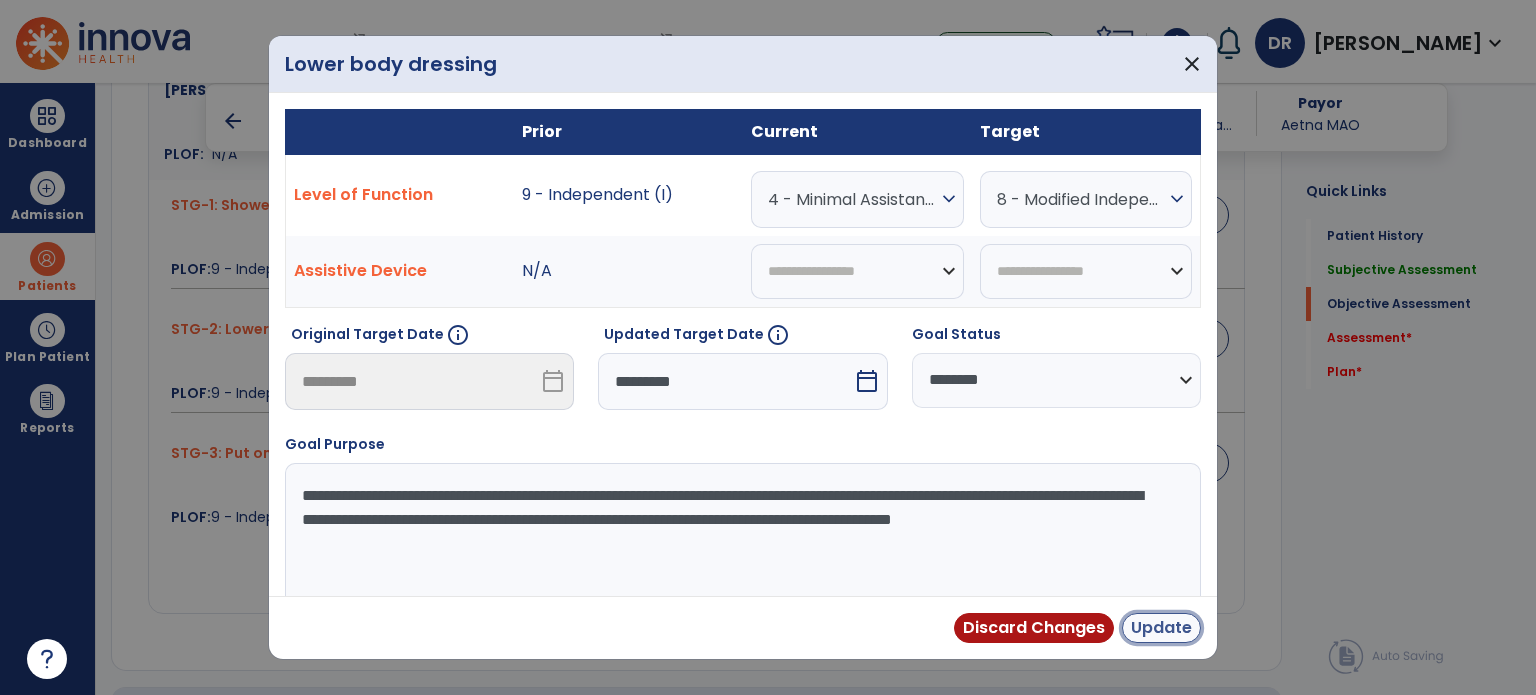 click on "Update" at bounding box center (1161, 628) 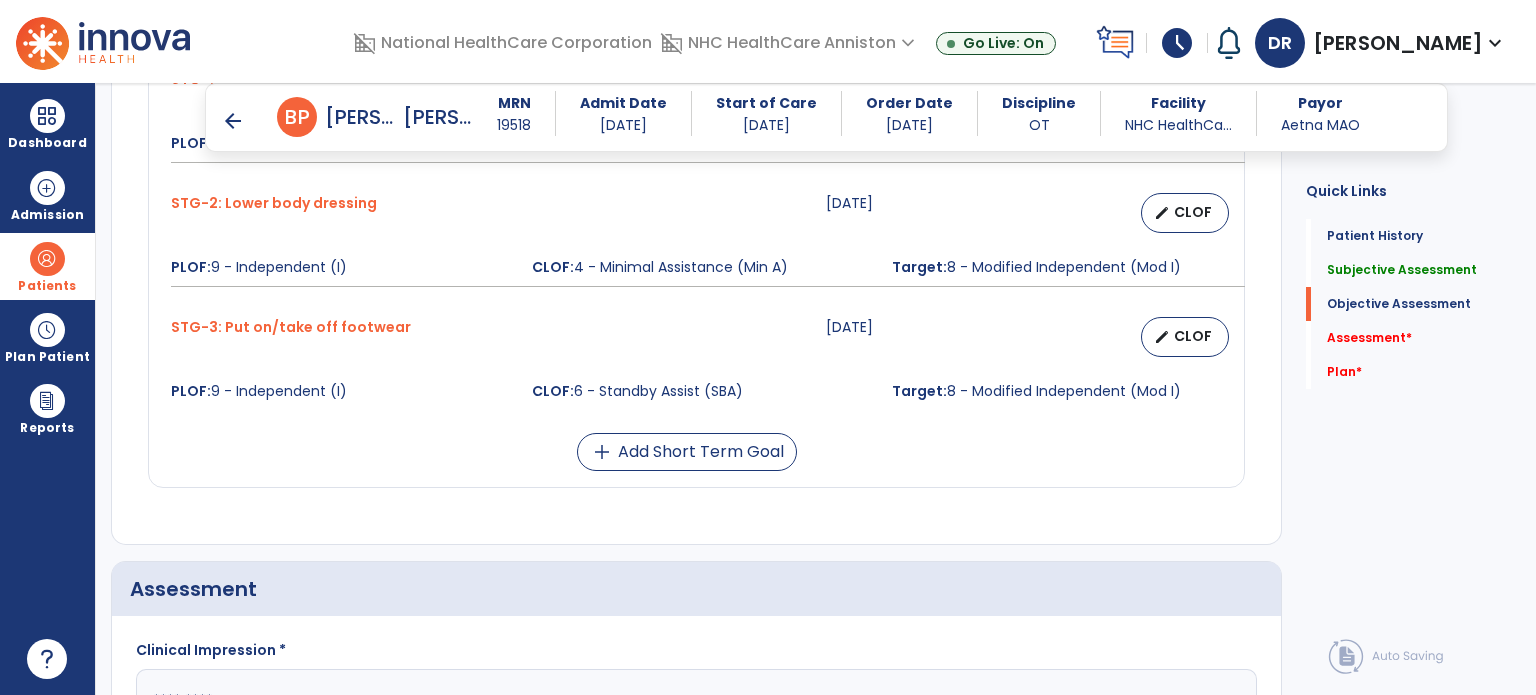 scroll, scrollTop: 1615, scrollLeft: 0, axis: vertical 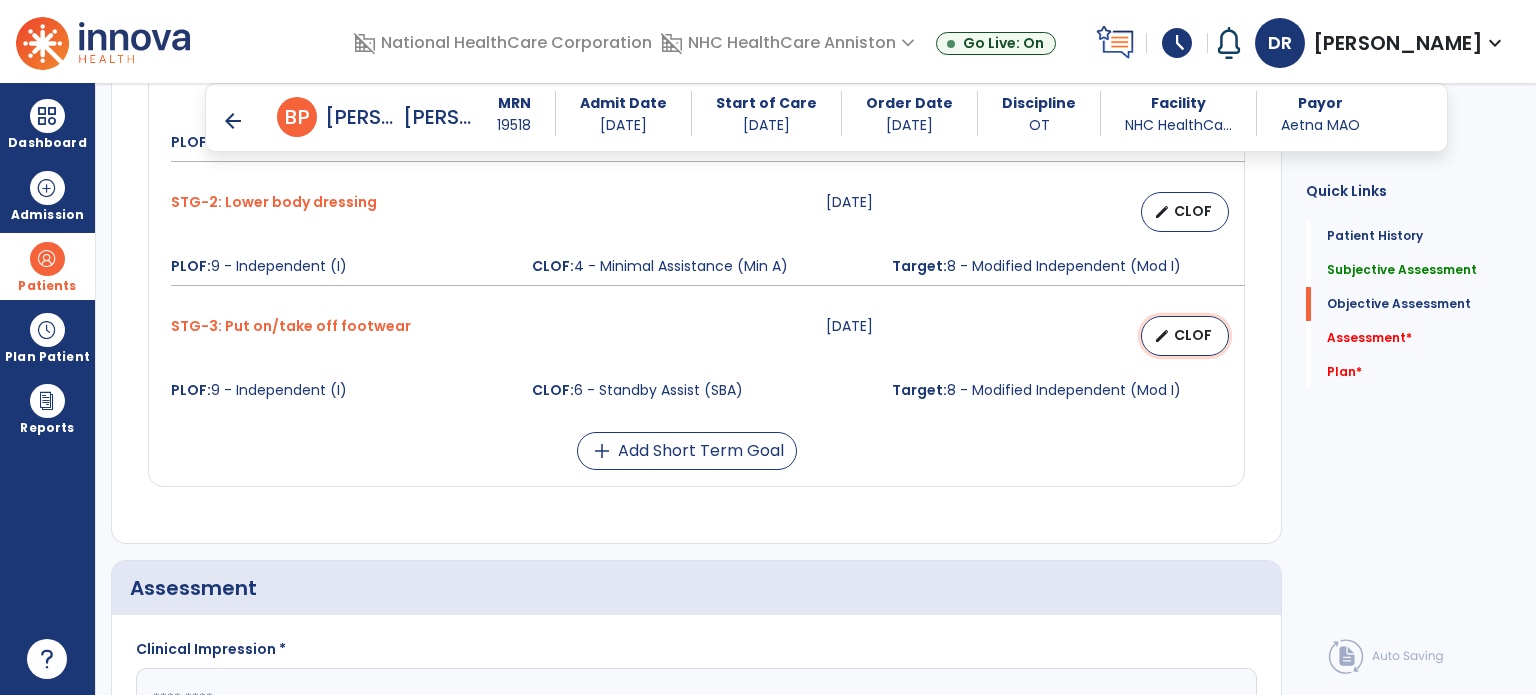 click on "edit   CLOF" at bounding box center [1185, 336] 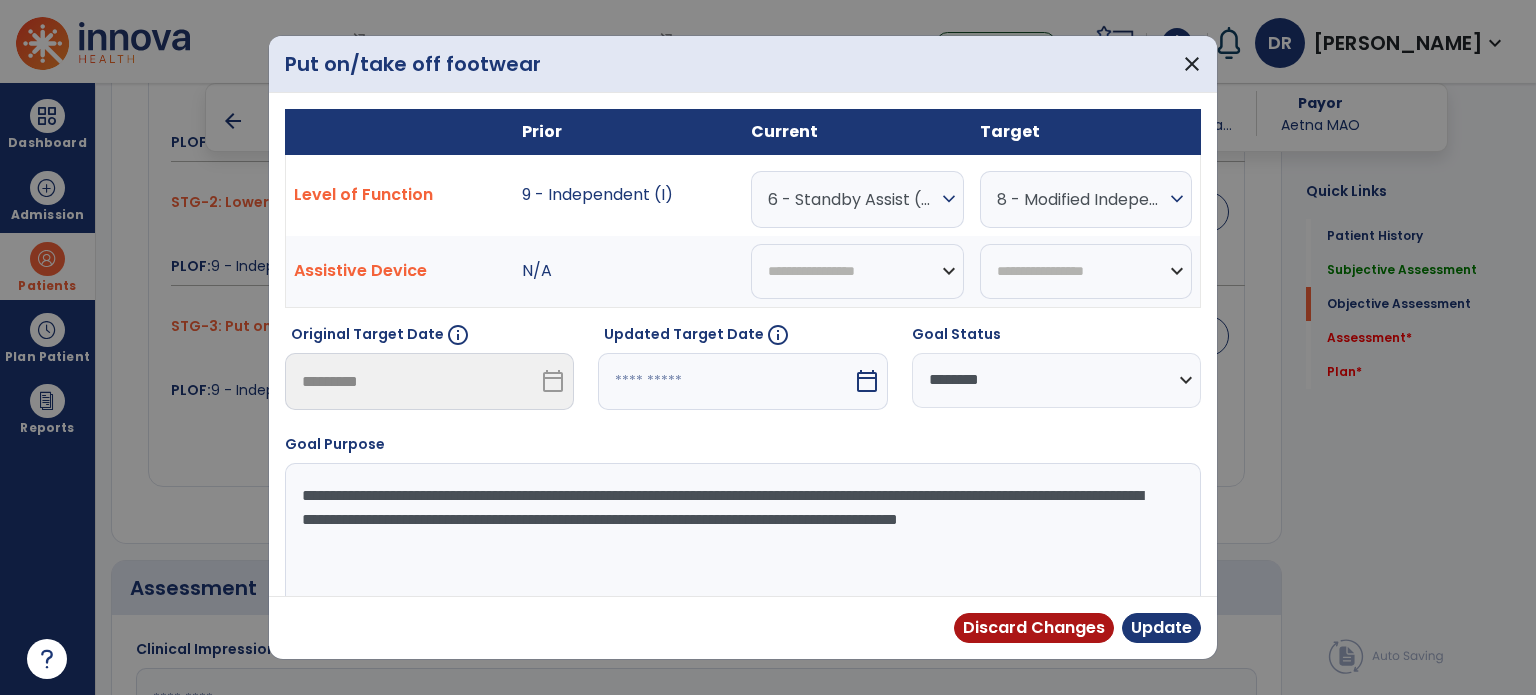 click on "6 - Standby Assist (SBA)" at bounding box center (852, 199) 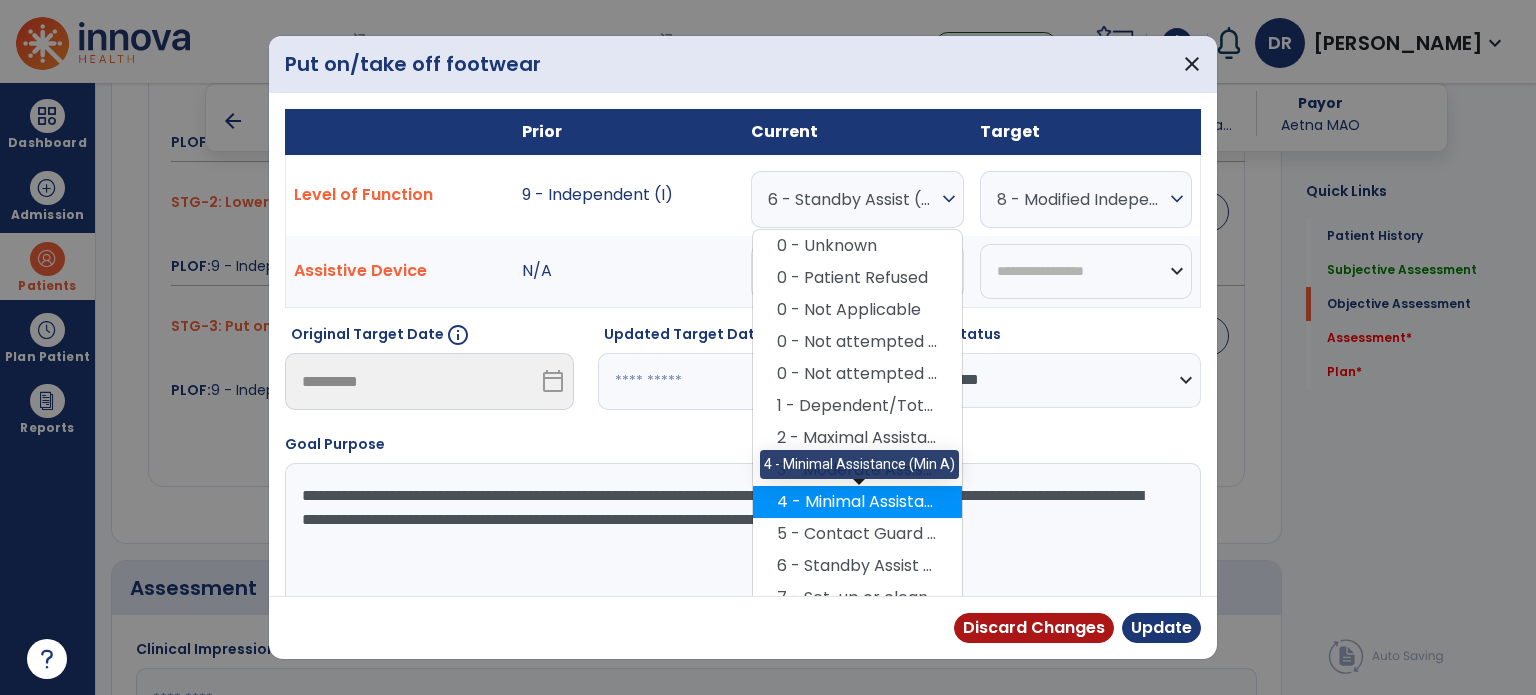 click on "4 - Minimal Assistance (Min A)" at bounding box center (857, 502) 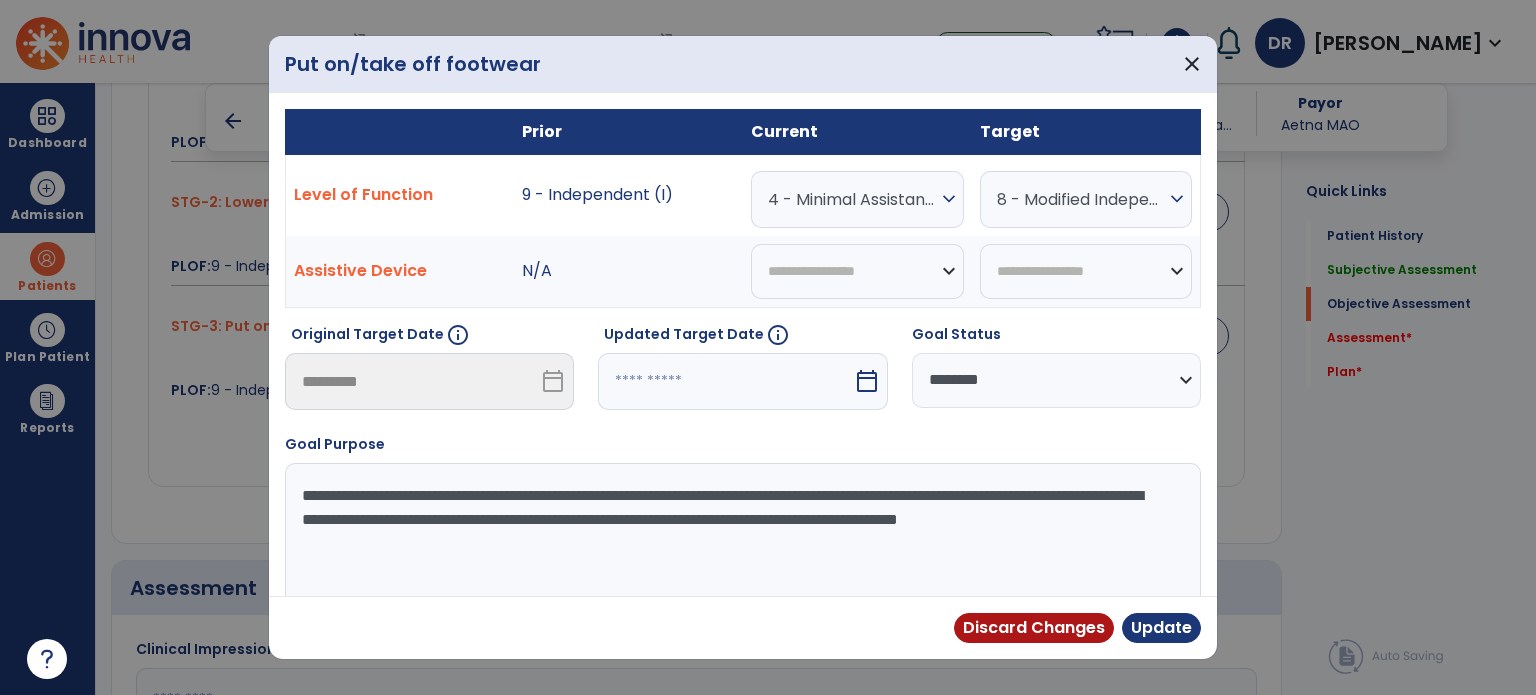 click on "Prior Current Target Level of Function  9 - Independent (I)     4 - Minimal Assistance (Min A)   expand_more   0 - Unknown   0 - Patient Refused   0 - Not Applicable   0 - Not attempted due to environmental limitation   0 - Not attempted due to medical condition or safety concerns   1 - Dependent/Total Assistance (D)   2 - Maximal Assistance (Max A)   3 - Moderate Assistance (Mod A)   4 - Minimal Assistance (Min A)   5 - Contact Guard Assistance (CGA)   6 - Standby Assist (SBA)   7 - Set-up or clean-up assistance   8 - Supervised (S)   9 - Modified Independent (Mod I)   10 - Independent (I)     8 - Modified Independent (Mod I)   expand_more   0 - Unknown   0 - Patient Refused   0 - Not Applicable   0 - Not attempted due to environmental limitation   0 - Not attempted due to medical condition or safety concerns   1 - Dependent/Total Assistance (D)   2 - Maximal Assistance (Max A)   3 - Moderate Assistance (Mod A)   4 - Minimal Assistance (Min A)   5 - Contact Guard Assistance (CGA)   6 - Standby Assist (SBA)" at bounding box center [743, 361] 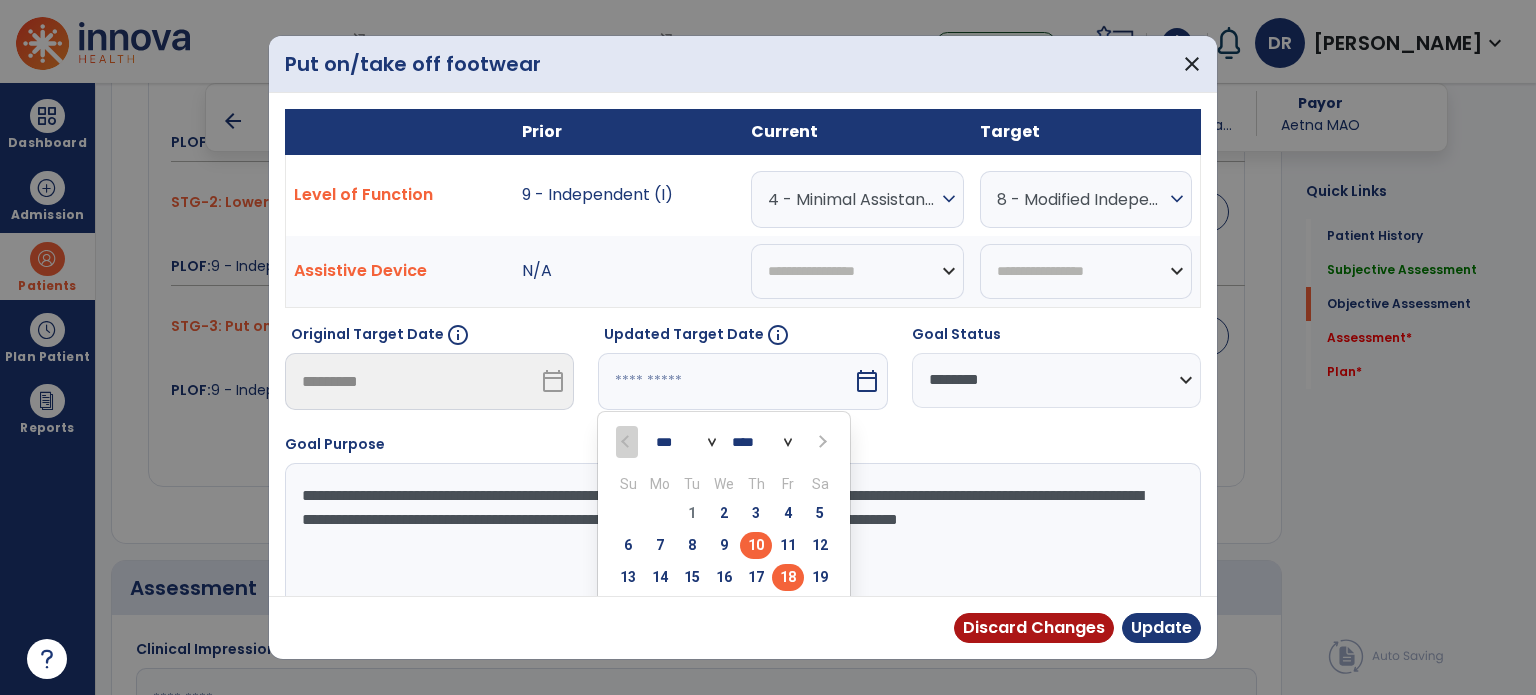 click on "18" at bounding box center [788, 577] 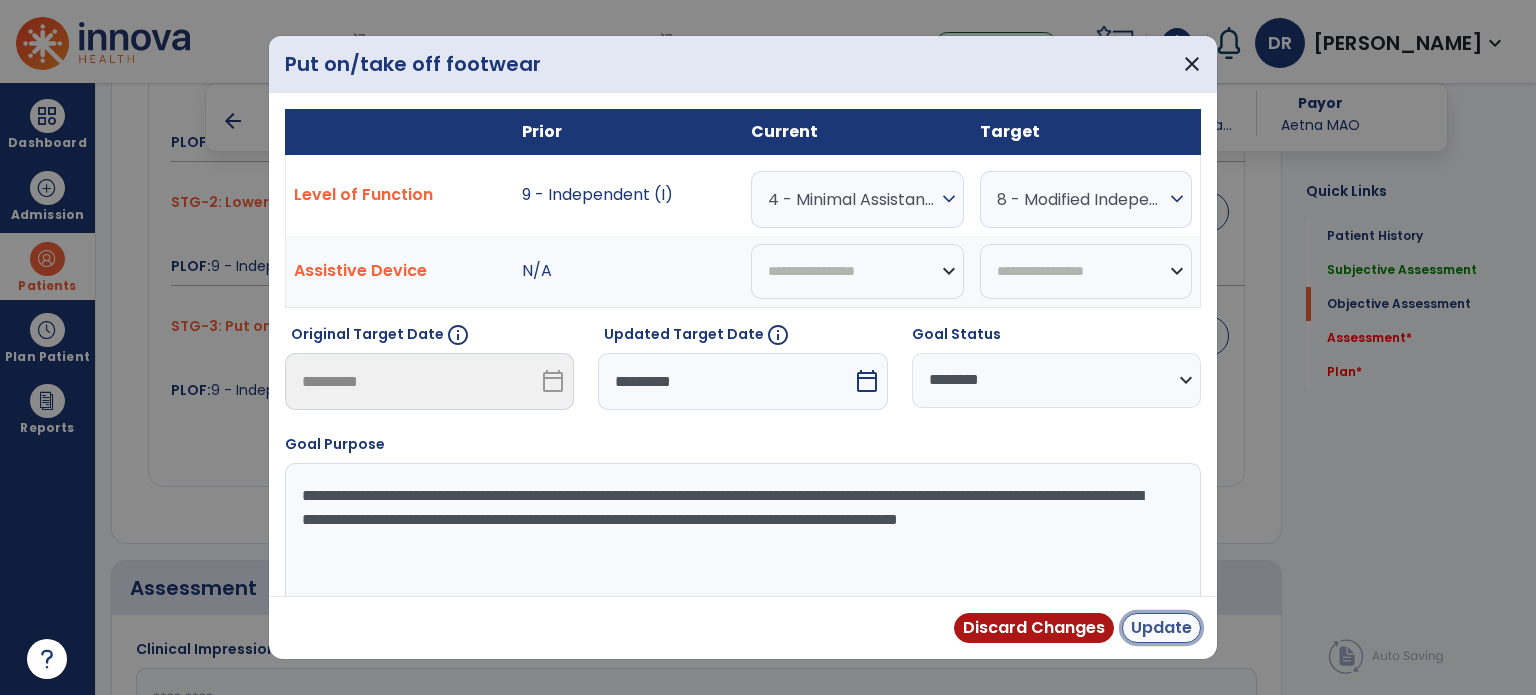 click on "Update" at bounding box center (1161, 628) 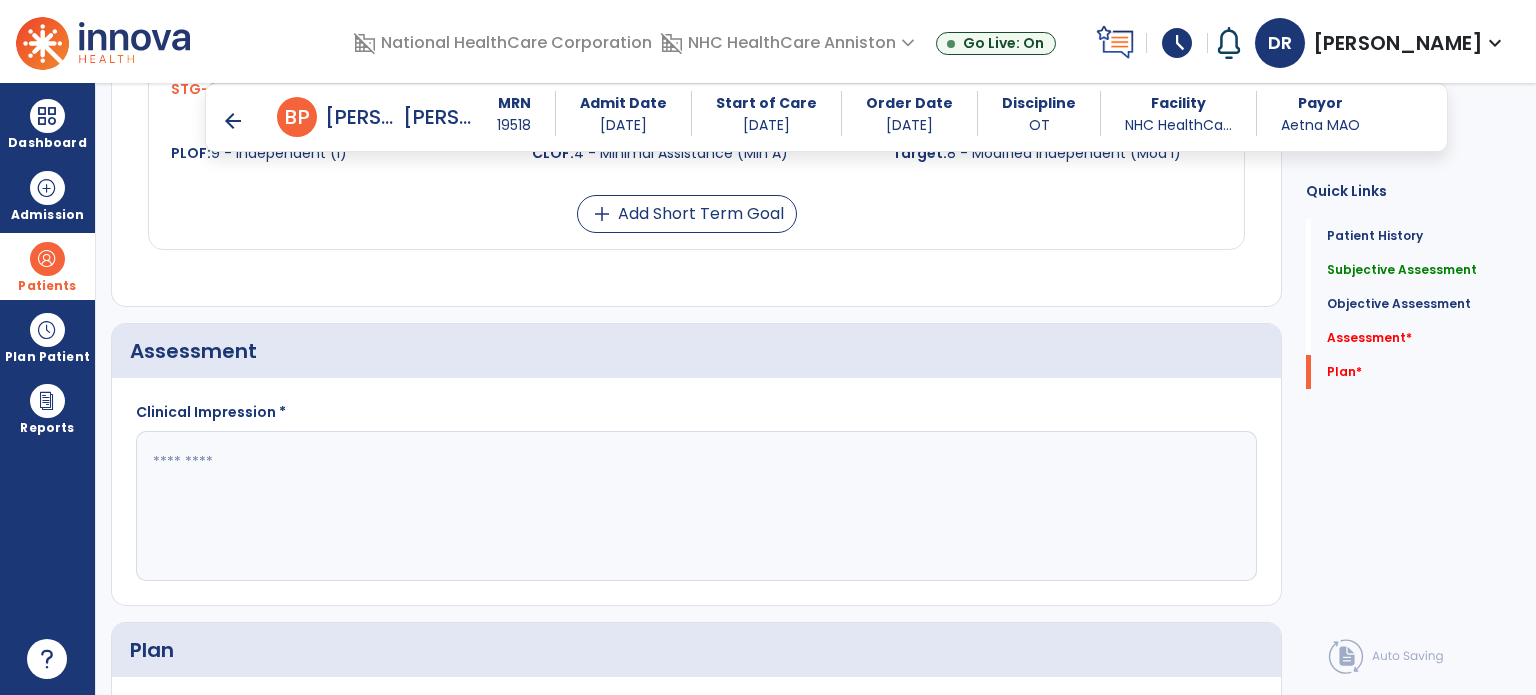 scroll, scrollTop: 1967, scrollLeft: 0, axis: vertical 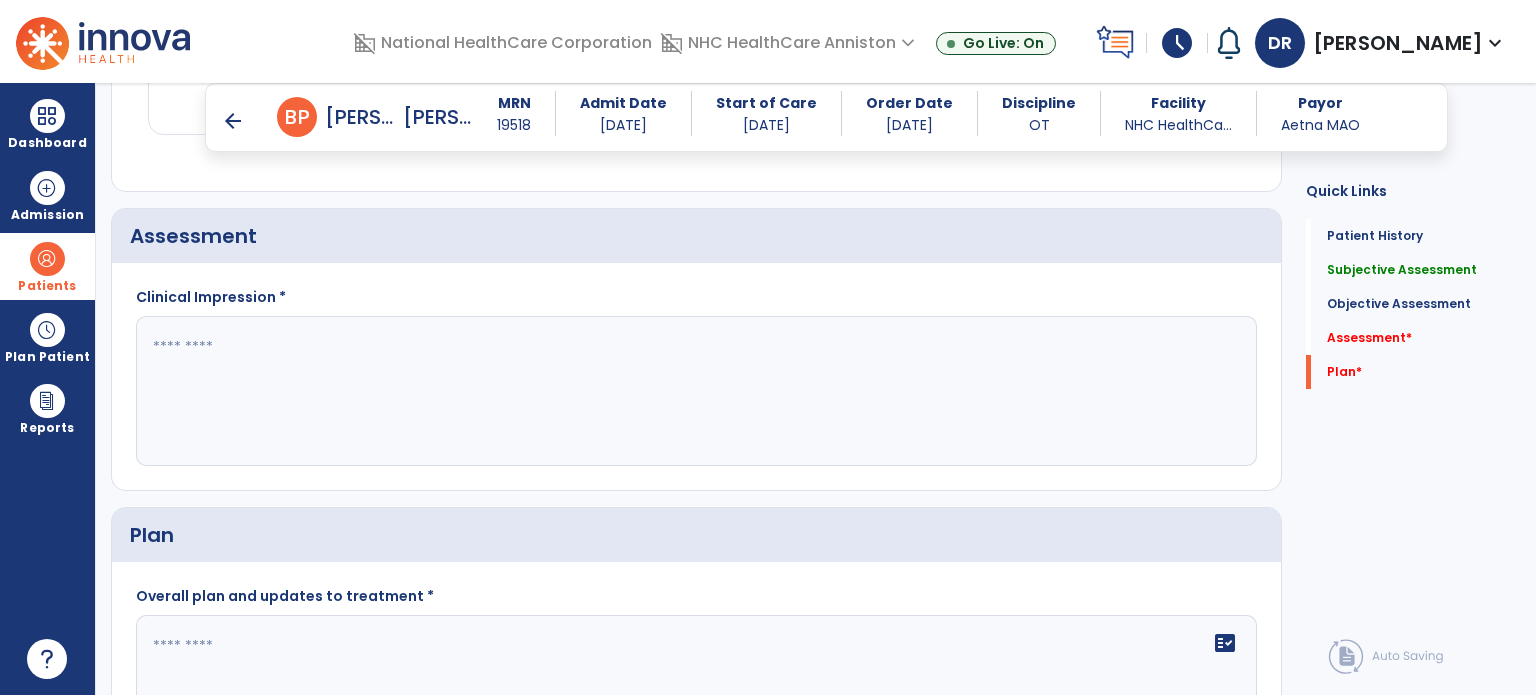 click 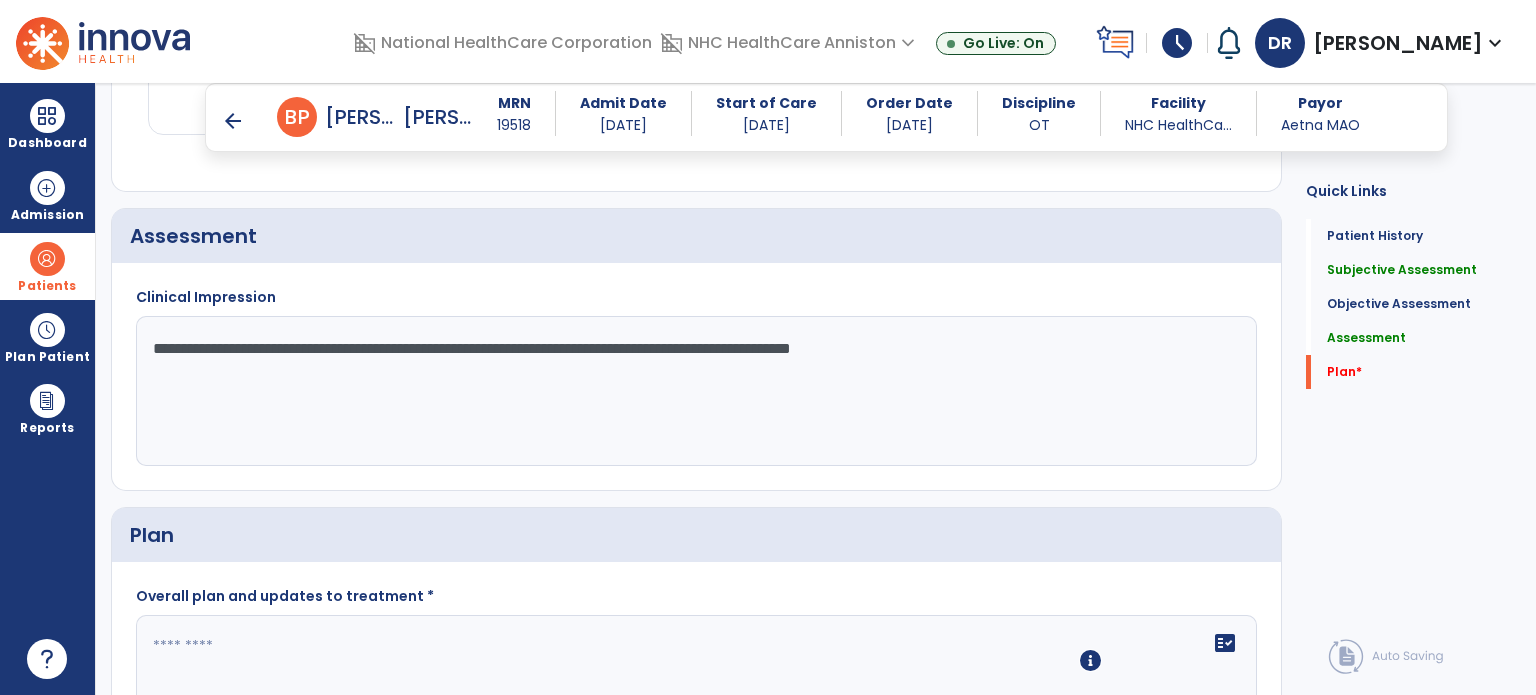 scroll, scrollTop: 2127, scrollLeft: 0, axis: vertical 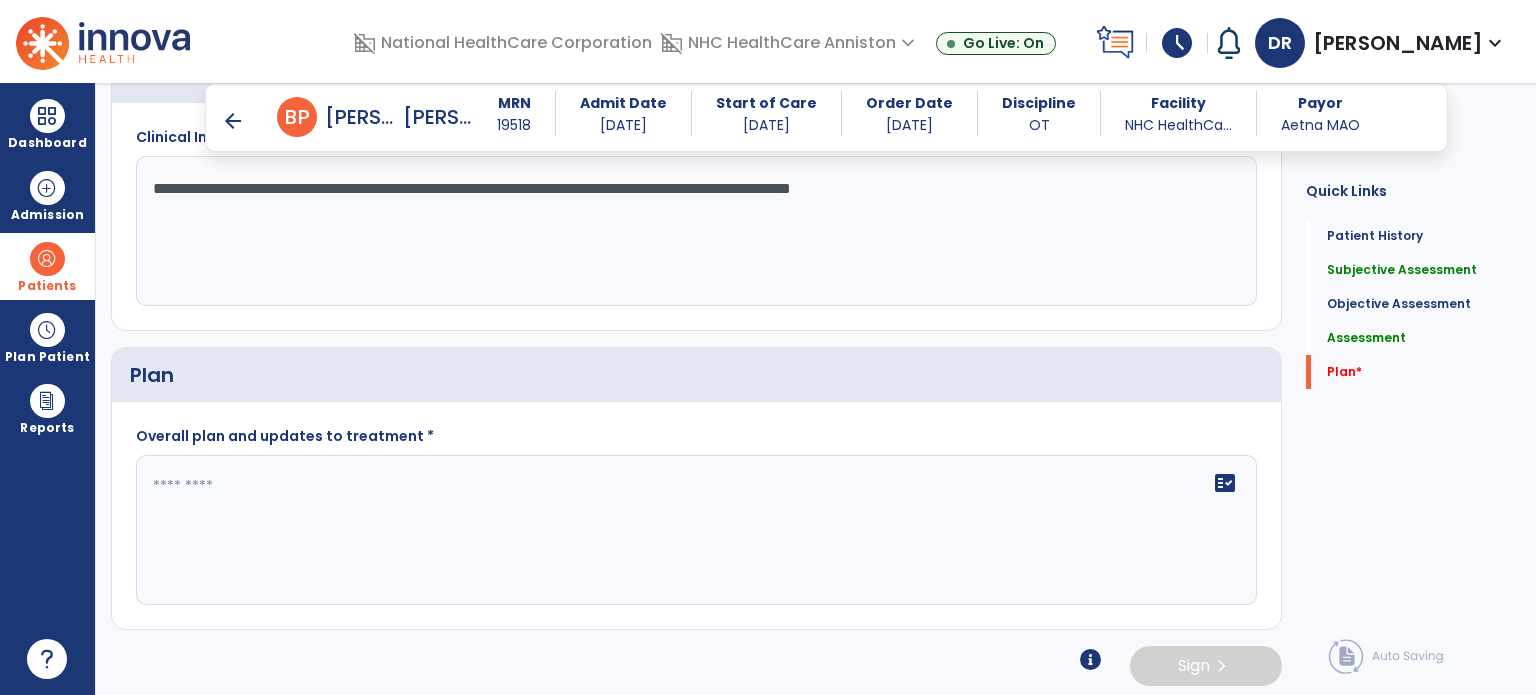 type on "**********" 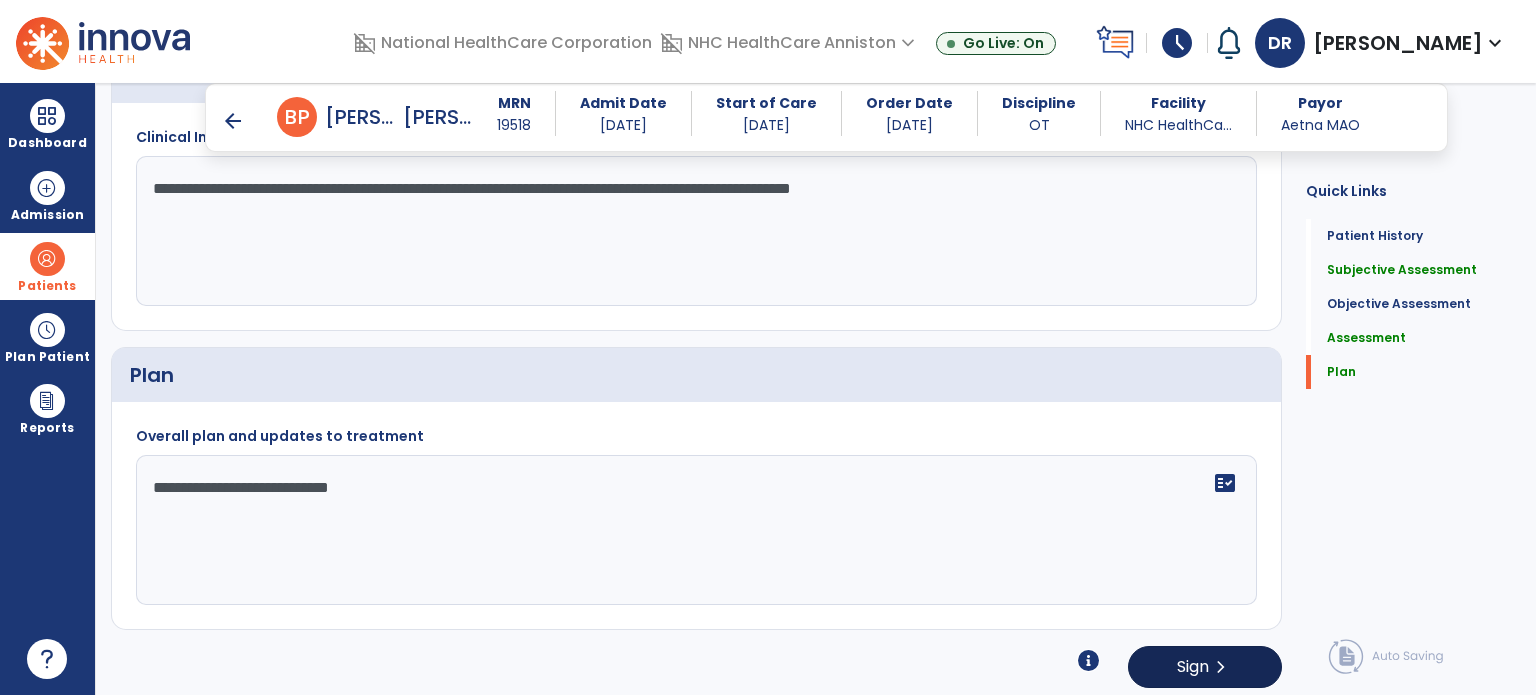 type on "**********" 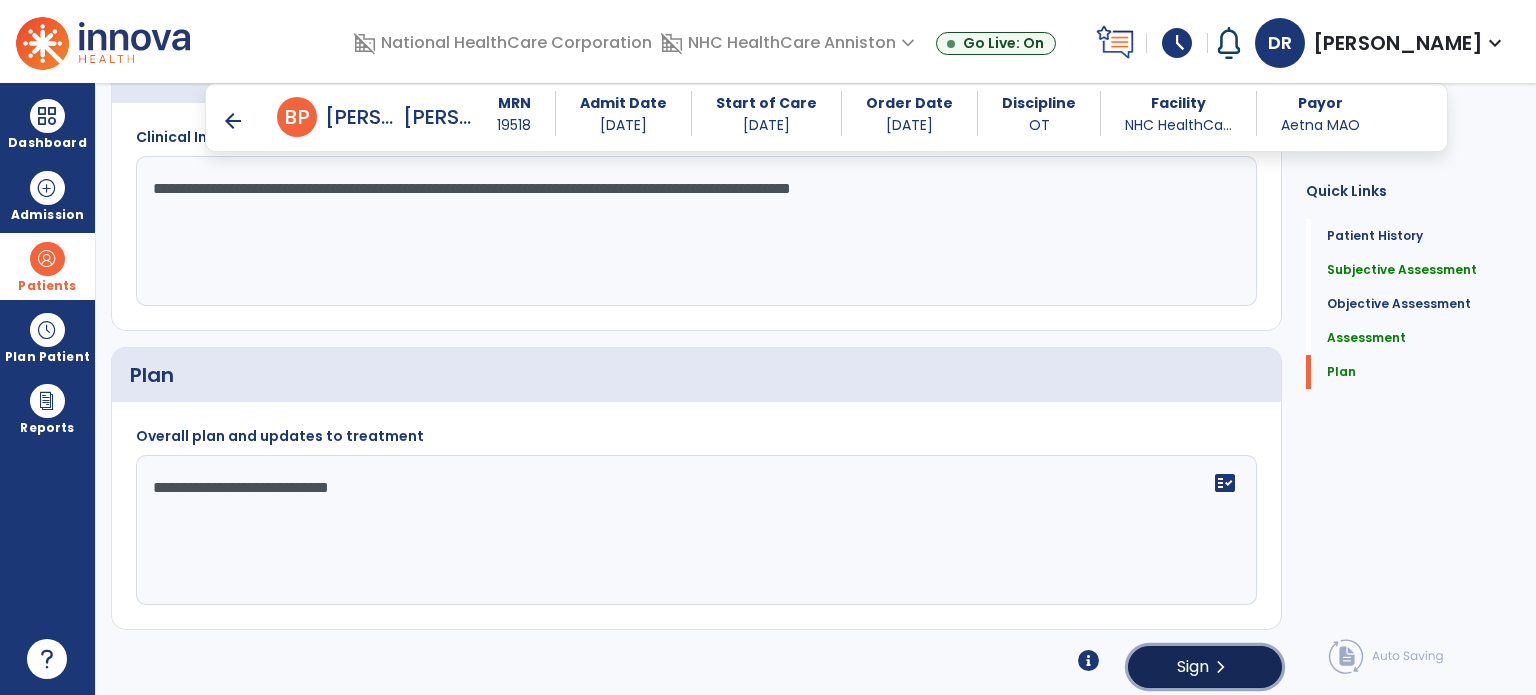 click on "Sign" 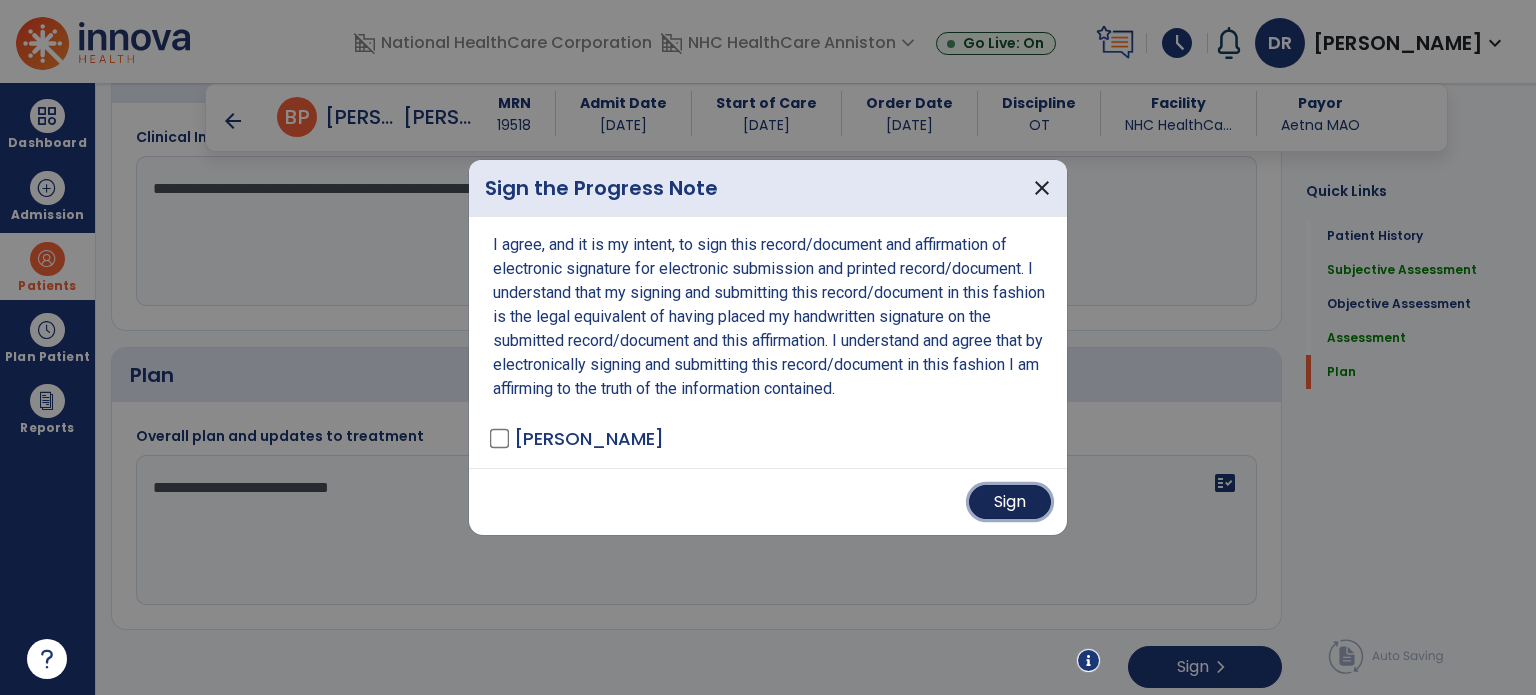 click on "Sign" at bounding box center [1010, 502] 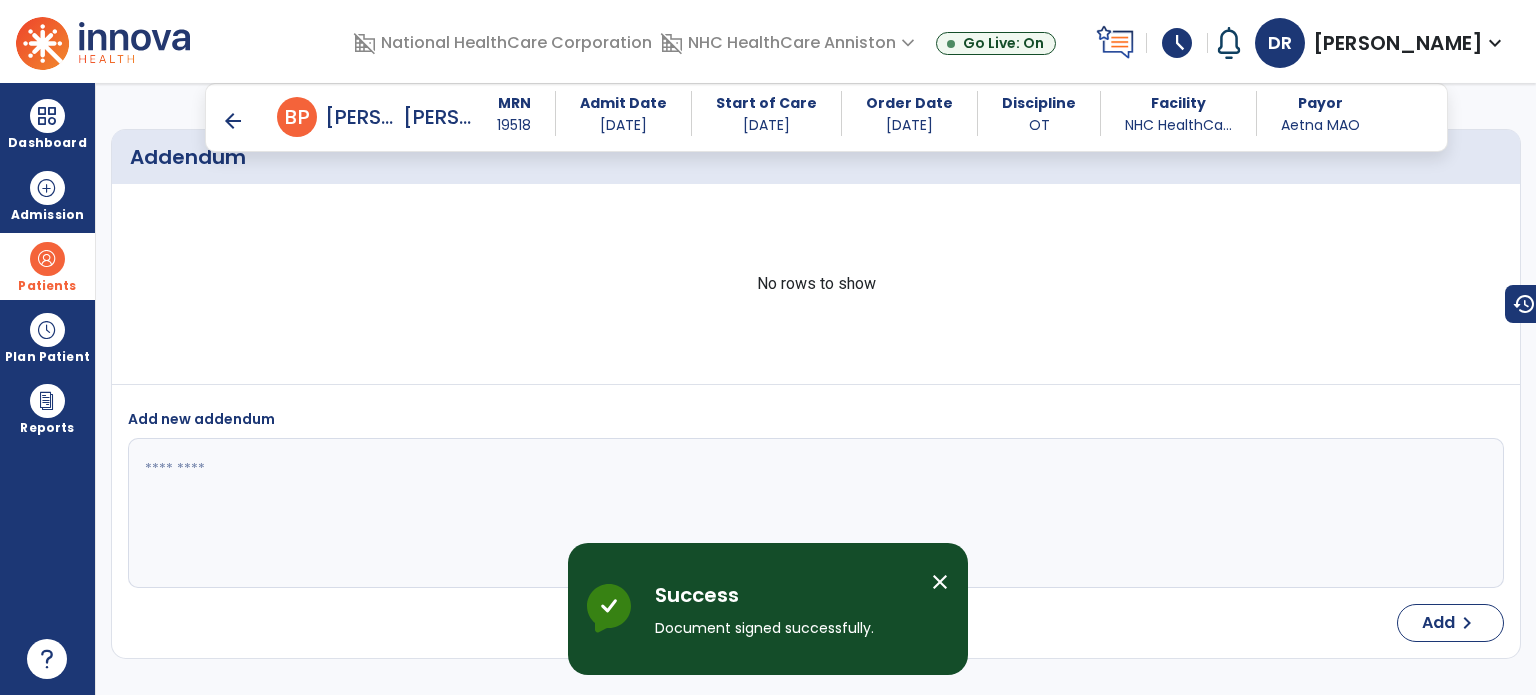 scroll, scrollTop: 3391, scrollLeft: 0, axis: vertical 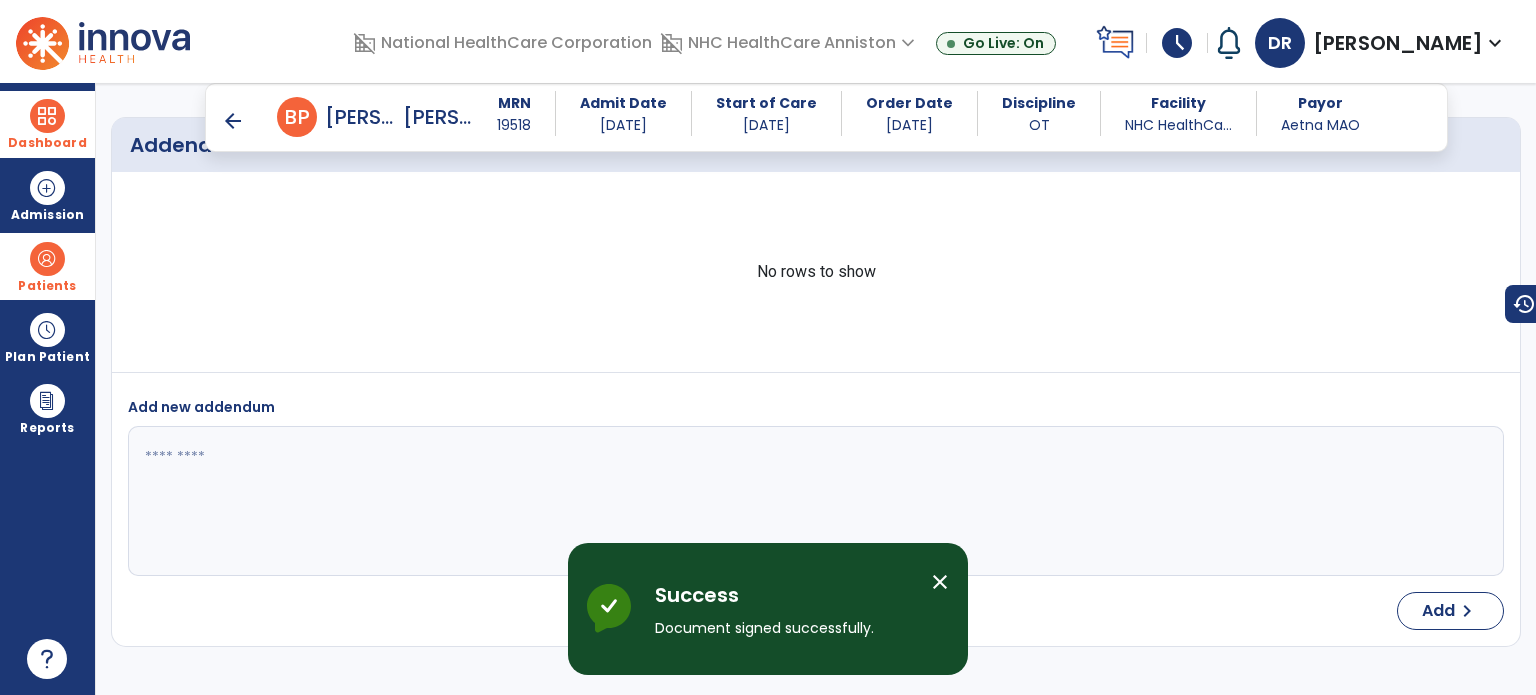 click at bounding box center (47, 116) 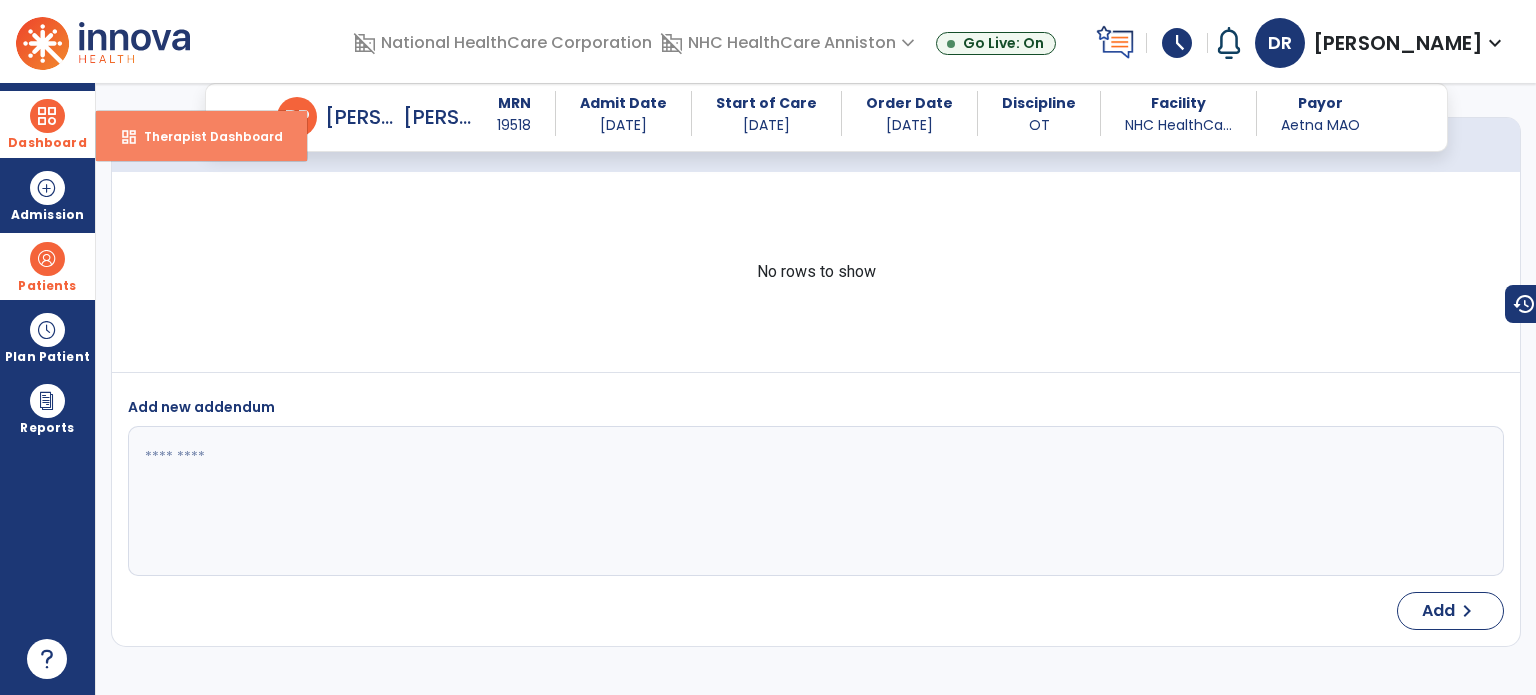 click on "Therapist Dashboard" at bounding box center [205, 136] 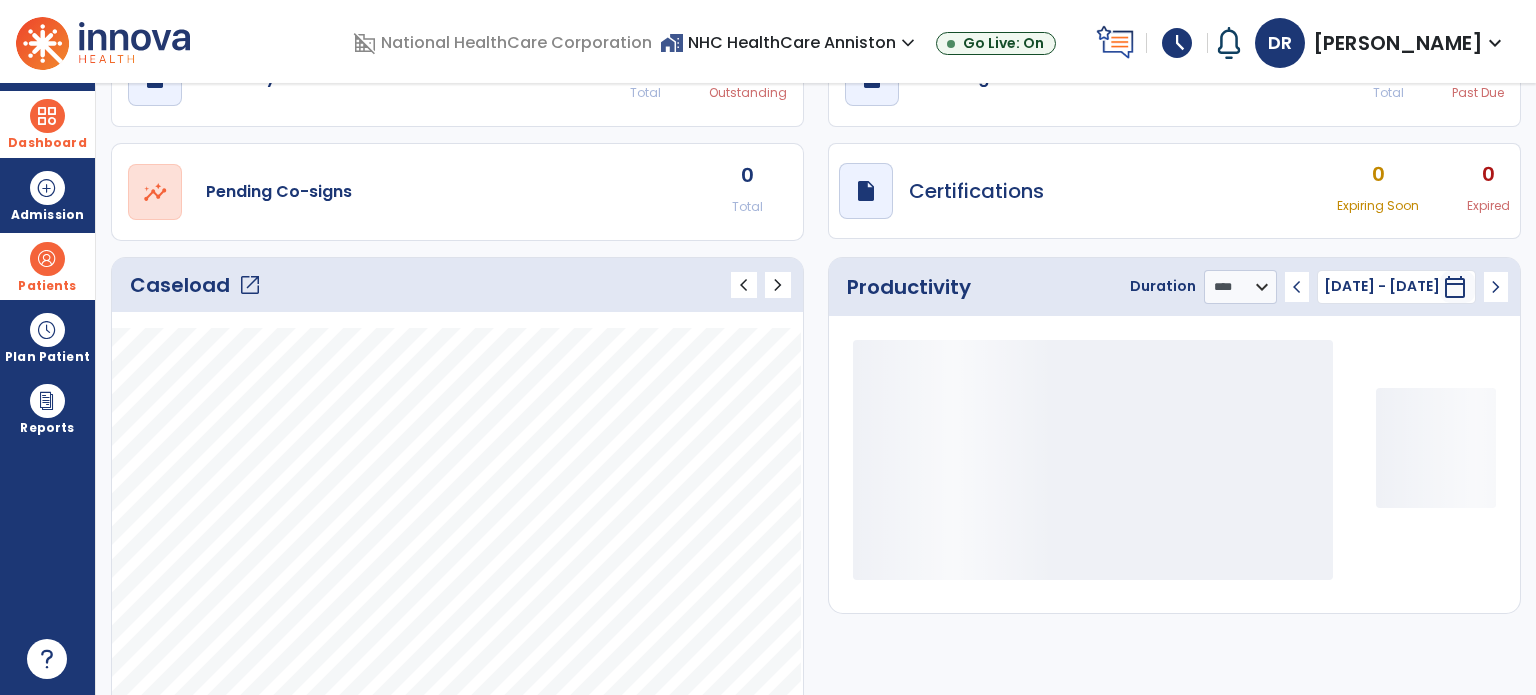scroll, scrollTop: 52, scrollLeft: 0, axis: vertical 